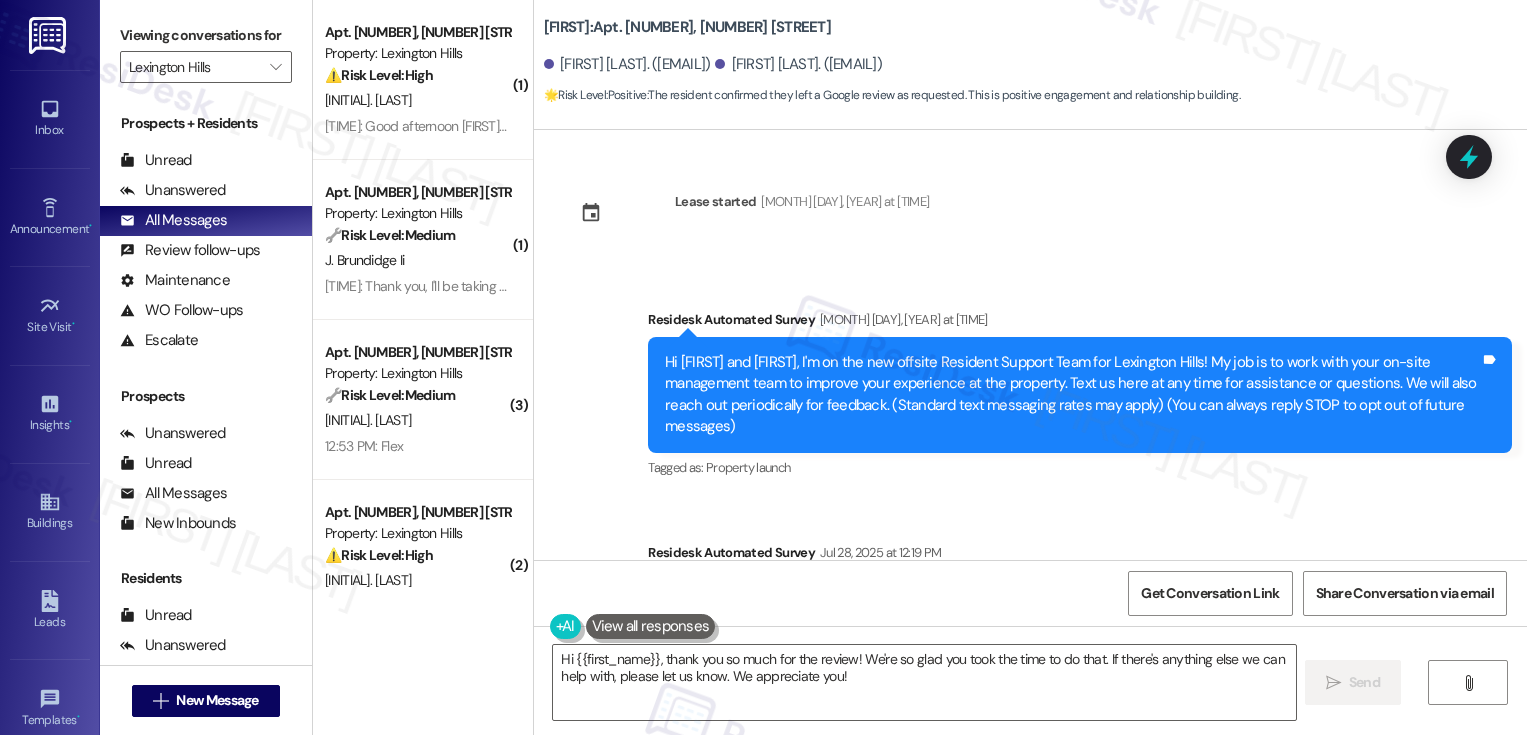 scroll, scrollTop: 0, scrollLeft: 0, axis: both 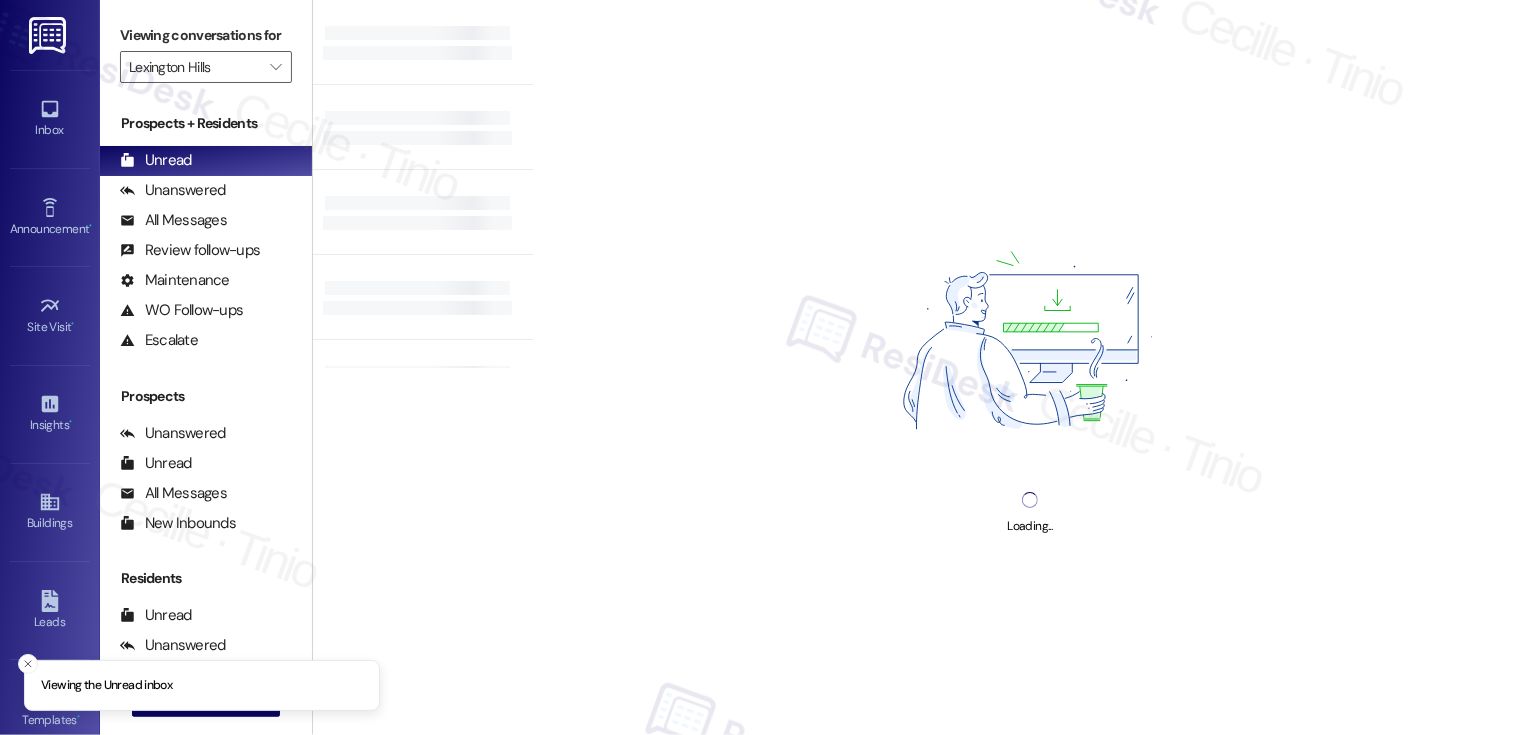 type on "Lexington Hills" 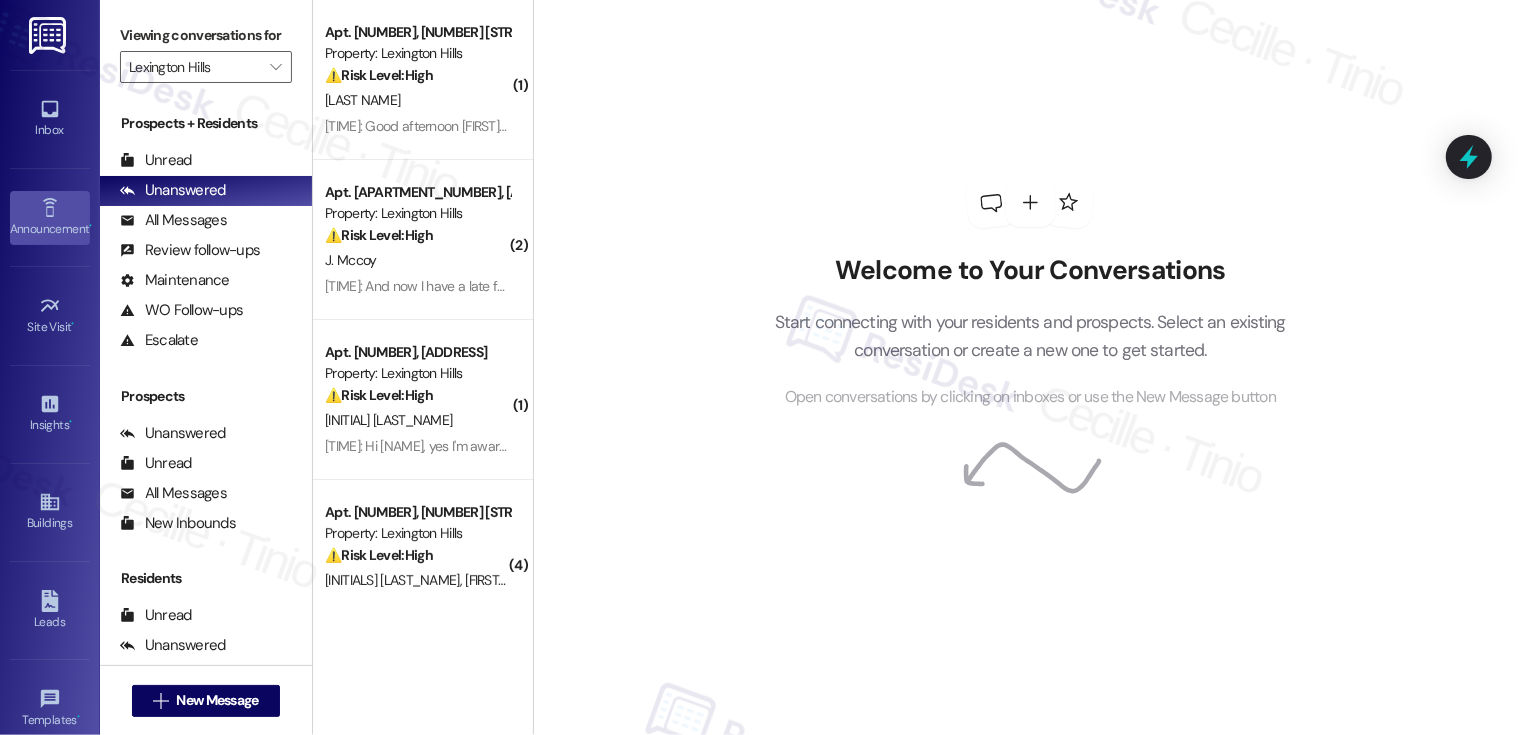 click on "Announcement   •" at bounding box center (50, 218) 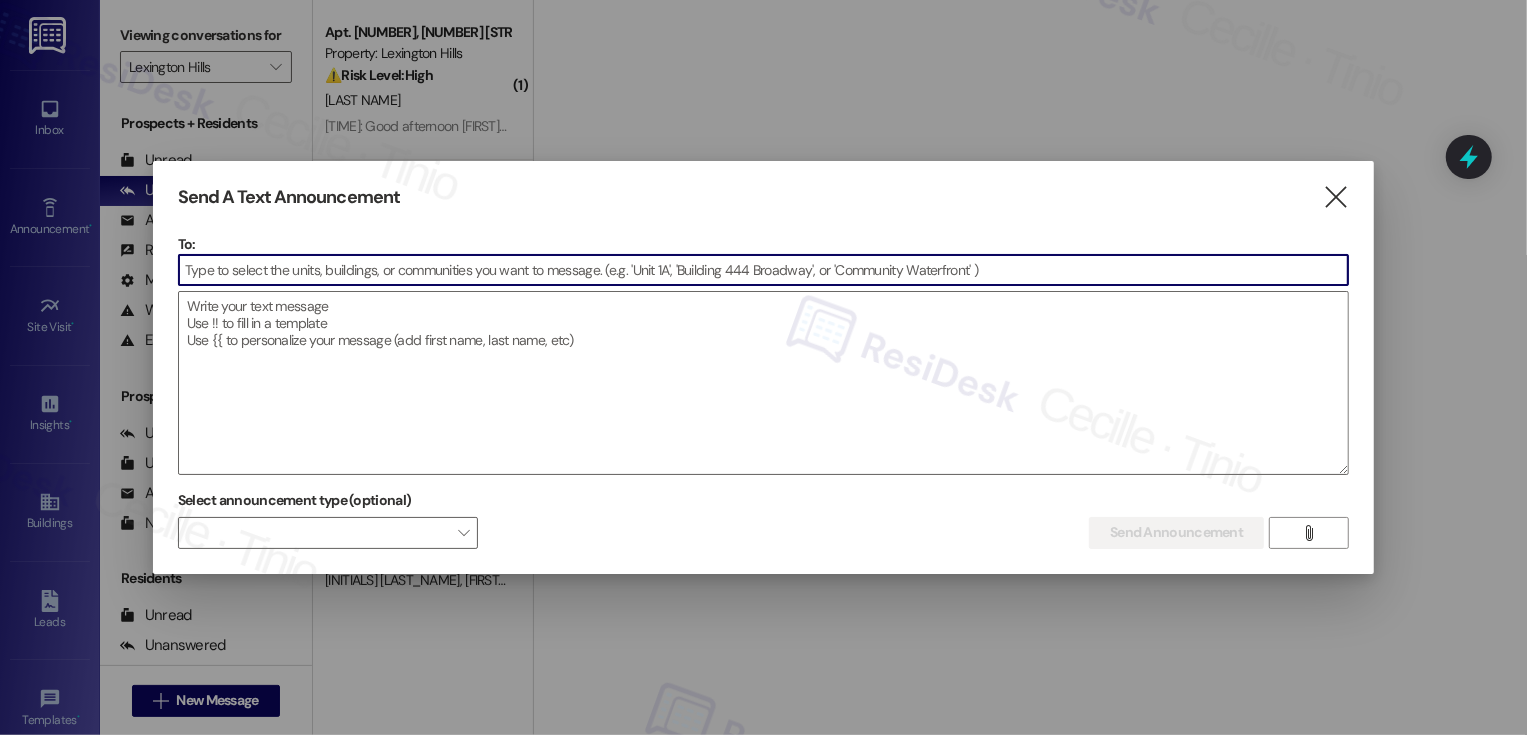 click on "Send A Text Announcement  To:   Drop image file here Select announcement type (optional)    Send Announcement Enter a message above to send an announcement " at bounding box center [764, 367] 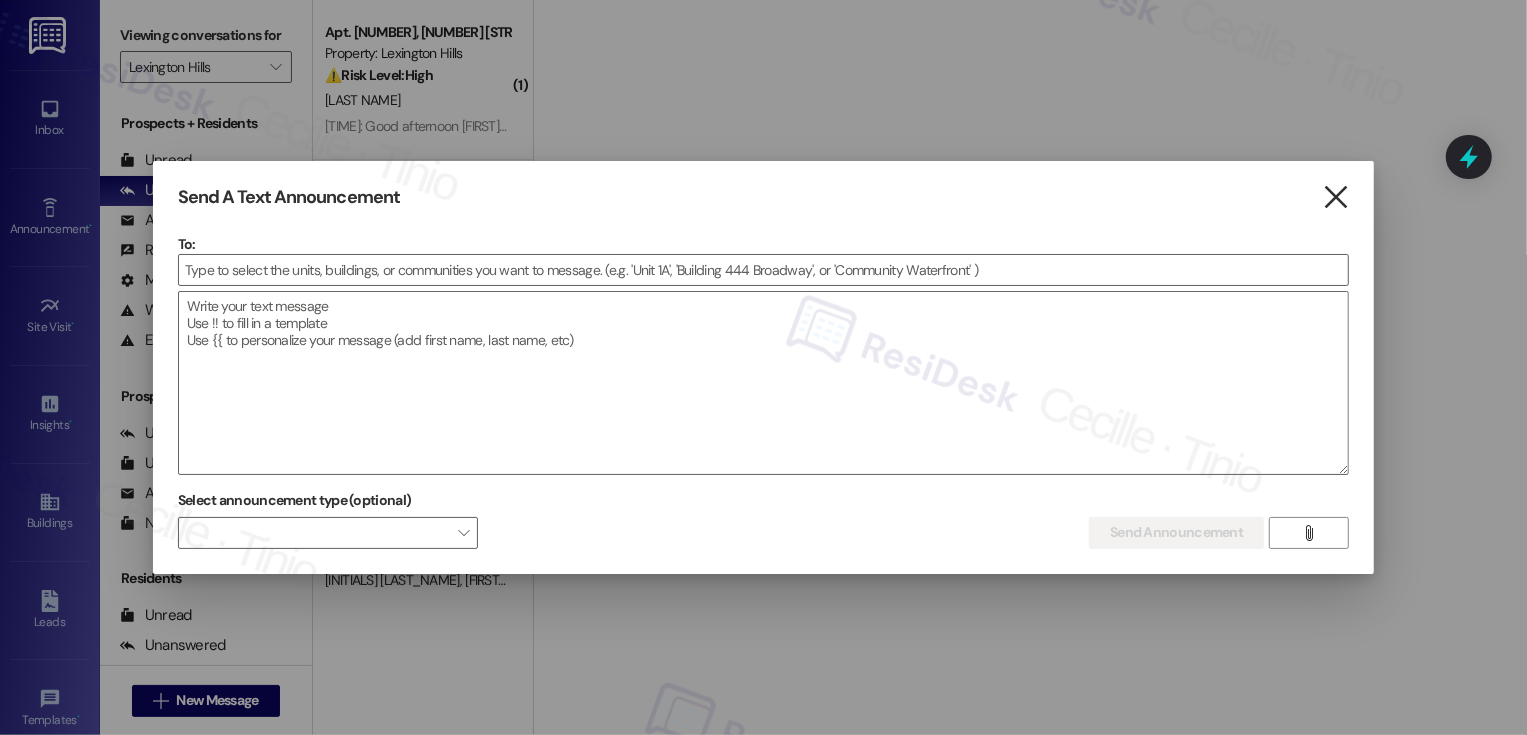 click on "" at bounding box center (1336, 197) 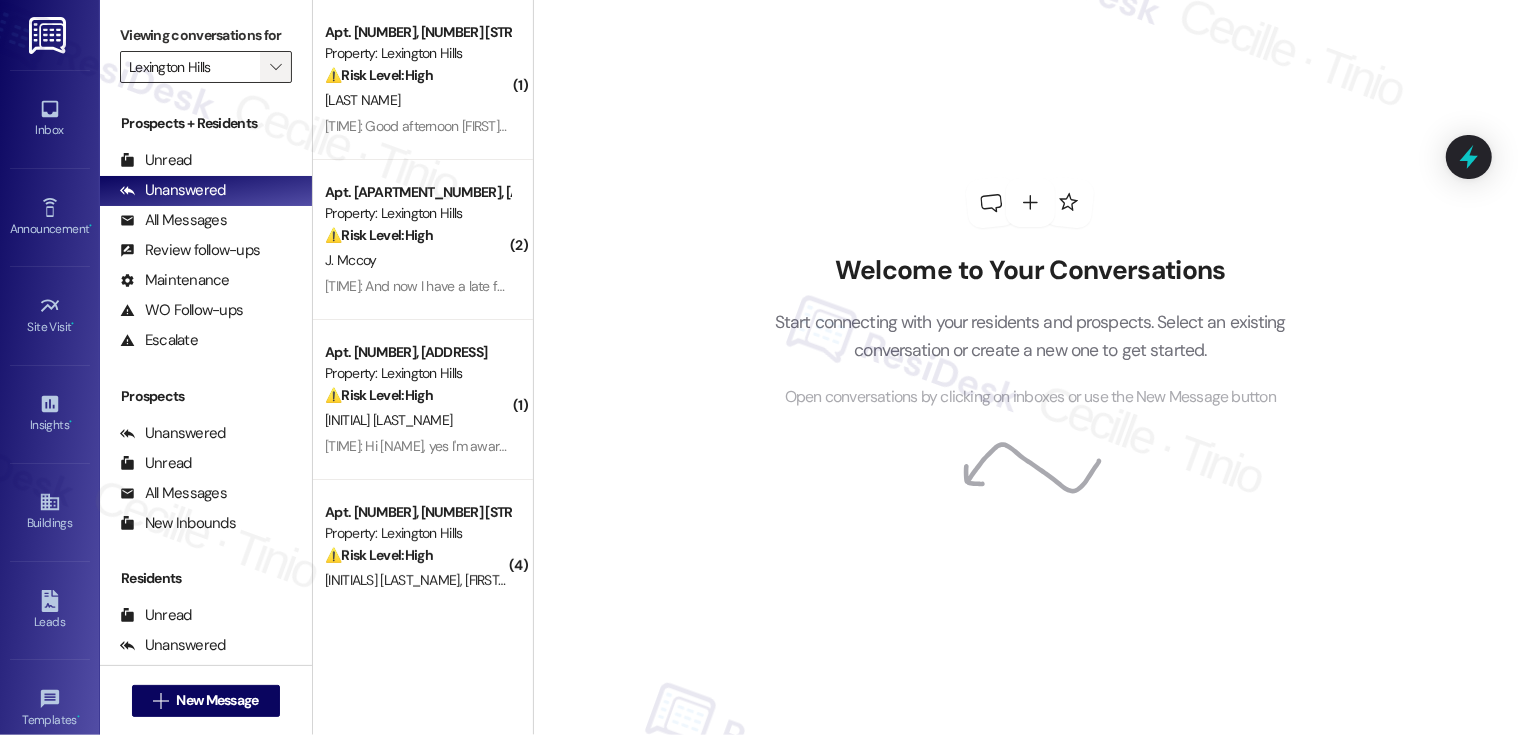 click on "" at bounding box center (275, 67) 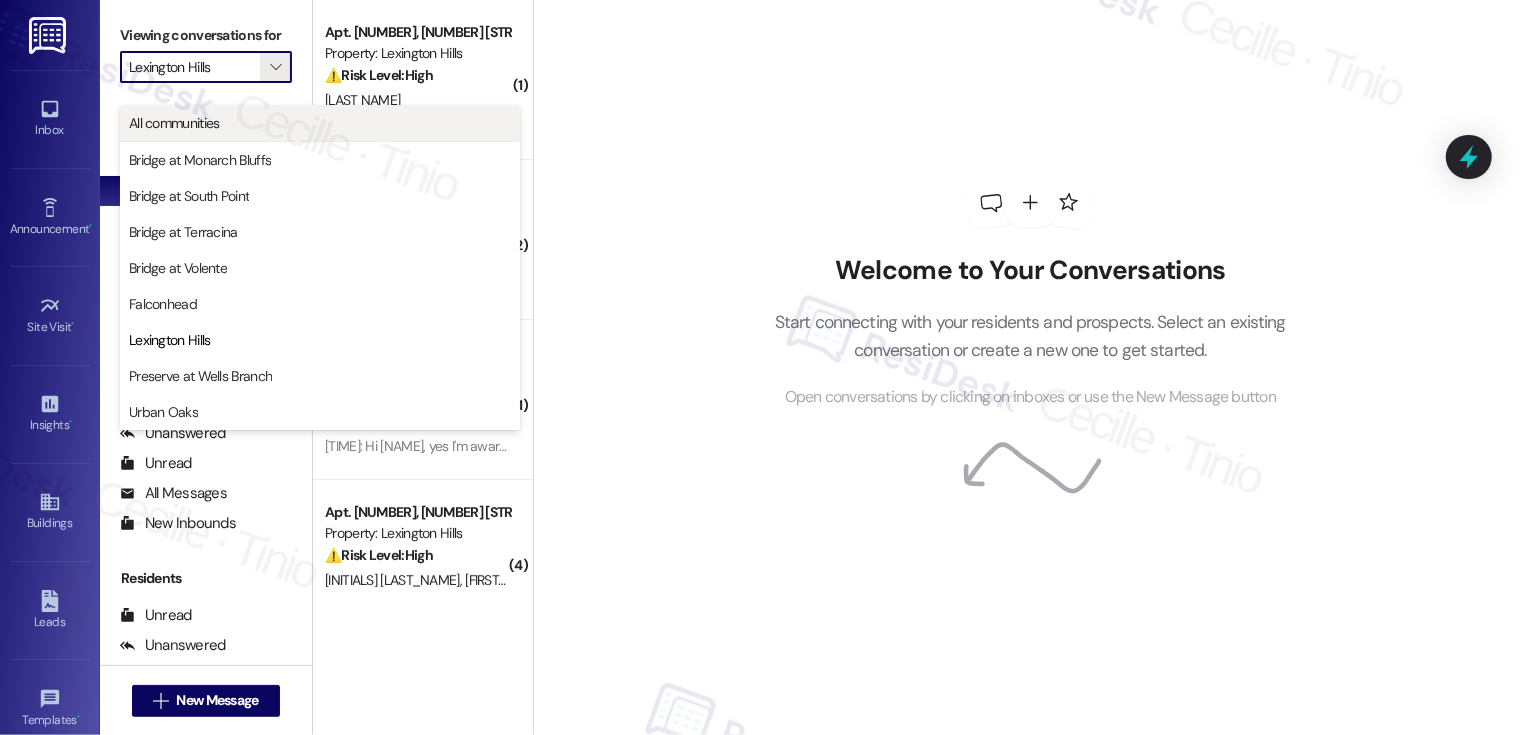 click on "All communities" at bounding box center [320, 123] 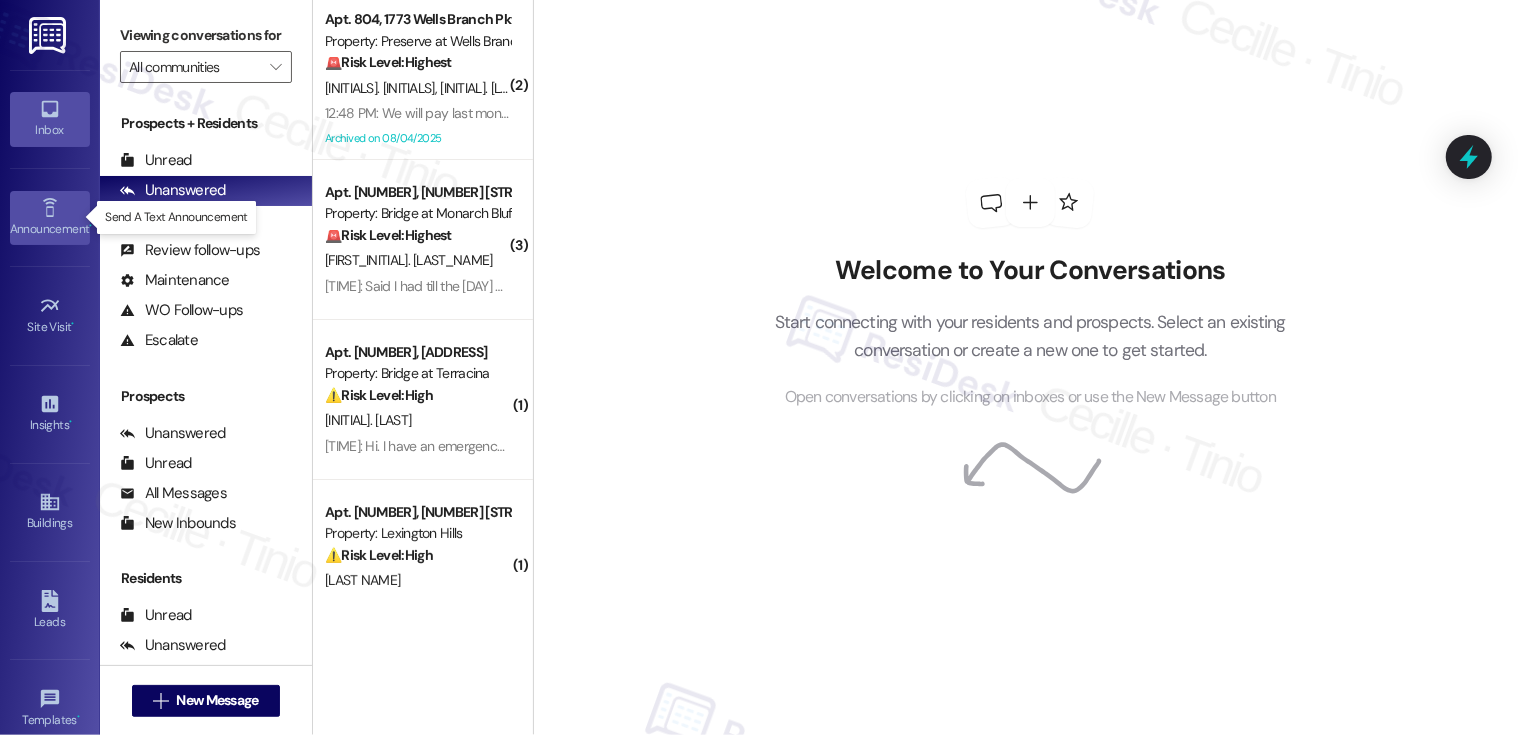 click 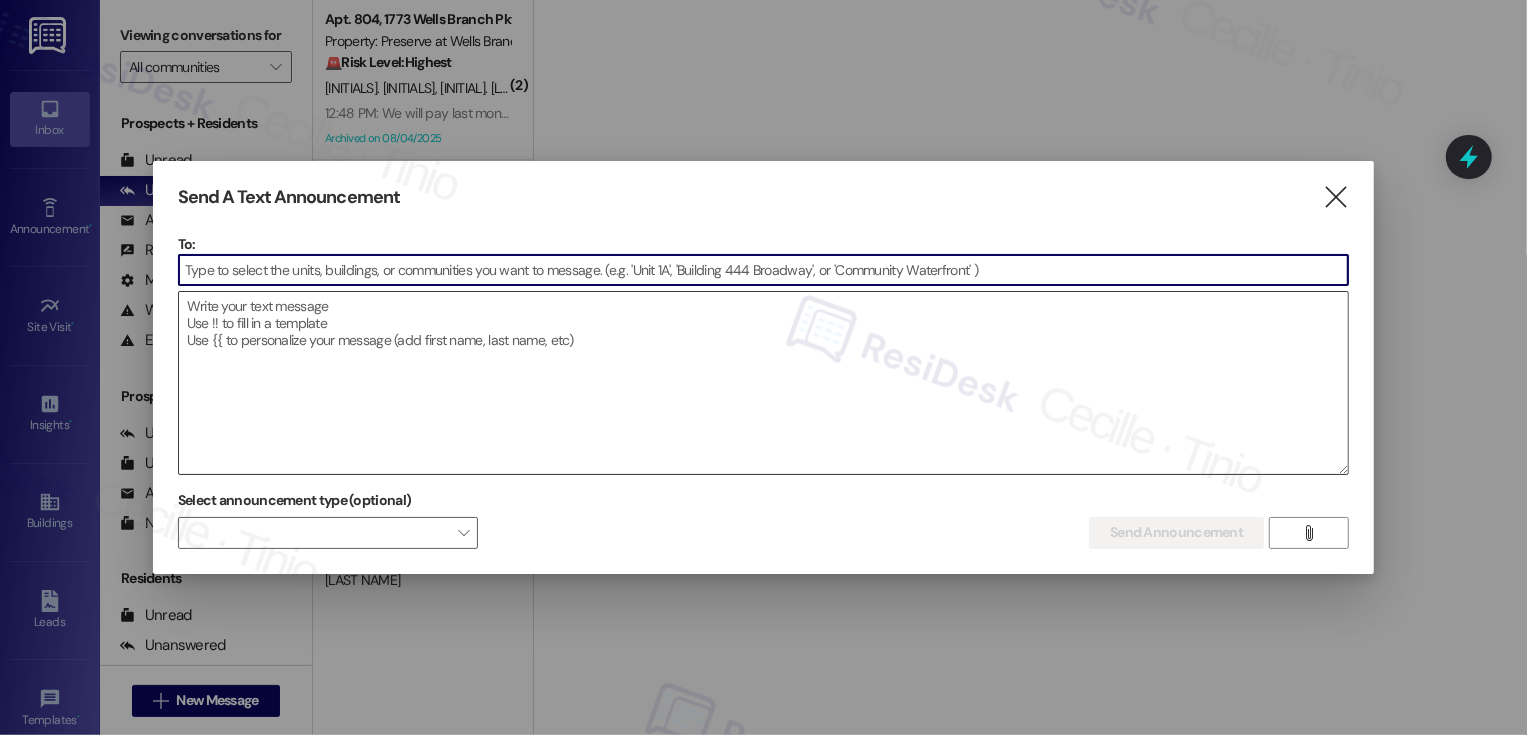 click at bounding box center (764, 383) 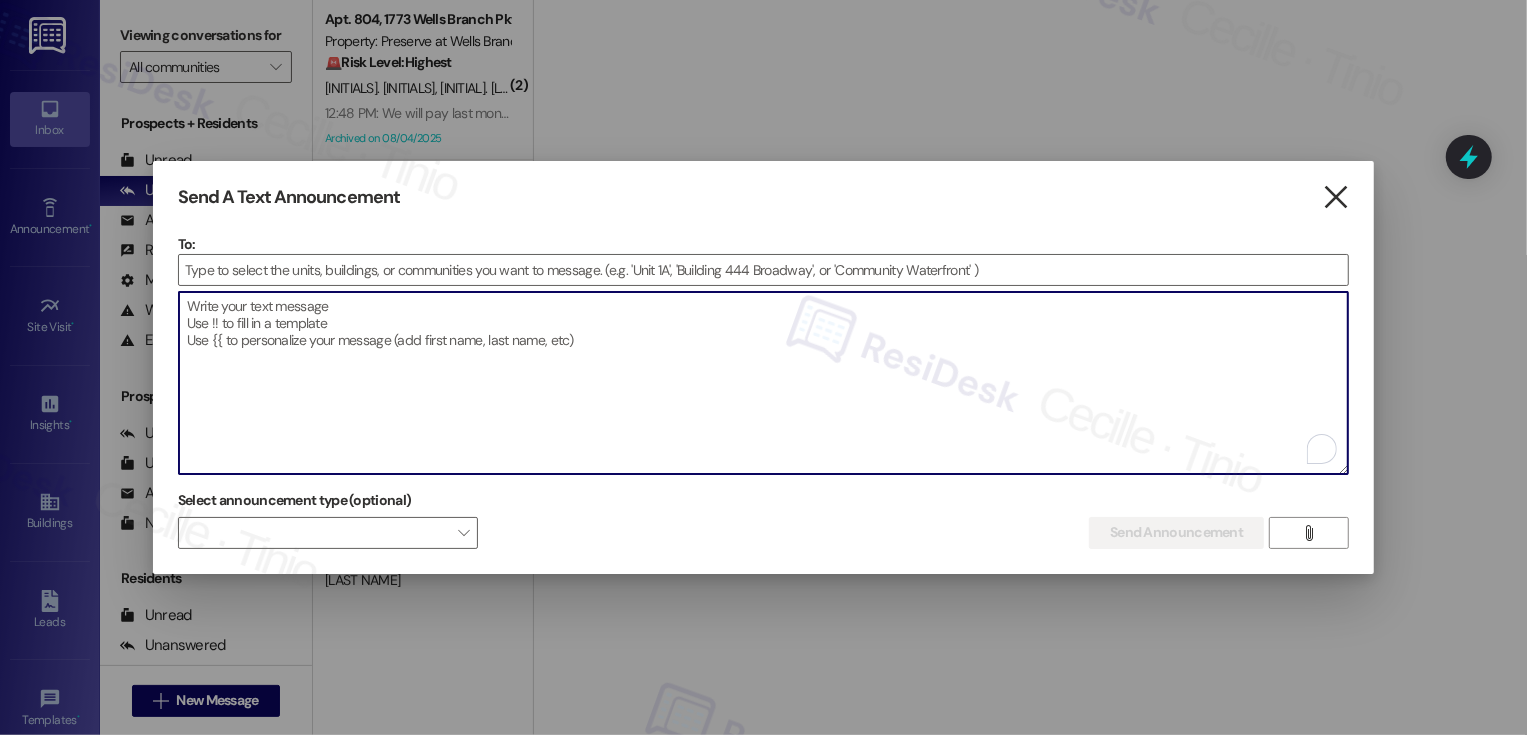 click on "" at bounding box center (1336, 197) 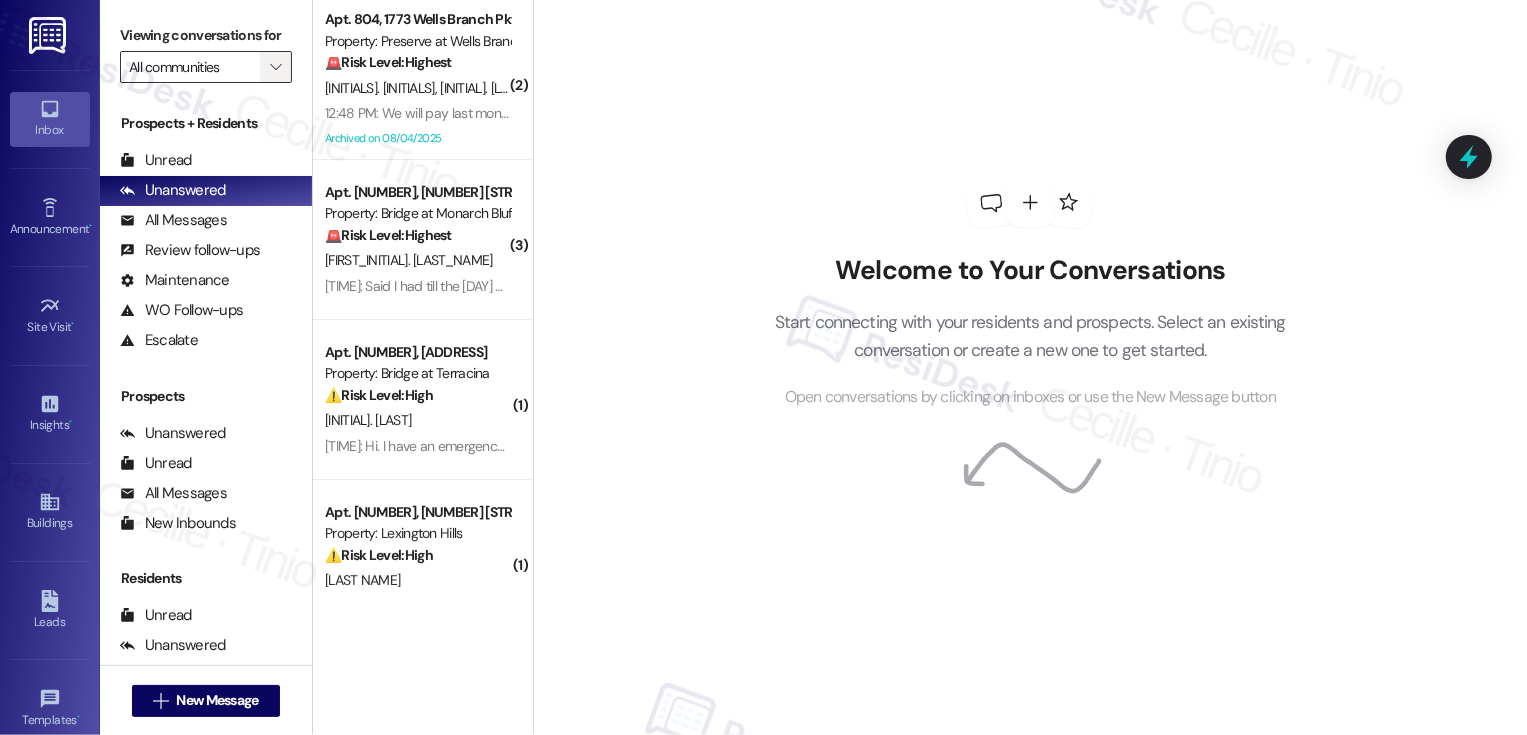 click on "" at bounding box center [275, 67] 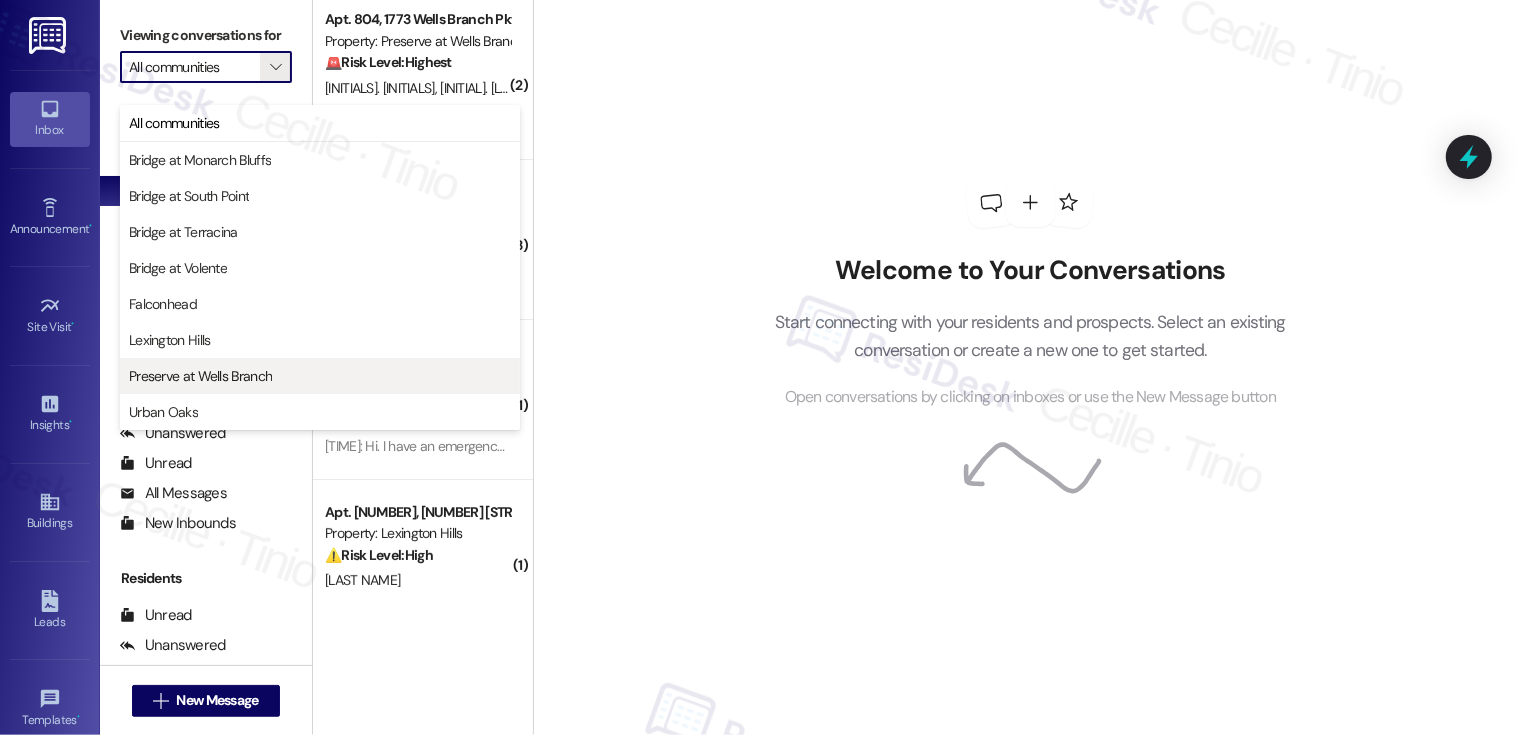 click on "Preserve at Wells Branch" at bounding box center [200, 376] 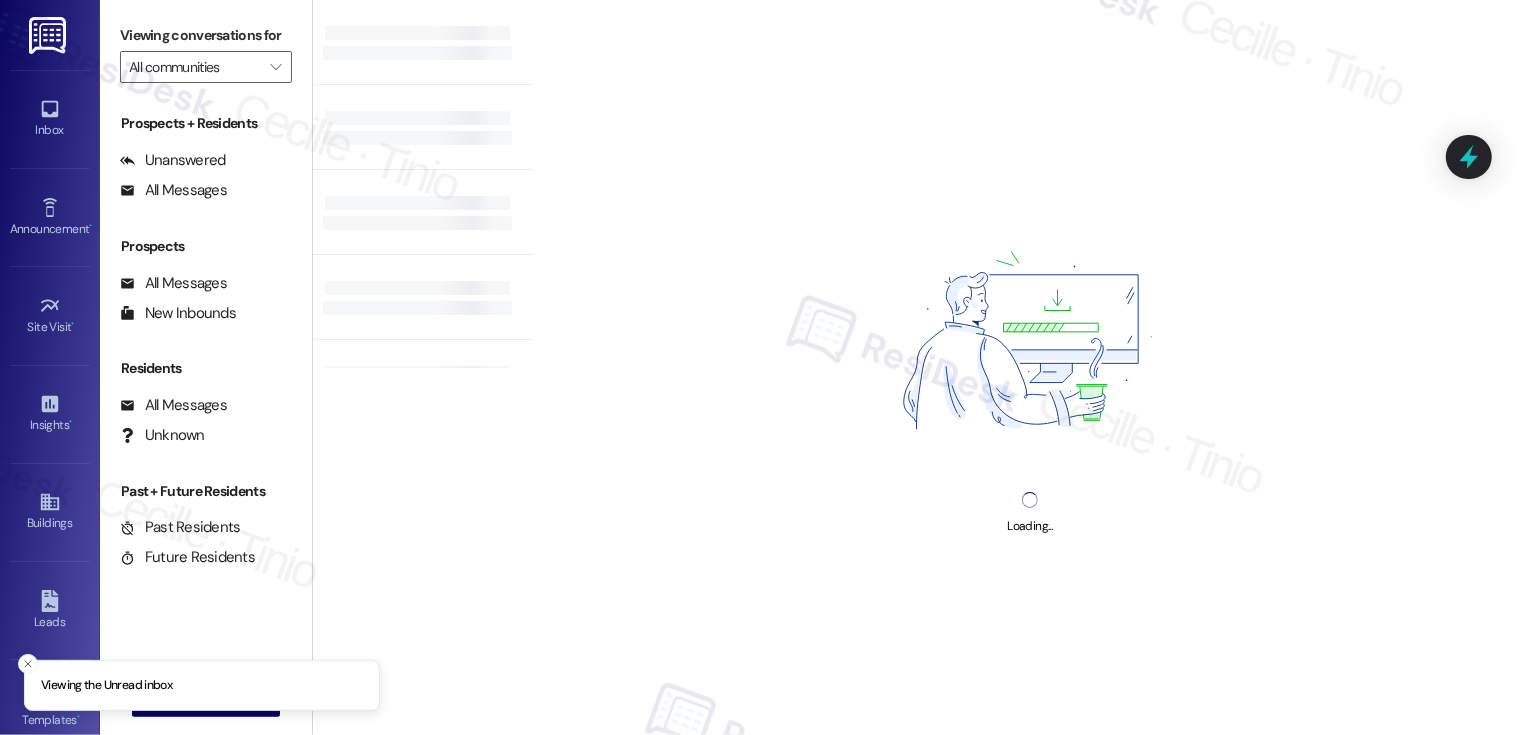 type on "Preserve at Wells Branch" 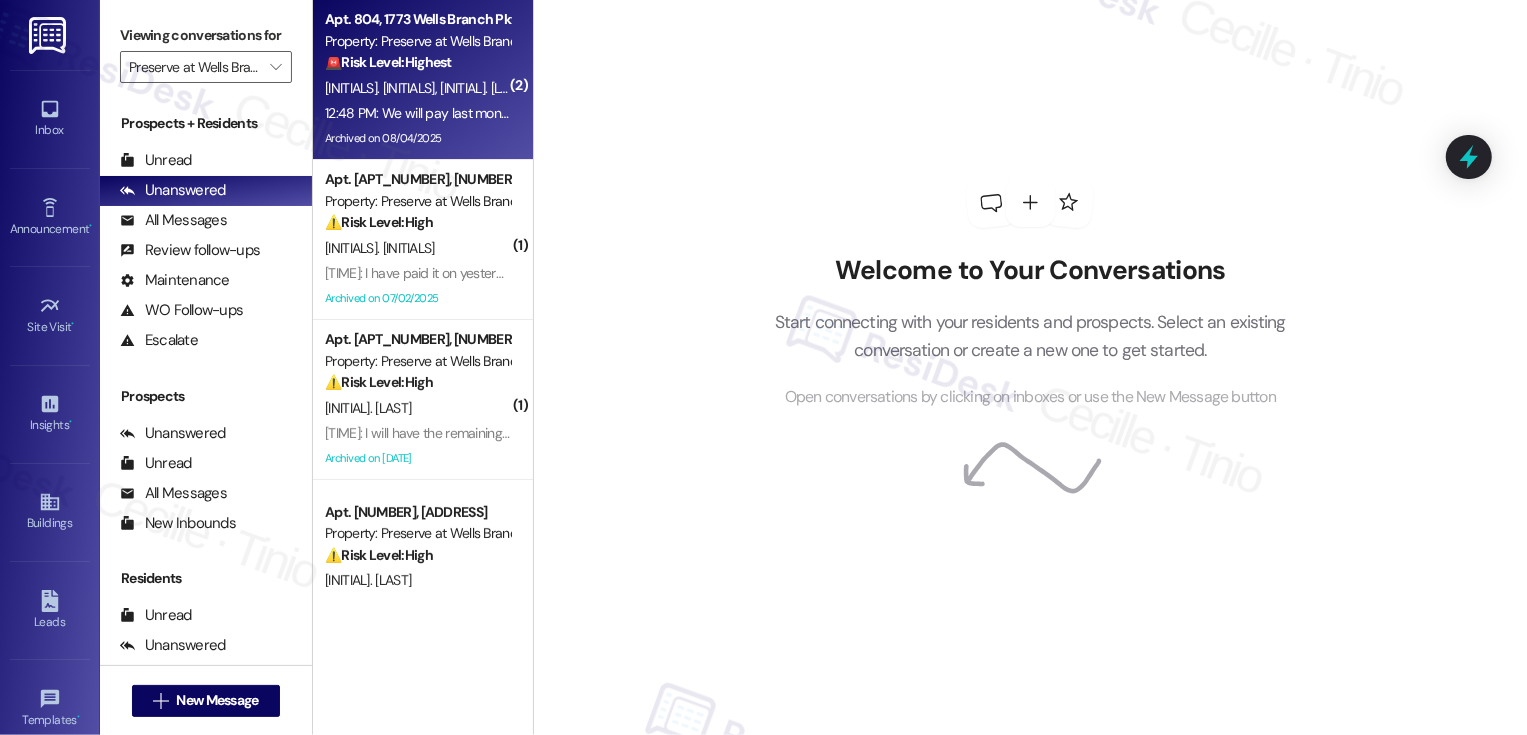 click on "[TIME]: We will pay last month. But we left because there were roaches everywhere.
We have a lot of pictures and video.
Plus the neighbor down stairs constantly called the office on us.
[TIME]: We will pay last month. But we left because there were roaches everywhere.
We have a lot of pictures and video.
Plus the neighbor down stairs constantly called the office on us." at bounding box center (866, 113) 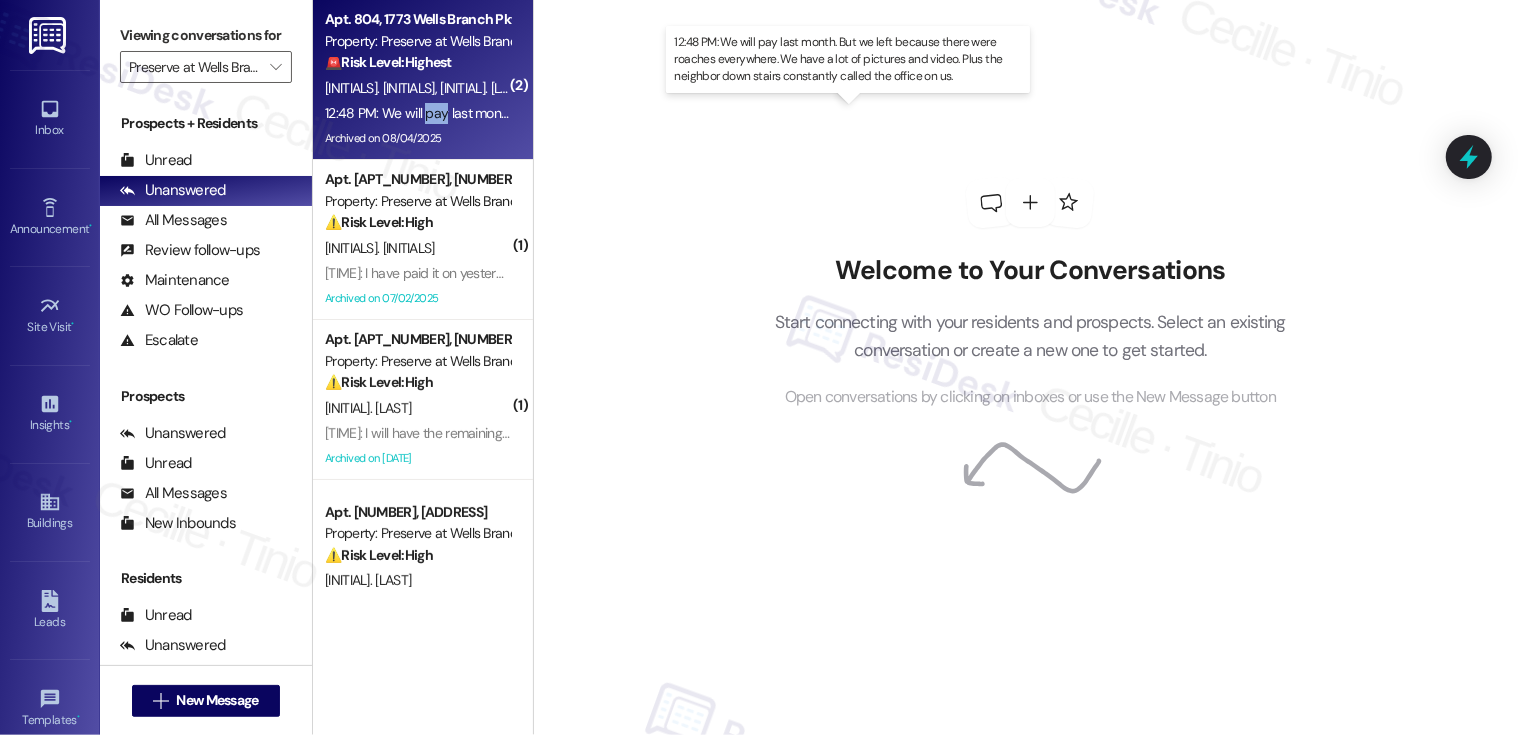 click on "[TIME]: We will pay last month. But we left because there were roaches everywhere.
We have a lot of pictures and video.
Plus the neighbor down stairs constantly called the office on us.
[TIME]: We will pay last month. But we left because there were roaches everywhere.
We have a lot of pictures and video.
Plus the neighbor down stairs constantly called the office on us." at bounding box center [866, 113] 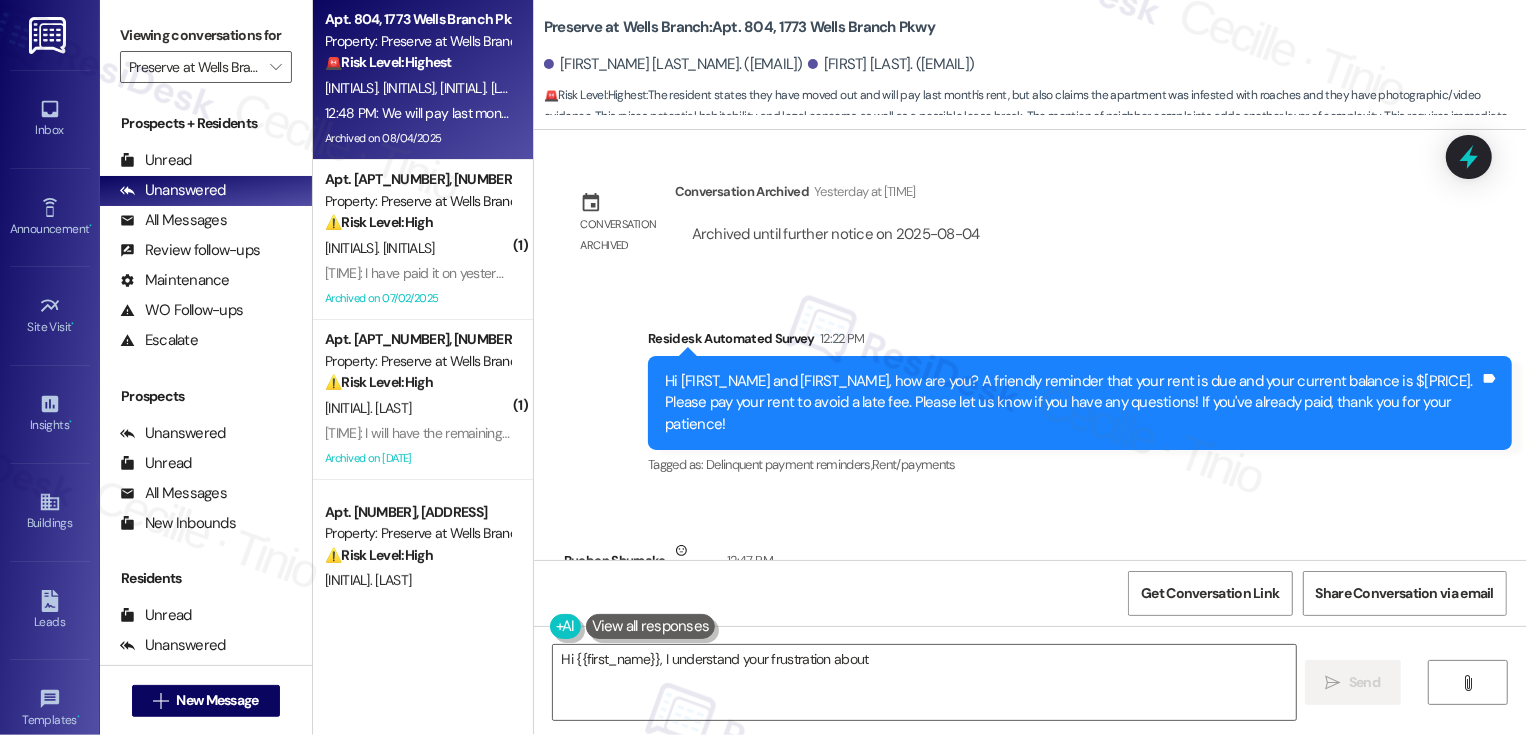 scroll, scrollTop: 7274, scrollLeft: 0, axis: vertical 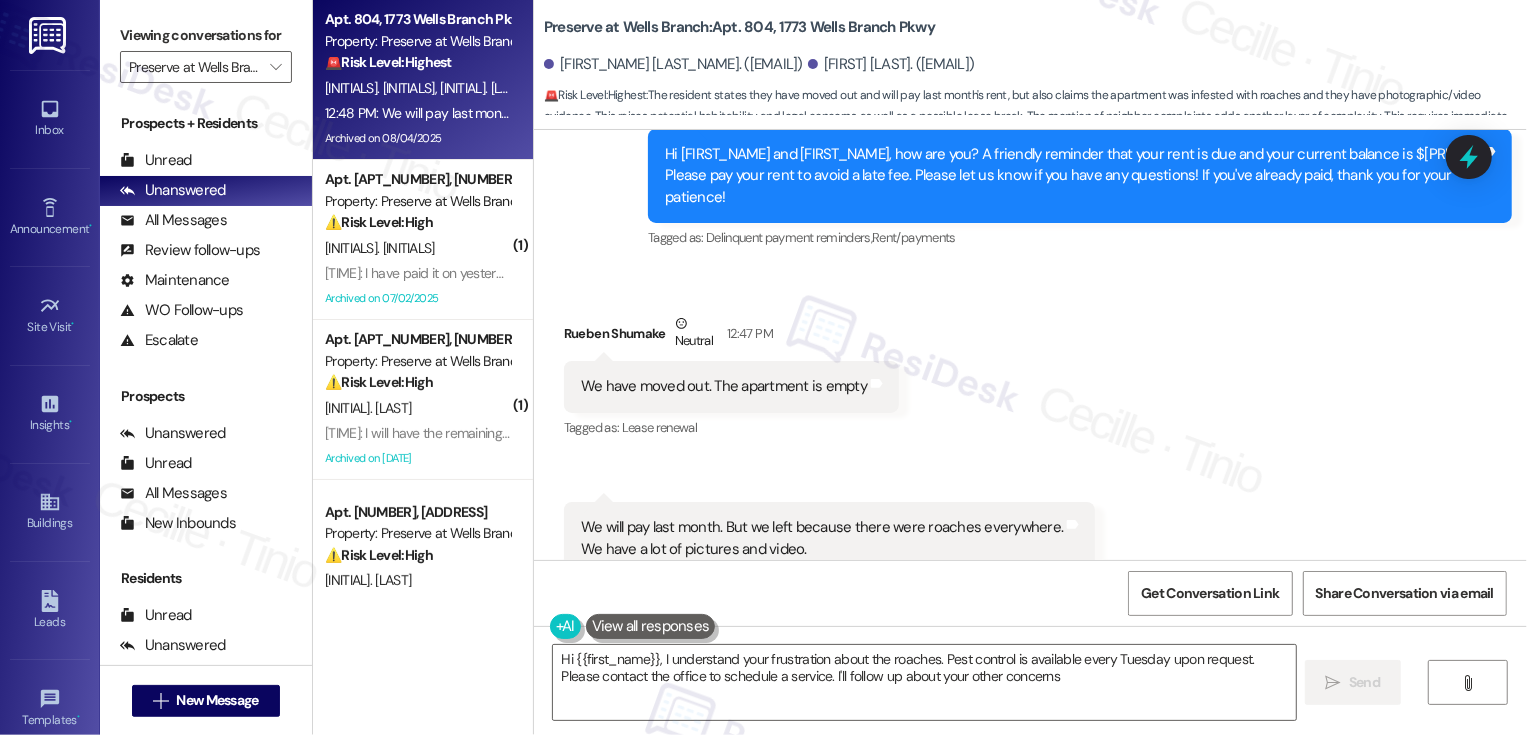 type on "Hi {{first_name}}, I understand your frustration about the roaches. Pest control is available every Tuesday upon request. Please contact the office to schedule a service. I'll follow up about your other concerns." 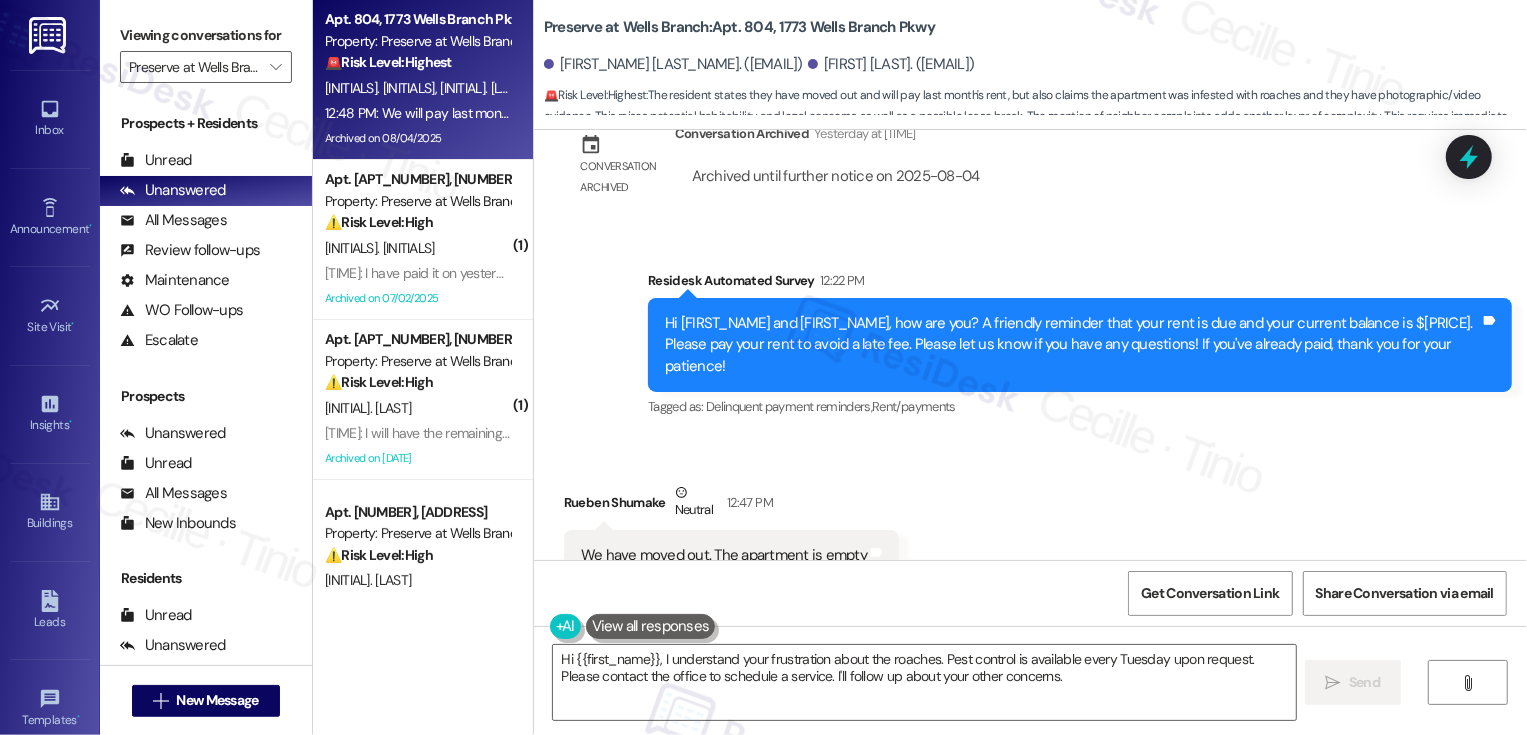 scroll, scrollTop: 7326, scrollLeft: 0, axis: vertical 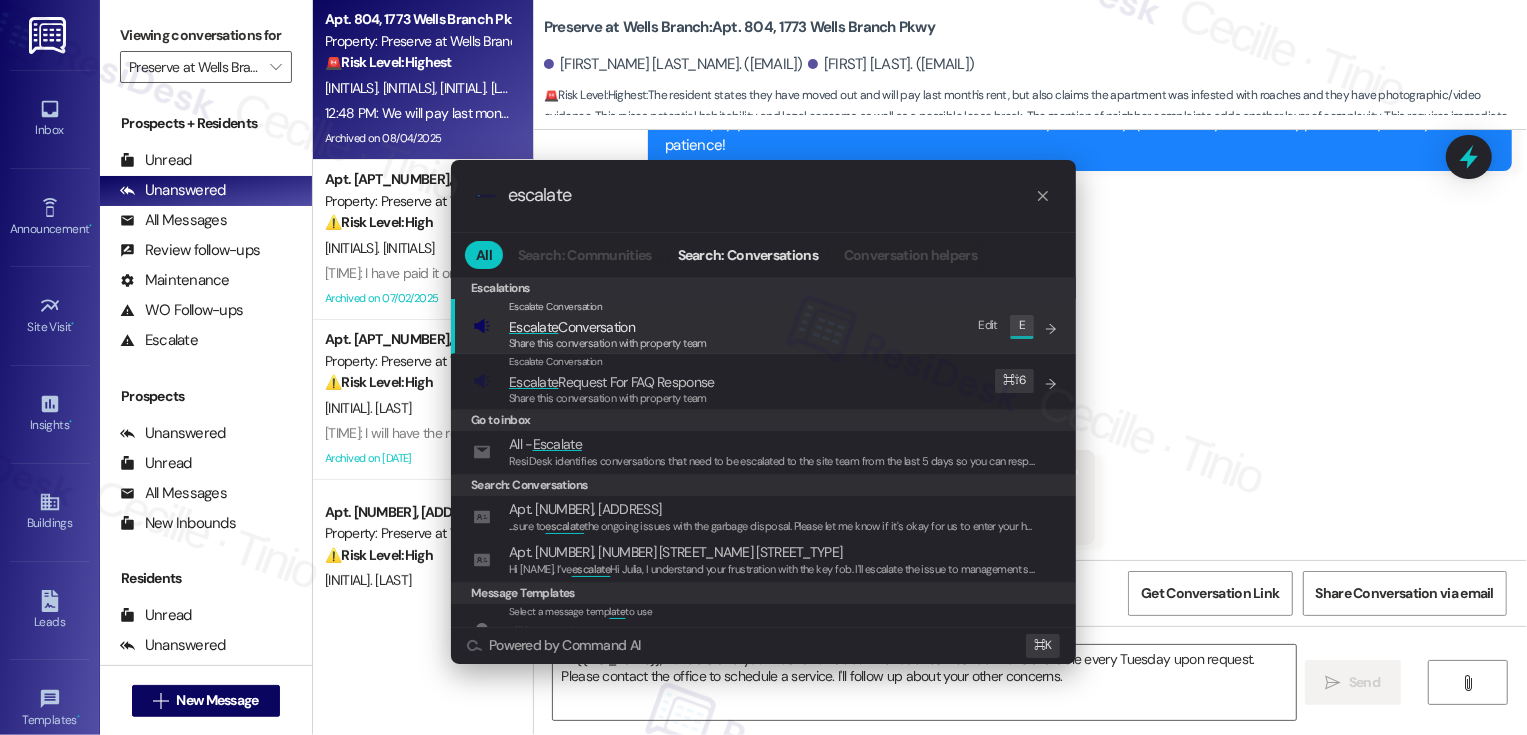 type on "escalate" 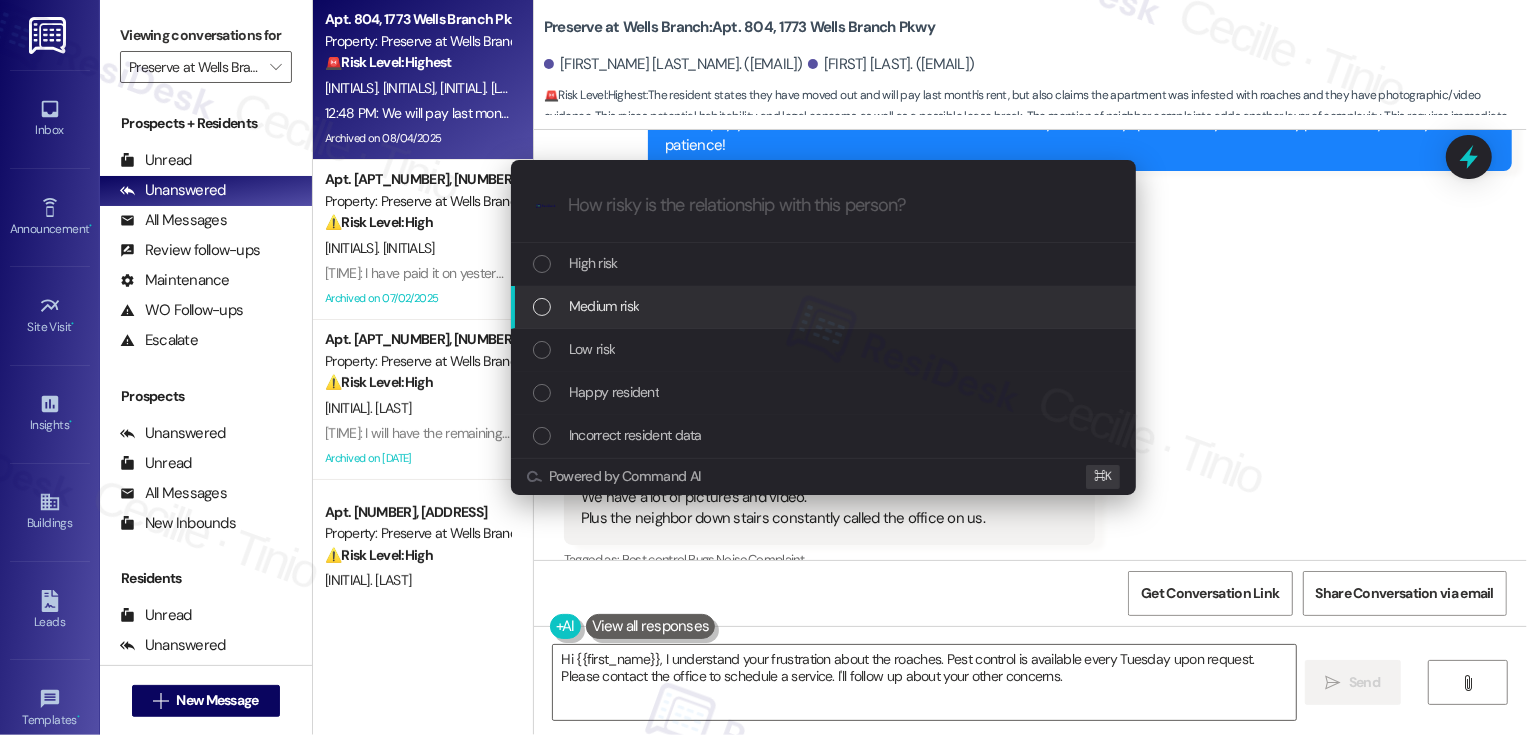 click on "Medium risk" at bounding box center [604, 306] 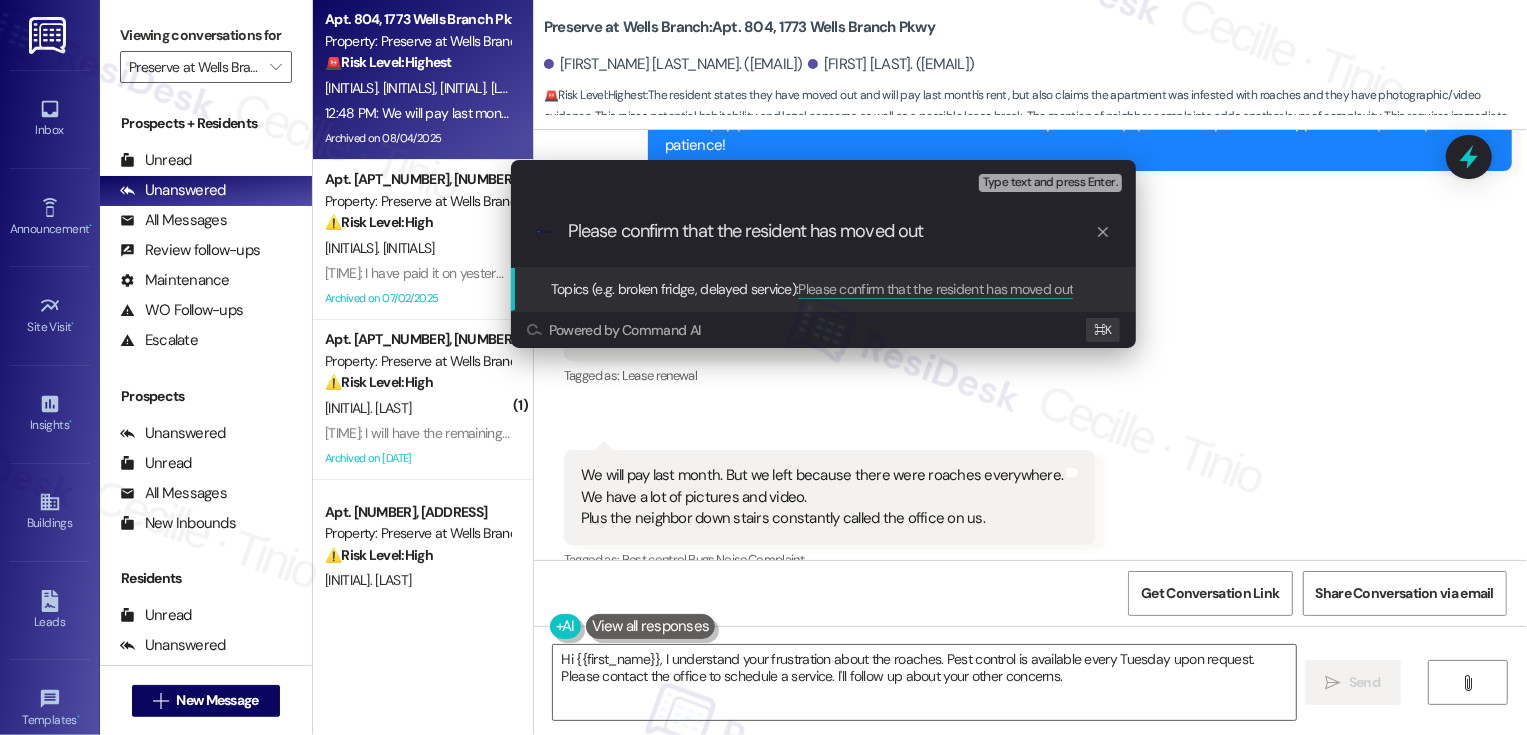 click on "Please confirm that the resident has moved out" at bounding box center (831, 231) 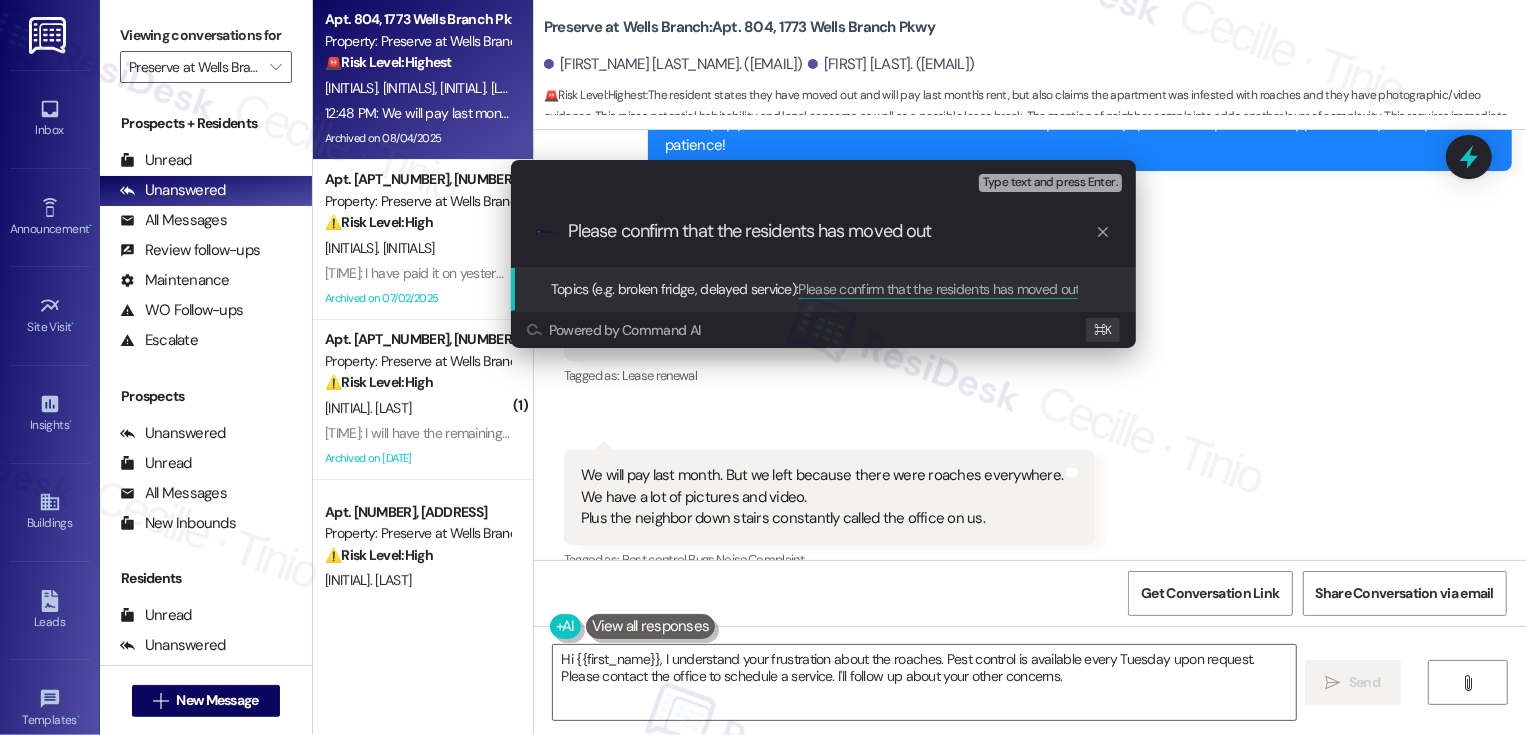click on "Please confirm that the residents has moved out" at bounding box center (831, 231) 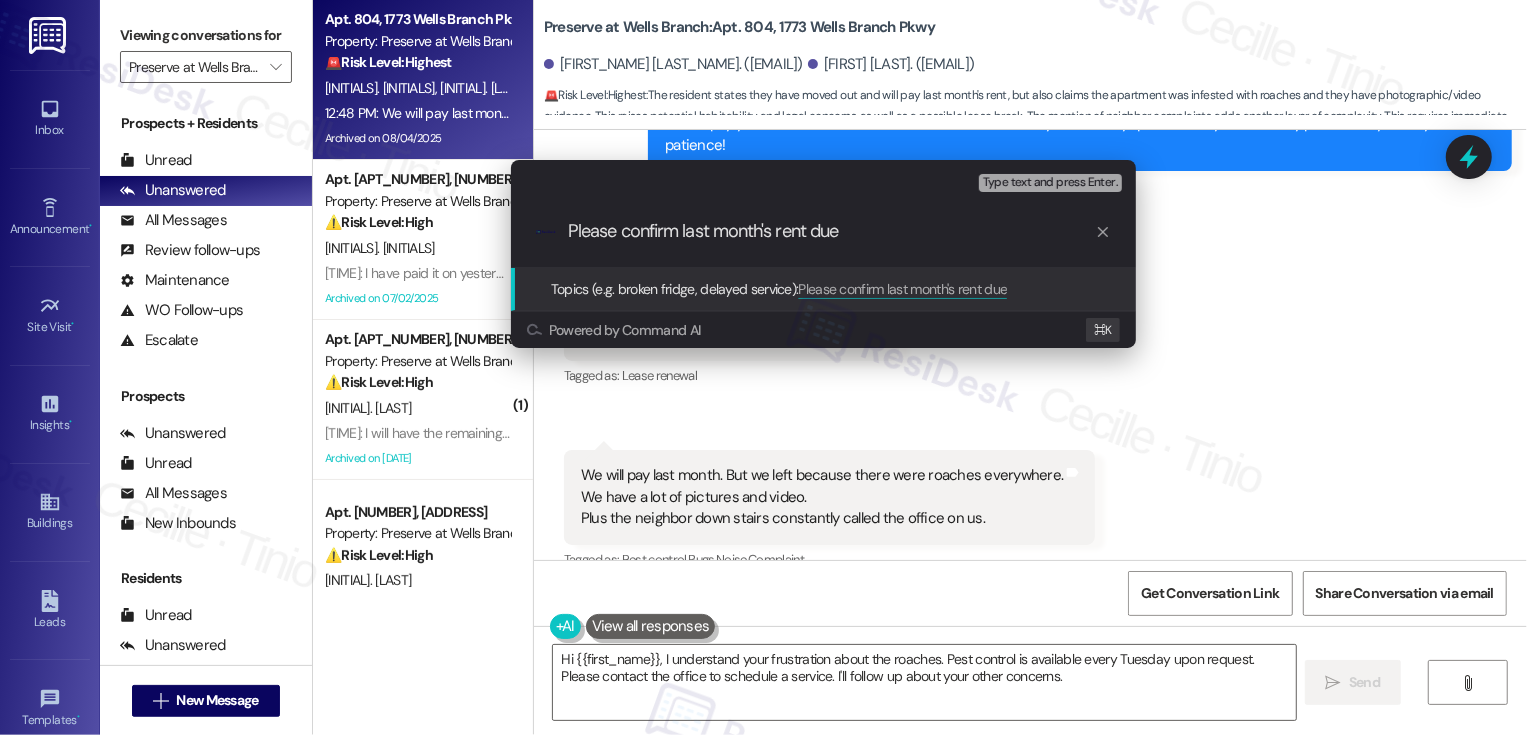scroll, scrollTop: 0, scrollLeft: 0, axis: both 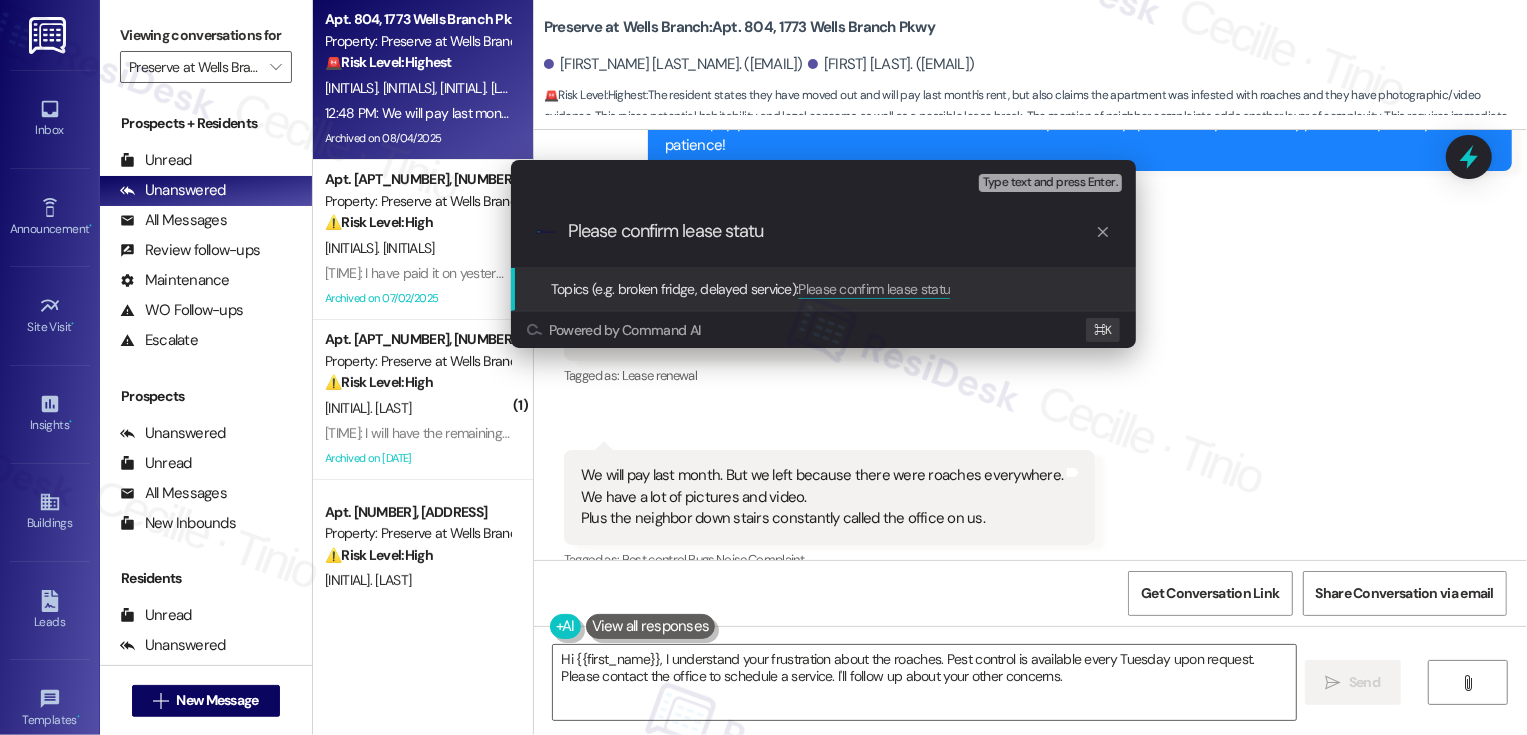 type on "Please confirm lease status" 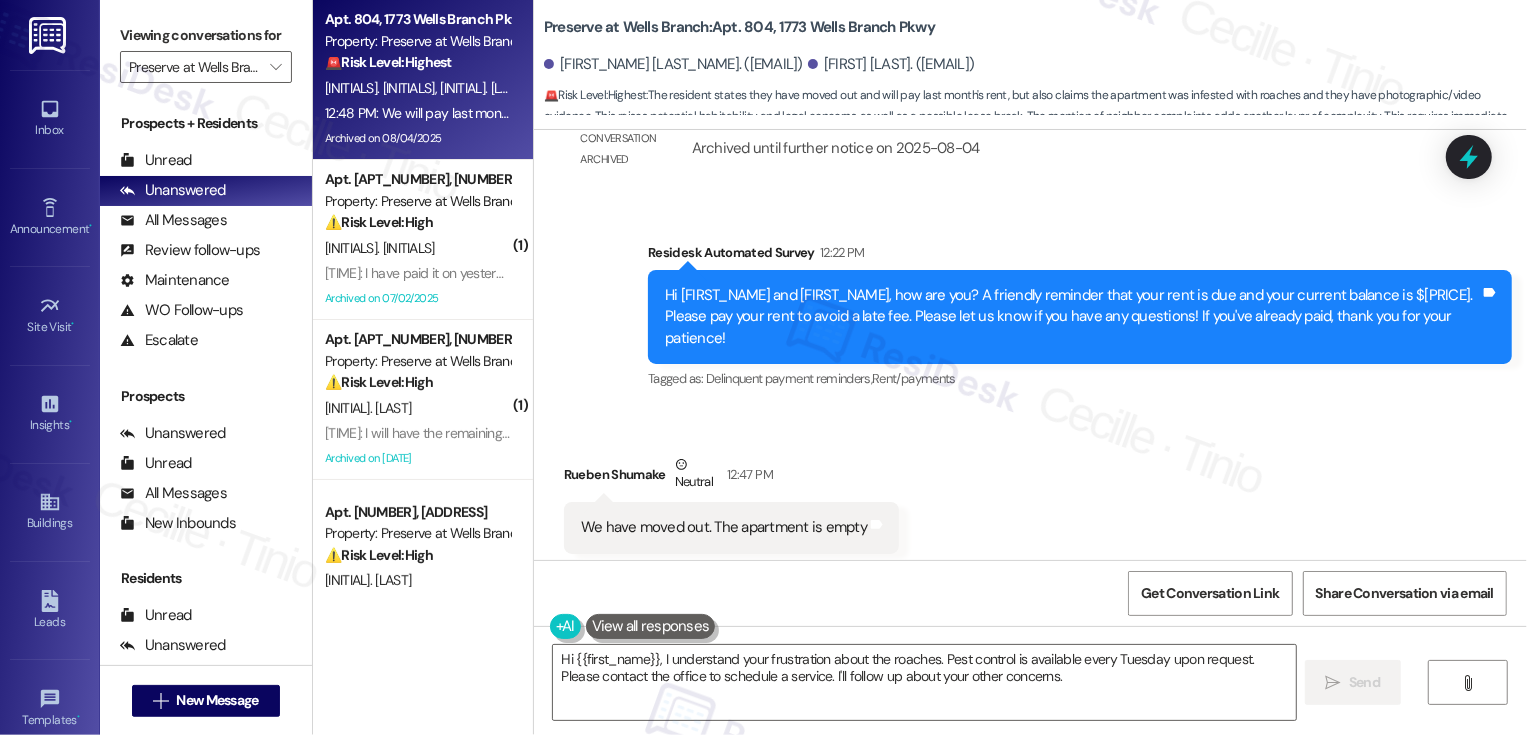 scroll, scrollTop: 7326, scrollLeft: 0, axis: vertical 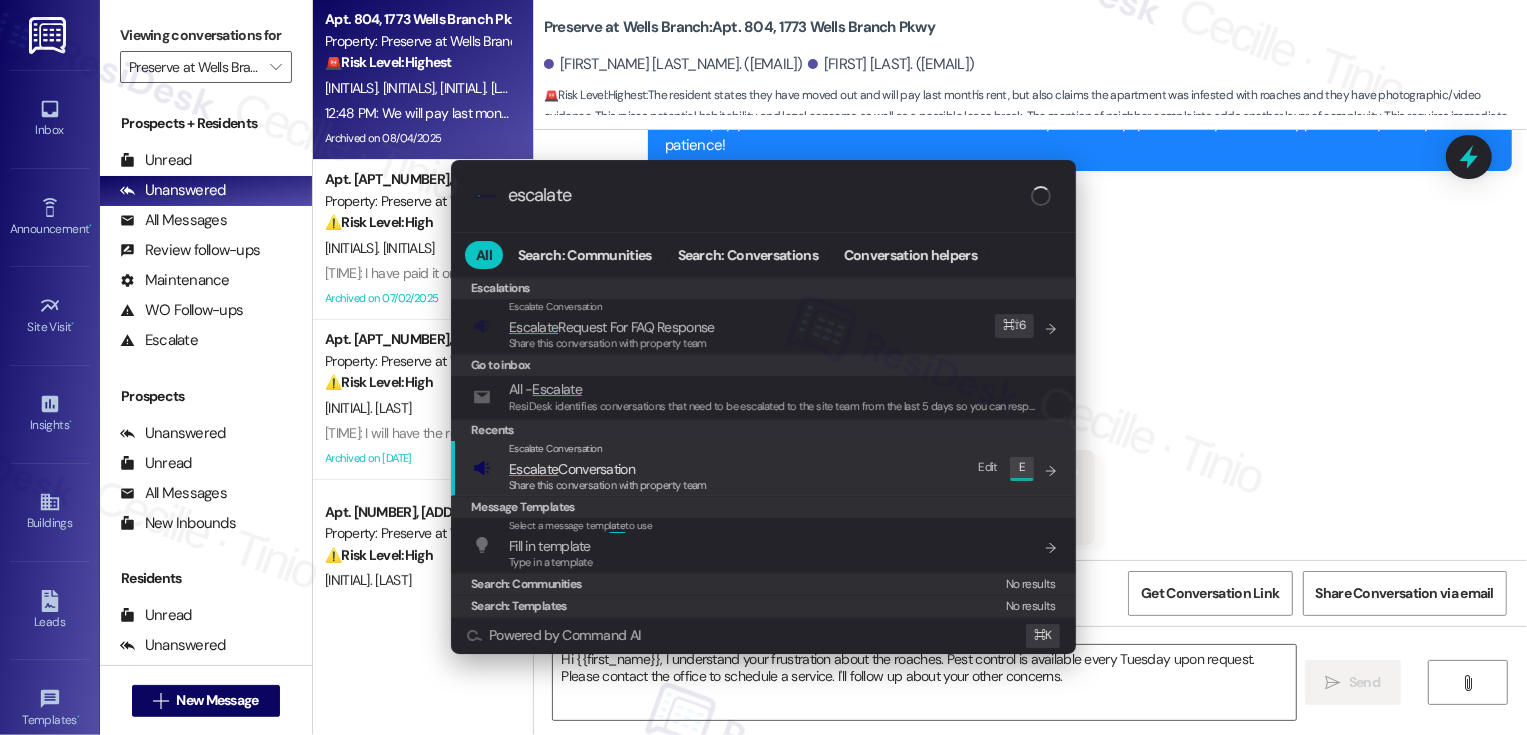 type on "escalate" 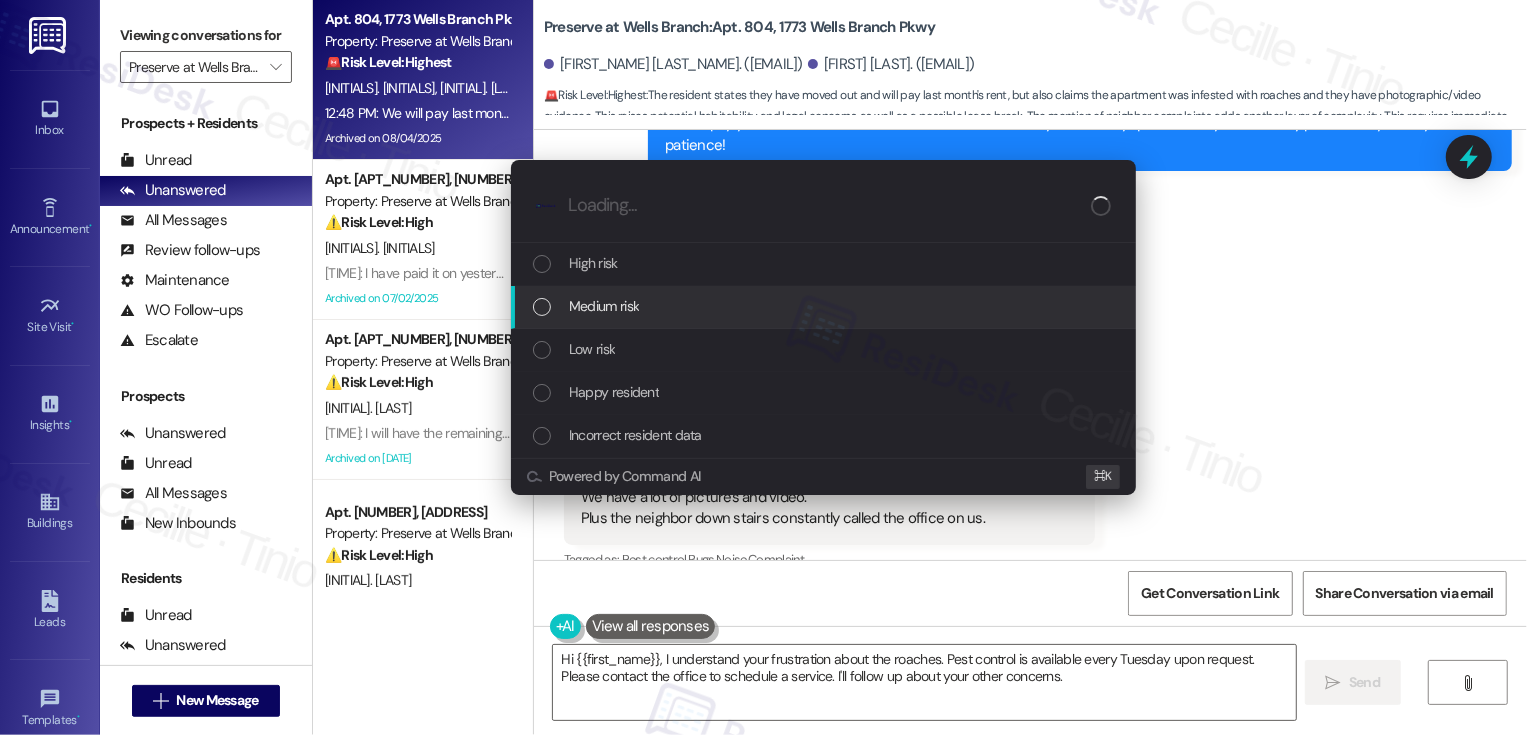 click on "Medium risk" at bounding box center (604, 306) 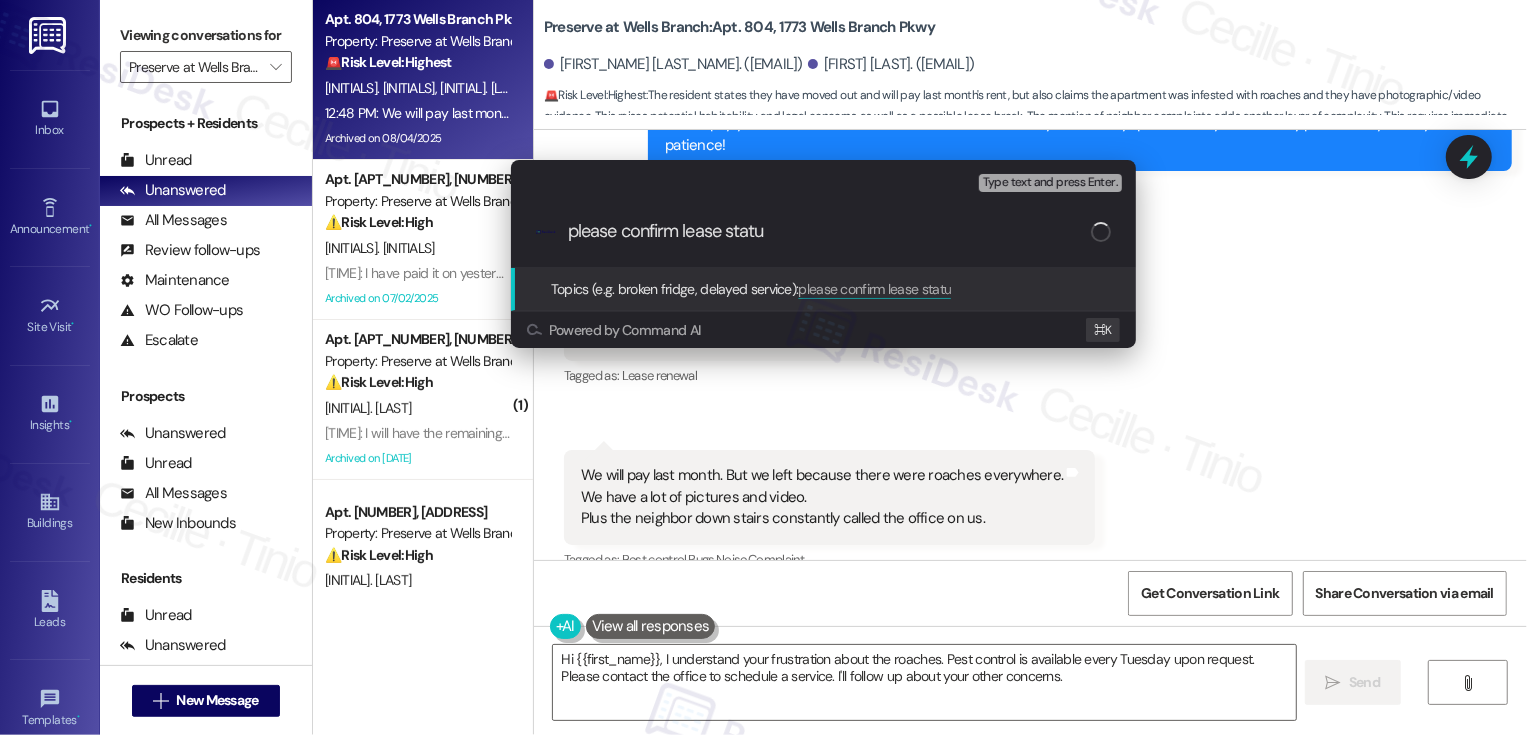 type on "please confirm lease status" 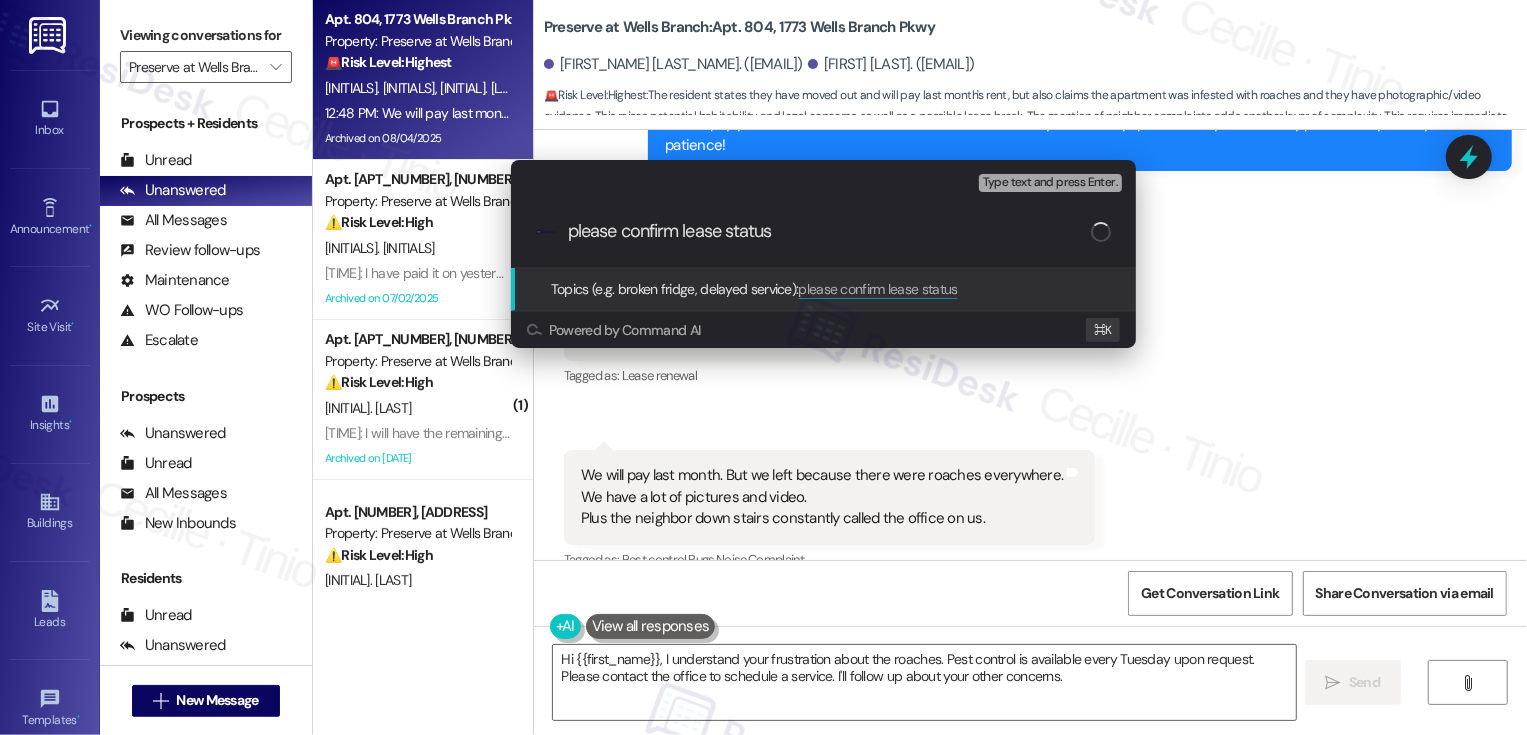 type 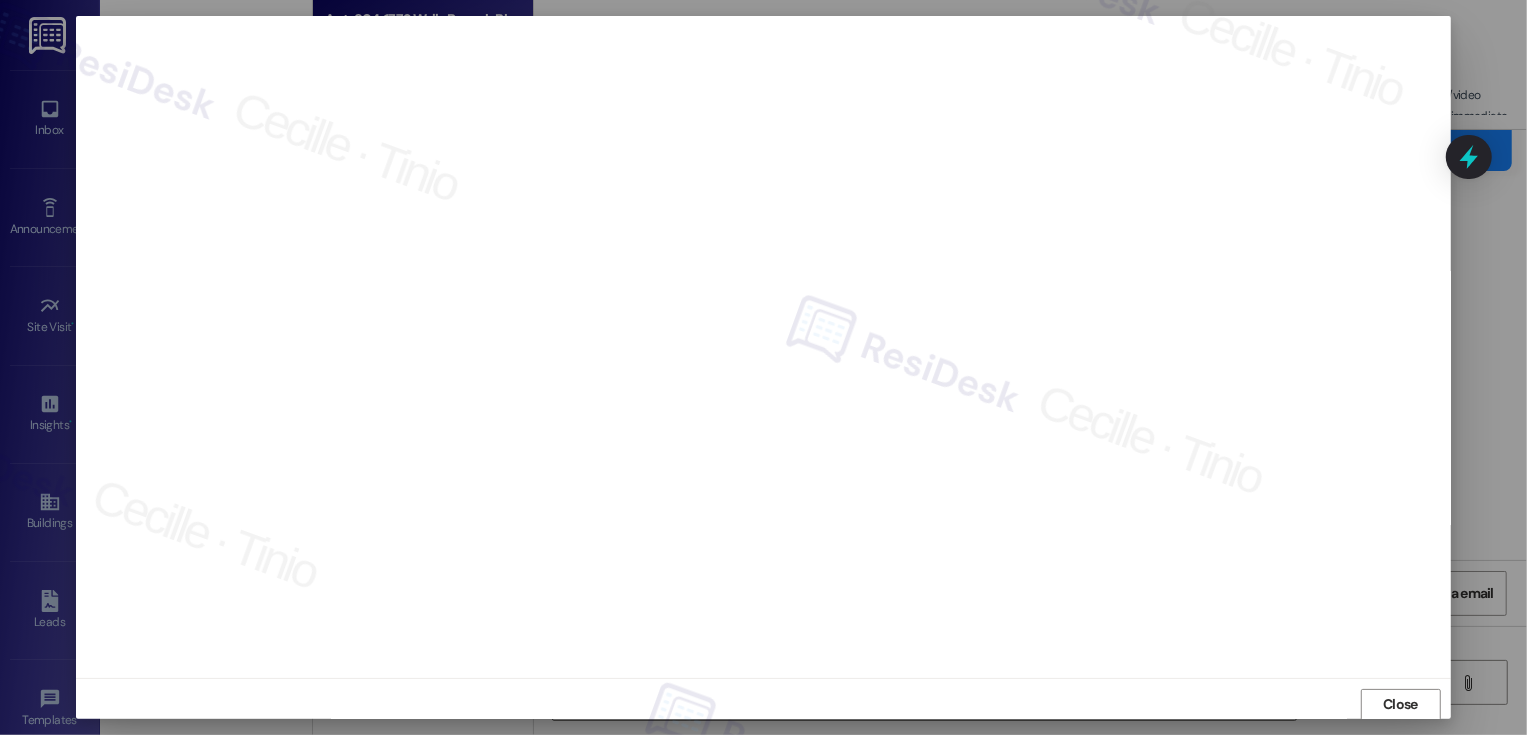 scroll, scrollTop: 1, scrollLeft: 0, axis: vertical 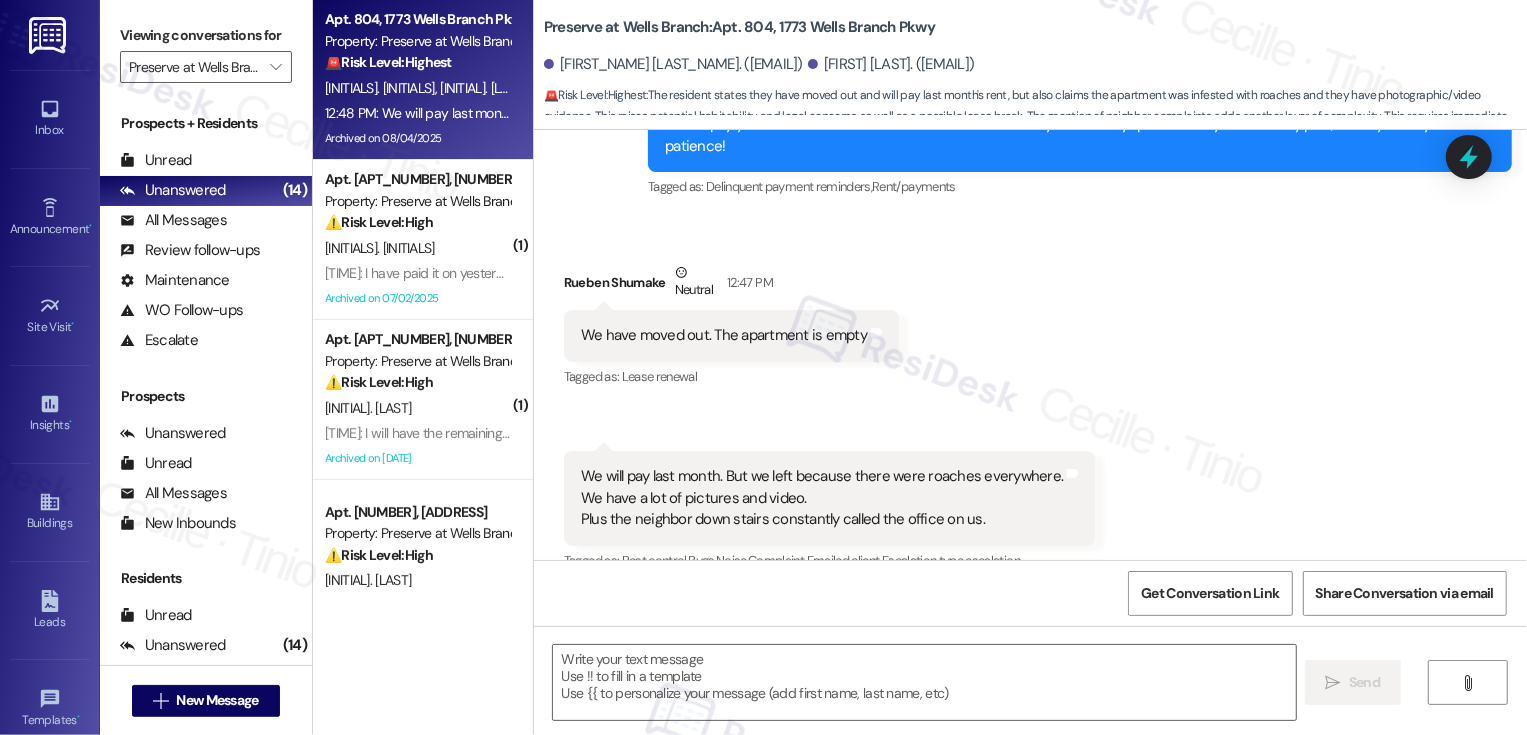 type on "Fetching suggested responses. Please feel free to read through the conversation in the meantime." 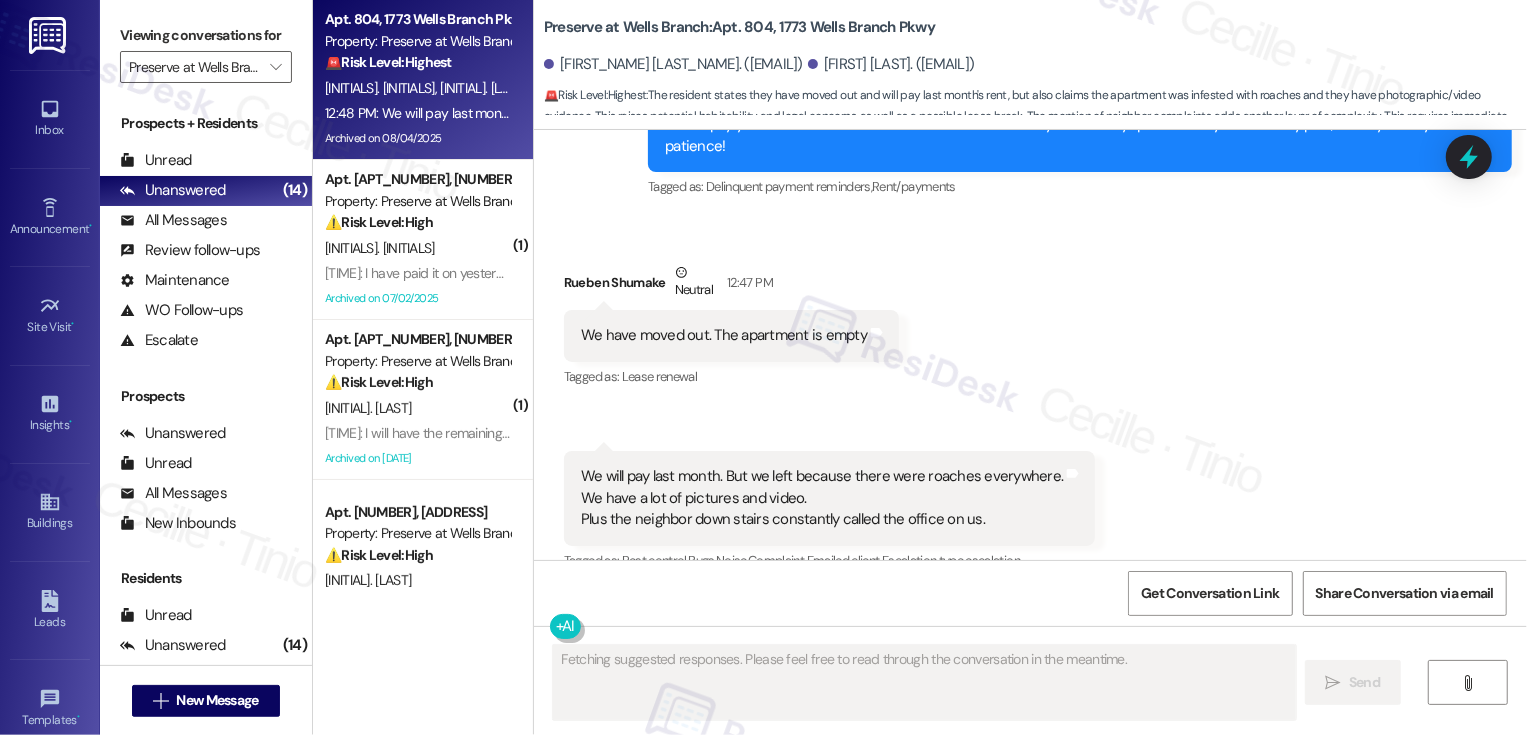 scroll, scrollTop: 7326, scrollLeft: 0, axis: vertical 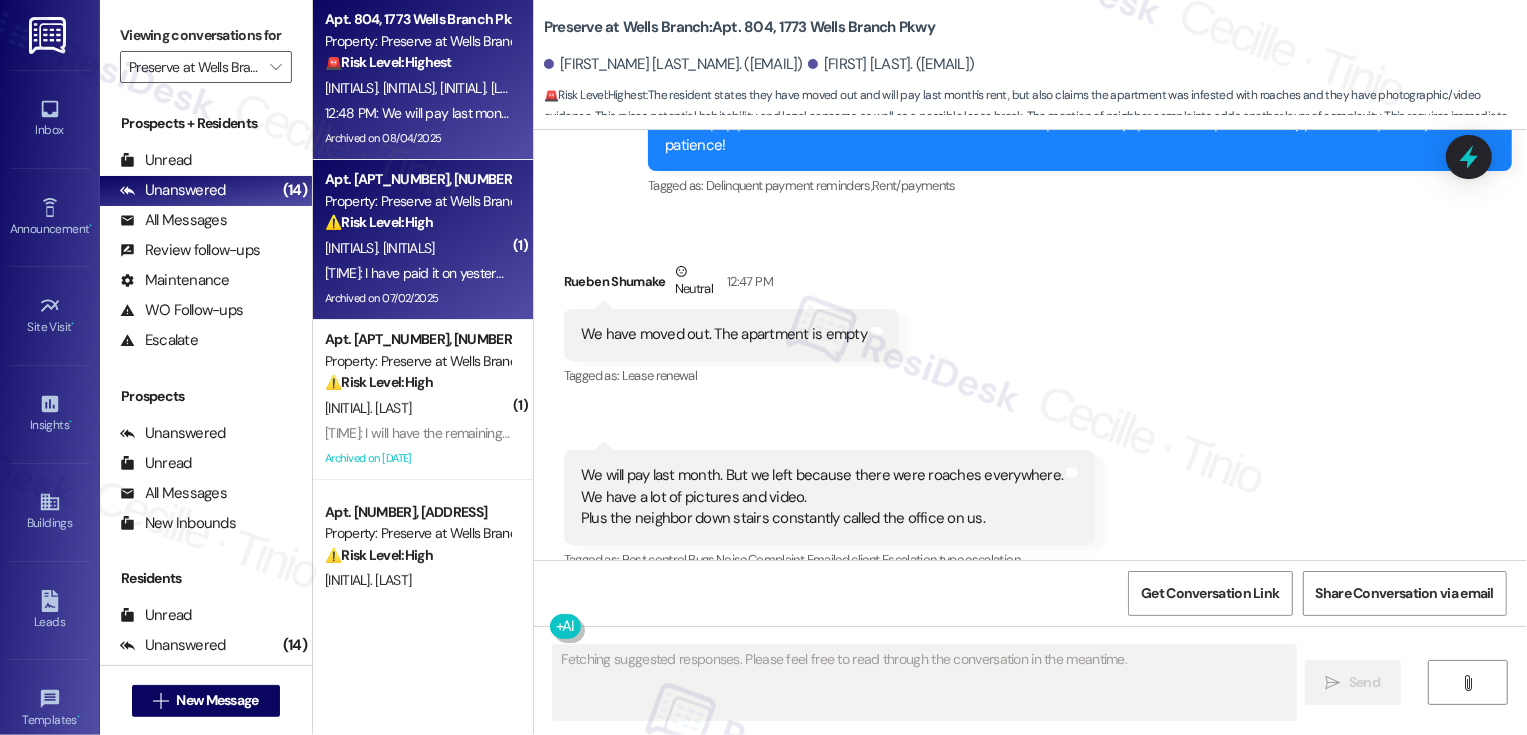 click on "Property: Preserve at Wells Branch" at bounding box center (417, 201) 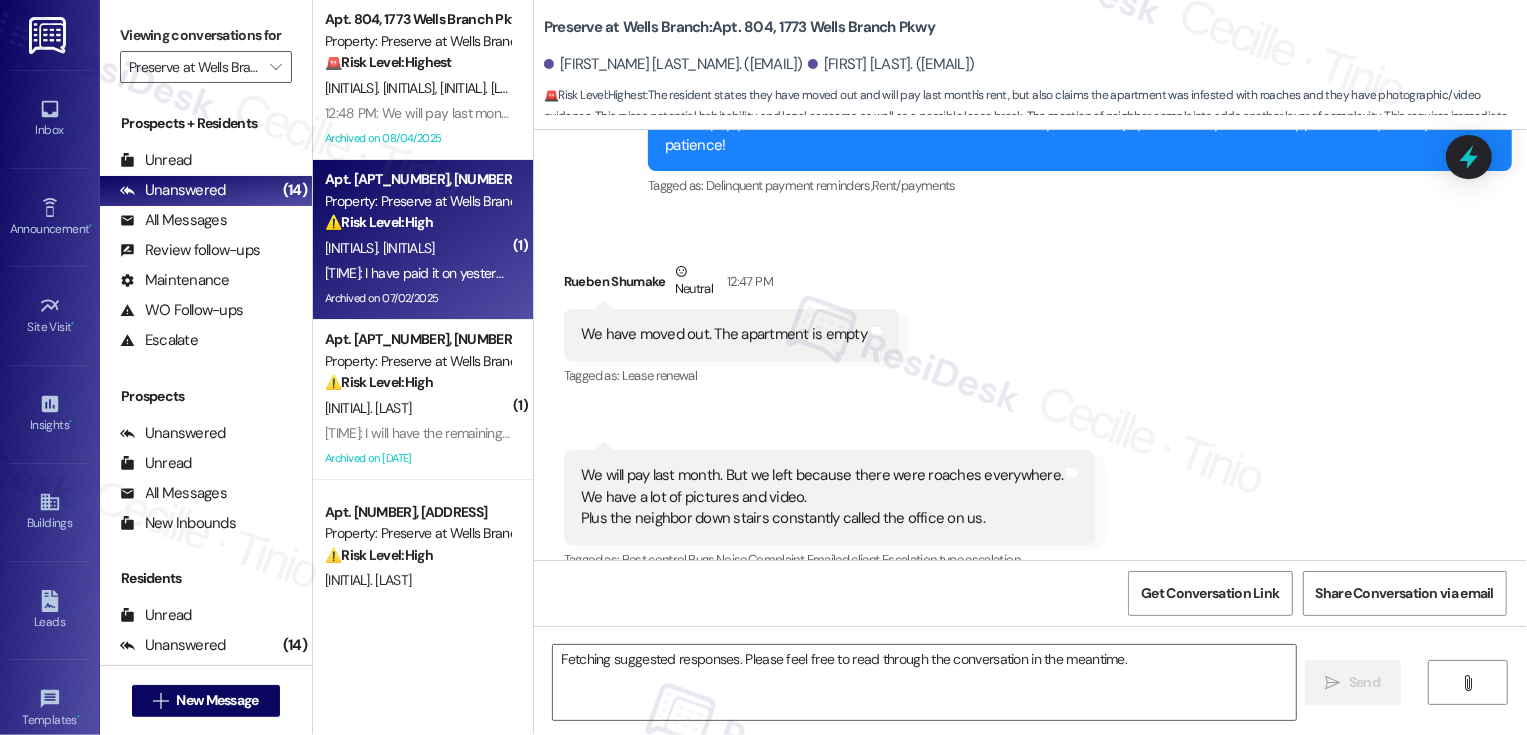 click on "Property: Preserve at Wells Branch" at bounding box center (417, 201) 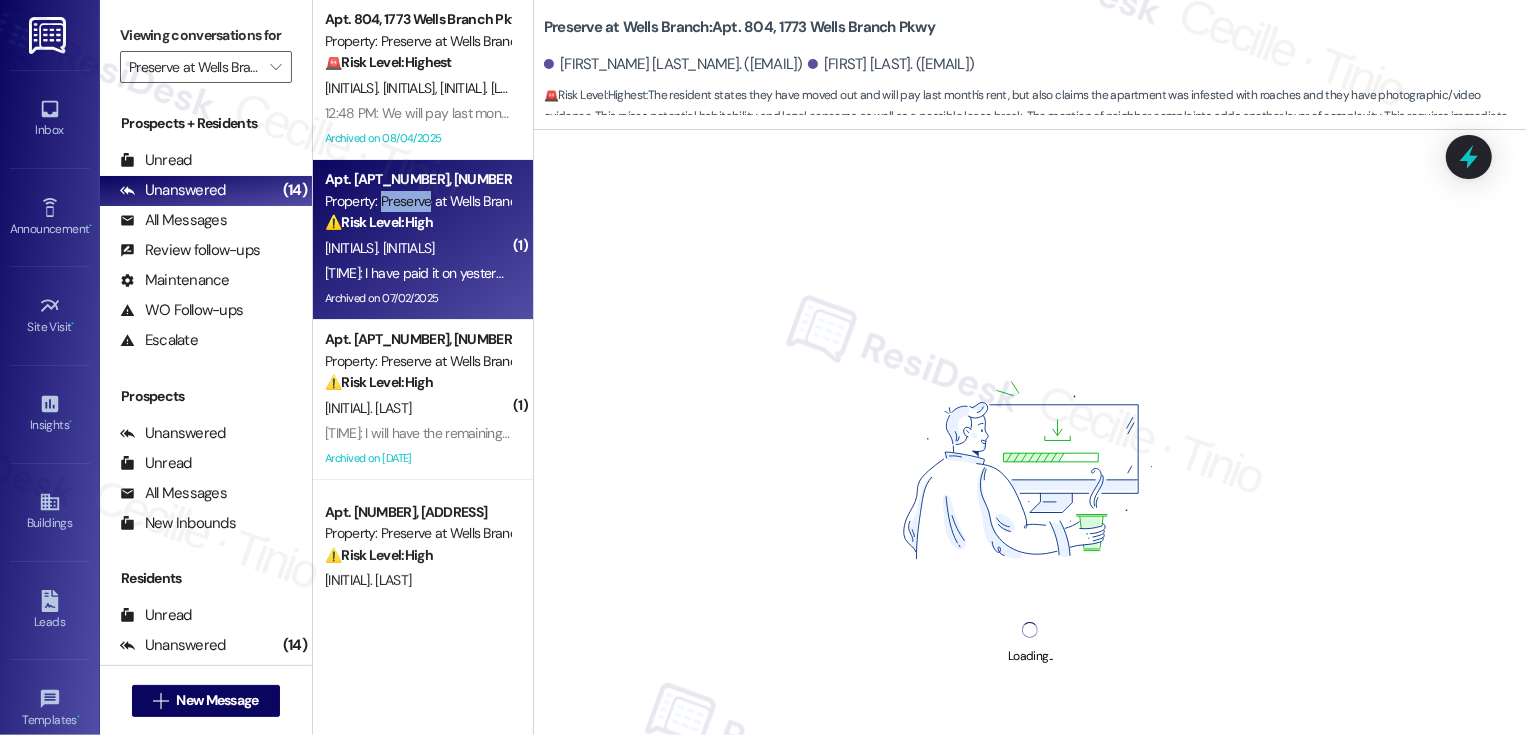 click on "Property: Preserve at Wells Branch" at bounding box center [417, 201] 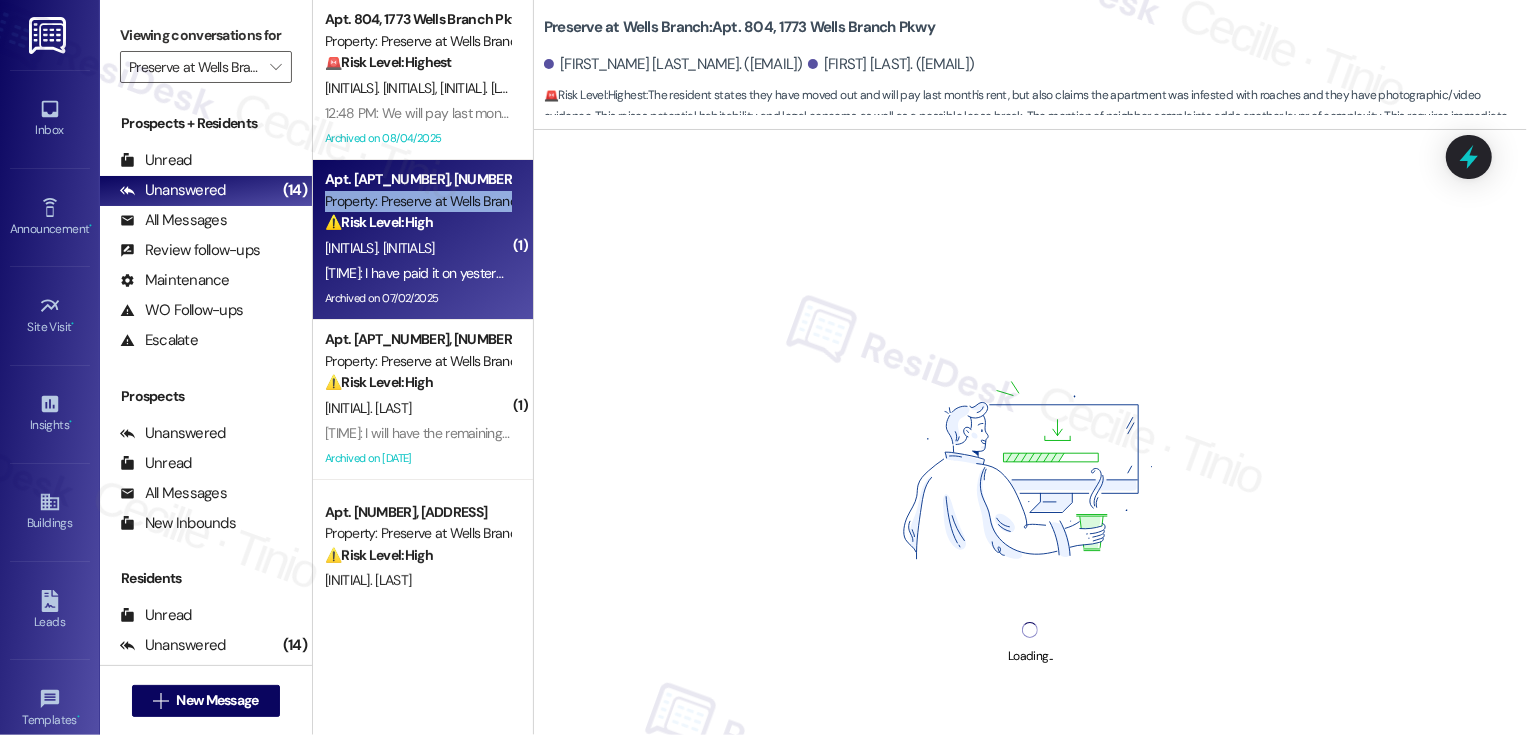 click on "Property: Preserve at Wells Branch" at bounding box center (417, 201) 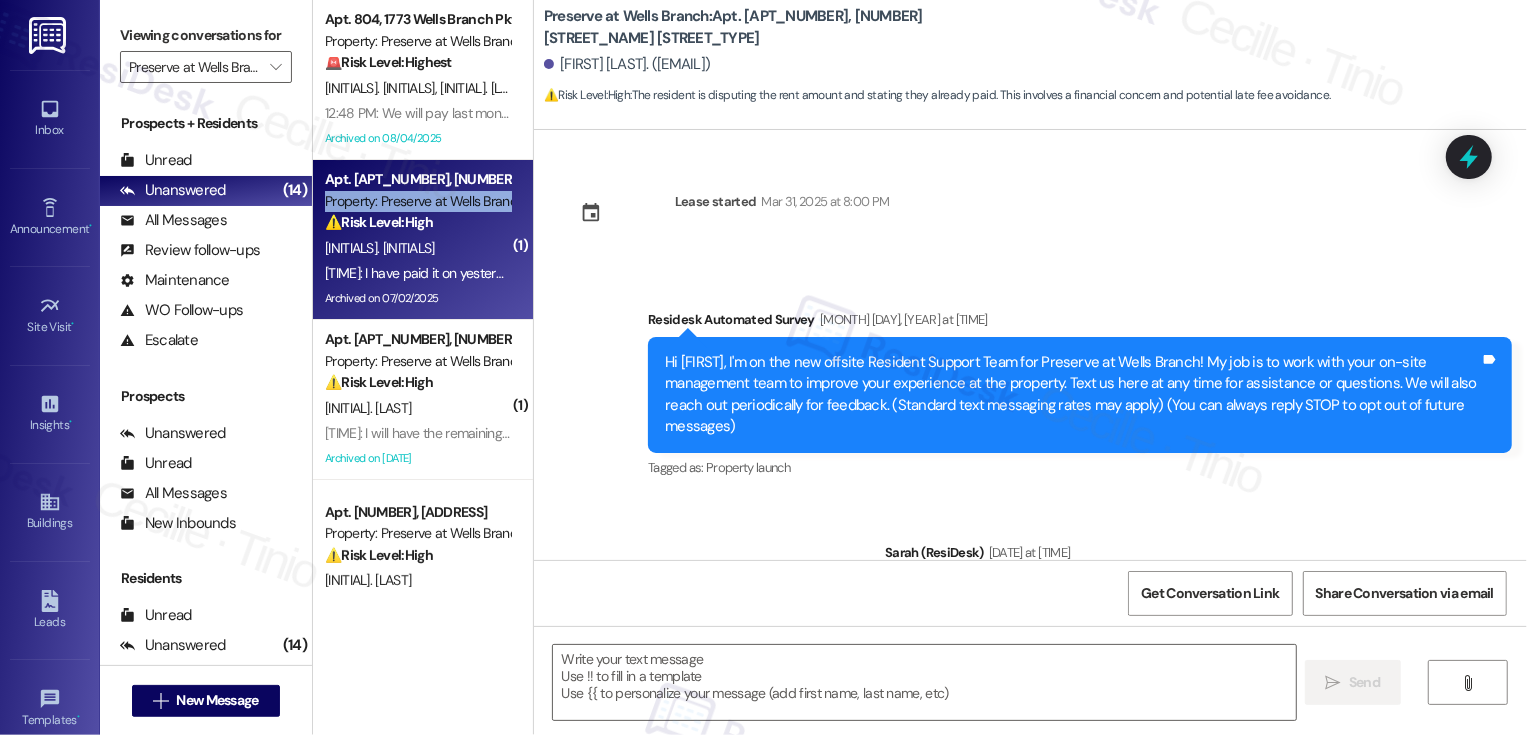 click on "⚠️ Risk Level: High The resident is disputing the rent amount and stating they already paid. This involves a financial concern and potential late fee avoidance." at bounding box center (417, 222) 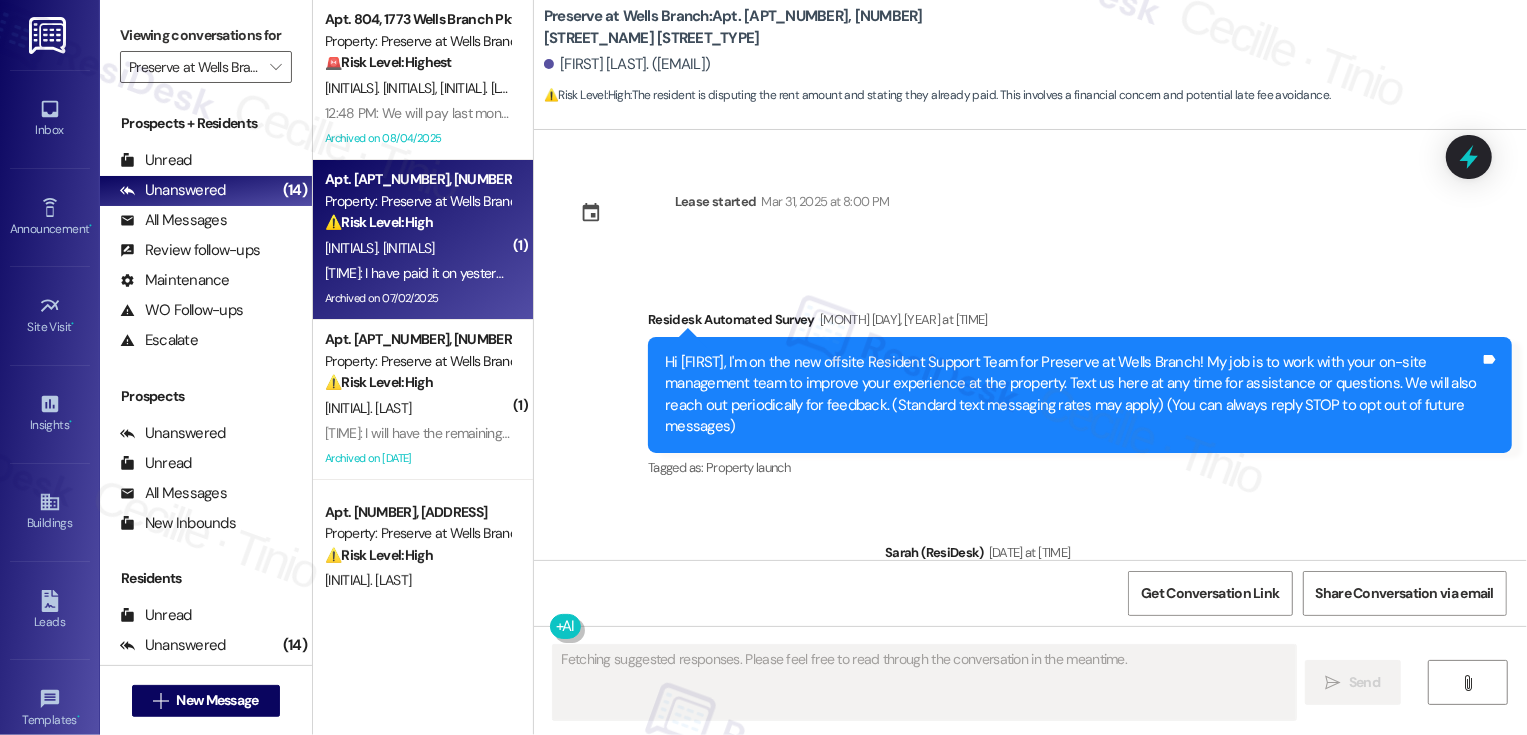 scroll, scrollTop: 11634, scrollLeft: 0, axis: vertical 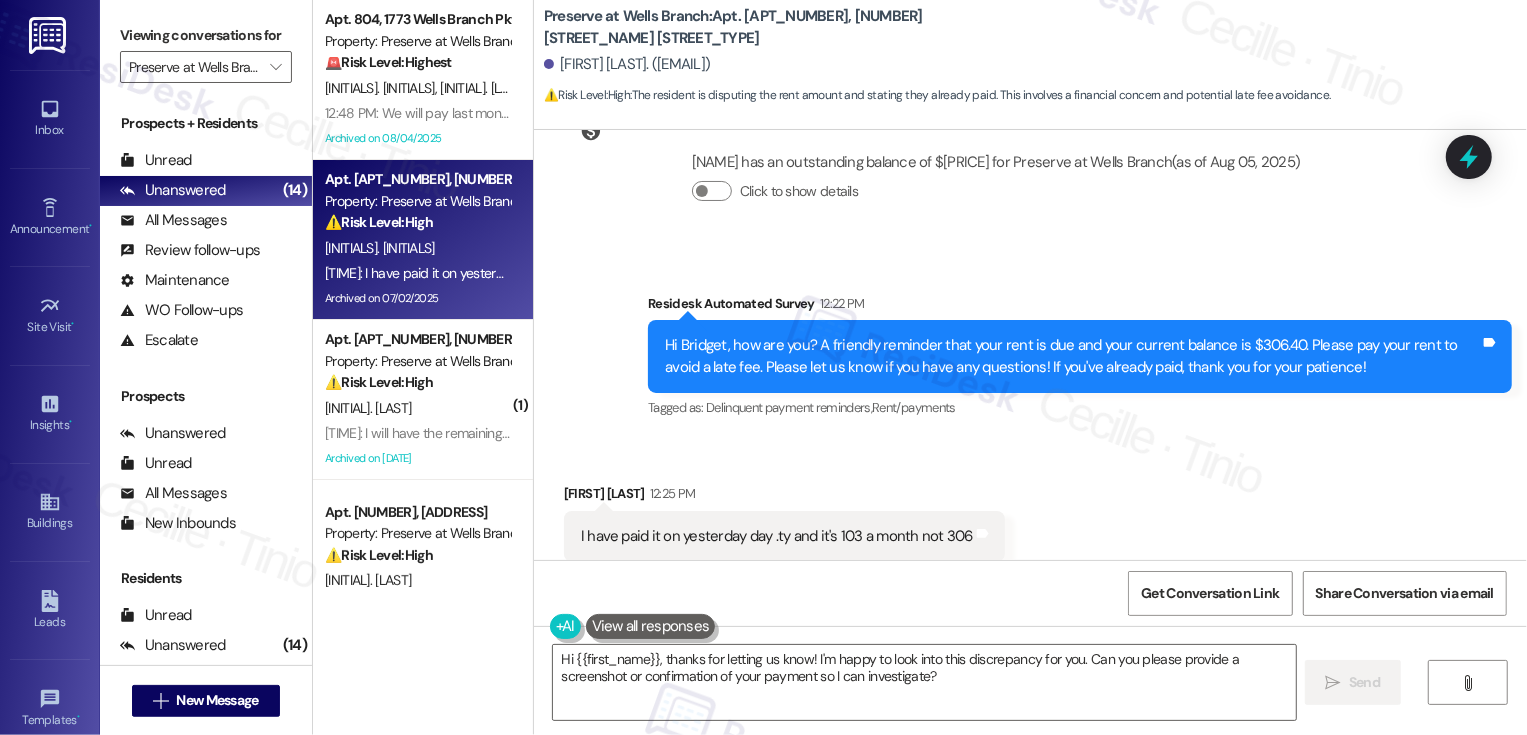click on "Received via SMS Bridget Hodges 12:25 PM I have paid  it on yesterday day .ty  and it's 103 a month not 306 Tags and notes Tagged as:   Rent/payments Click to highlight conversations about Rent/payments" at bounding box center (1030, 522) 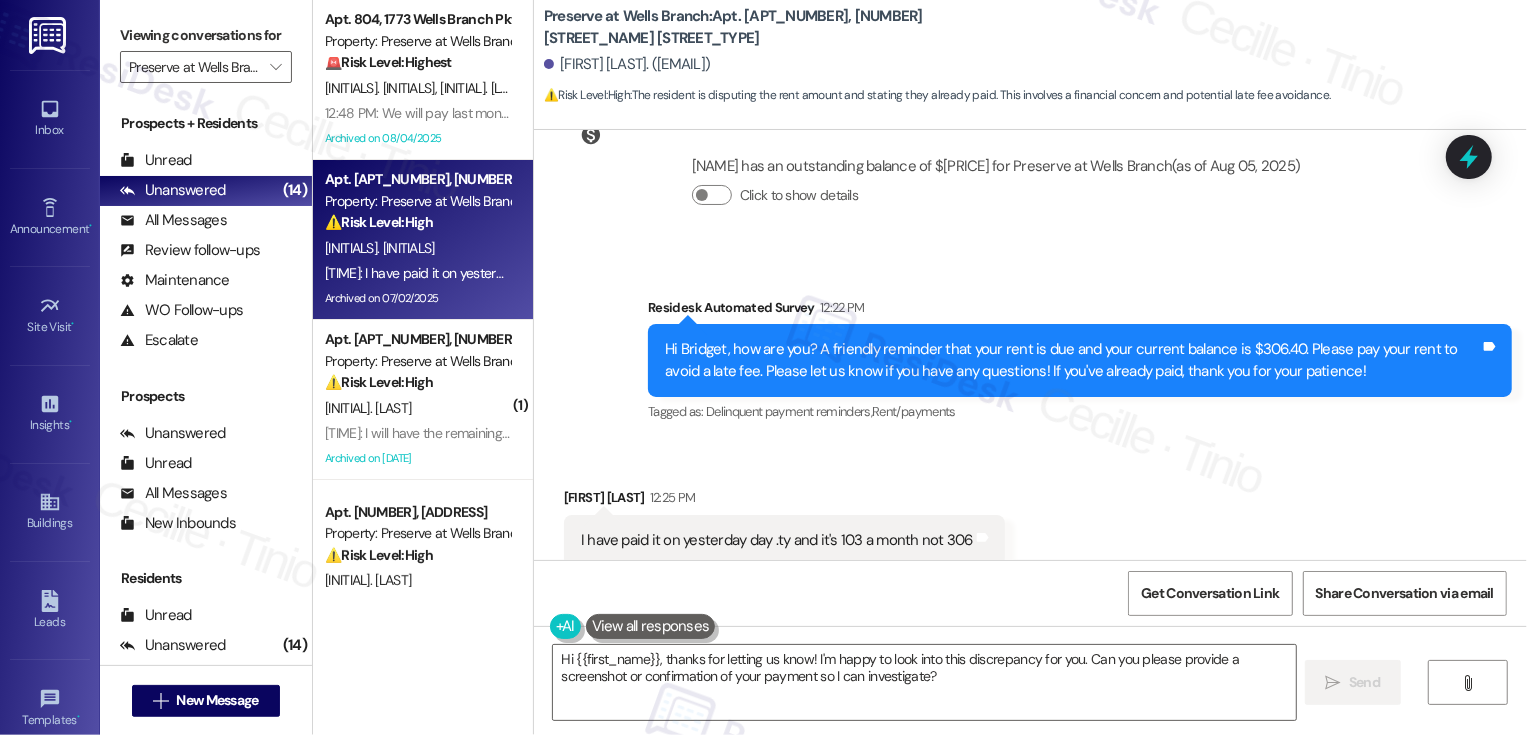 scroll, scrollTop: 11635, scrollLeft: 0, axis: vertical 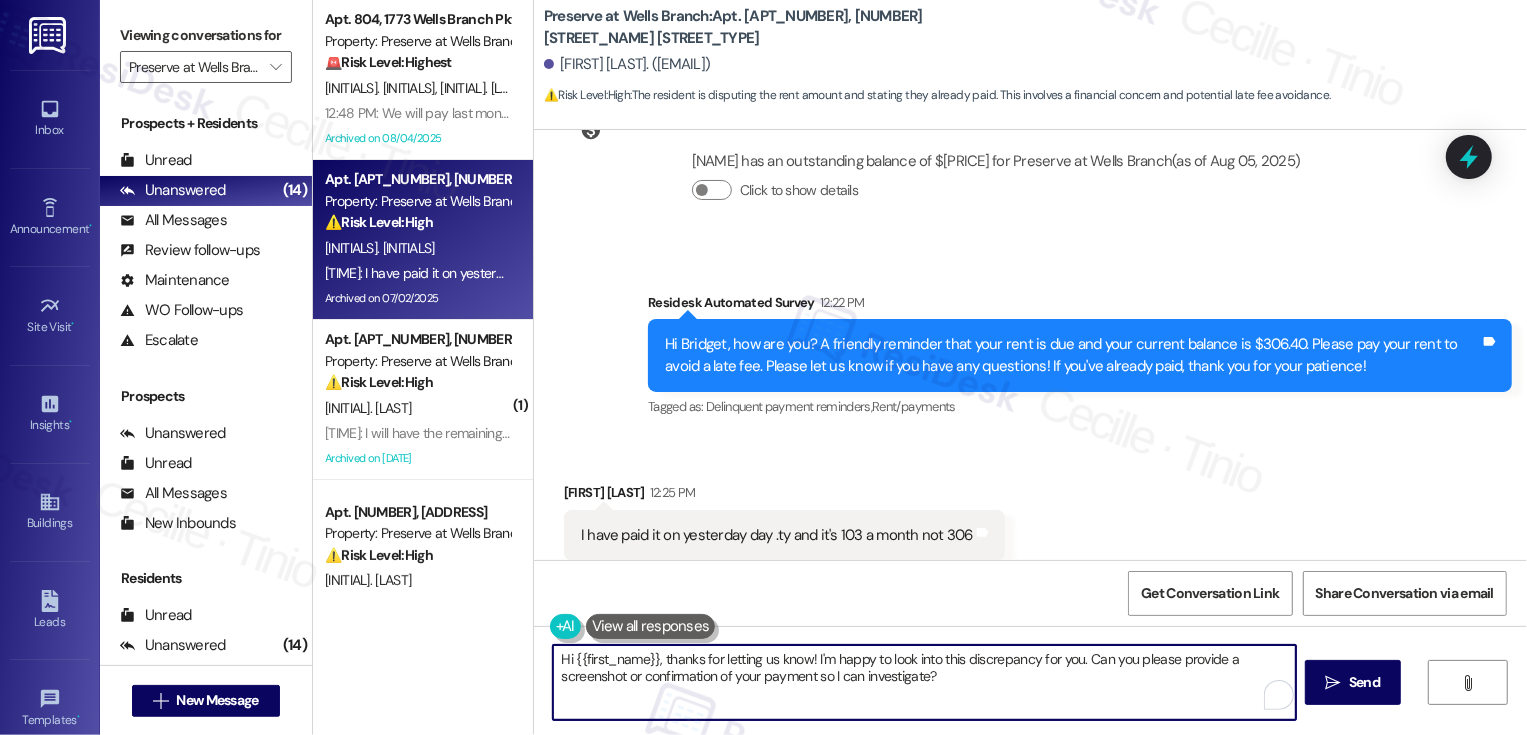 drag, startPoint x: 1079, startPoint y: 657, endPoint x: 1094, endPoint y: 694, distance: 39.92493 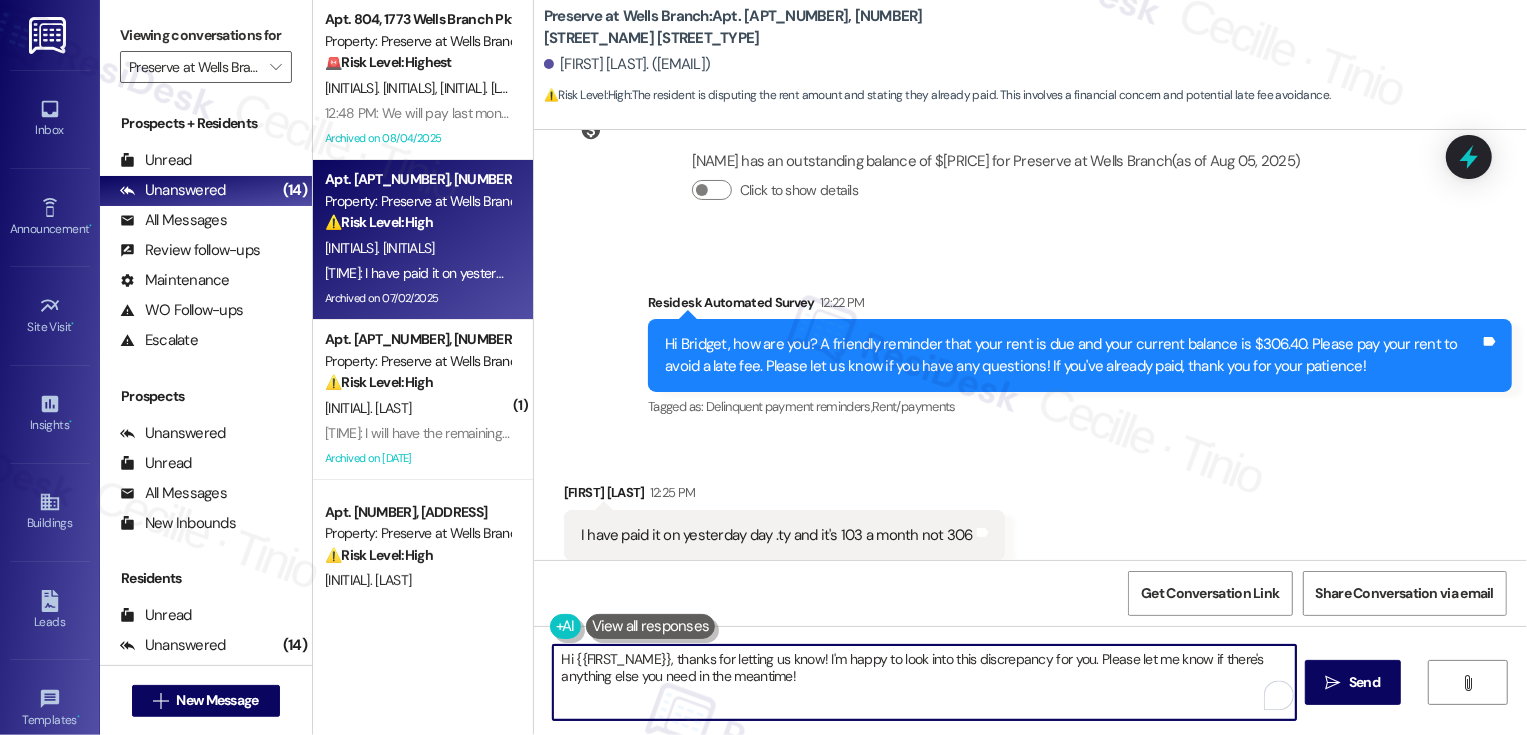 click on "Hi {{FIRST_NAME}}, thanks for letting us know! I'm happy to look into this discrepancy for you. Please let me know if there's anything else you need in the meantime!" at bounding box center (924, 682) 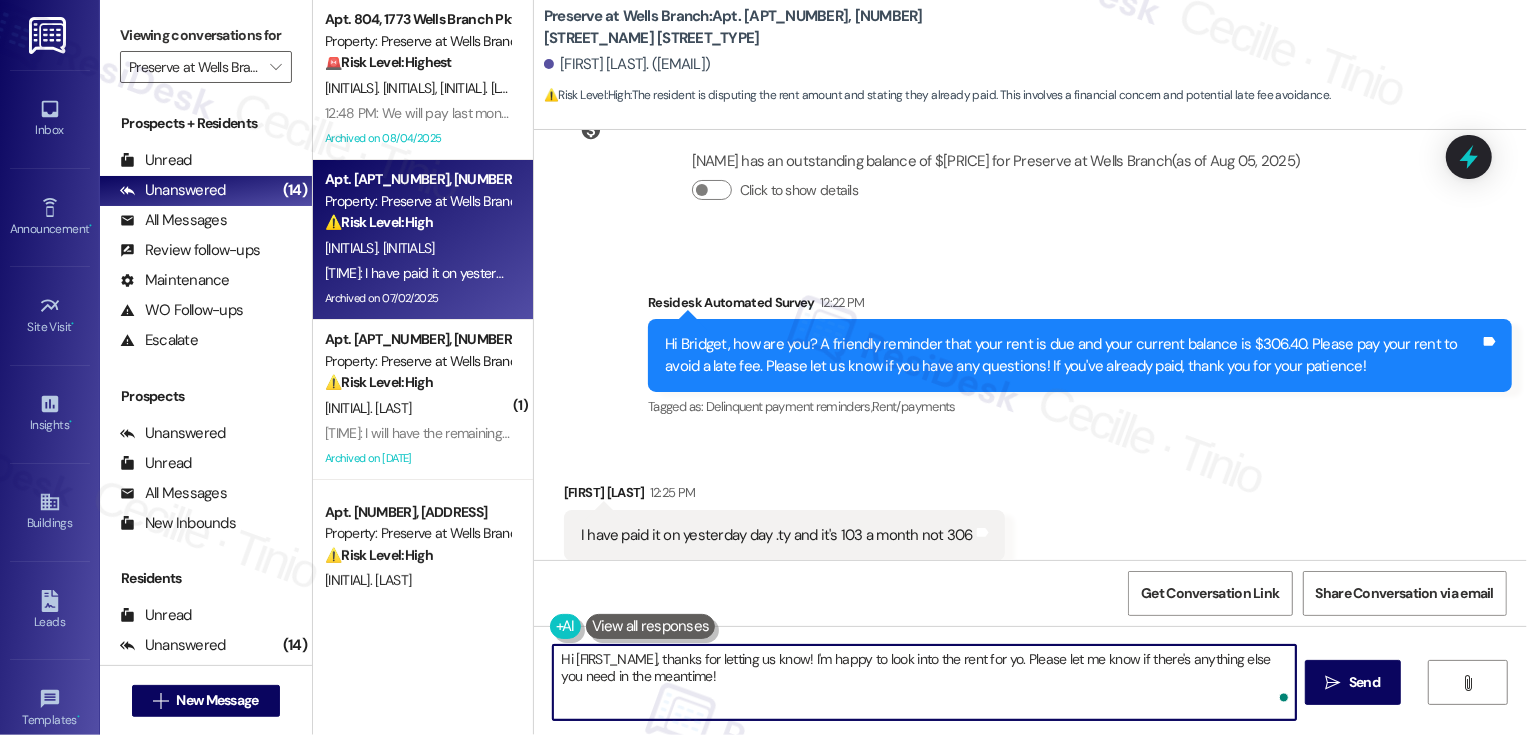 type on "Hi [FIRST_NAME], thanks for letting us know! I'm happy to look into the rent for you. Please let me know if there's anything else you need in the meantime!" 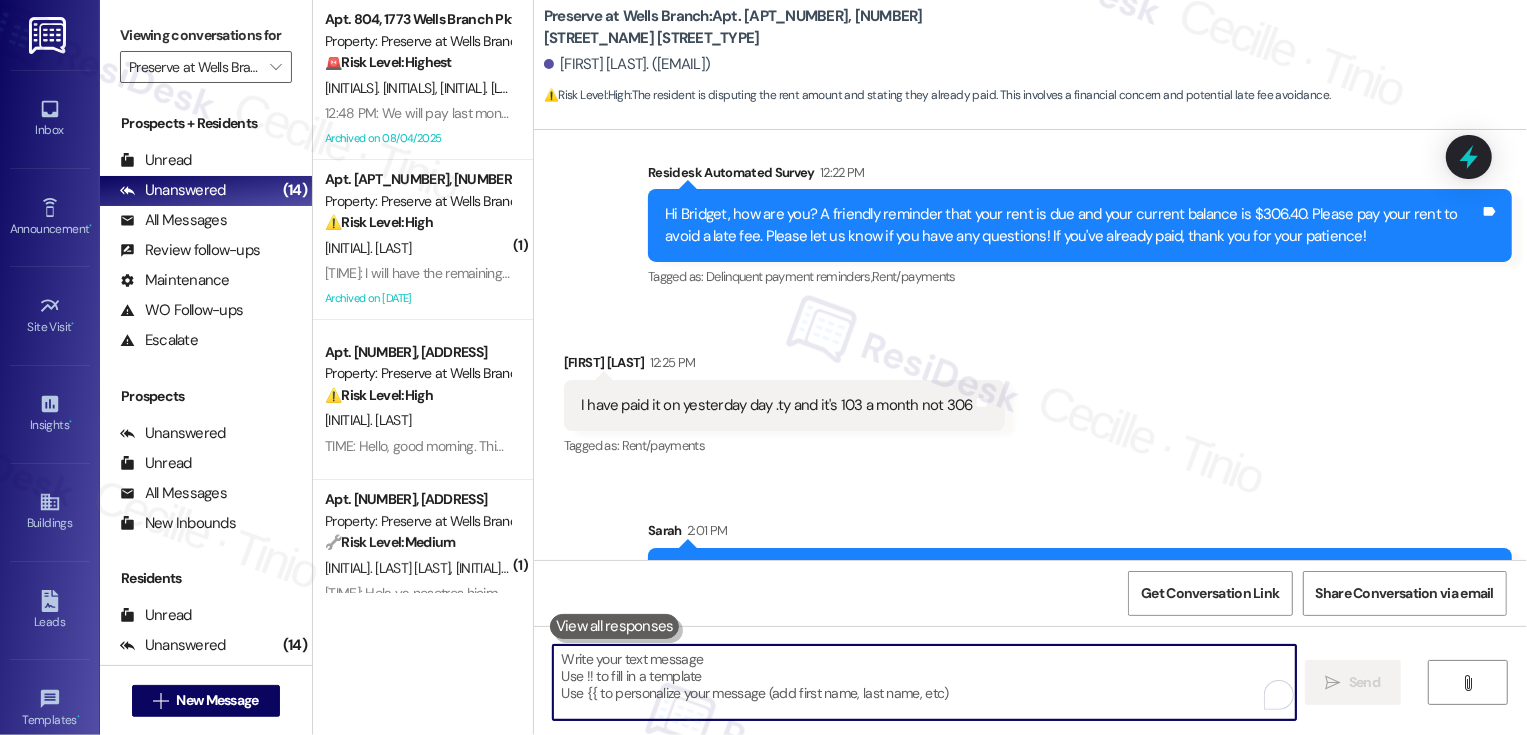 scroll, scrollTop: 11796, scrollLeft: 0, axis: vertical 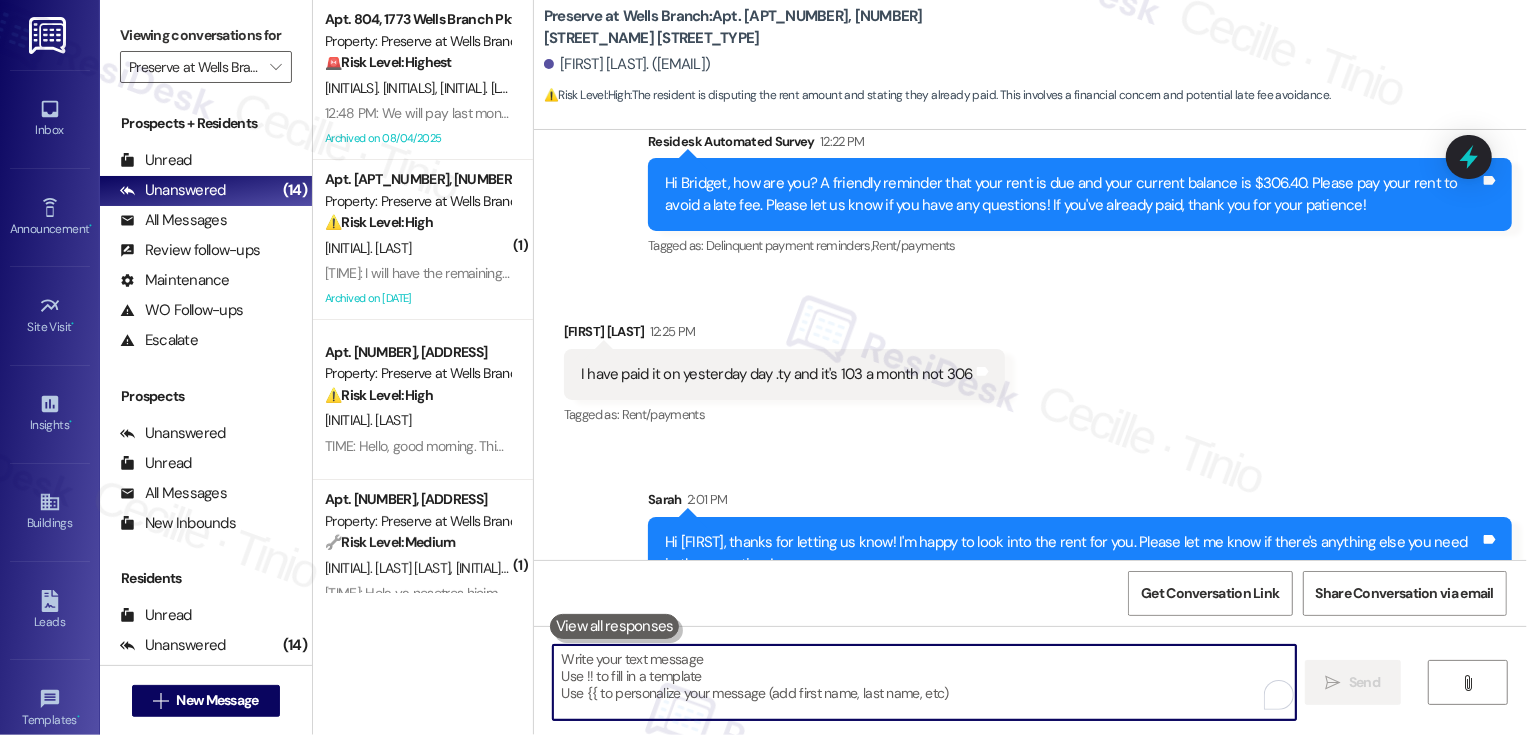 type 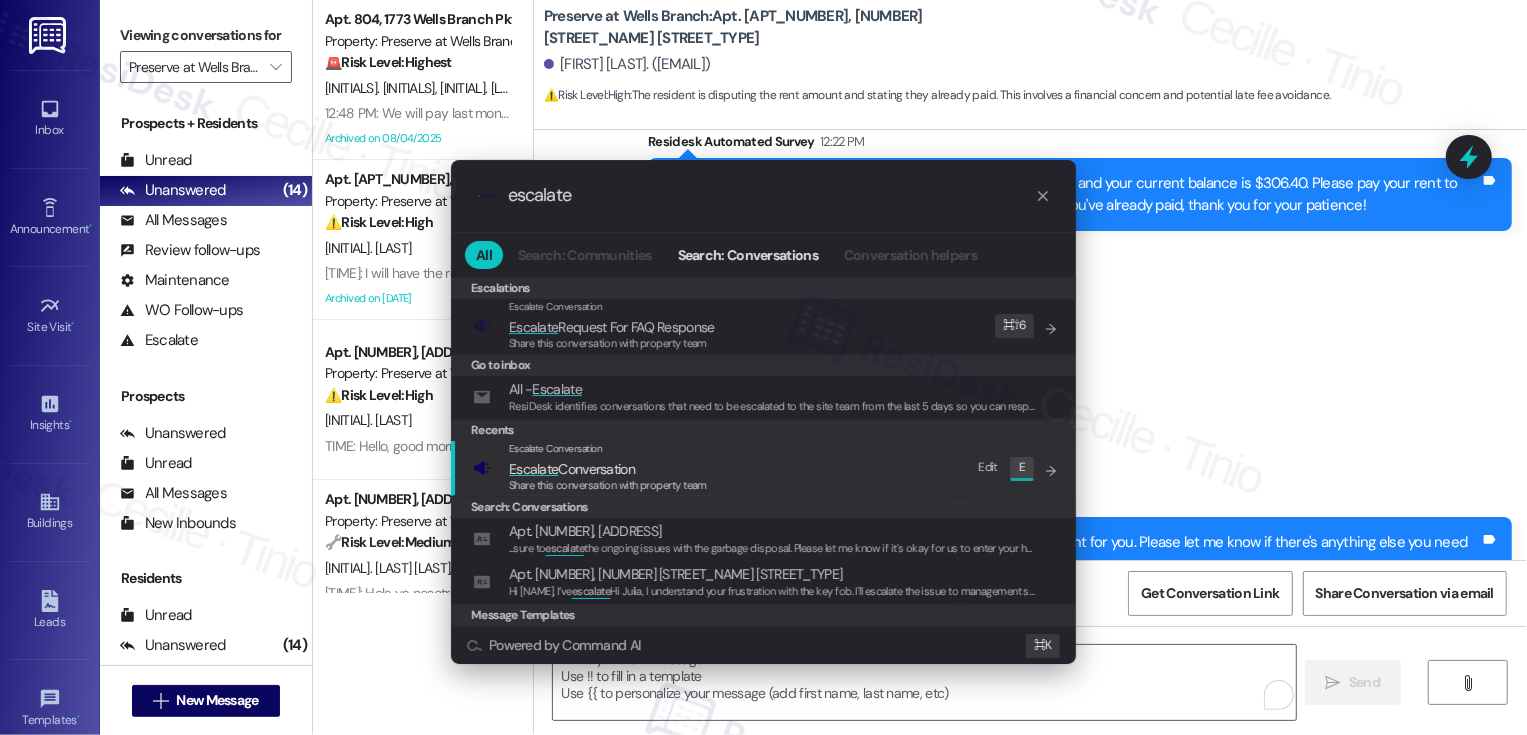 type on "escalate" 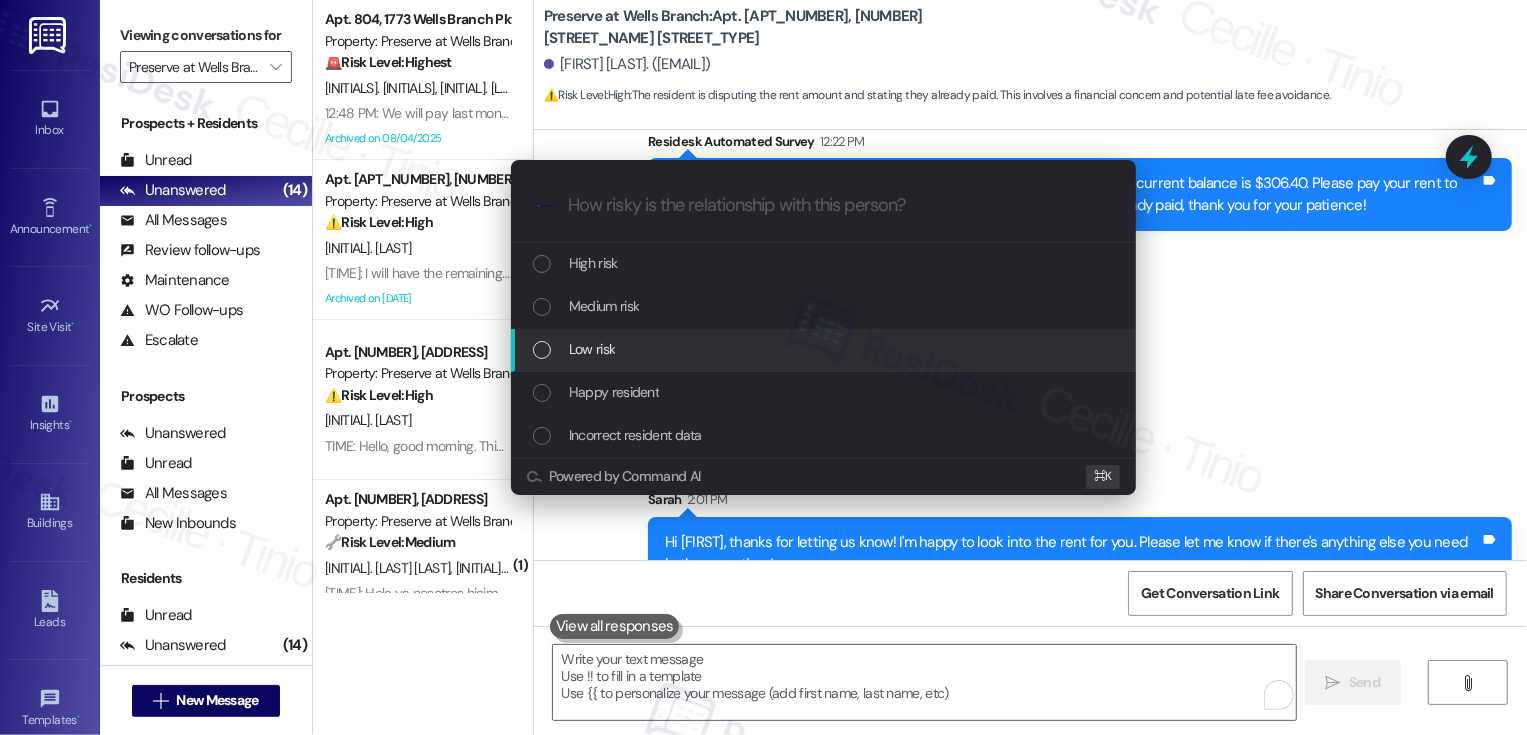 click on "Low risk" at bounding box center [592, 349] 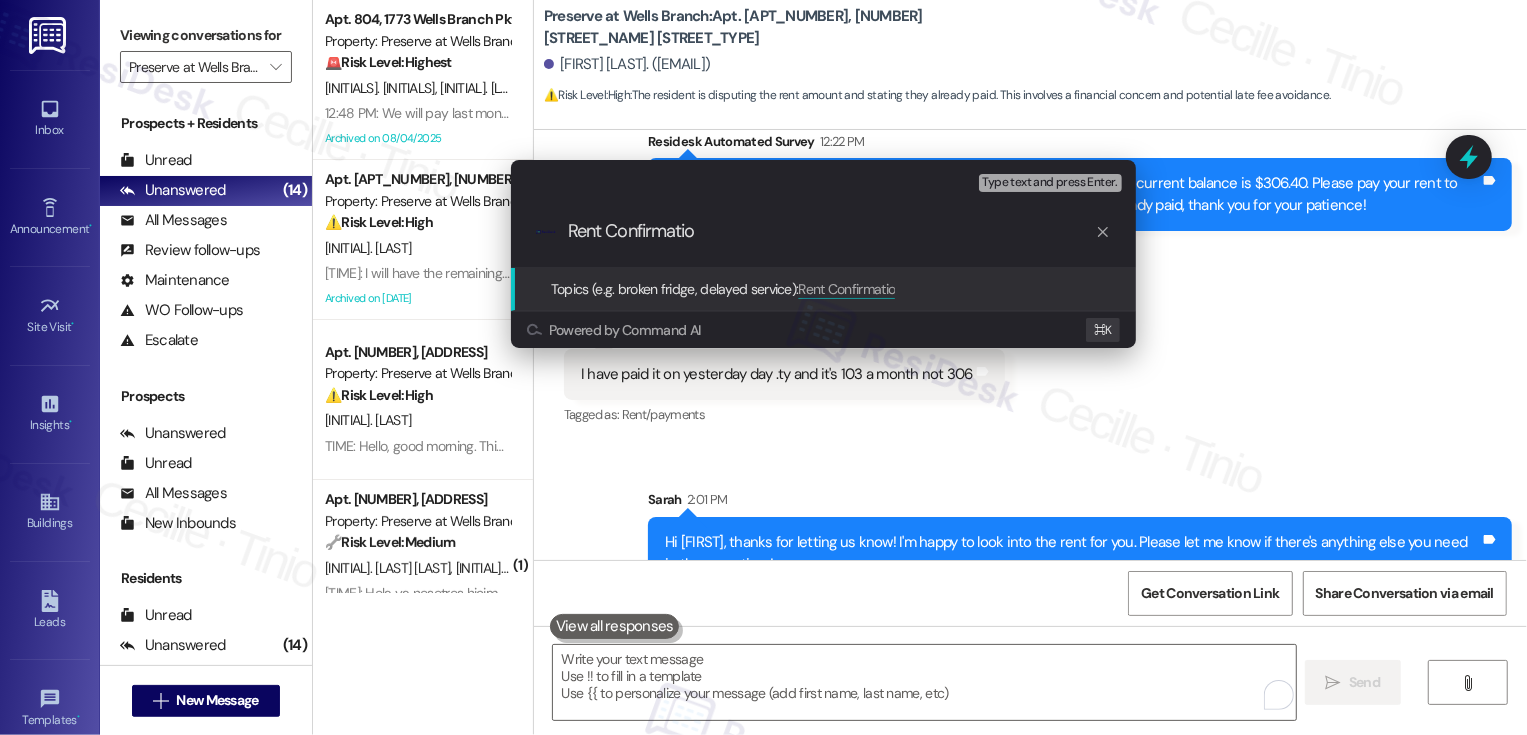 type on "Rent Confirmation" 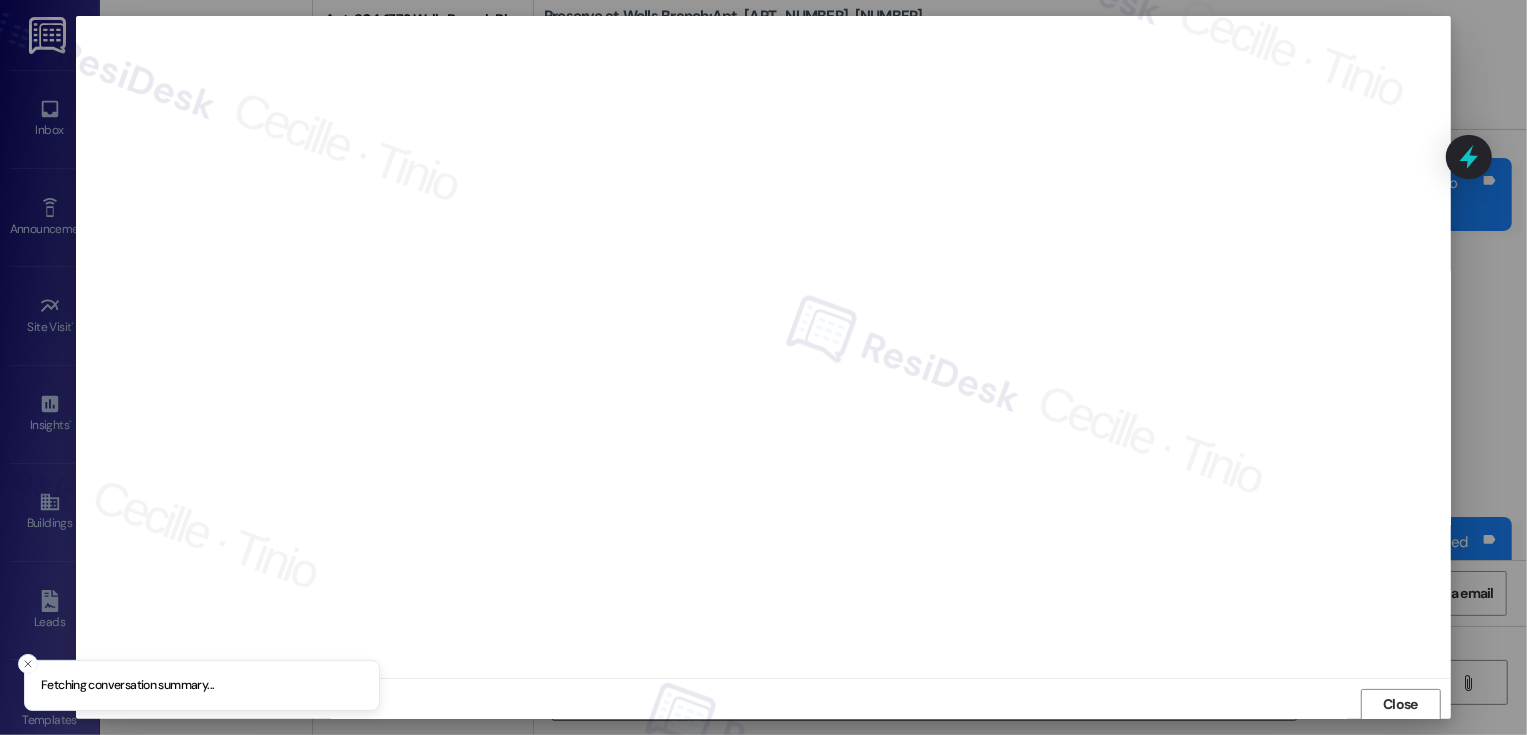 scroll, scrollTop: 1, scrollLeft: 0, axis: vertical 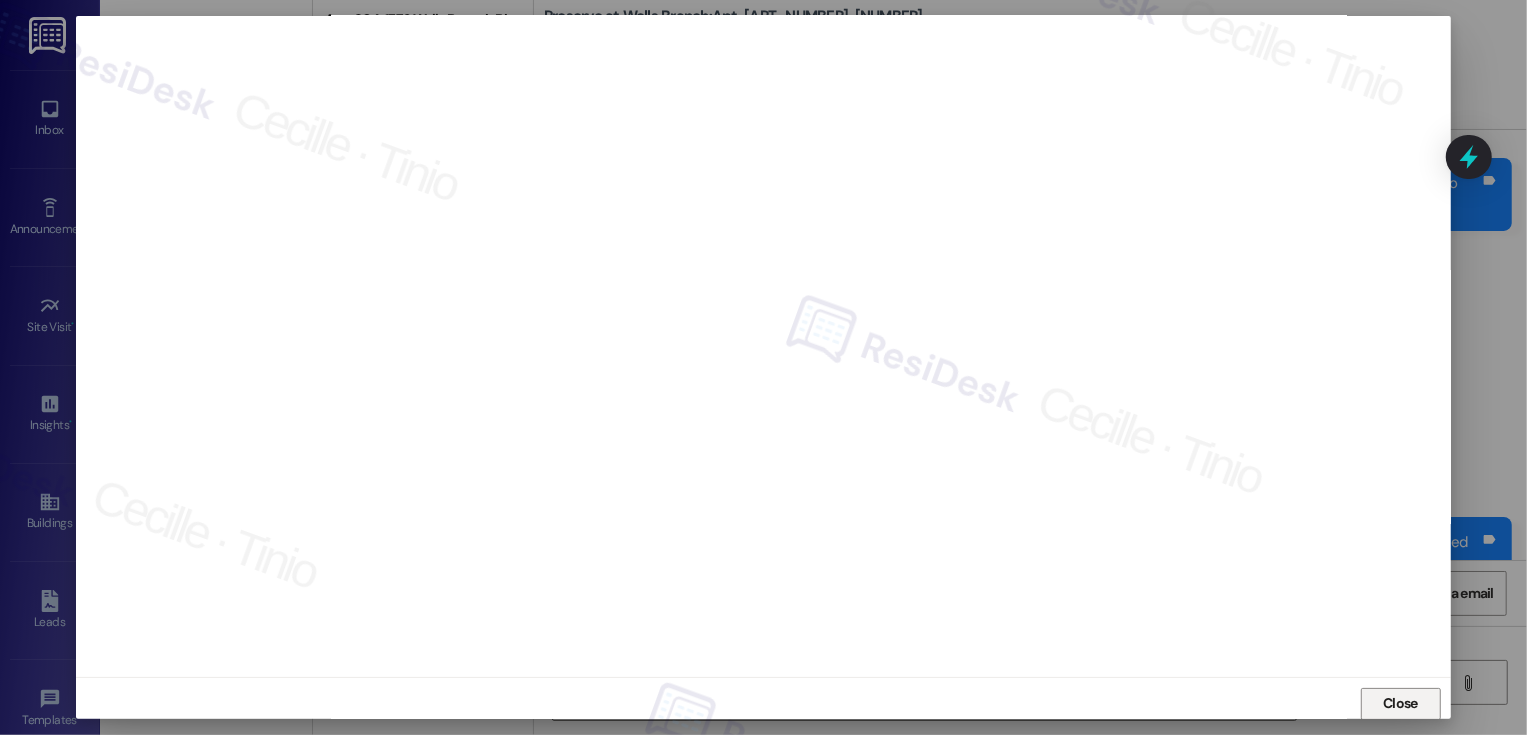 click on "Close" at bounding box center (1401, 704) 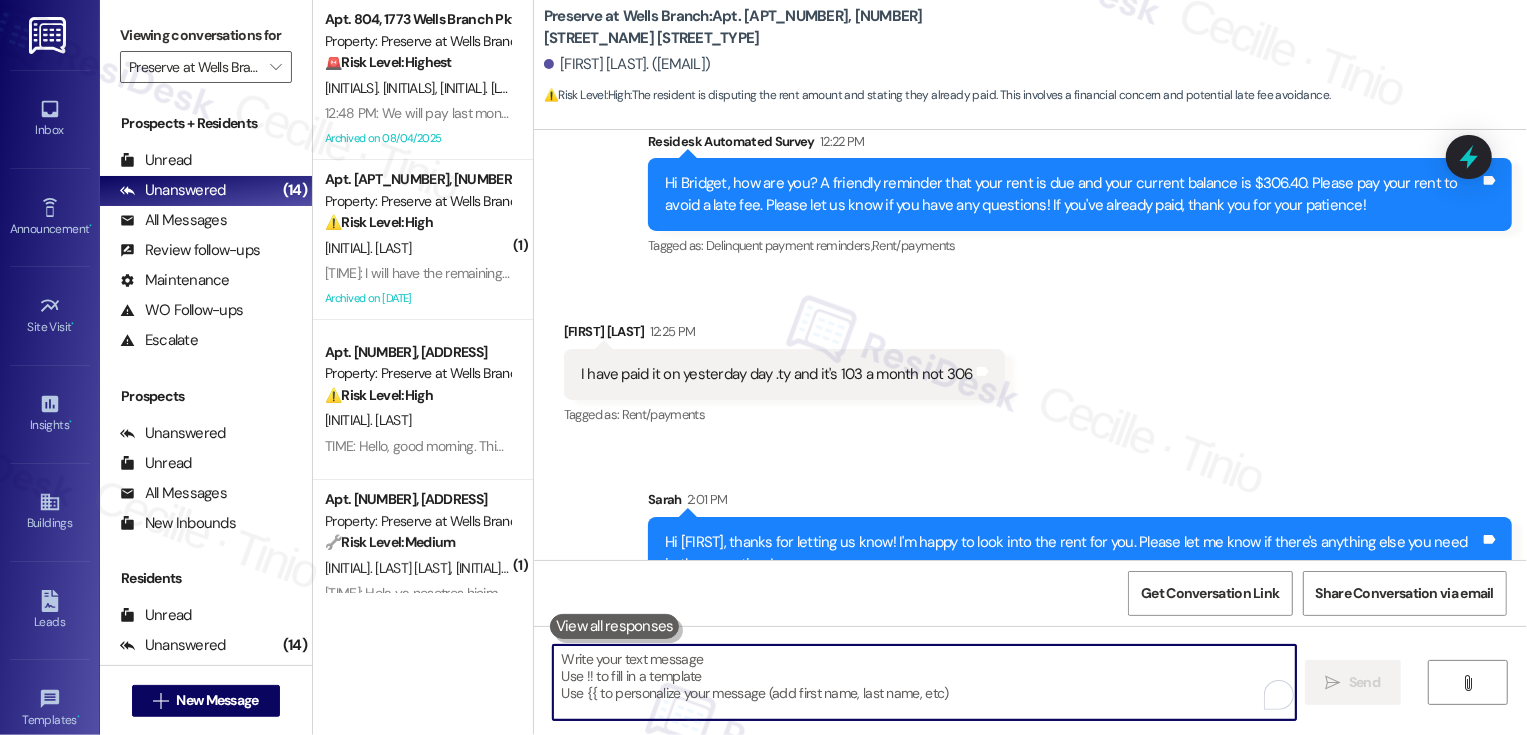 click on "Sent via SMS Sarah 2:01 PM Hi Bridget, thanks for letting us know! I'm happy to look into the rent for you. Please let me know if there's anything else you need in the meantime! Tags and notes" at bounding box center (1030, 524) 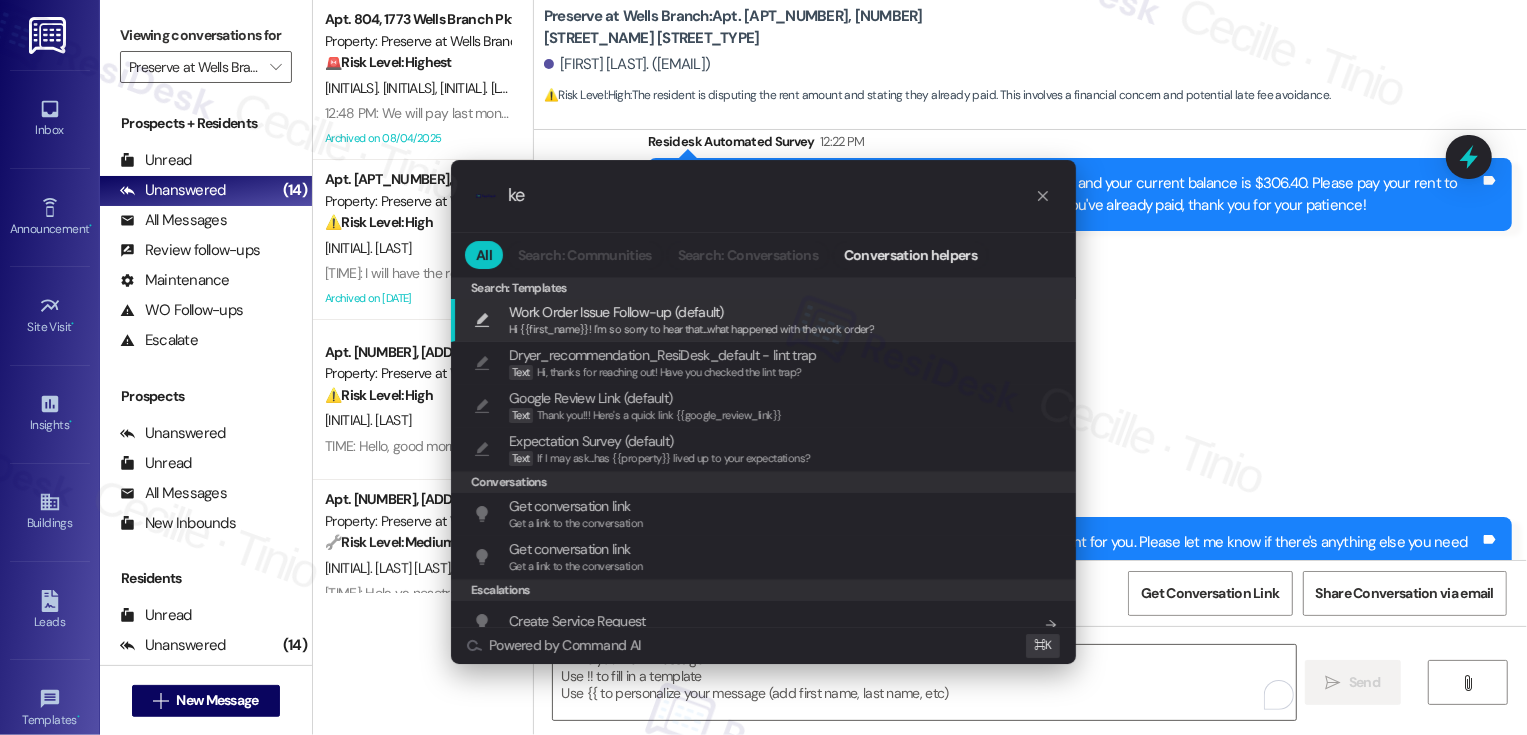 type on "k" 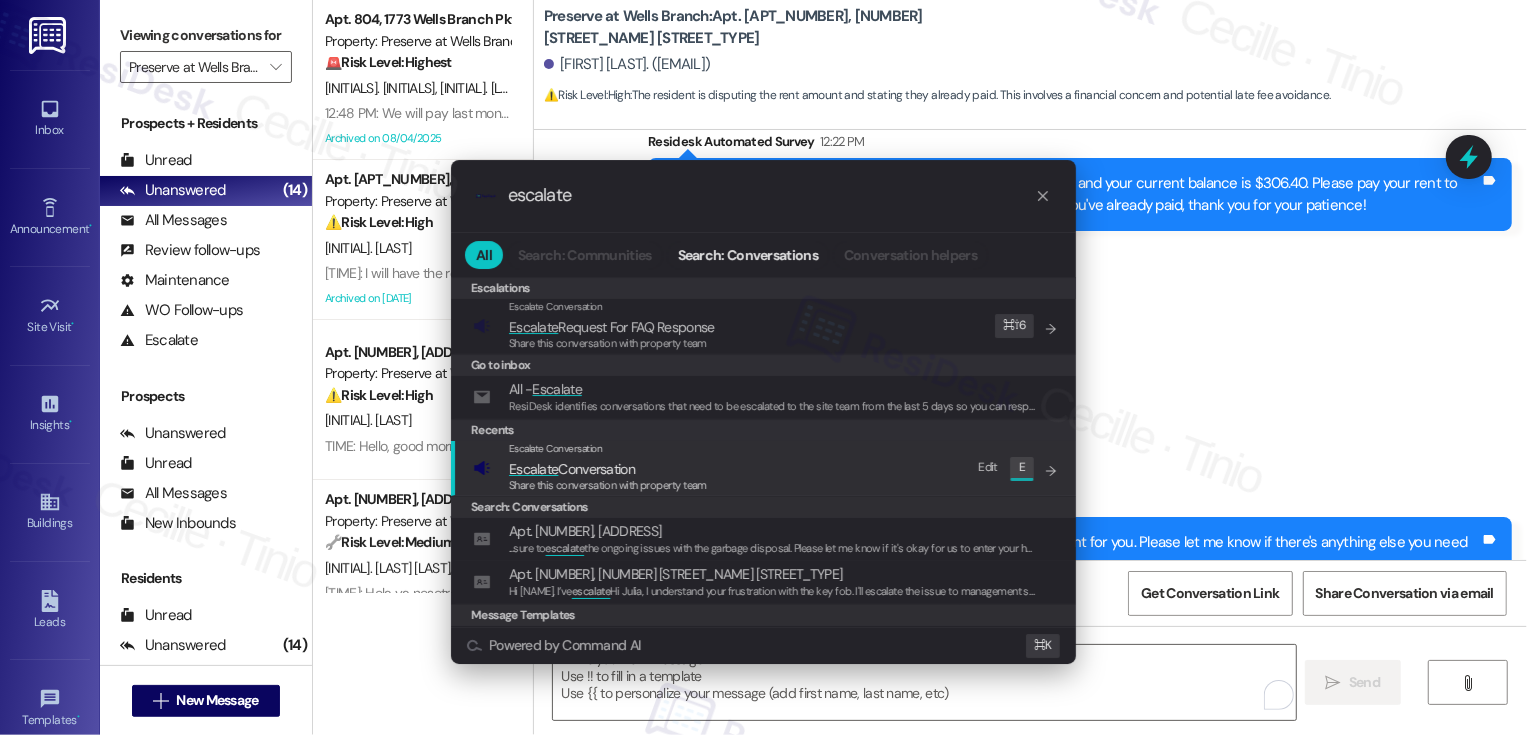 type on "escalate" 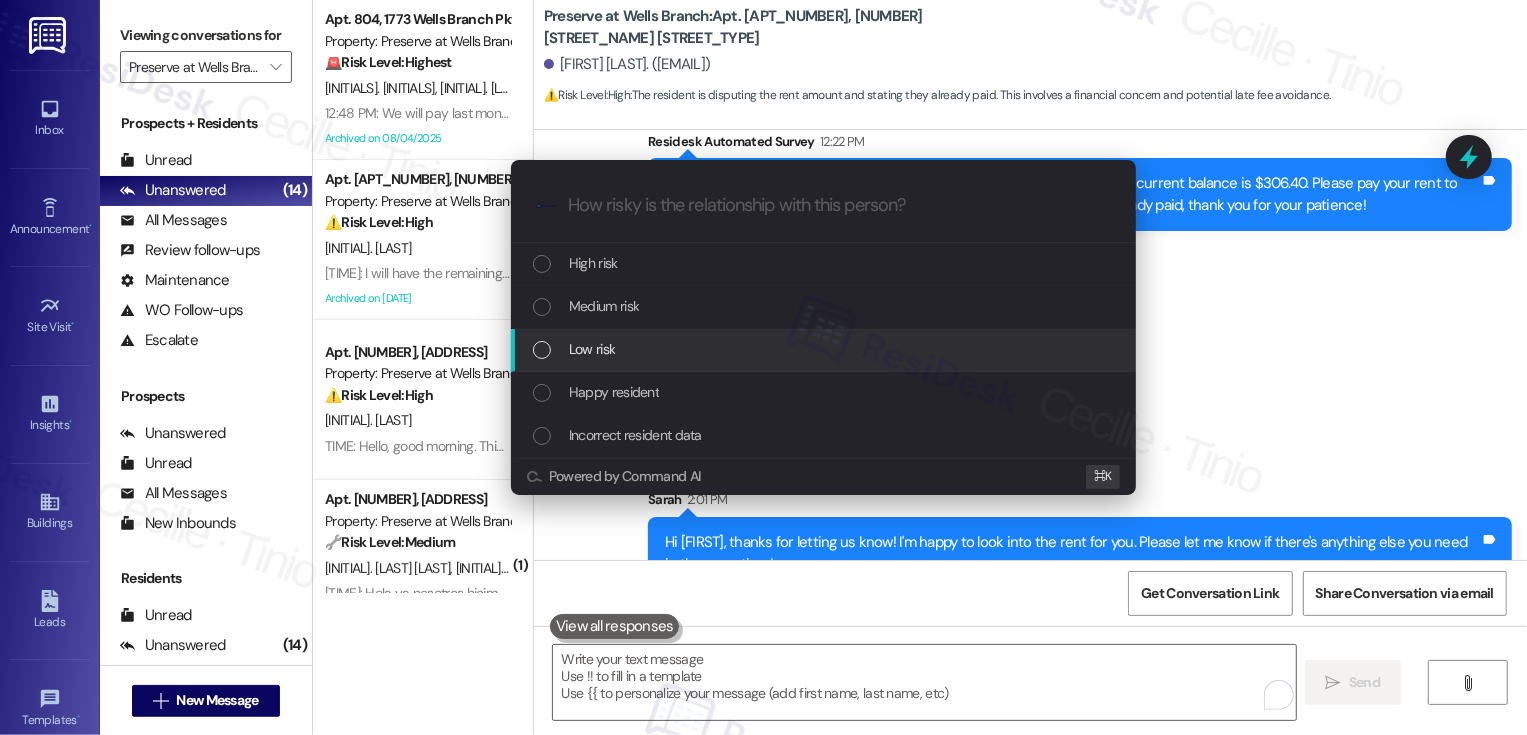 click on "Low risk" at bounding box center (825, 349) 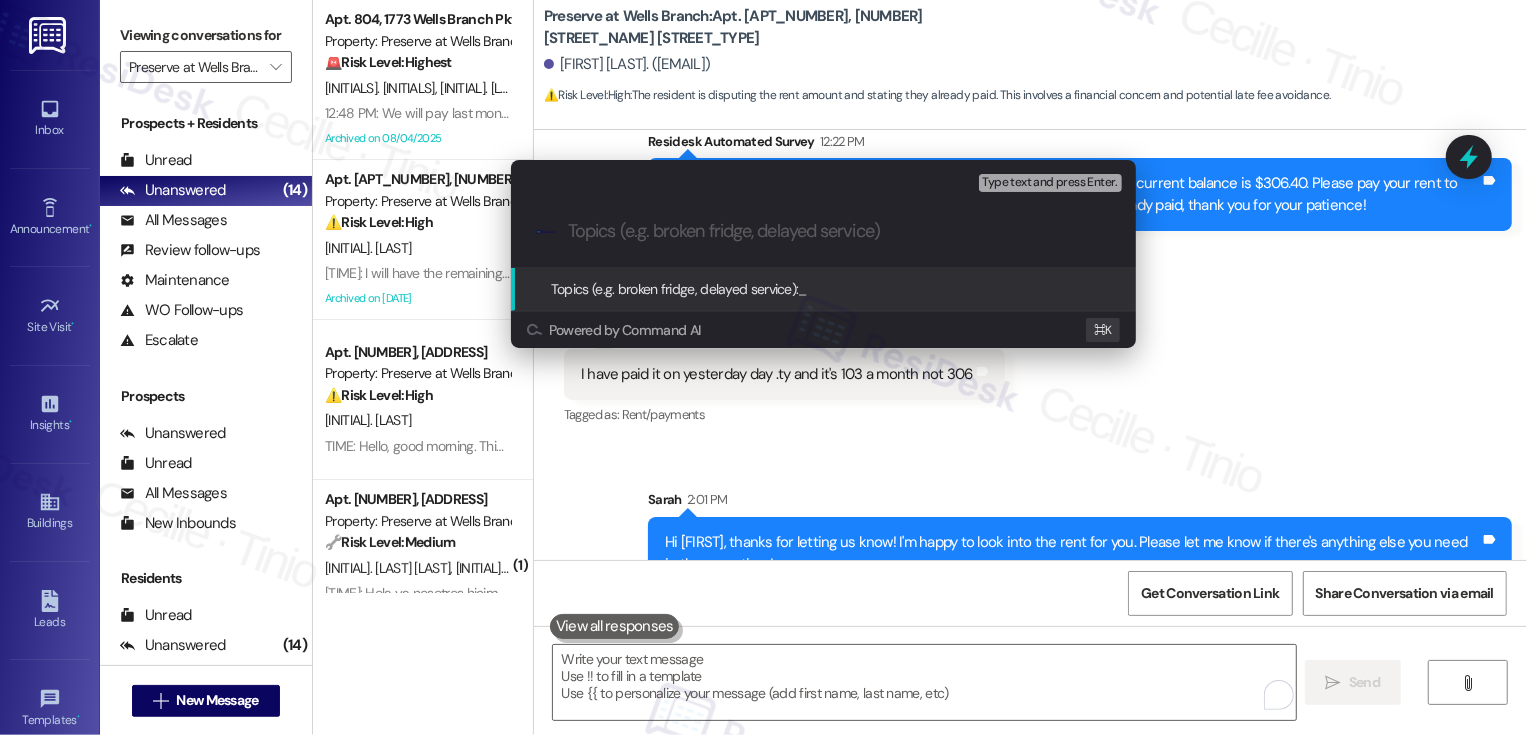 paste on "Rent Confirmation" 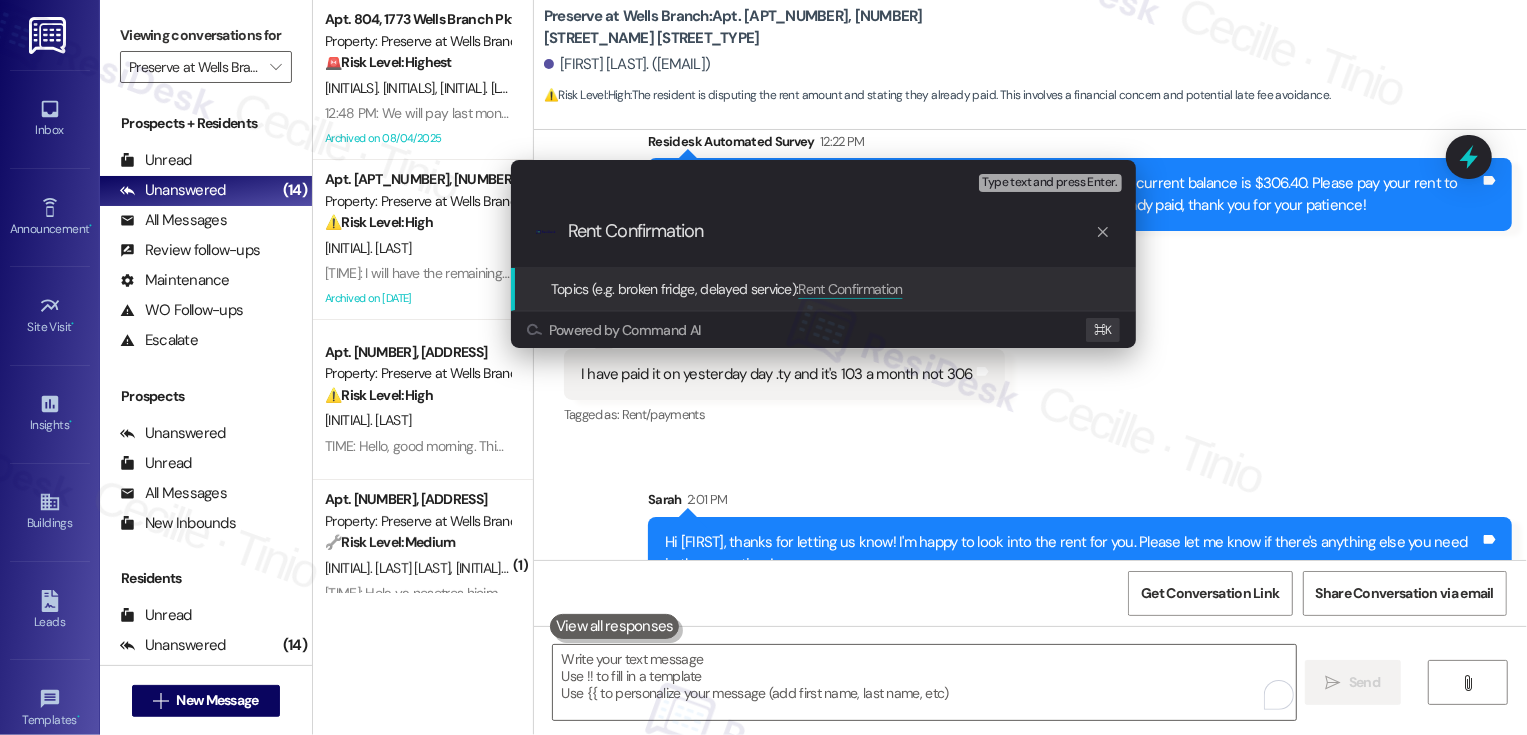 type 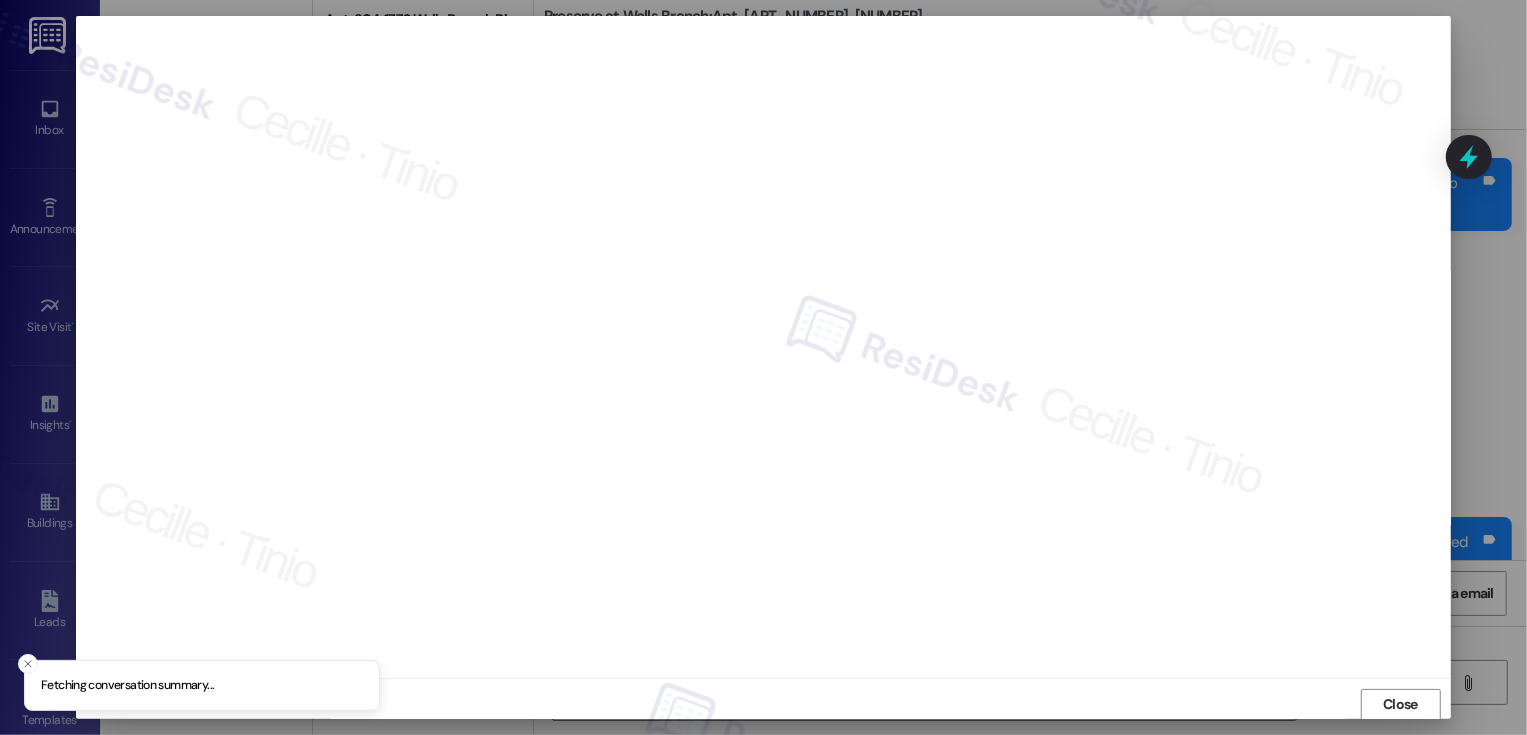scroll, scrollTop: 1, scrollLeft: 0, axis: vertical 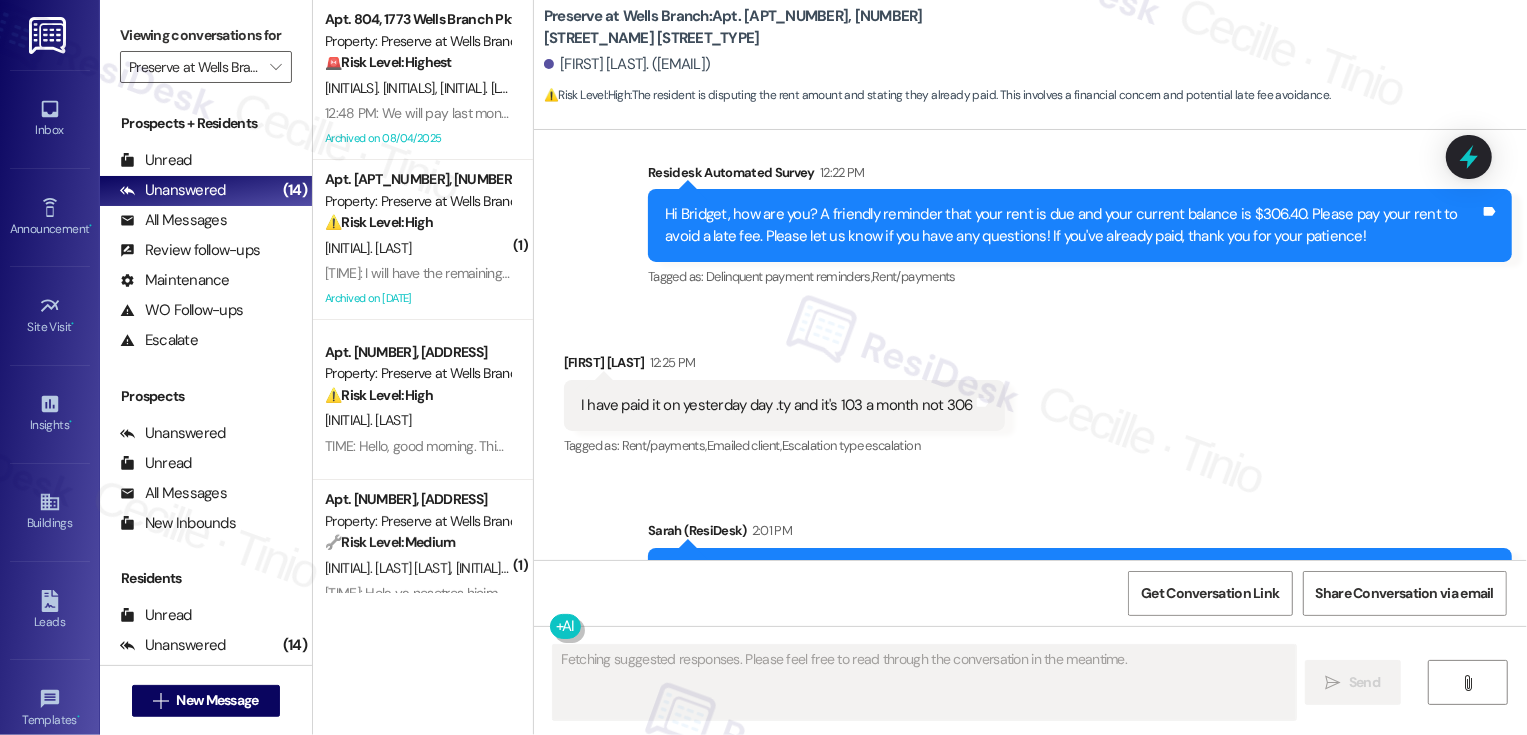 type on "Fetching suggested responses. Please feel free to read through the conversation in the meantime." 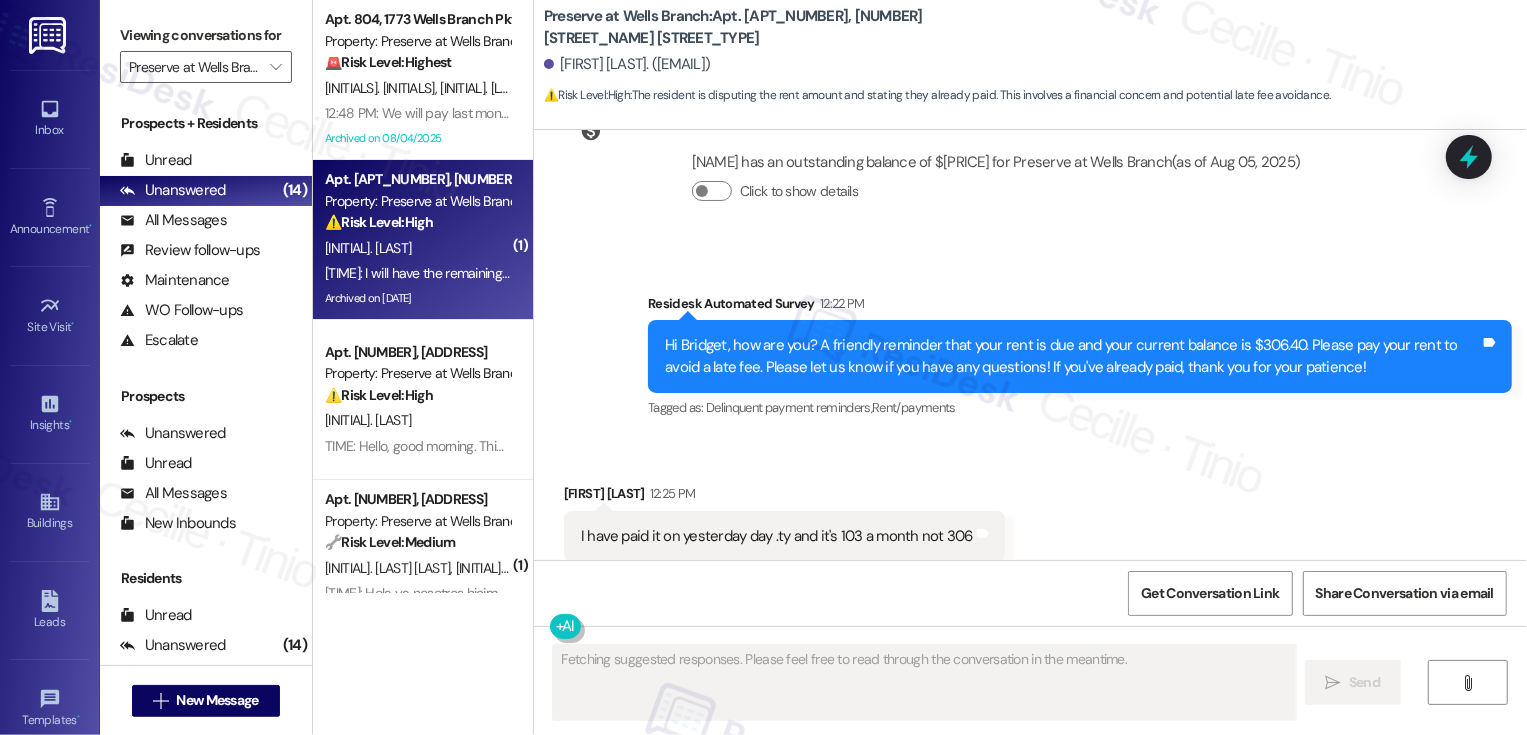click on "12:25 PM: I will have the remaining on the 15th , i had to be out a few days of work due to some abdominal issues so im hoping that i can pay it all and be back on track 12:25 PM: I will have the remaining on the 15th , i had to be out a few days of work due to some abdominal issues so im hoping that i can pay it all and be back on track" at bounding box center (807, 273) 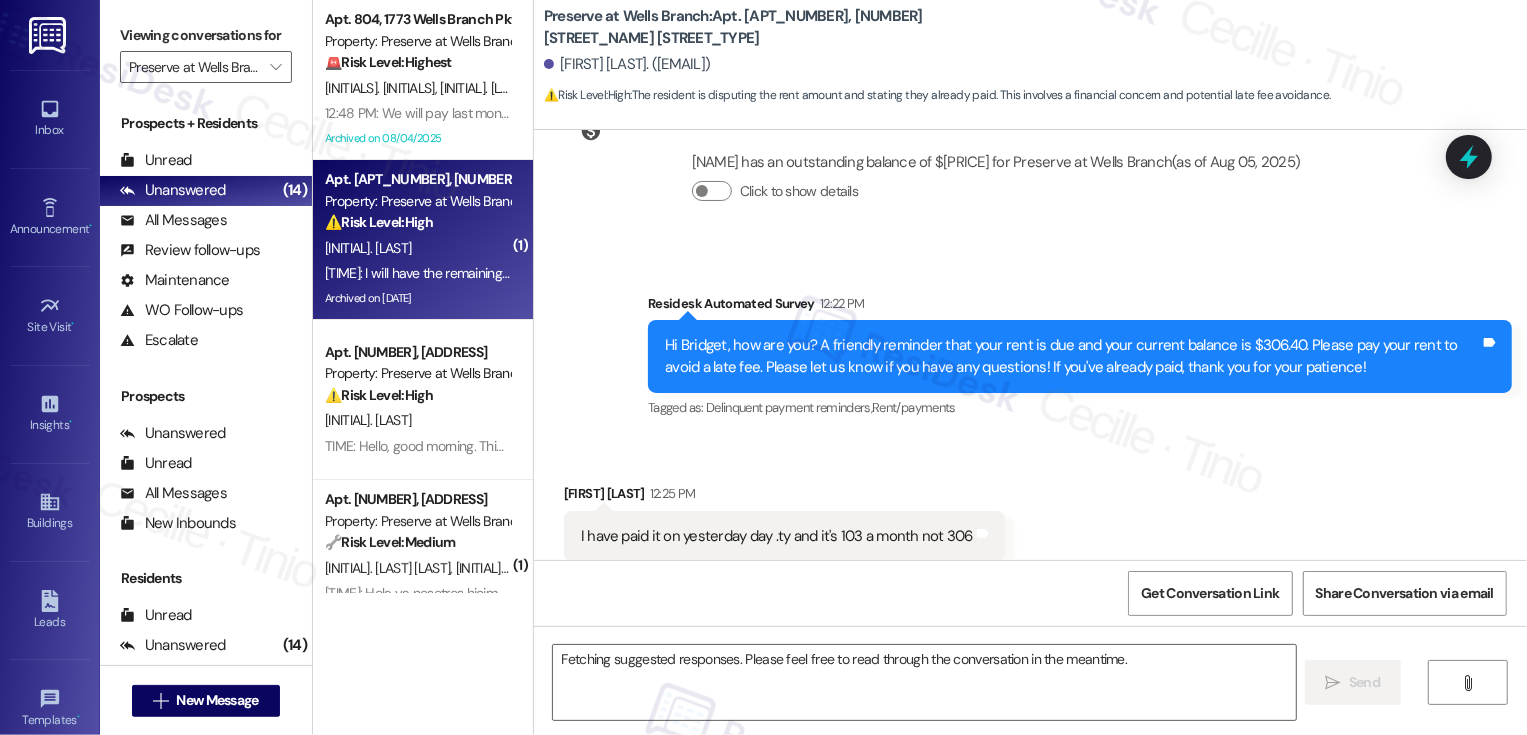 click on "12:25 PM: I will have the remaining on the 15th , i had to be out a few days of work due to some abdominal issues so im hoping that i can pay it all and be back on track 12:25 PM: I will have the remaining on the 15th , i had to be out a few days of work due to some abdominal issues so im hoping that i can pay it all and be back on track" at bounding box center [807, 273] 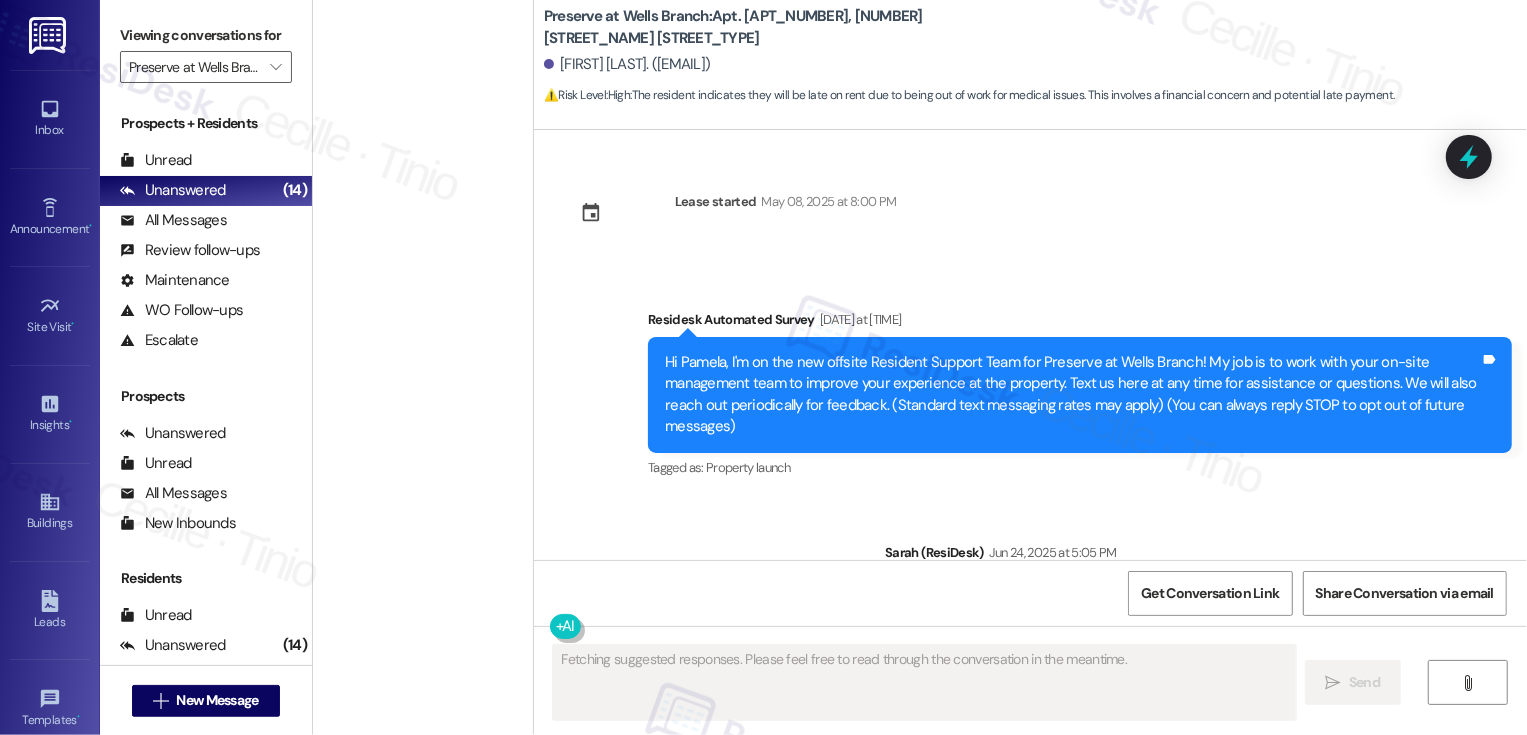 scroll, scrollTop: 1277, scrollLeft: 0, axis: vertical 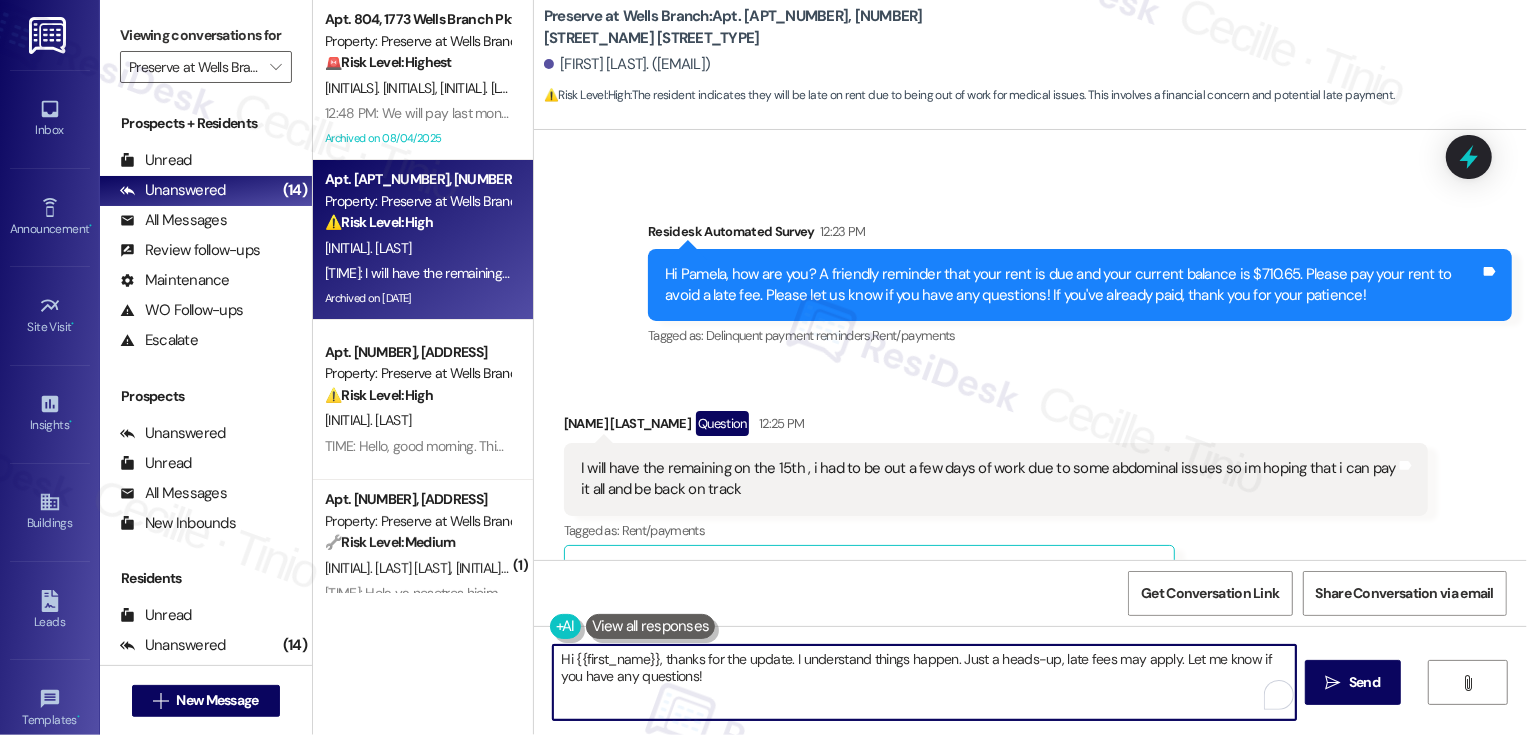 drag, startPoint x: 949, startPoint y: 658, endPoint x: 1005, endPoint y: 706, distance: 73.756355 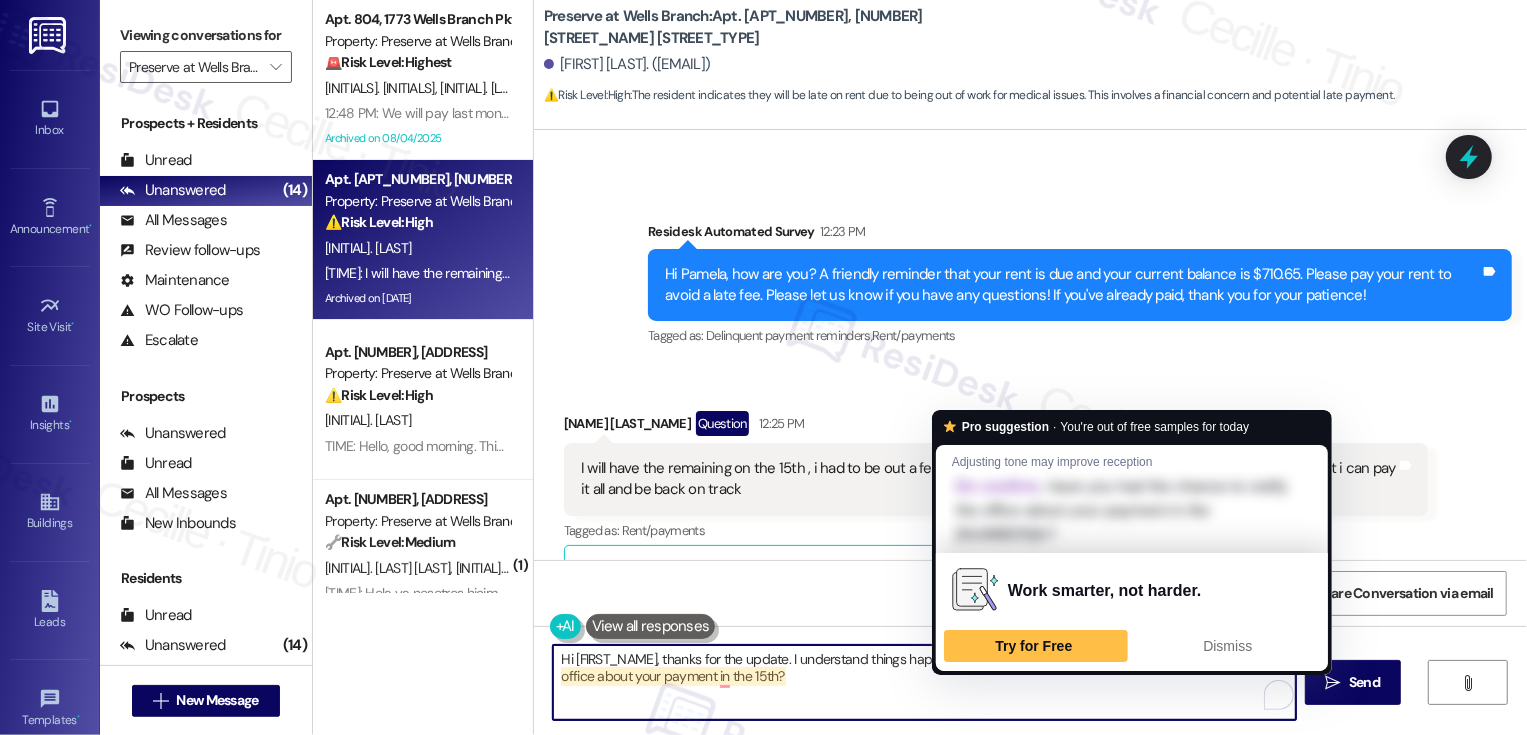 click on "Hi [FIRST_NAME], thanks for the update. I understand things happen. Just to confirm, have you had the chance to notify the office about your payment in the 15th?" at bounding box center (924, 682) 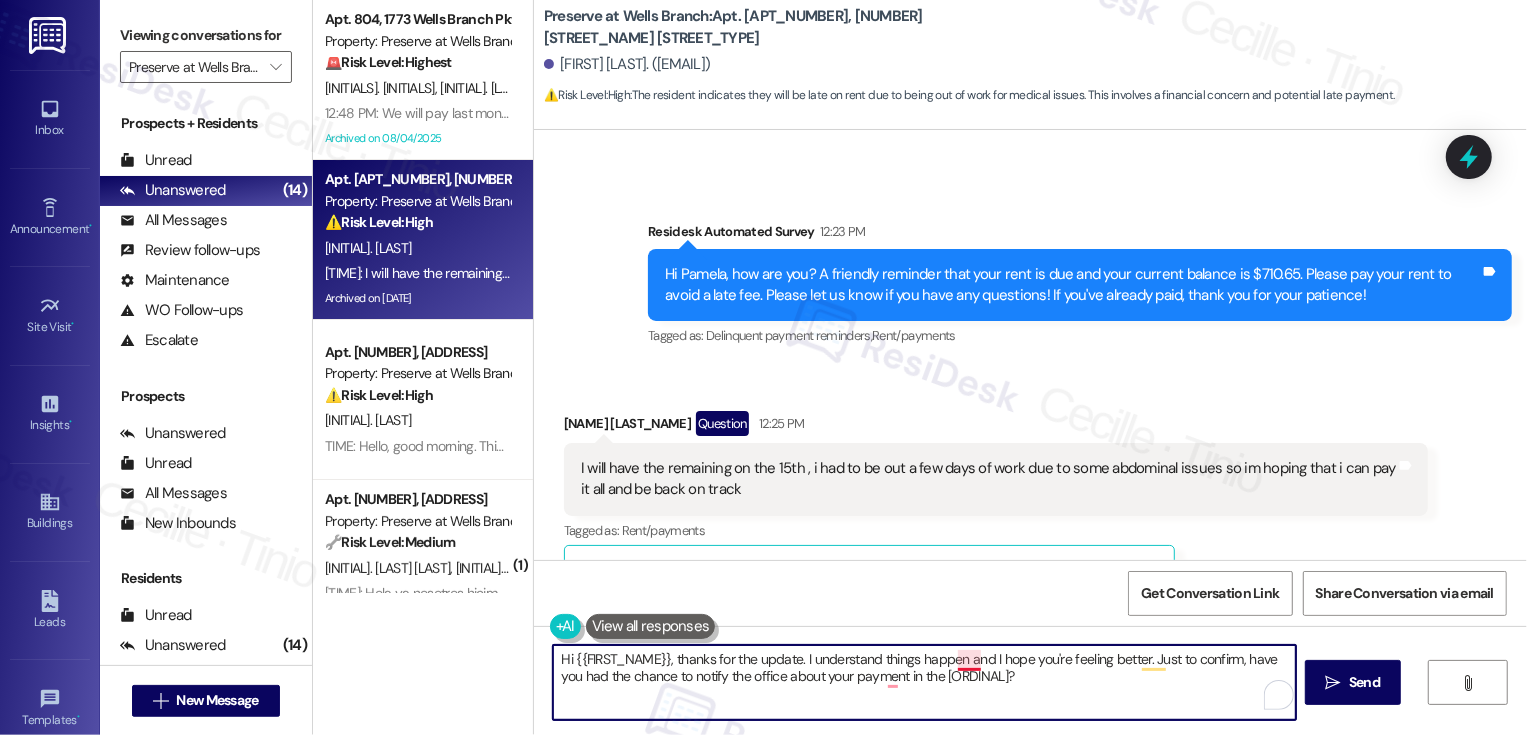 click on "Hi {{FIRST_NAME}}, thanks for the update. I understand things happen and I hope you're feeling better. Just to confirm, have you had the chance to notify the office about your payment in the [ORDINAL]?" at bounding box center (924, 682) 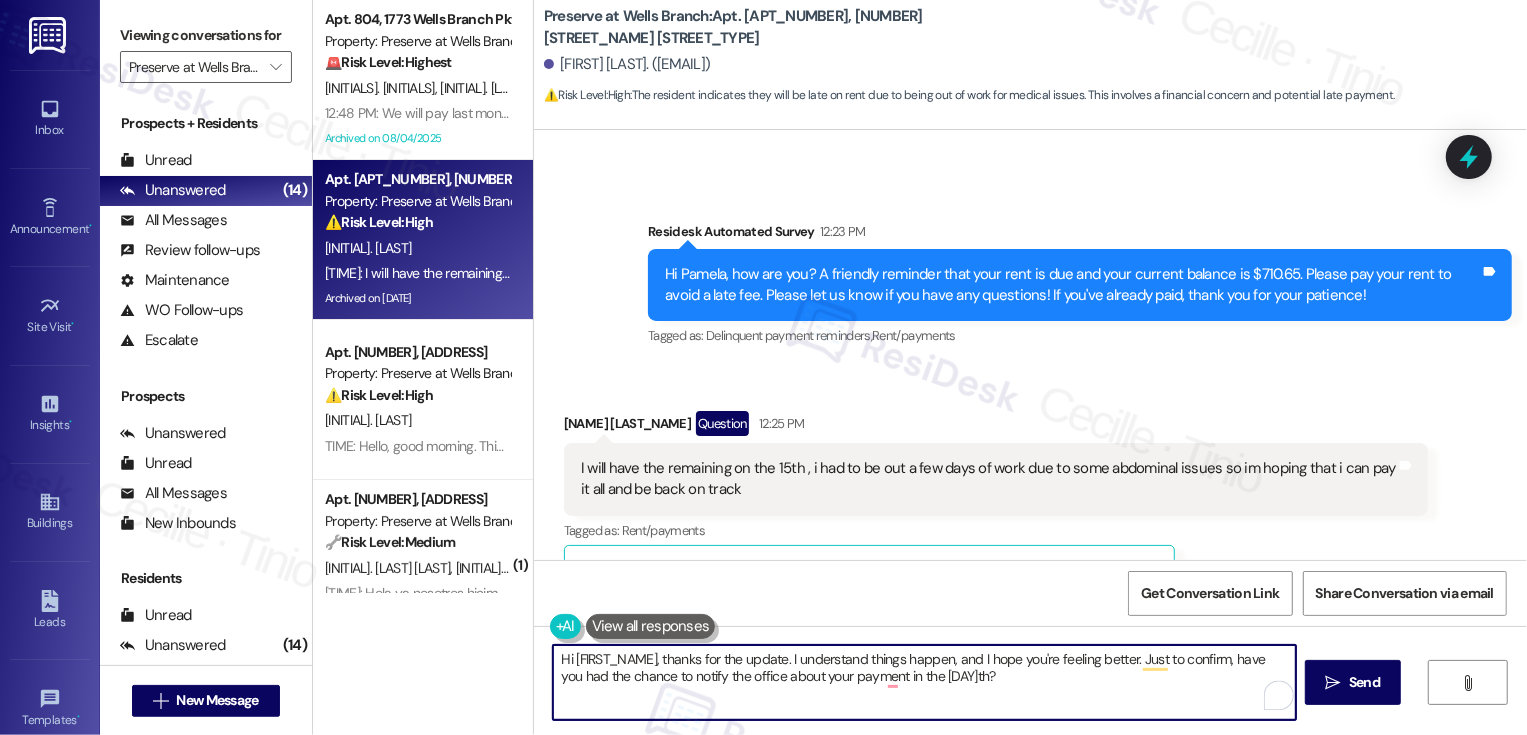 click on "Hi [FIRST_NAME], thanks for the update. I understand things happen, and I hope you're feeling better. Just to confirm, have you had the chance to notify the office about your payment in the [DAY]th?" at bounding box center [924, 682] 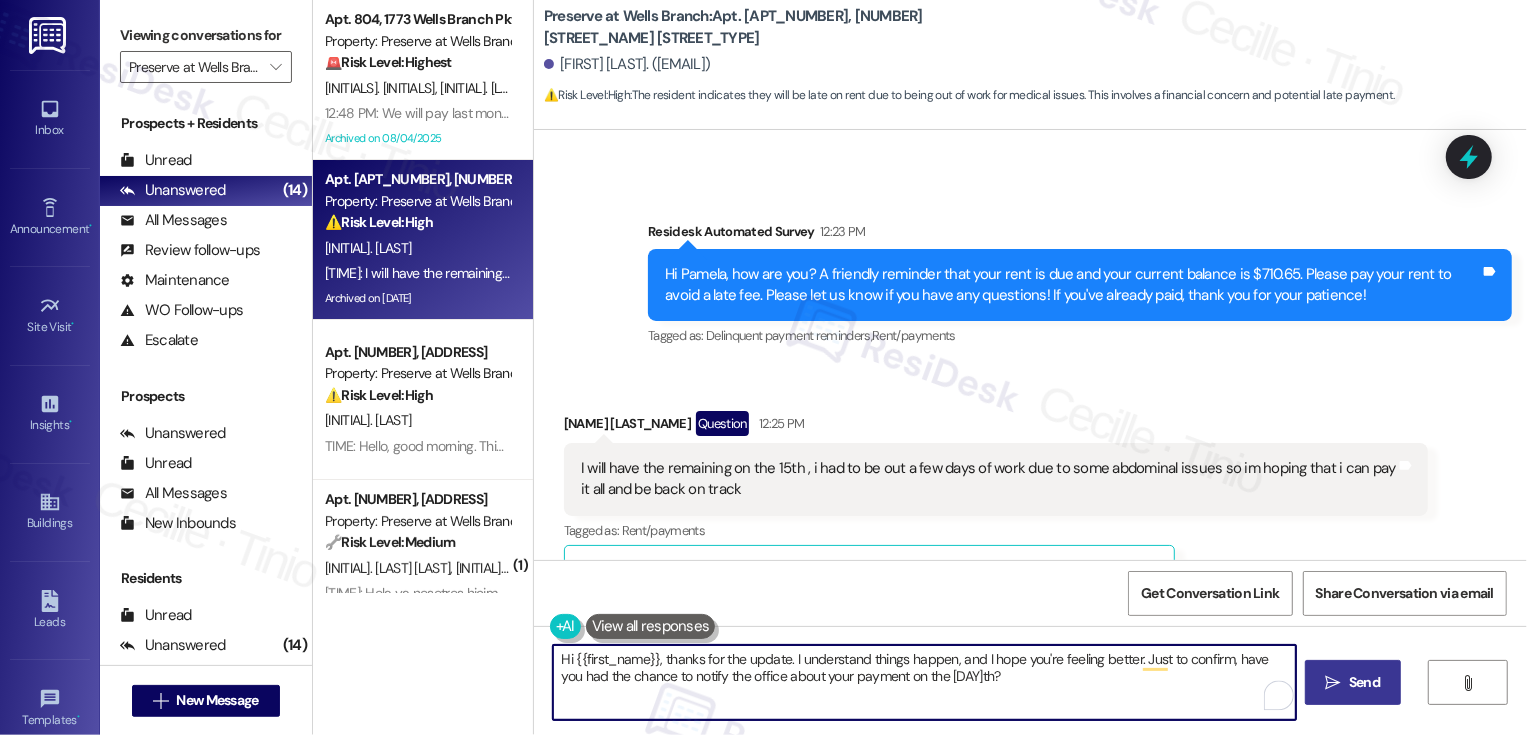 type on "Hi {{first_name}}, thanks for the update. I understand things happen, and I hope you're feeling better. Just to confirm, have you had the chance to notify the office about your payment on the [DAY]th?" 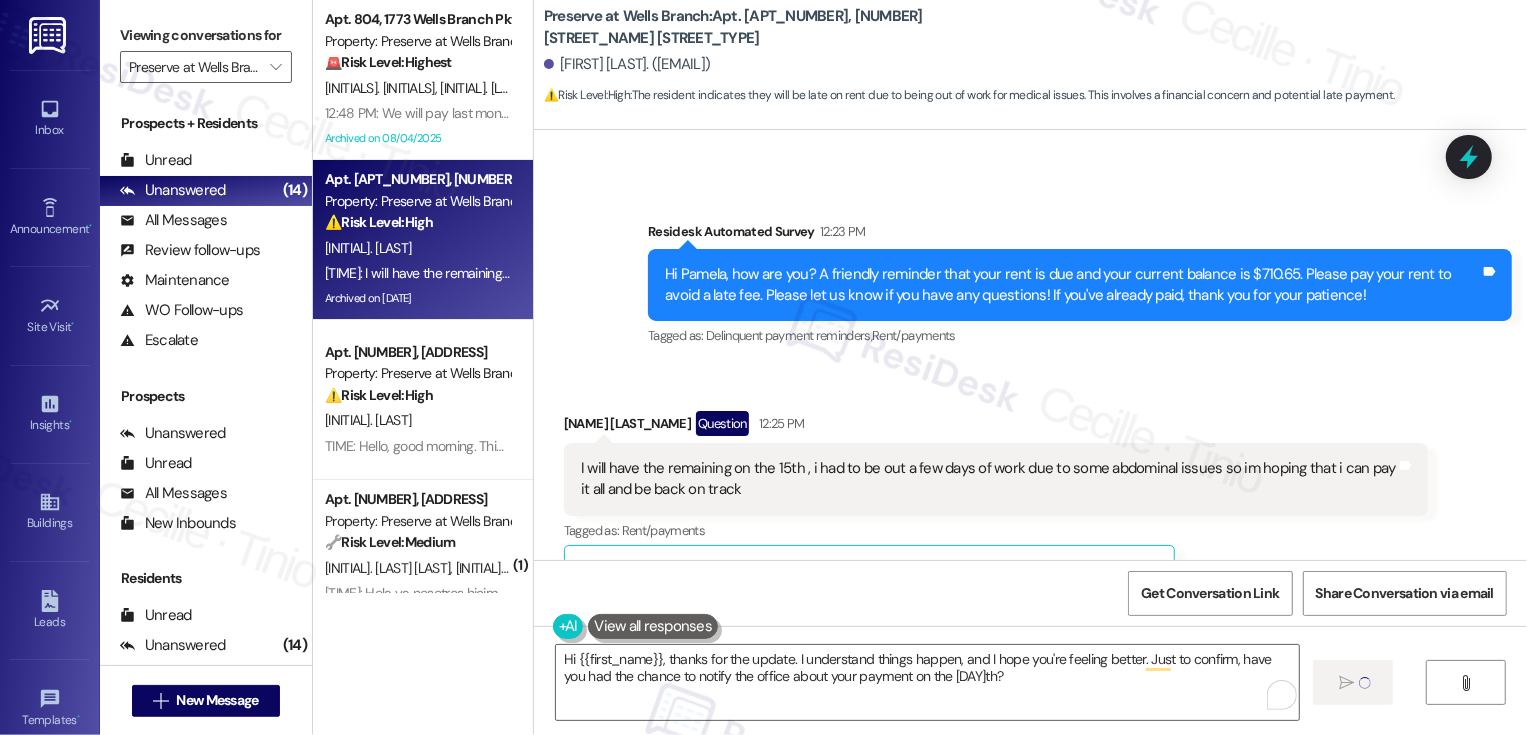type 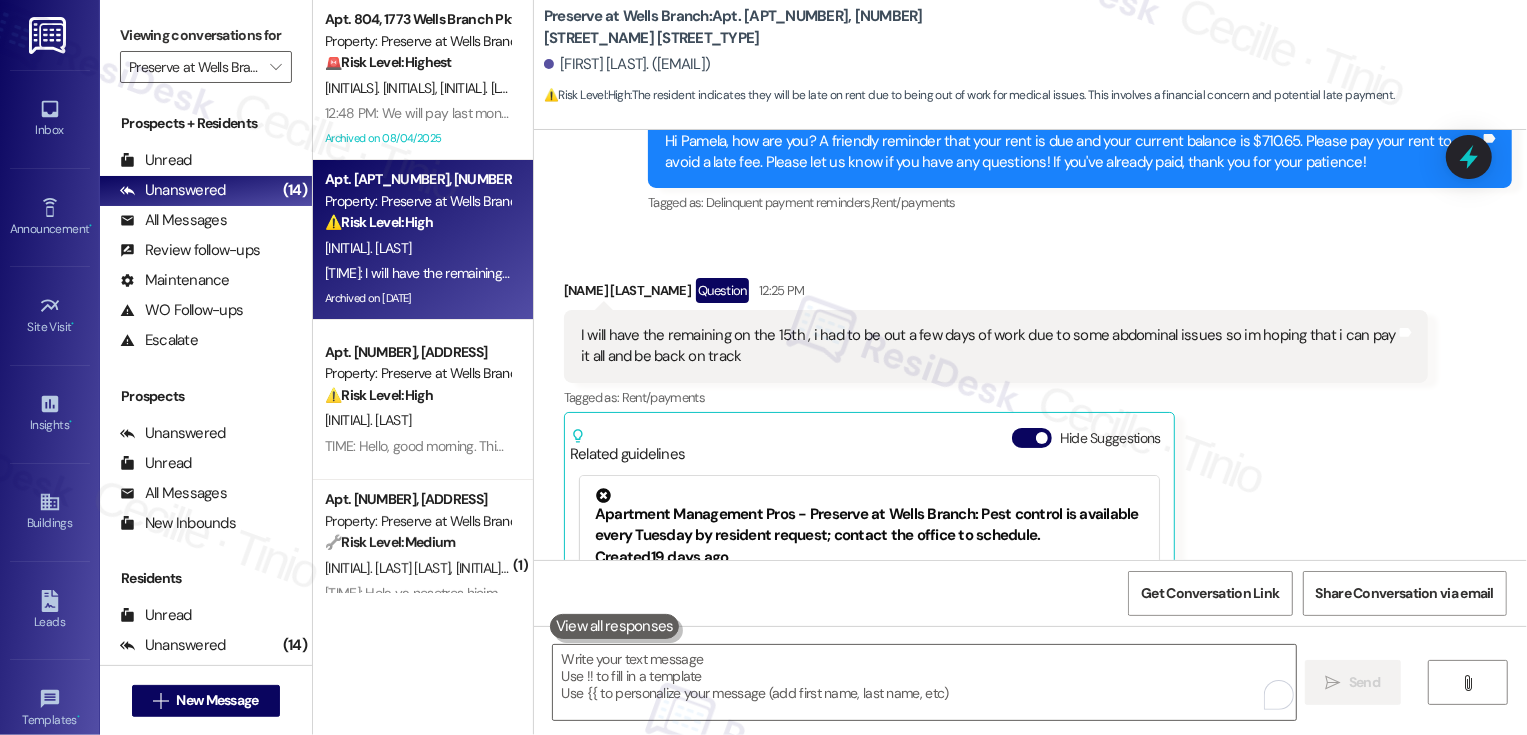 scroll, scrollTop: 5138, scrollLeft: 0, axis: vertical 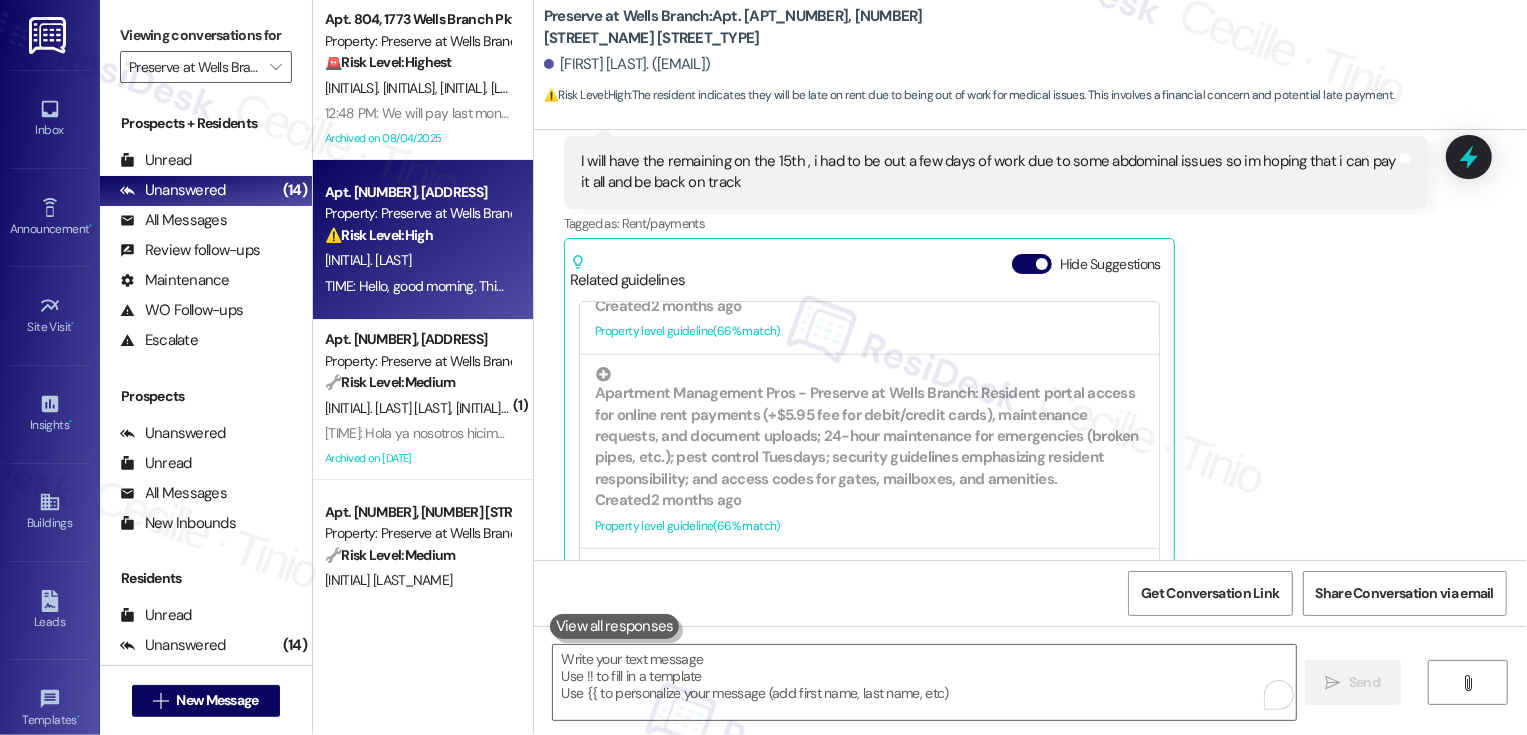 click on "[INITIAL]. [LAST]" at bounding box center [417, 260] 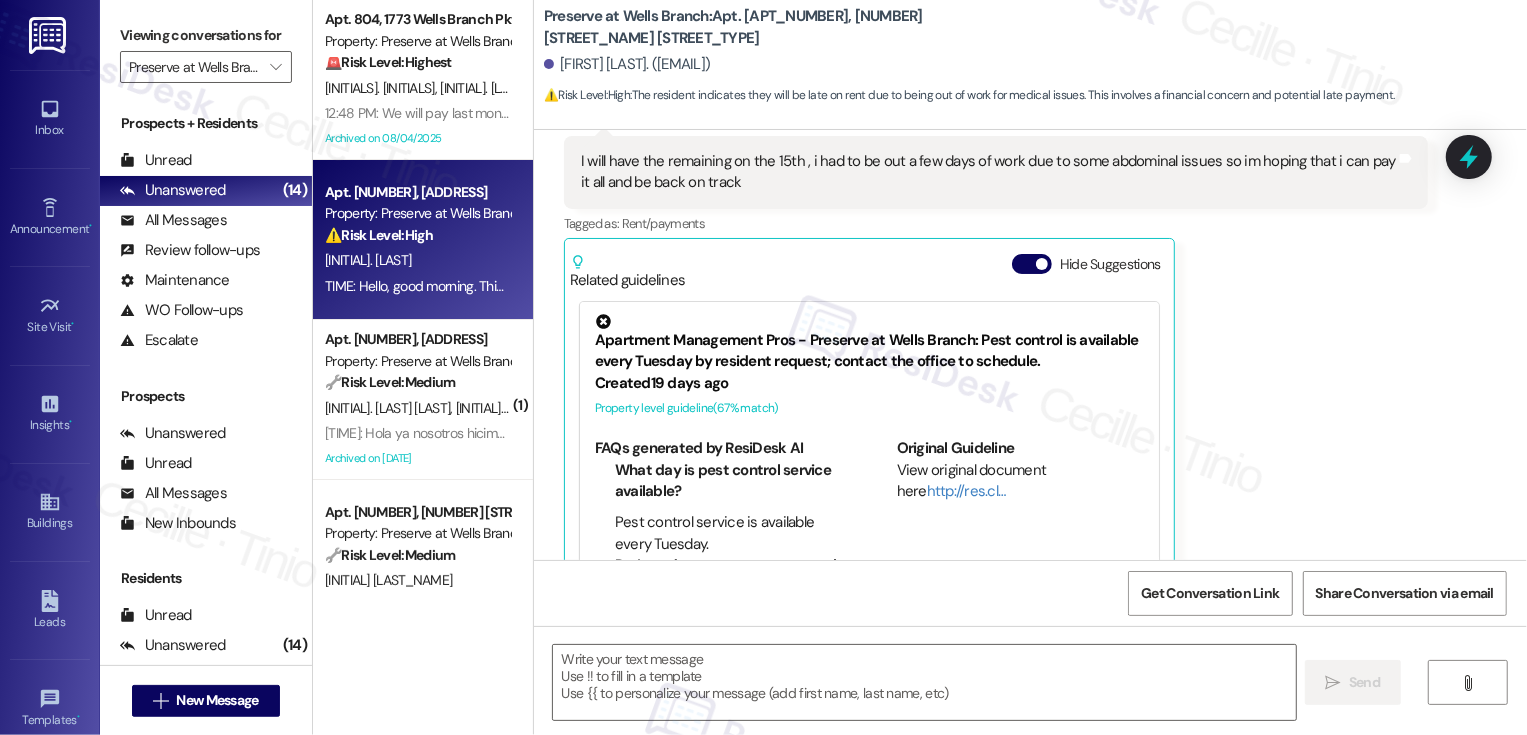 click on "[INITIAL]. [LAST]" at bounding box center [417, 260] 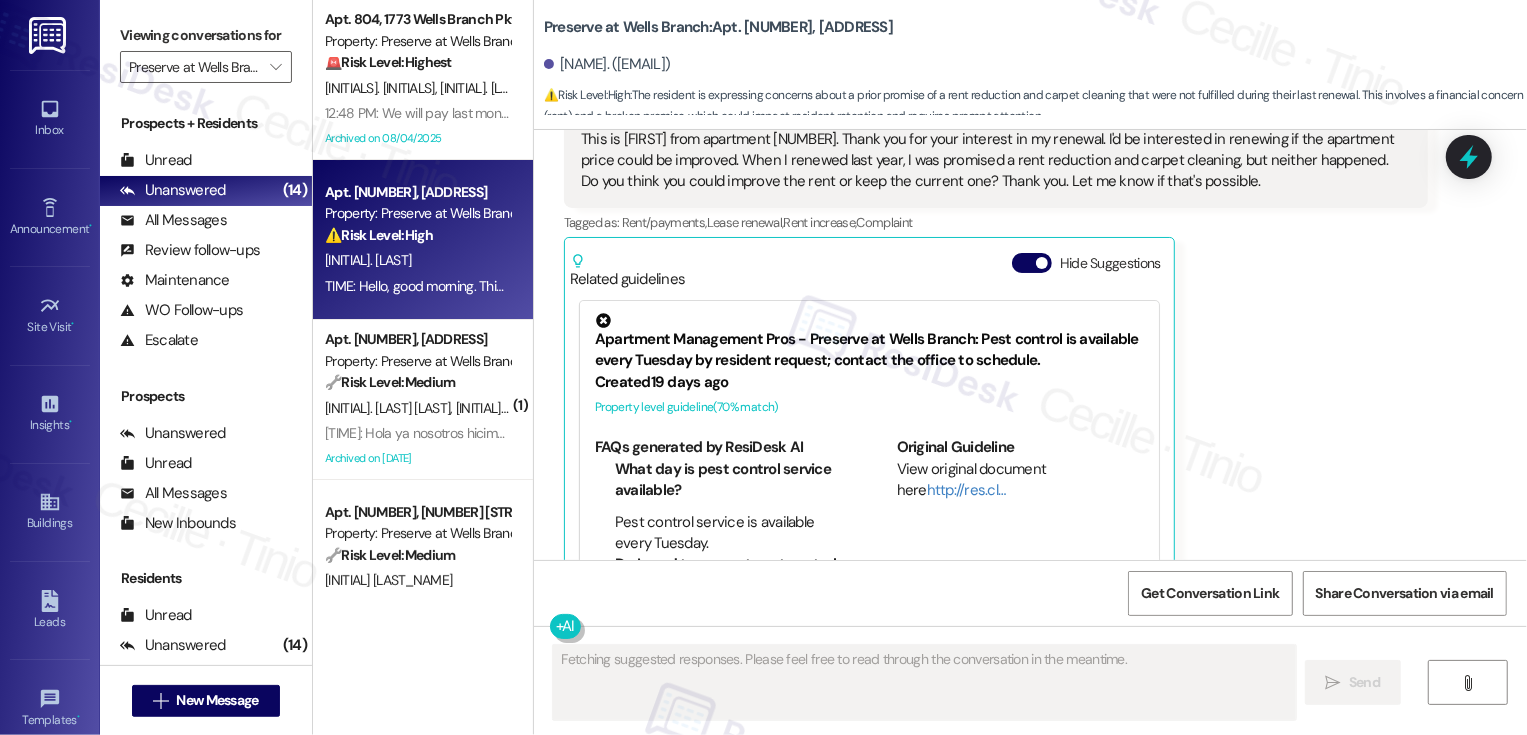 scroll, scrollTop: 4445, scrollLeft: 0, axis: vertical 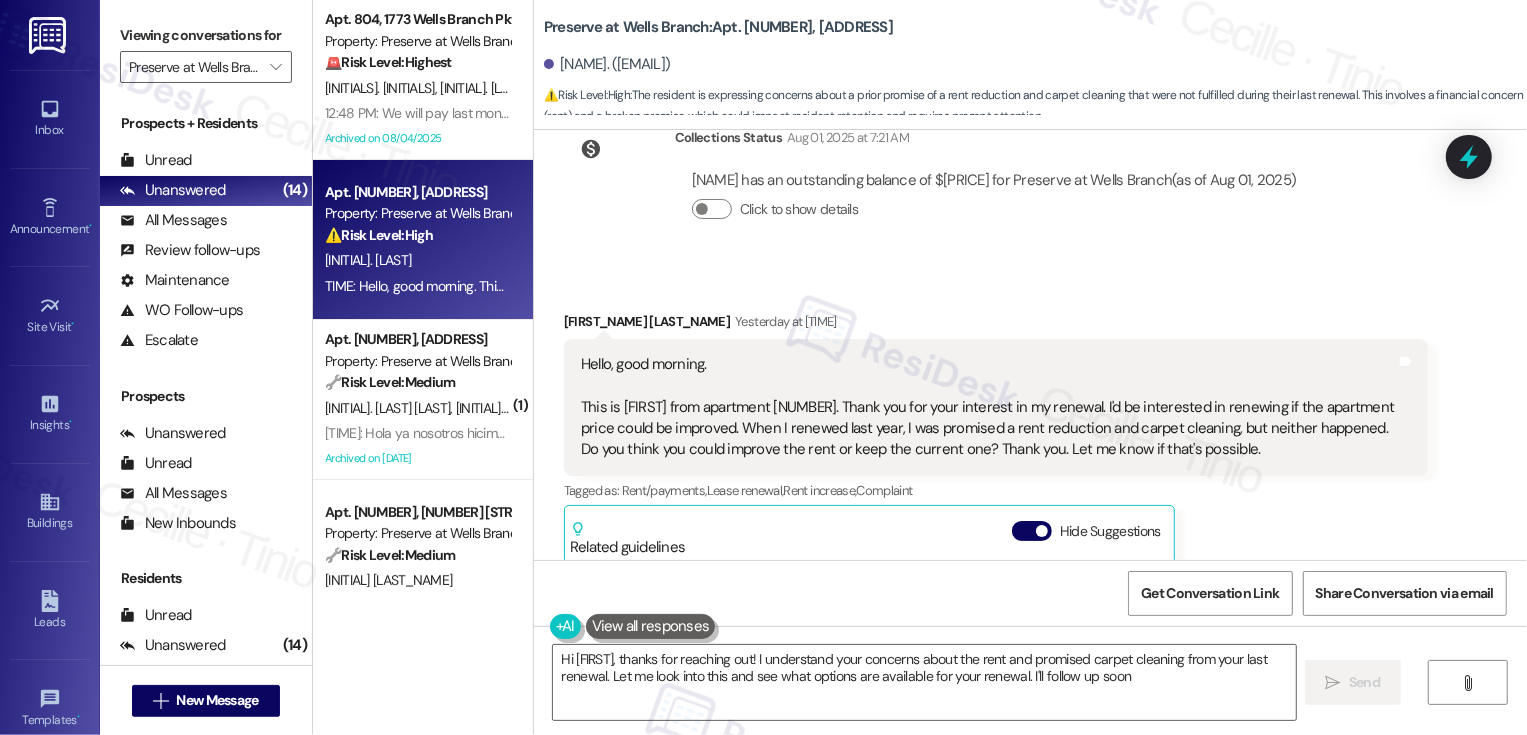 type on "Hi [FIRST], thanks for reaching out! I understand your concerns about the rent and promised carpet cleaning from your last renewal. Let me look into this and see what options are available for your renewal. I'll follow up soon!" 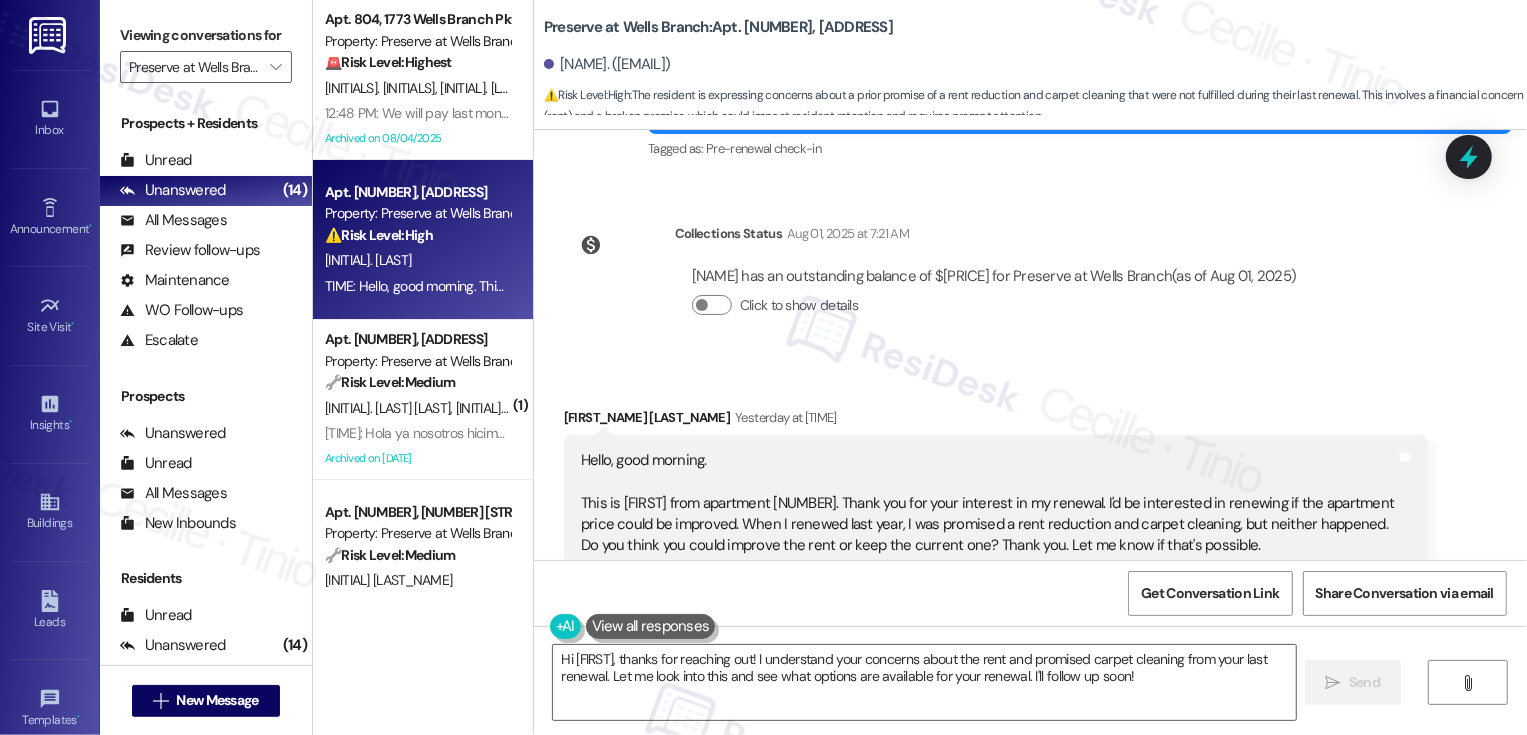 scroll, scrollTop: 4441, scrollLeft: 0, axis: vertical 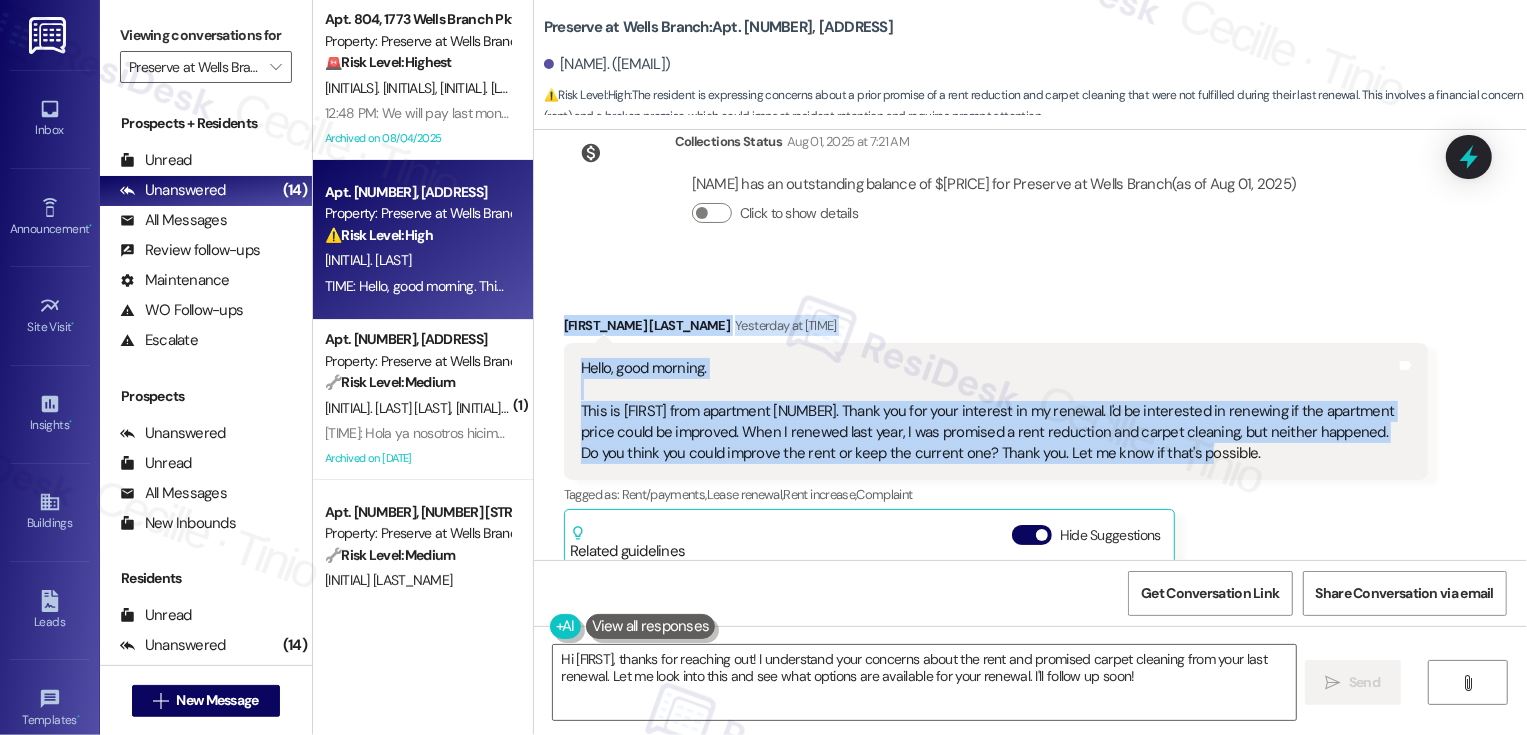 drag, startPoint x: 548, startPoint y: 276, endPoint x: 1185, endPoint y: 421, distance: 653.29474 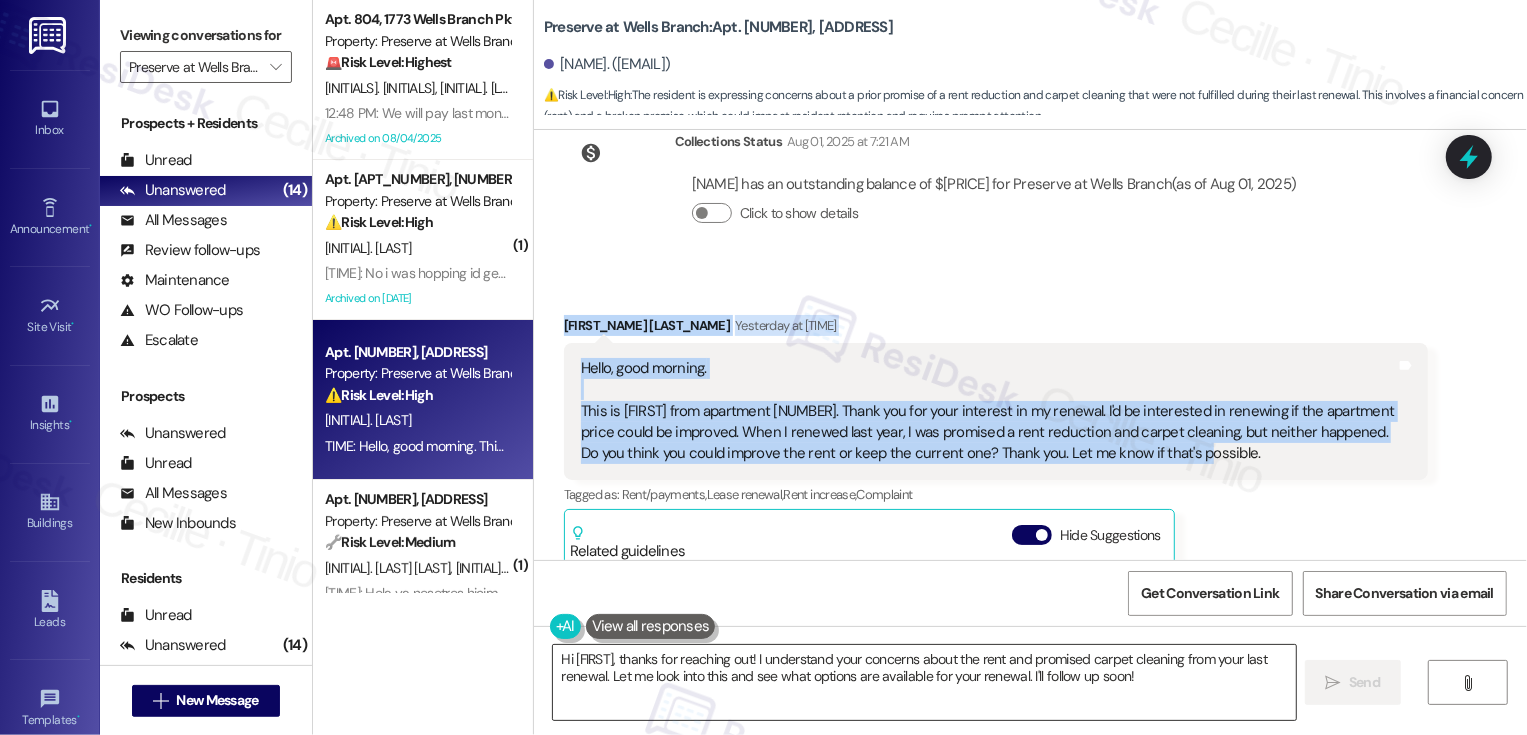 click on "Hi [FIRST], thanks for reaching out! I understand your concerns about the rent and promised carpet cleaning from your last renewal. Let me look into this and see what options are available for your renewal. I'll follow up soon!" at bounding box center [924, 682] 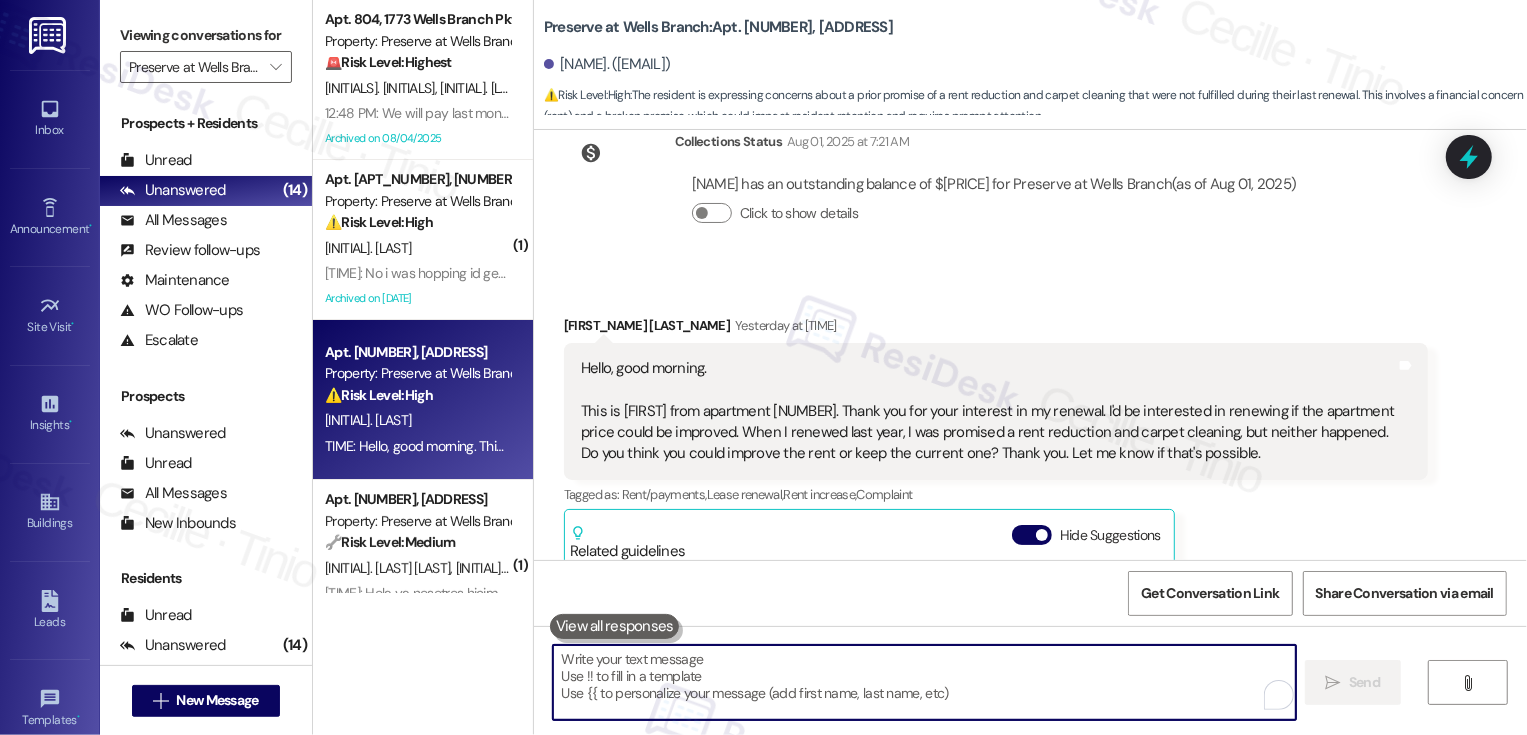 paste on "Good afternoon, and thank you for reaching out! I appreciate you sharing your interest in renewing and your feedback about last year’s experience. I’ll pass your note about the rent and carpet cleaning along to the team so they’re aware.
While I can’t make any promises, I’ll make sure your request for a possible rent adjustment is noted" 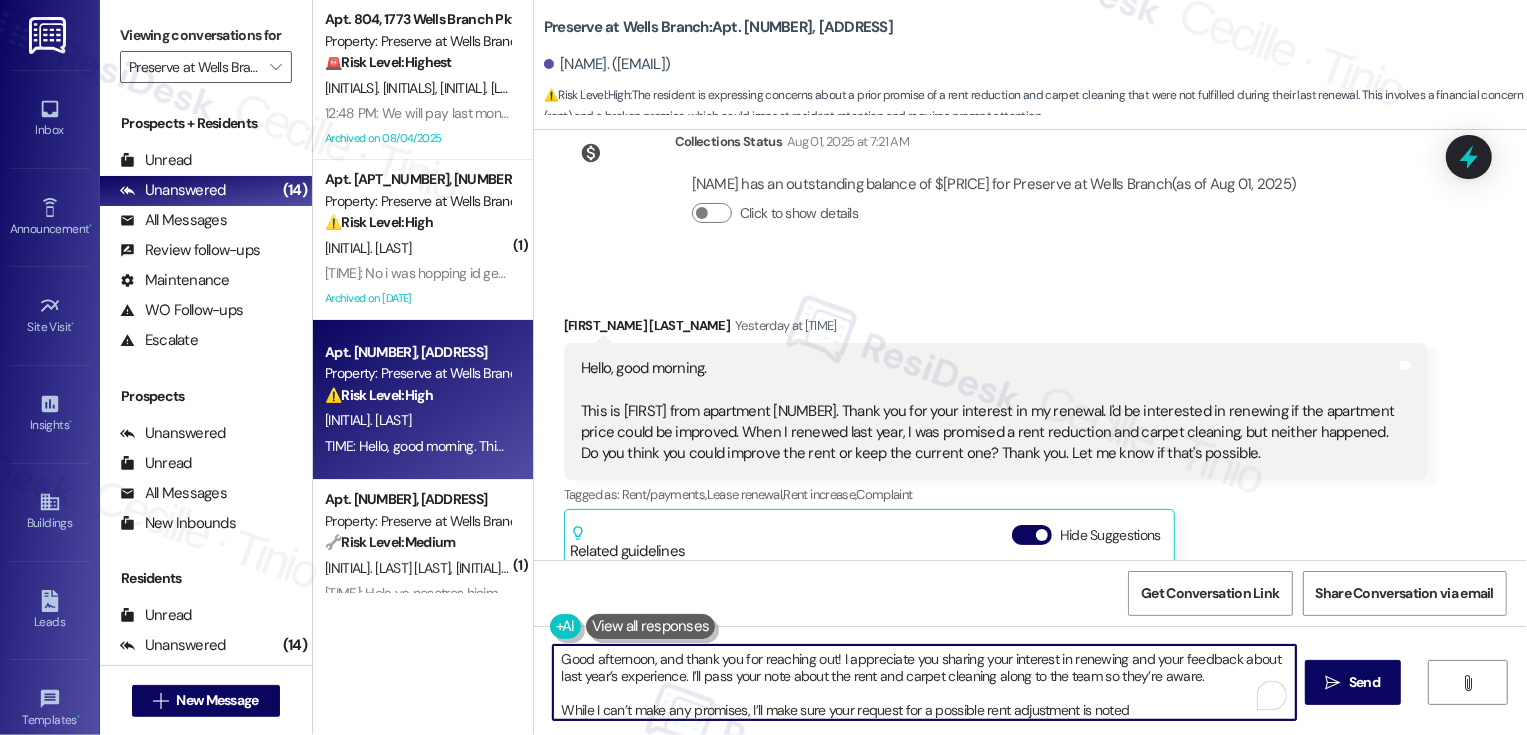 click on "[FIRST] [LAST] [DATE] at [TIME]" at bounding box center (996, 329) 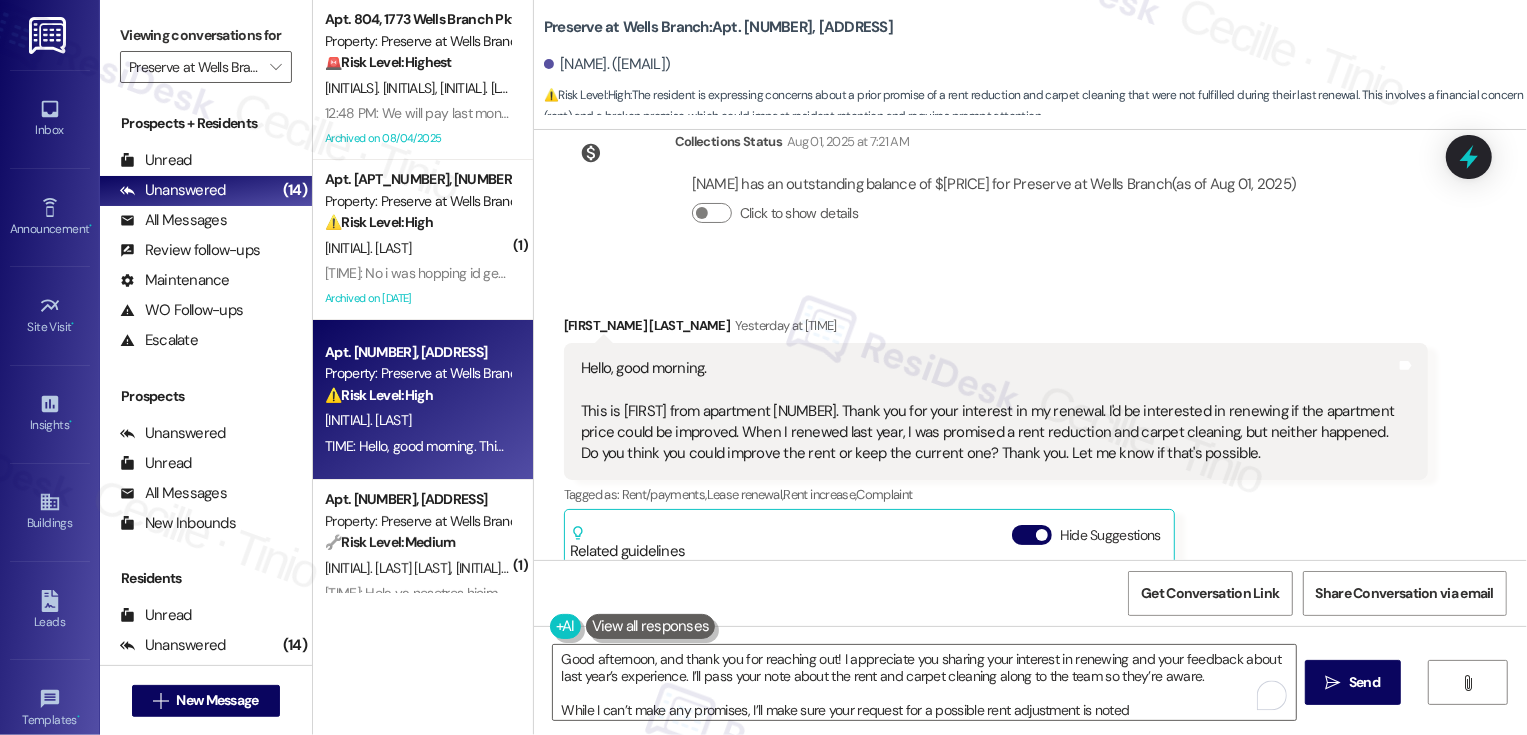 click on "[FIRST] [LAST] [DATE] at [TIME]" at bounding box center (996, 329) 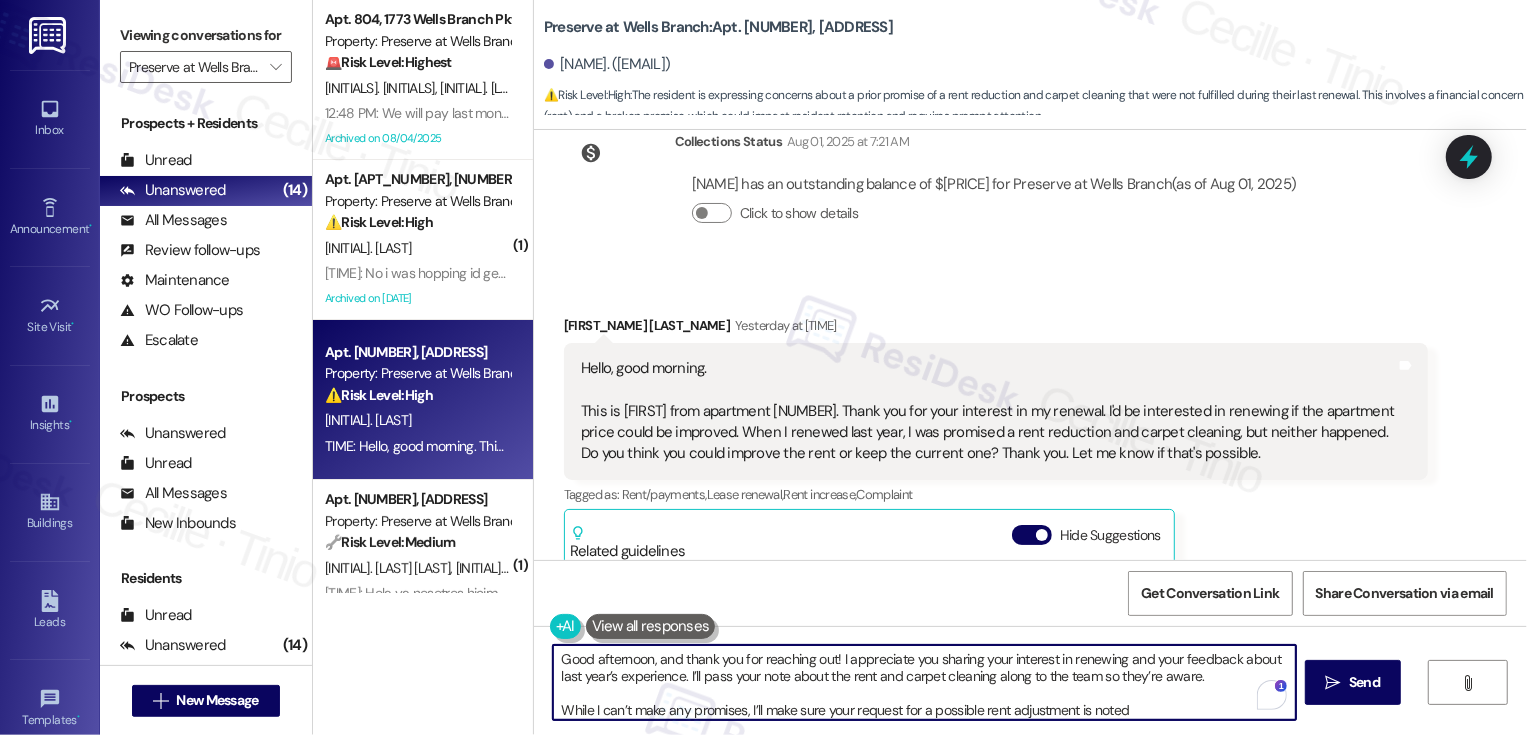 drag, startPoint x: 674, startPoint y: 657, endPoint x: 610, endPoint y: 656, distance: 64.00781 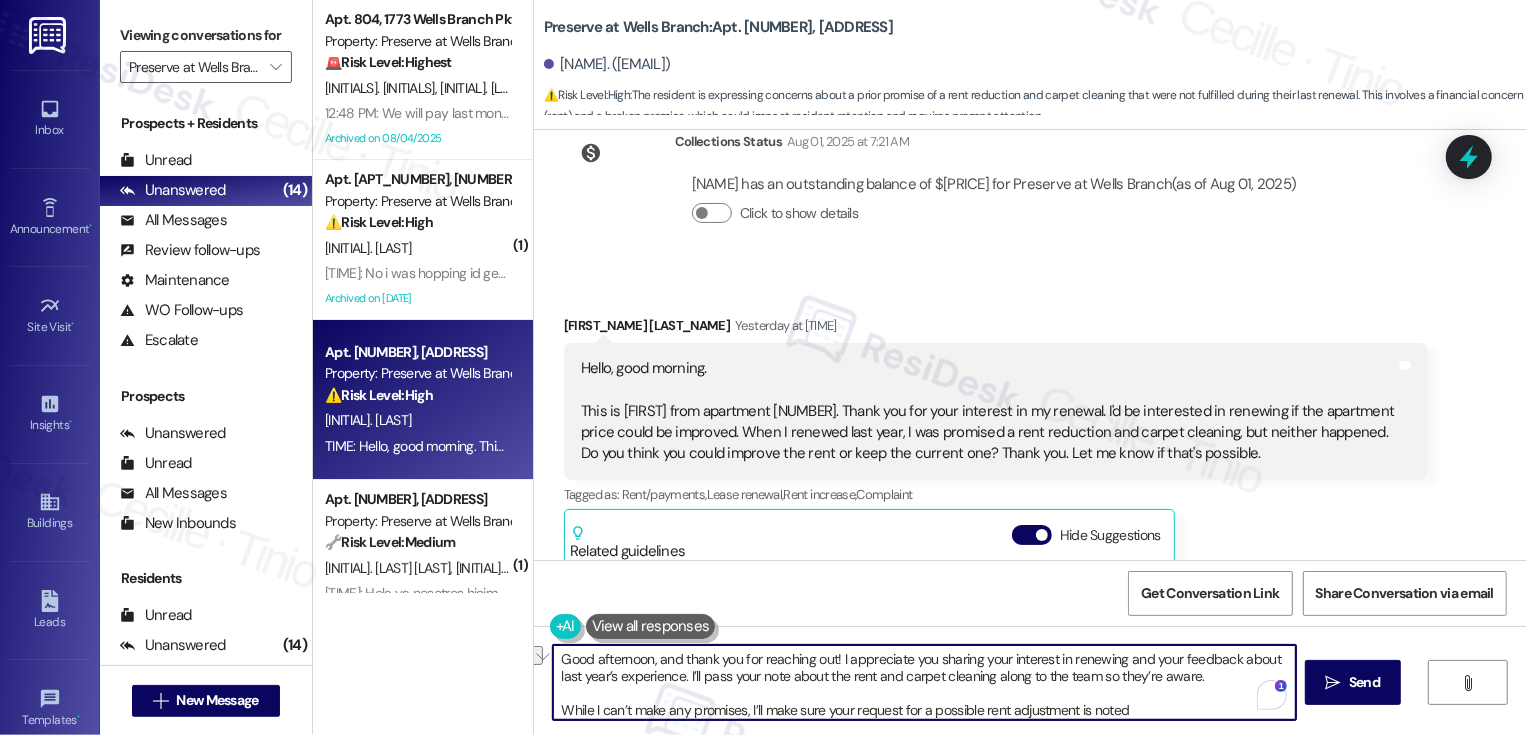 drag, startPoint x: 829, startPoint y: 661, endPoint x: 544, endPoint y: 660, distance: 285.00174 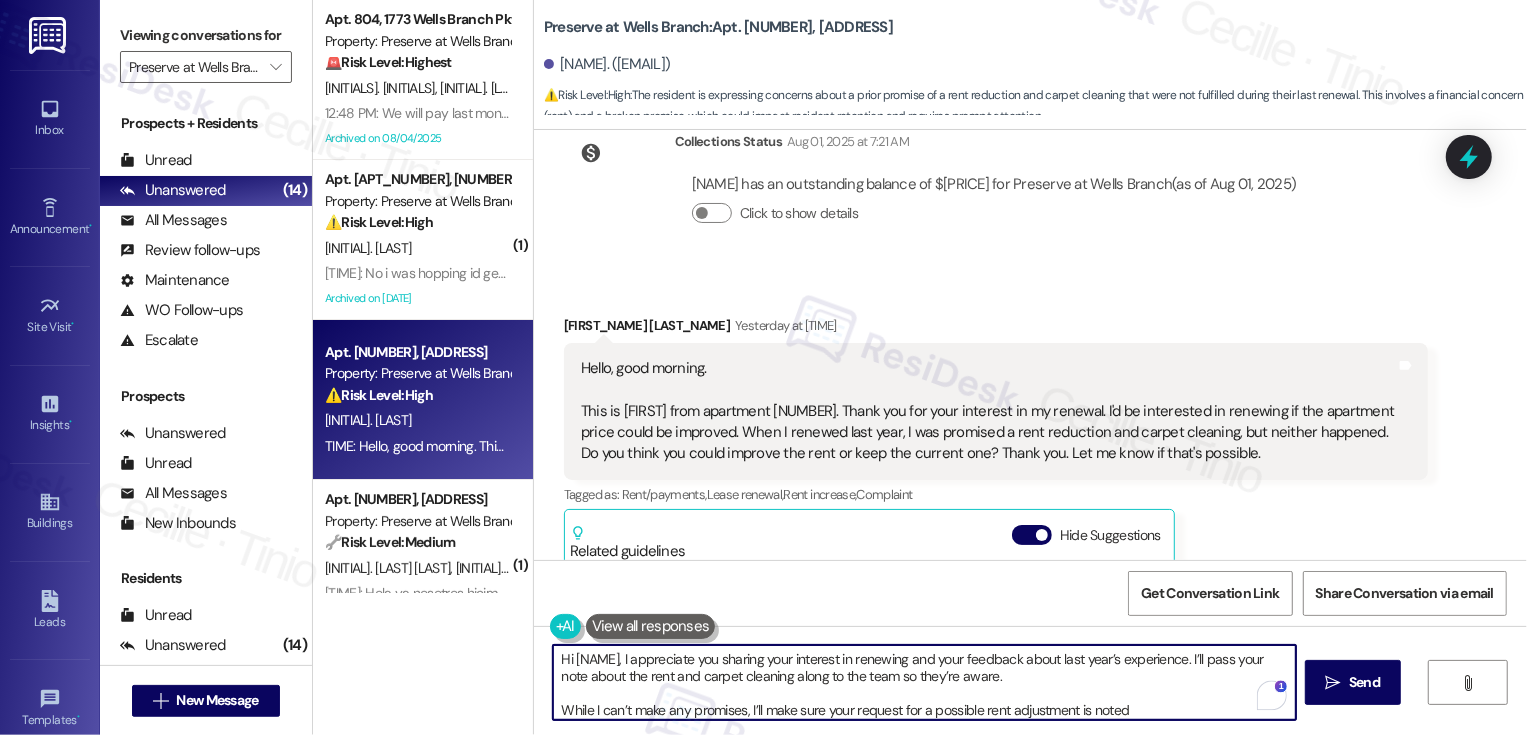 scroll, scrollTop: 5, scrollLeft: 0, axis: vertical 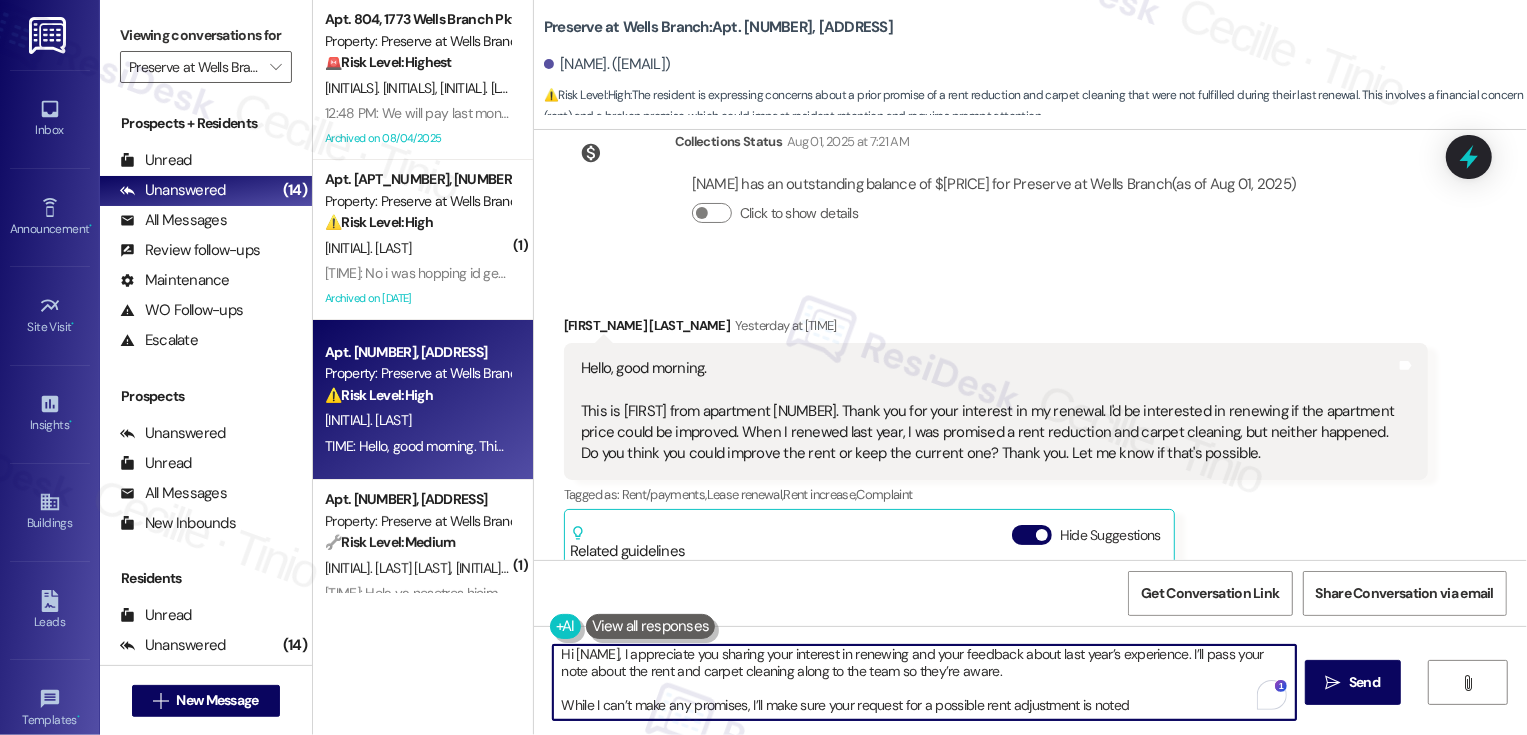 click on "Hi [NAME], I appreciate you sharing your interest in renewing and your feedback about last year’s experience. I’ll pass your note about the rent and carpet cleaning along to the team so they’re aware.
While I can’t make any promises, I’ll make sure your request for a possible rent adjustment is noted" at bounding box center [924, 682] 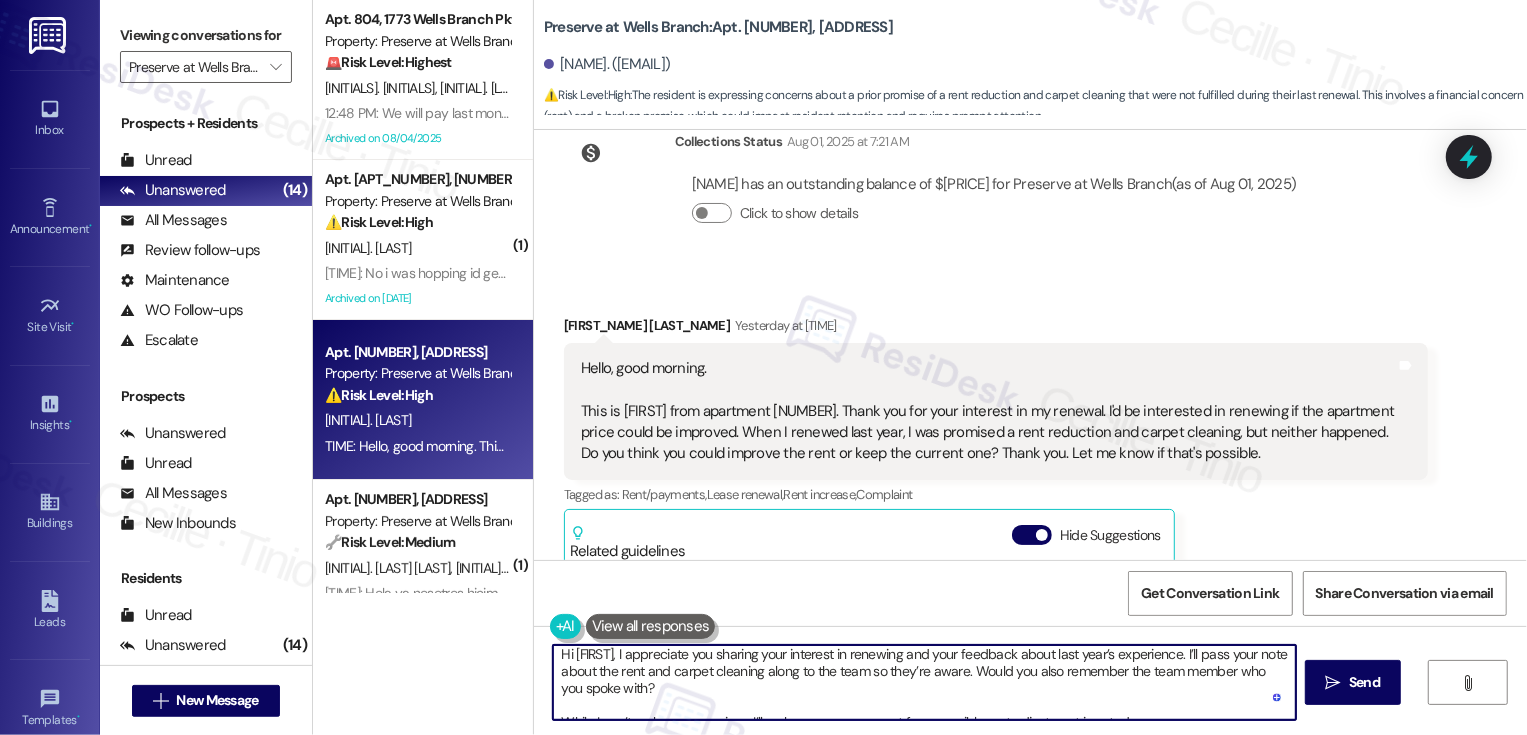 scroll, scrollTop: 21, scrollLeft: 0, axis: vertical 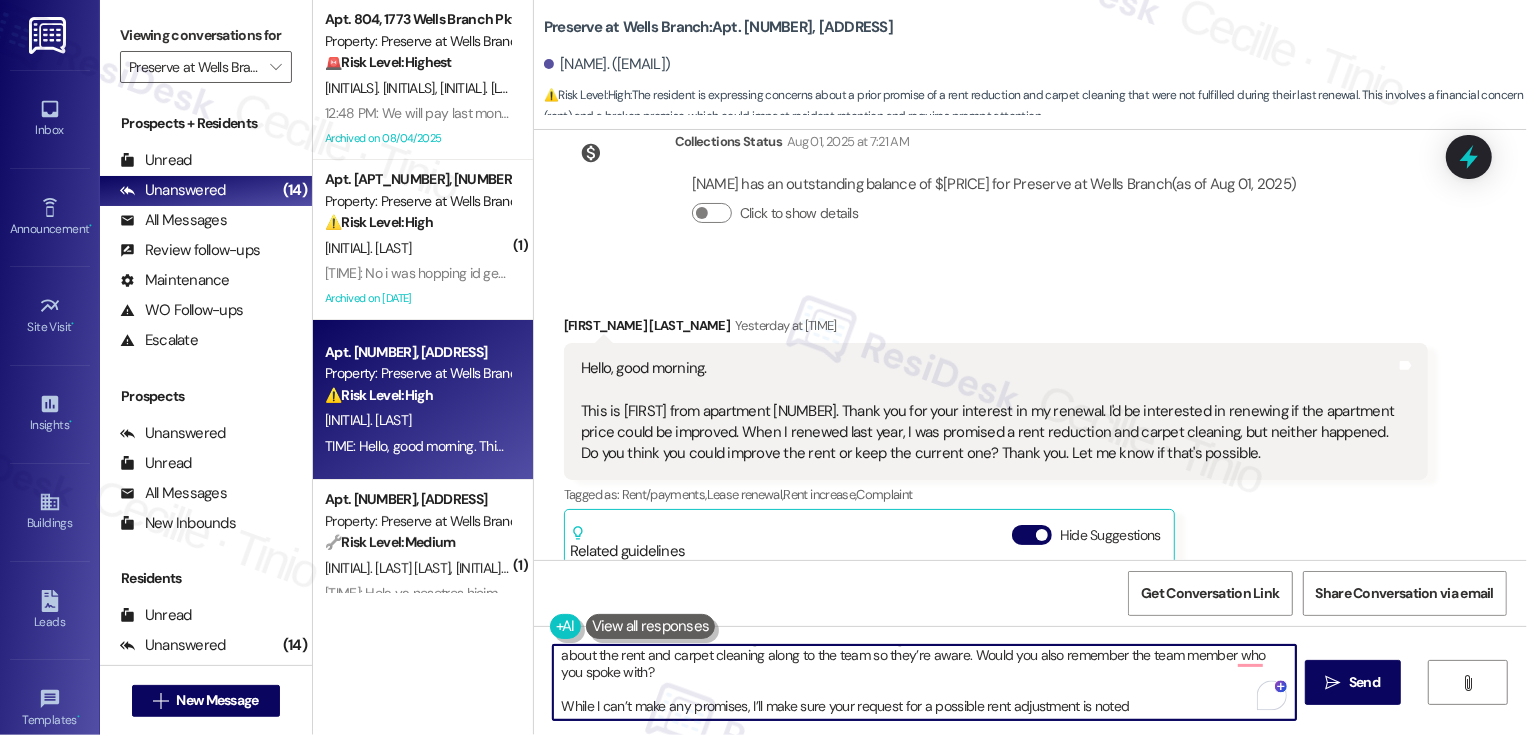 click on "Hi [FIRST], I appreciate you sharing your interest in renewing and your feedback about last year’s experience. I’ll pass your note about the rent and carpet cleaning along to the team so they’re aware. Would you also remember the team member who you spoke with?
While I can’t make any promises, I’ll make sure your request for a possible rent adjustment is noted" at bounding box center [924, 682] 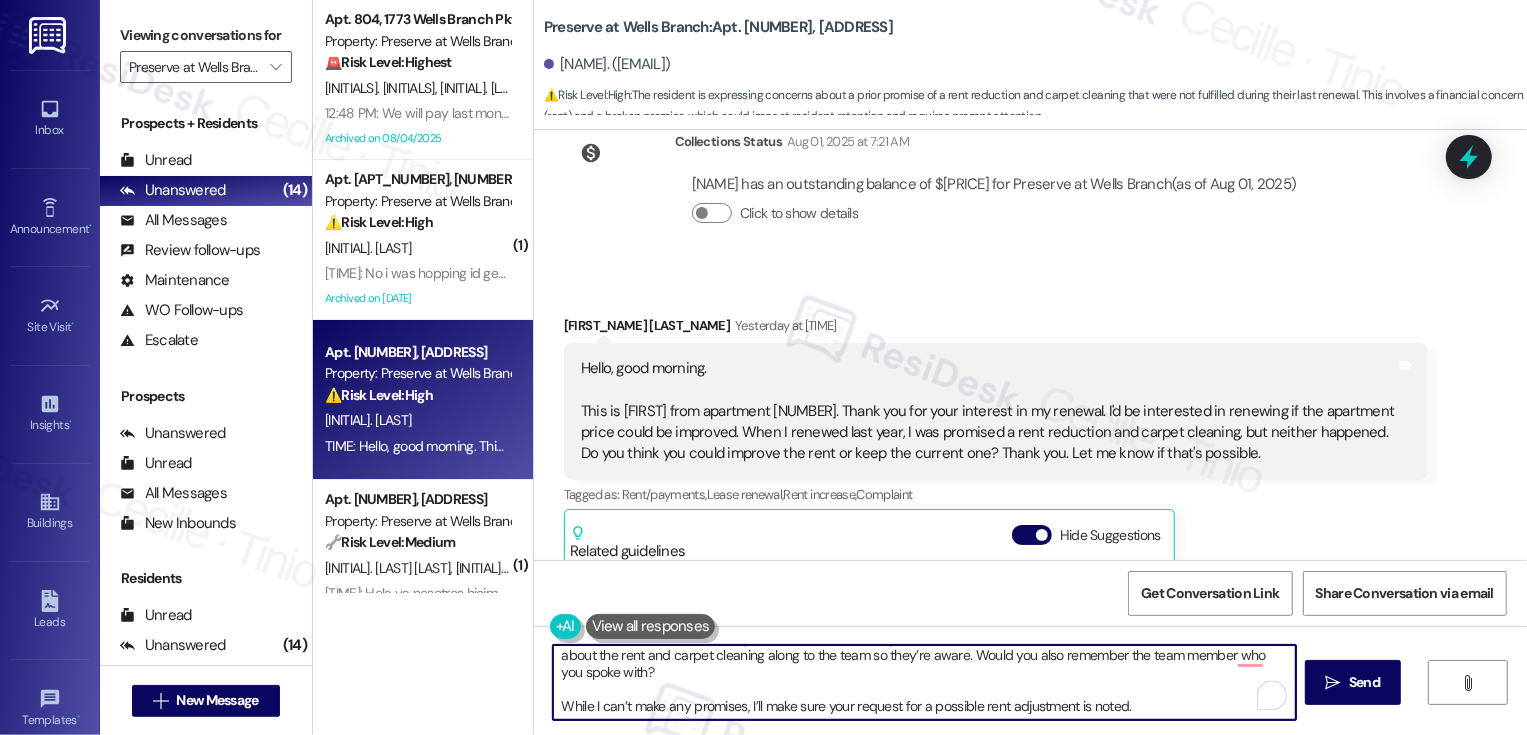 scroll, scrollTop: 0, scrollLeft: 0, axis: both 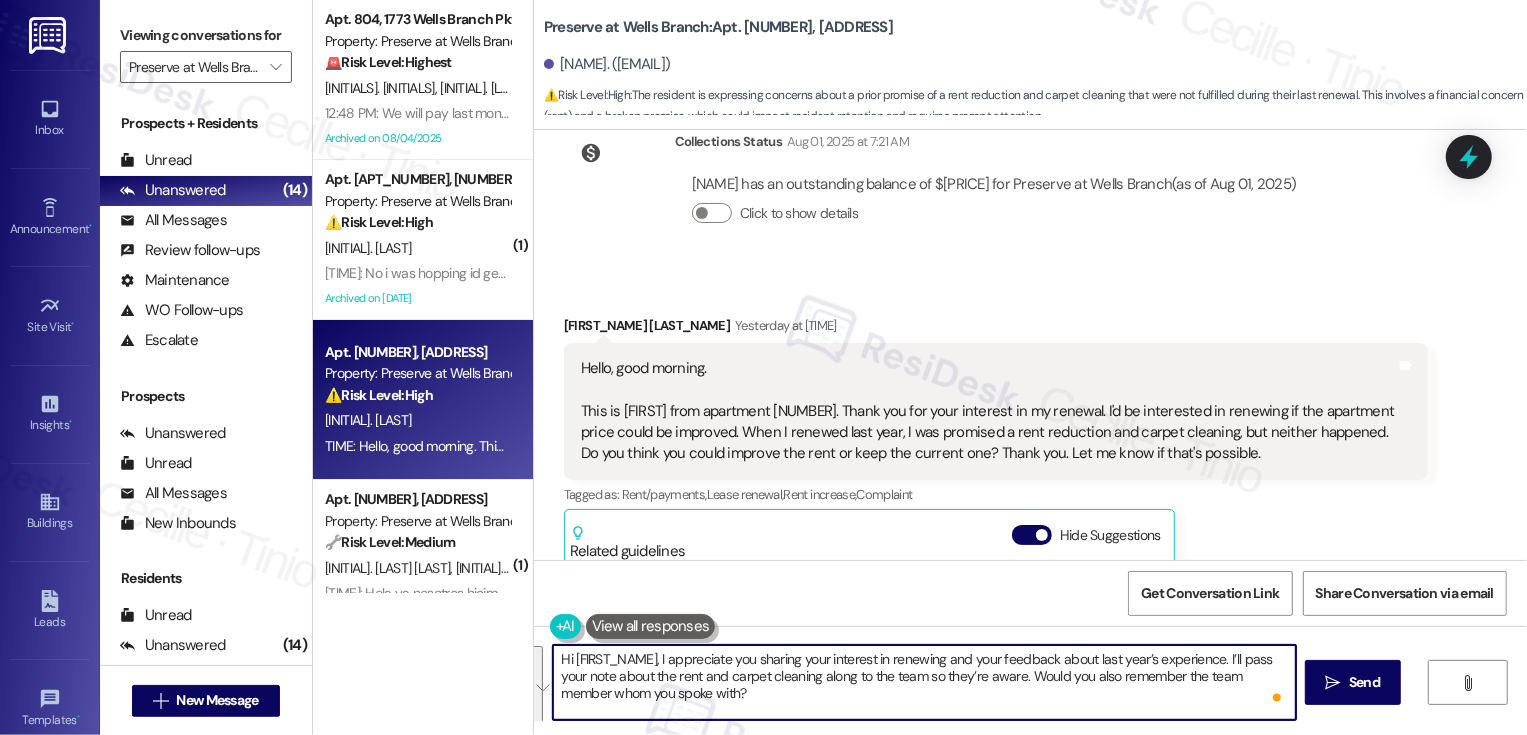 click at bounding box center (535, 689) 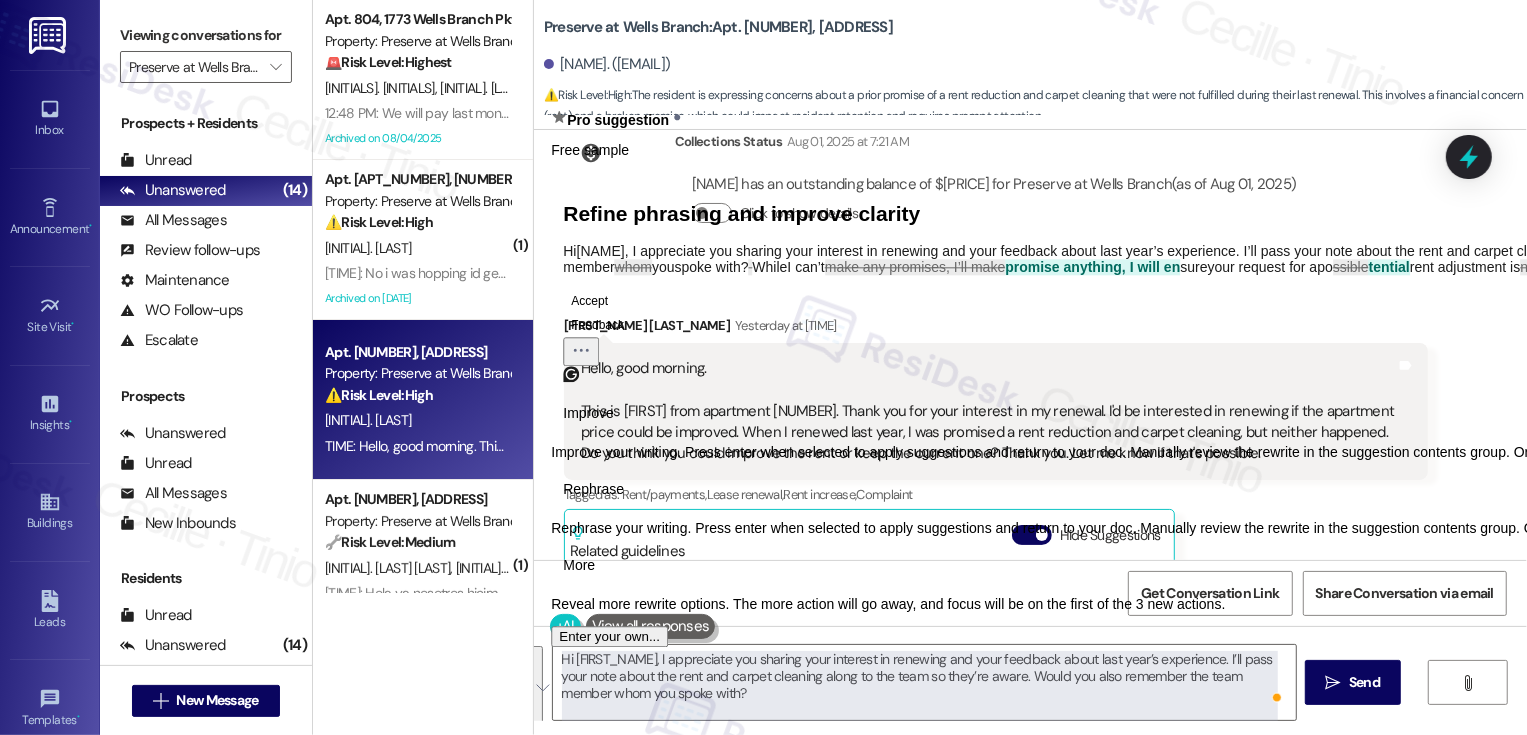 click on "Rephrase" at bounding box center (593, 489) 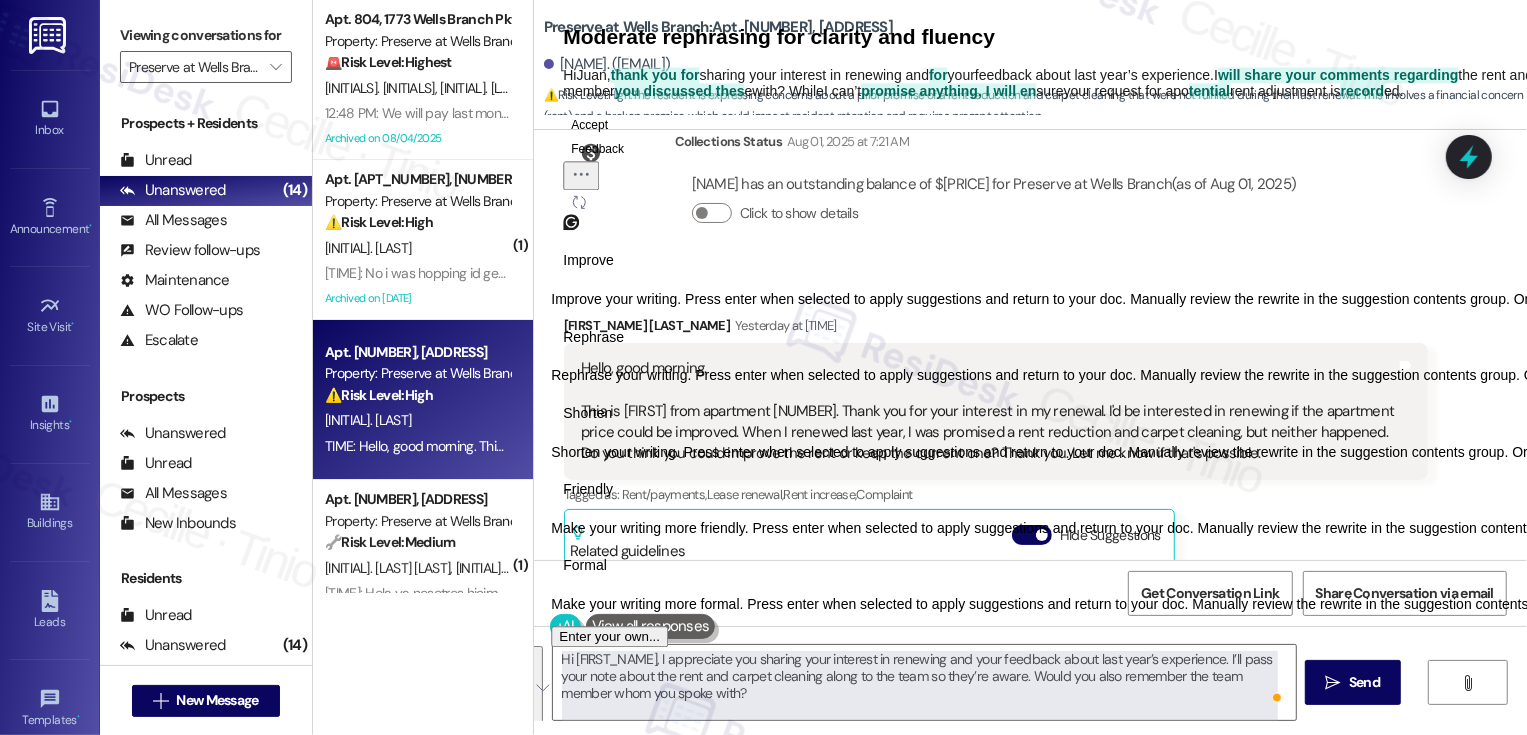 click on "Friendly" at bounding box center (588, 489) 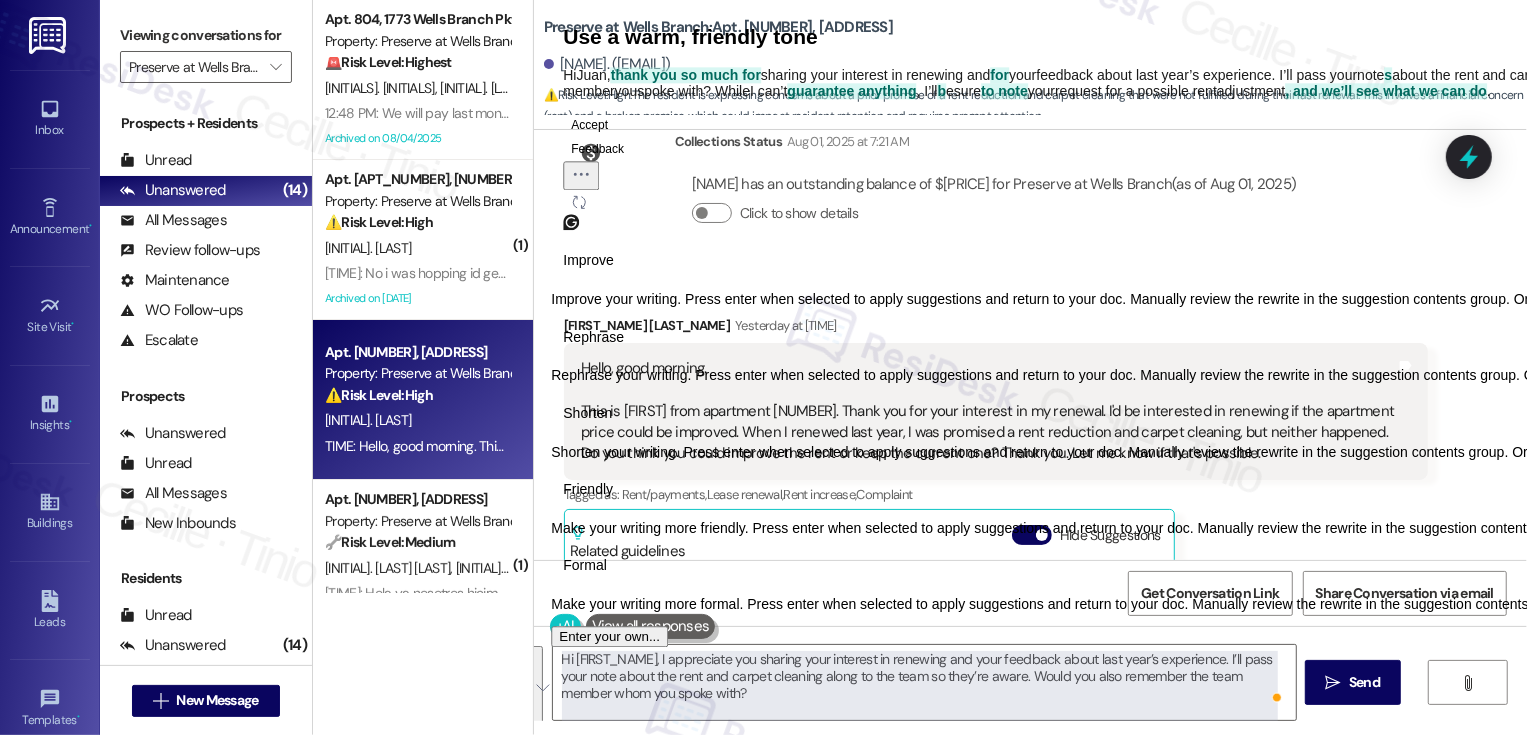 click on "Accept" 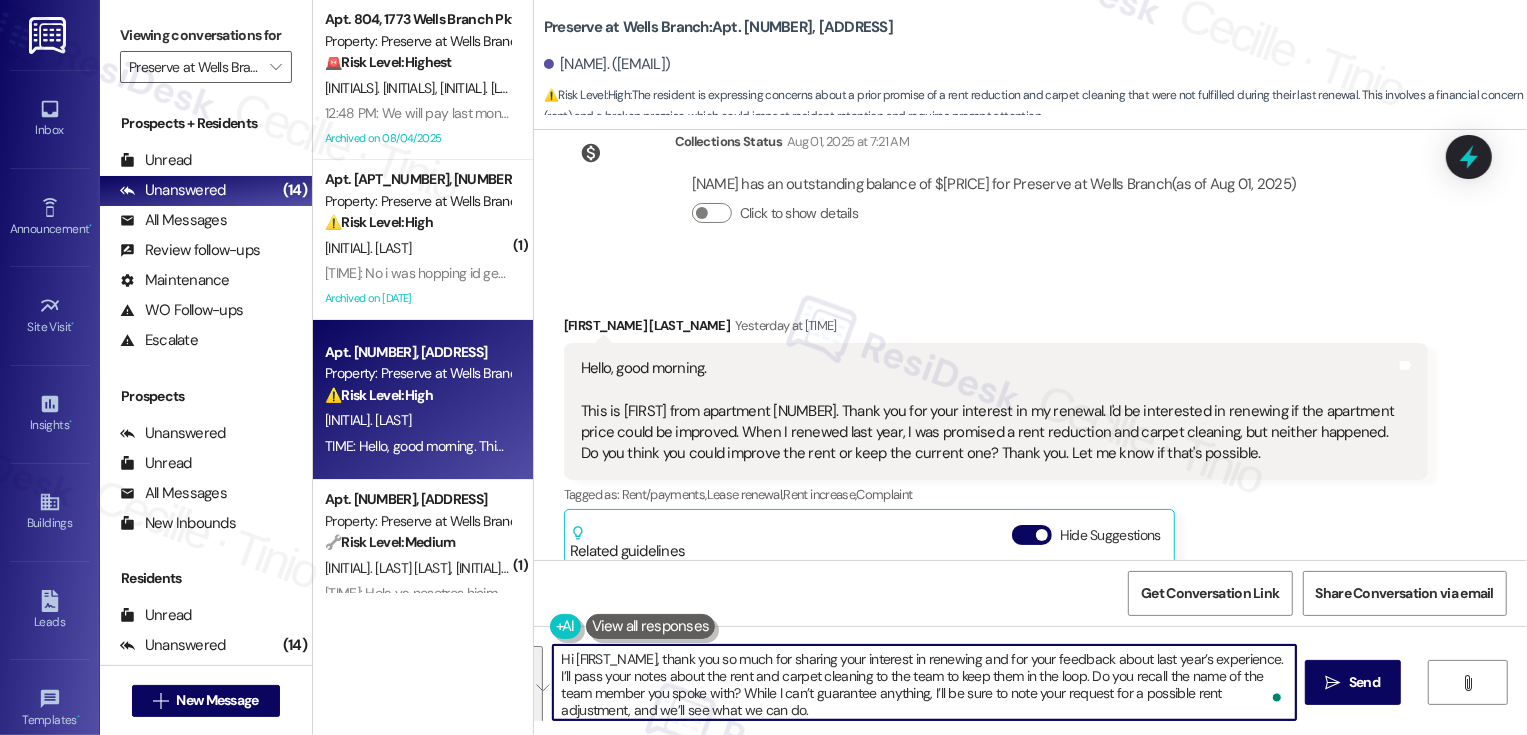 scroll, scrollTop: 0, scrollLeft: 0, axis: both 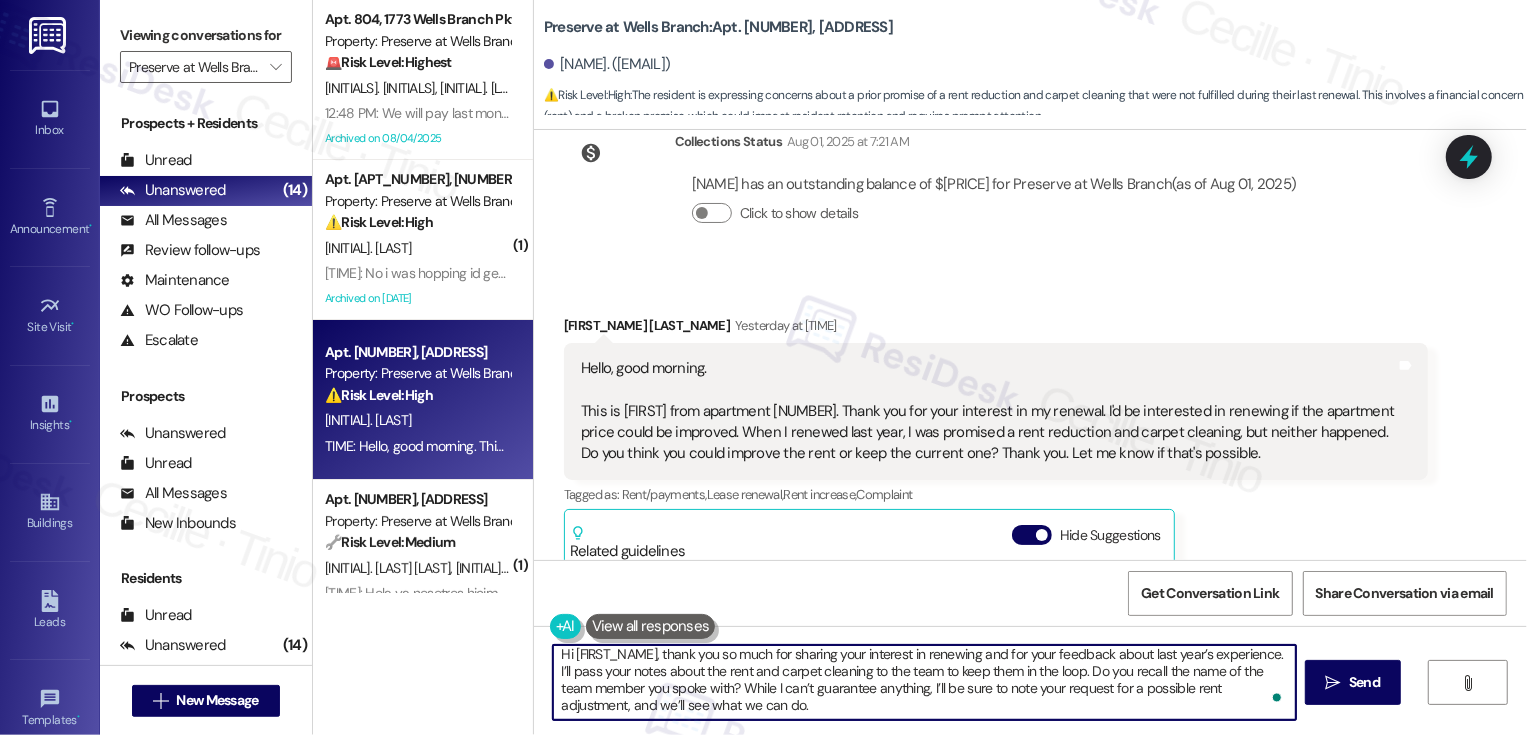 drag, startPoint x: 1245, startPoint y: 695, endPoint x: 1245, endPoint y: 734, distance: 39 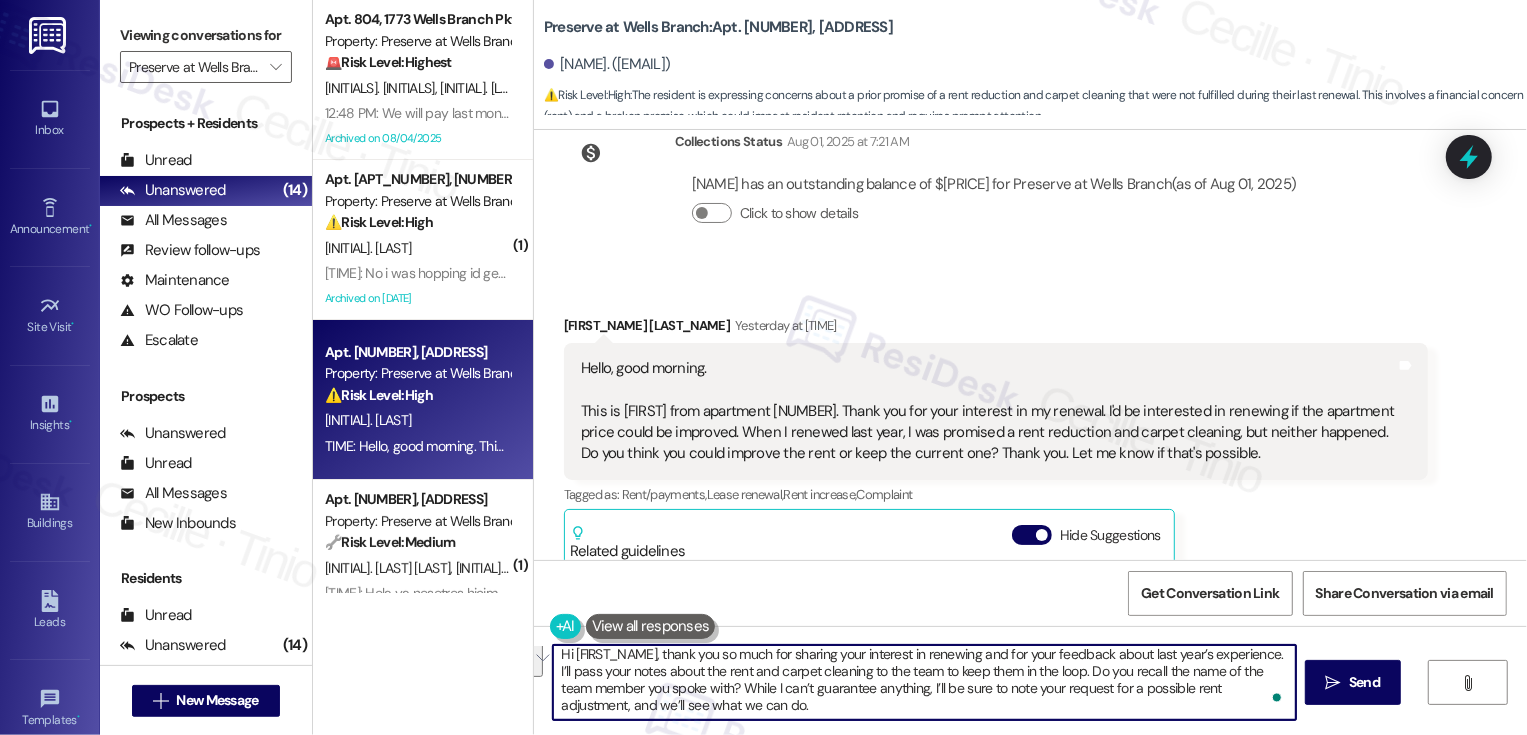 type on "Hi [FIRST], thank you so much for sharing your interest in renewing and for your feedback about last year’s experience. I’ll pass your notes about the rent and carpet cleaning to the team to keep them in the loop. Do you recall the name of the team member you spoke with? While I can’t guarantee anything, I’ll be sure to note your request for a possible rent adjustment." 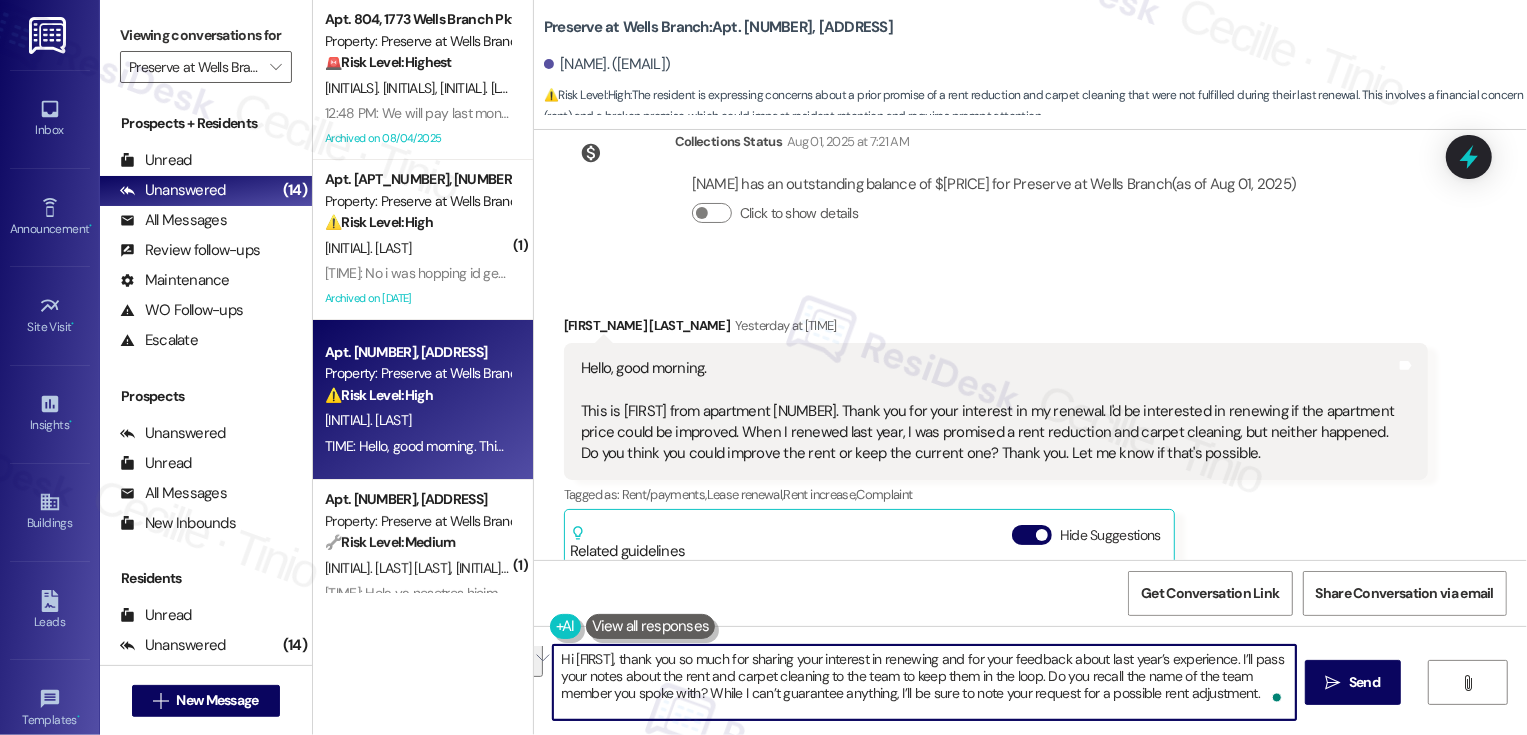 scroll, scrollTop: 0, scrollLeft: 0, axis: both 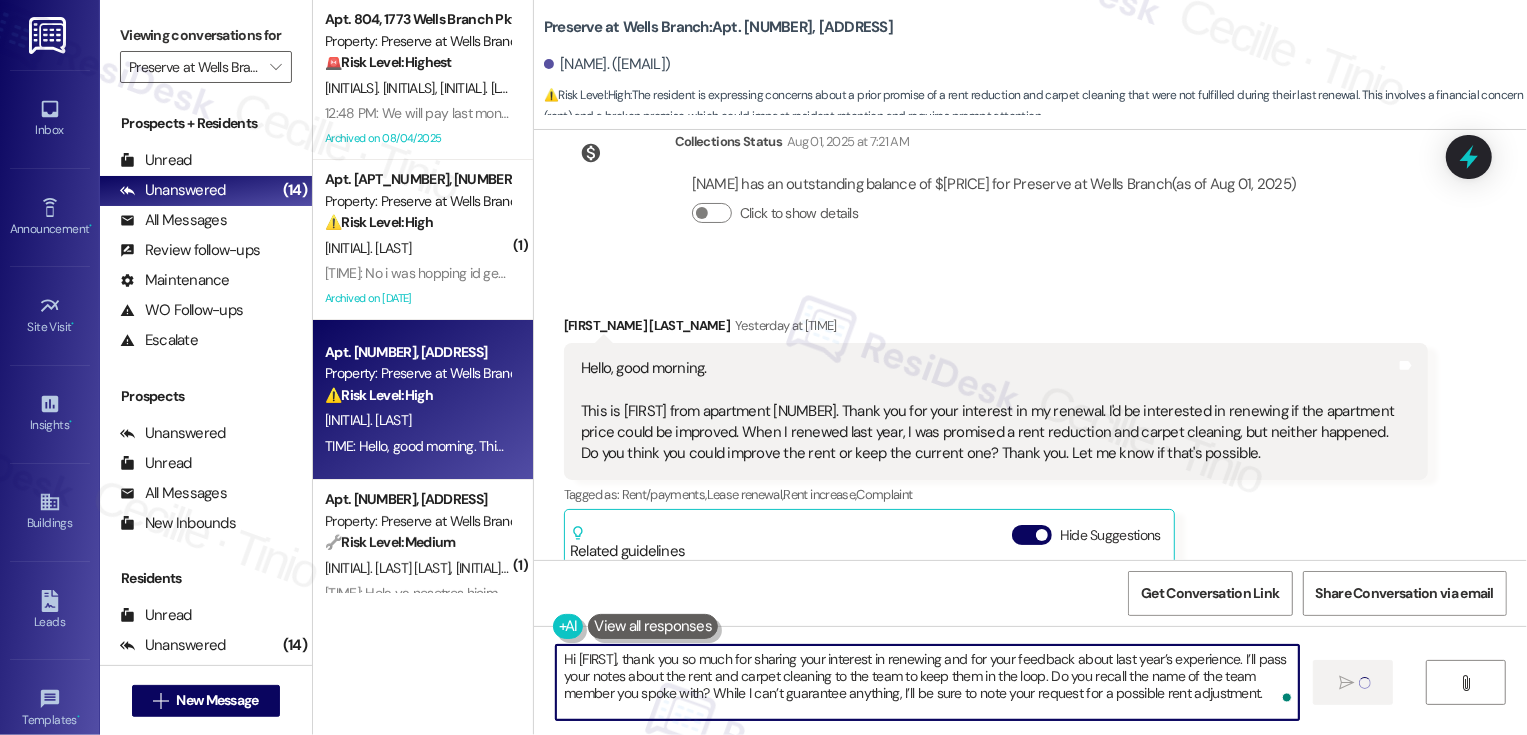 type 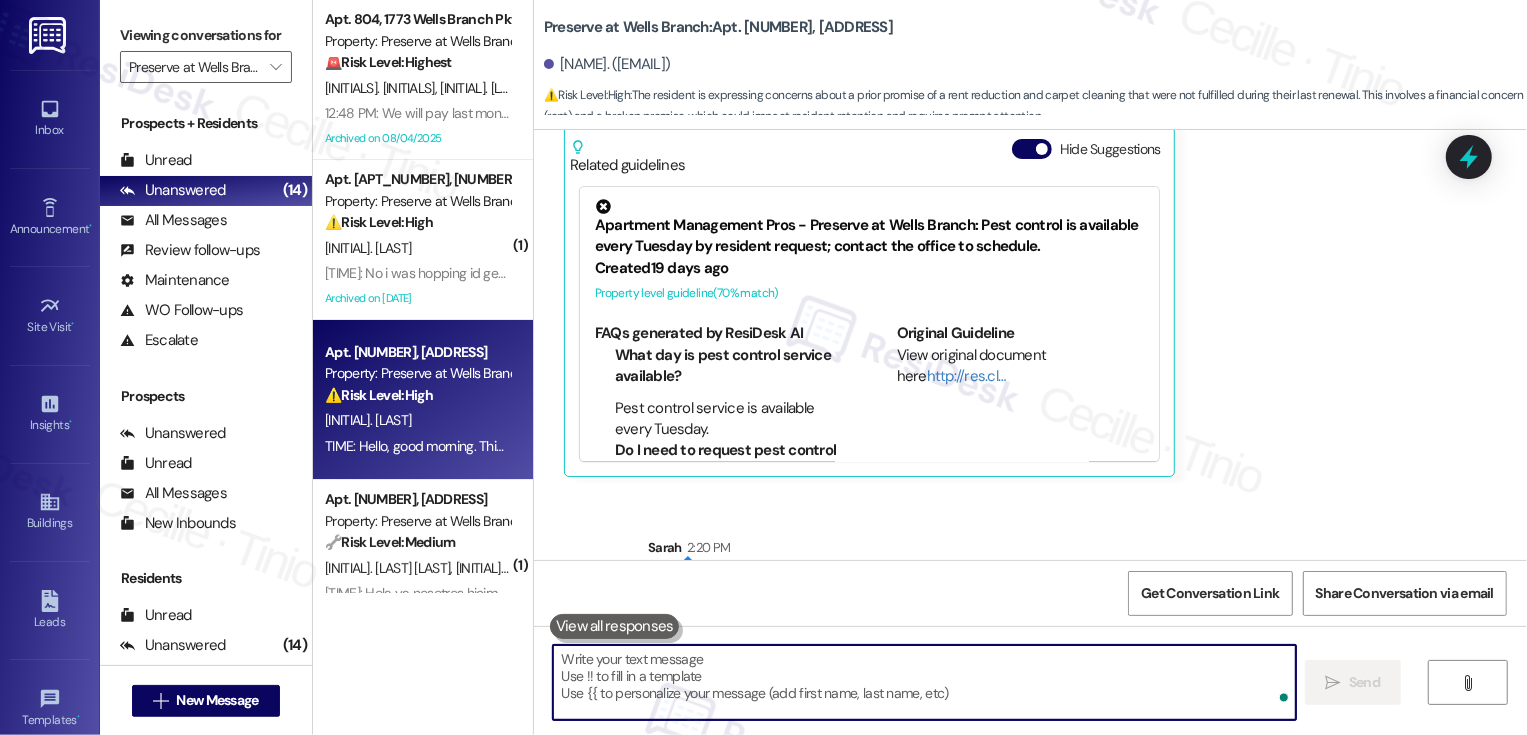scroll, scrollTop: 4896, scrollLeft: 0, axis: vertical 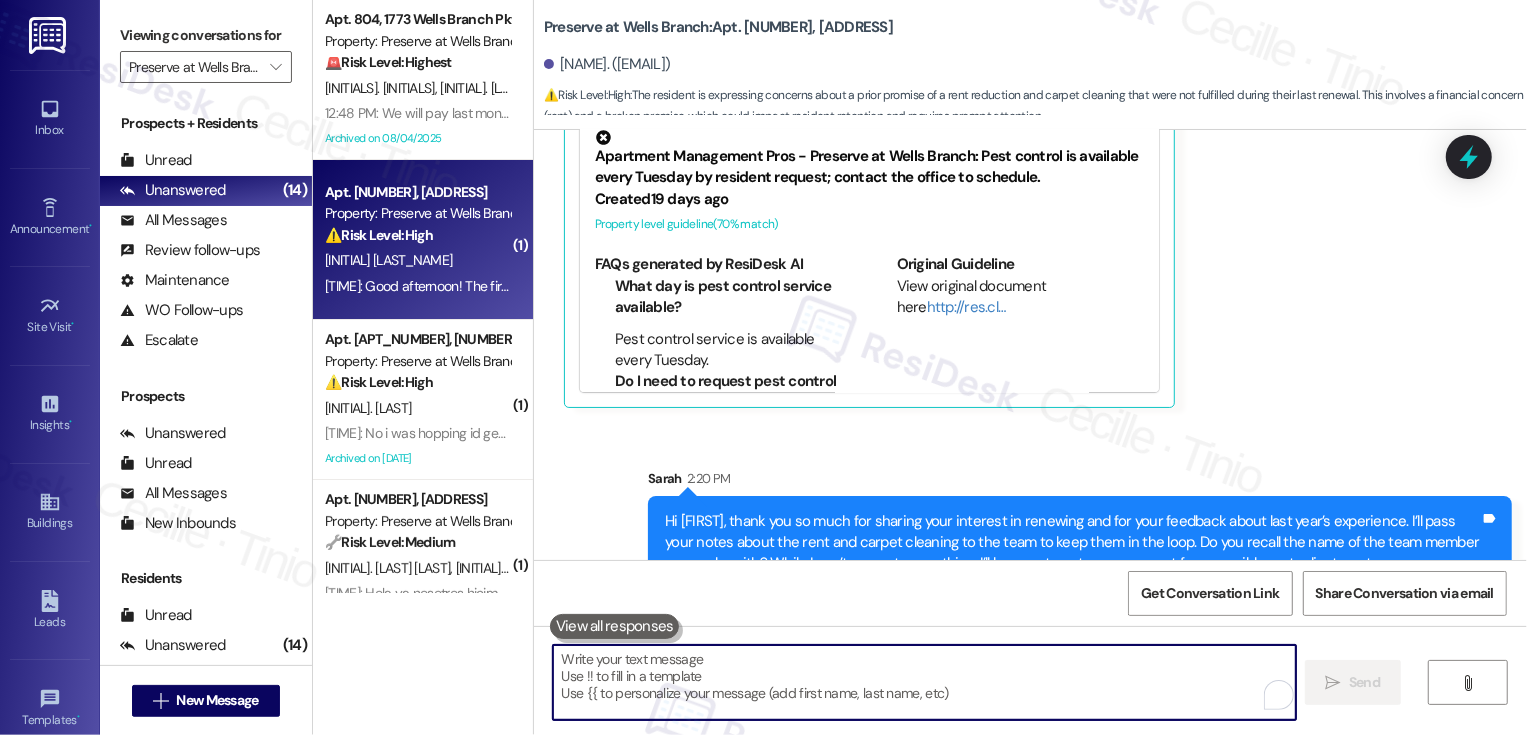 click on "⚠️ Risk Level: High The resident reports a maintenance worker displaying an attitude and refusing to remove shoes when asked politely. This constitutes a staff misconduct allegation that needs to be addressed." at bounding box center [417, 235] 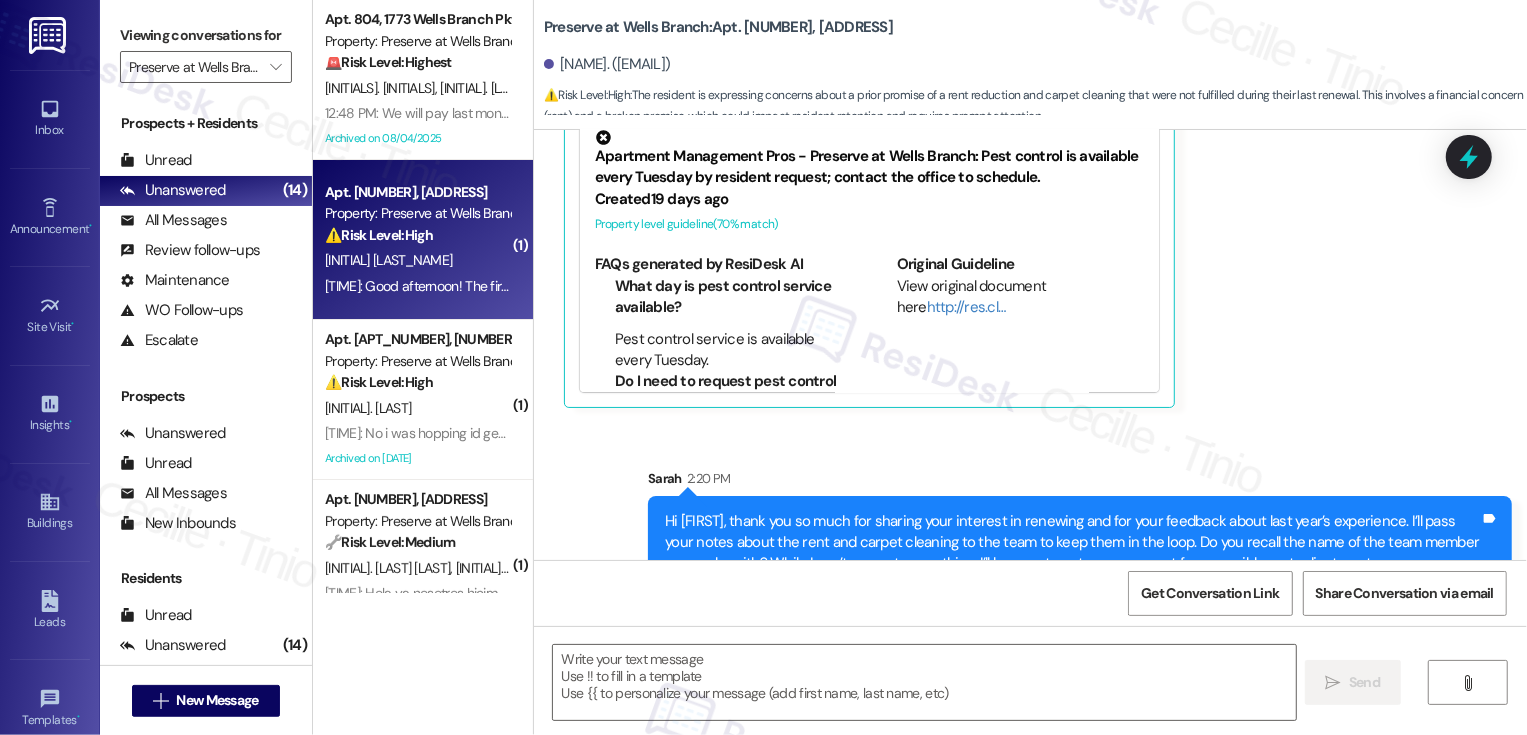 type on "Fetching suggested responses. Please feel free to read through the conversation in the meantime." 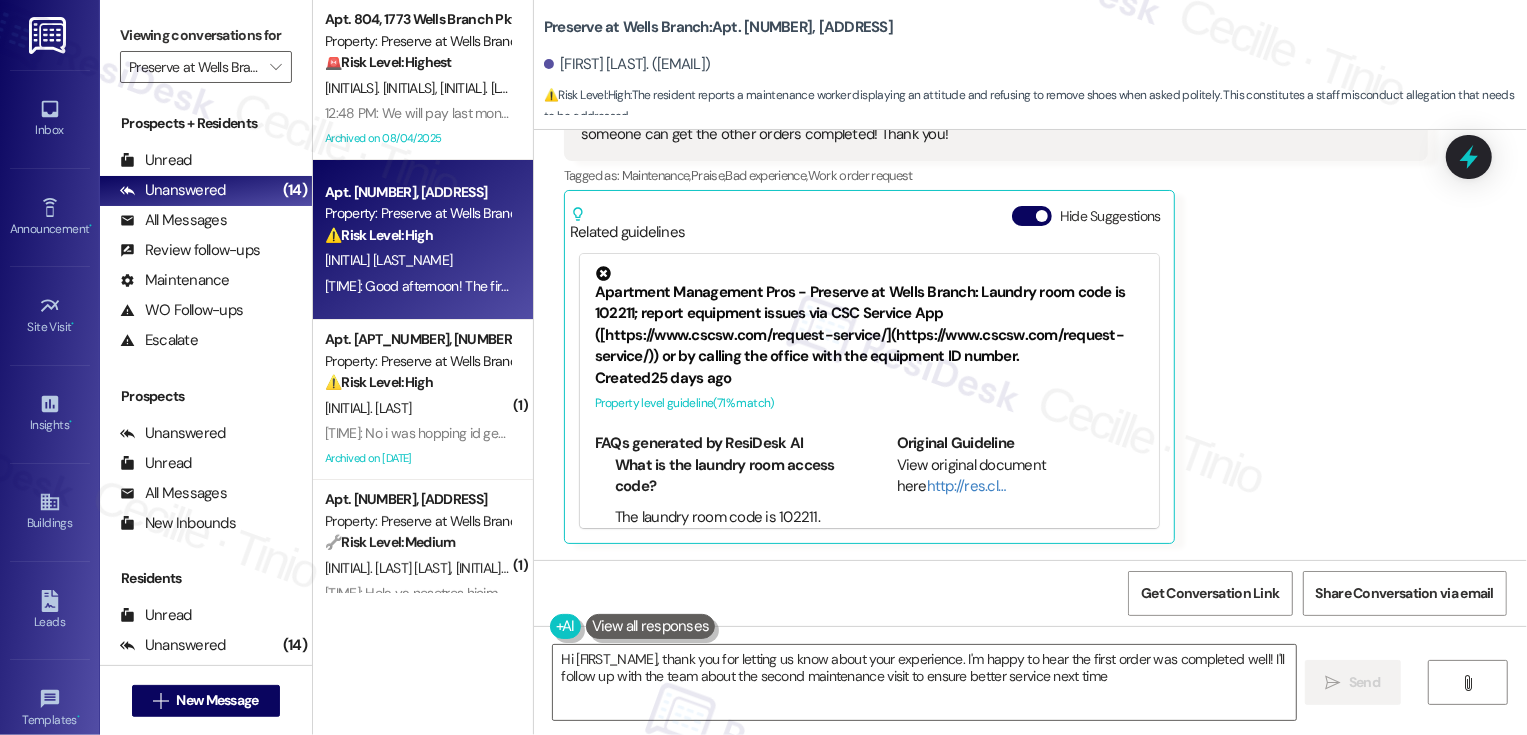 type on "Hi [FIRST_NAME], thank you for letting us know about your experience. I'm happy to hear the first order was completed well! I'll follow up with the team about the second maintenance visit to ensure better service next time." 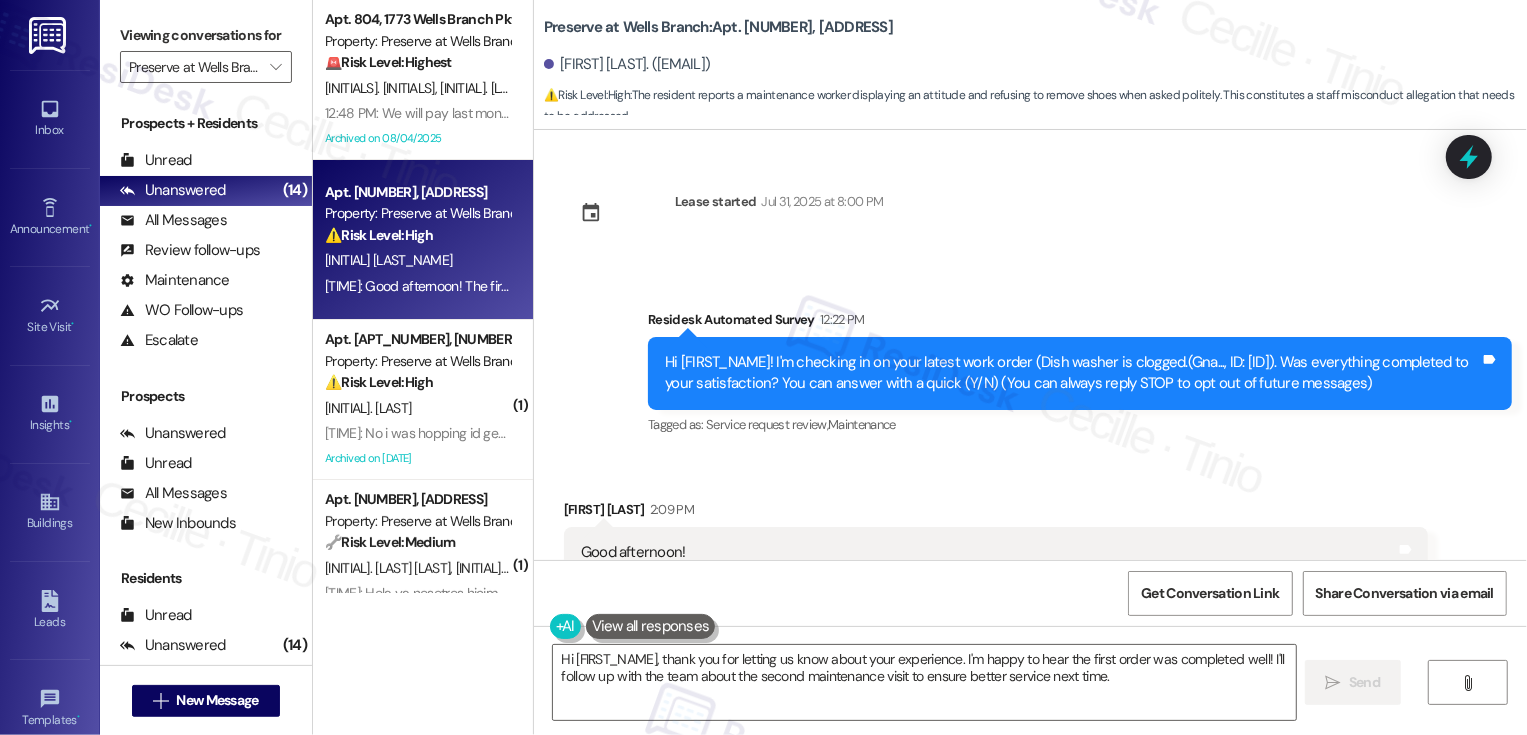 scroll, scrollTop: 218, scrollLeft: 0, axis: vertical 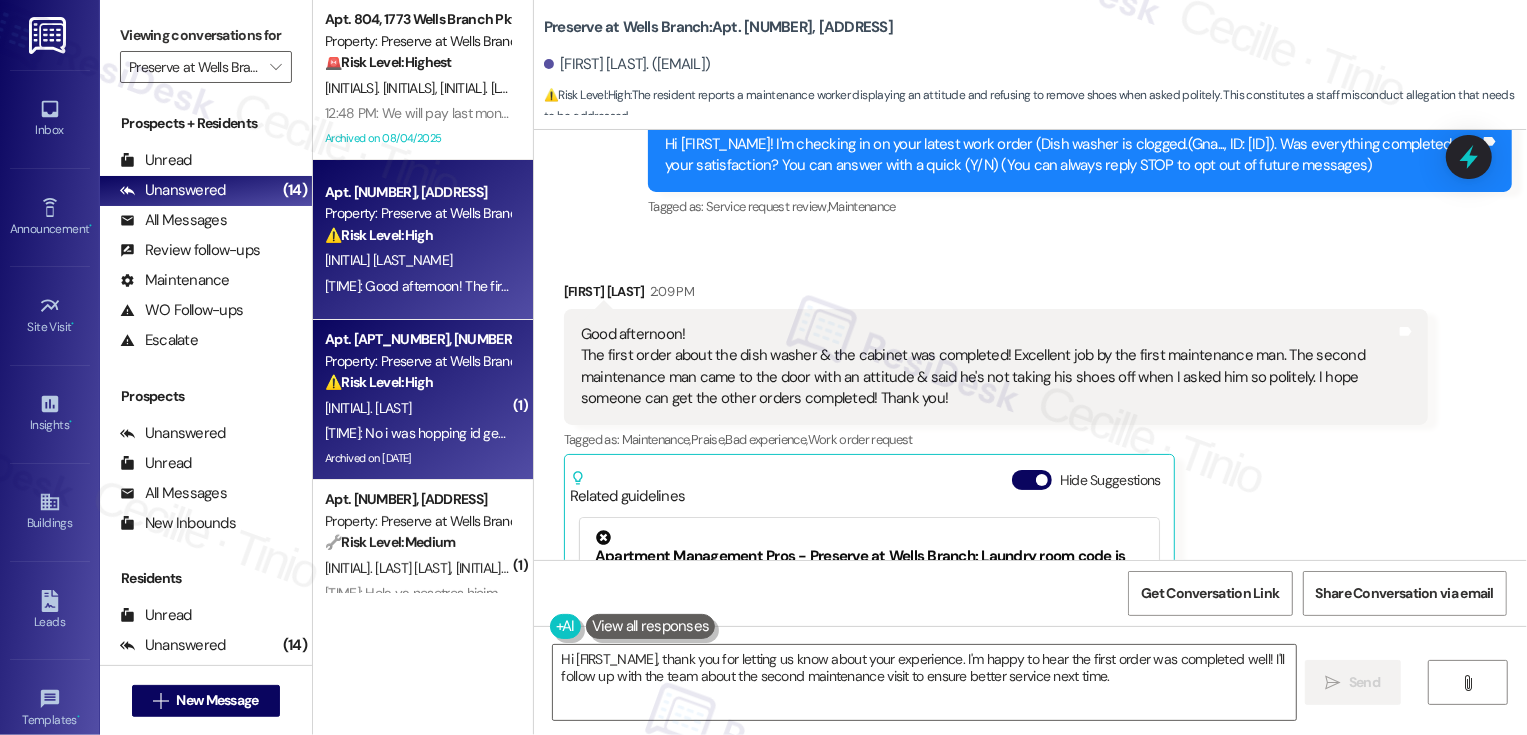 click on "[INITIAL]. [LAST]" at bounding box center (417, 408) 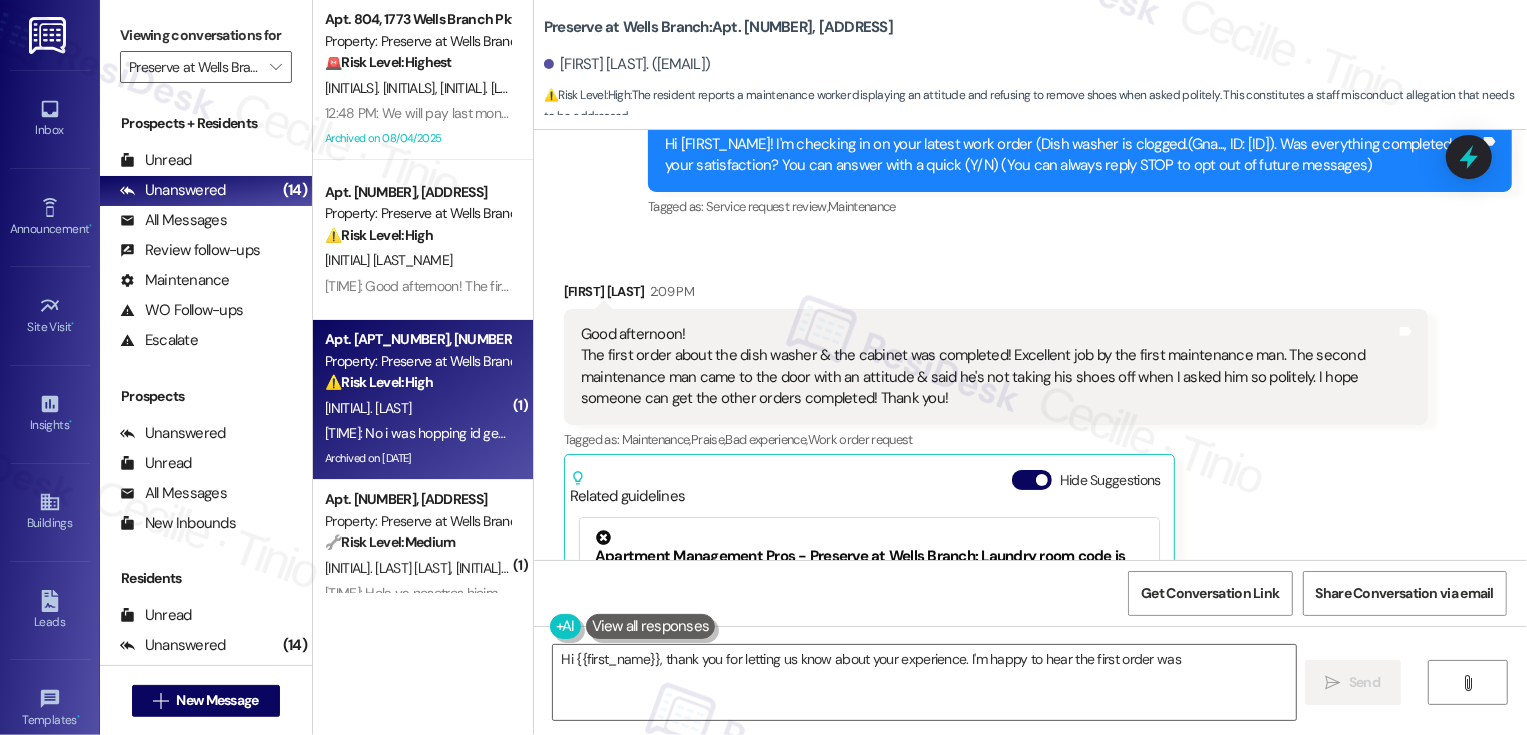 type on "Hi {{first_name}}, thank you for letting us know about your experience. I'm happy to hear the first order was completed" 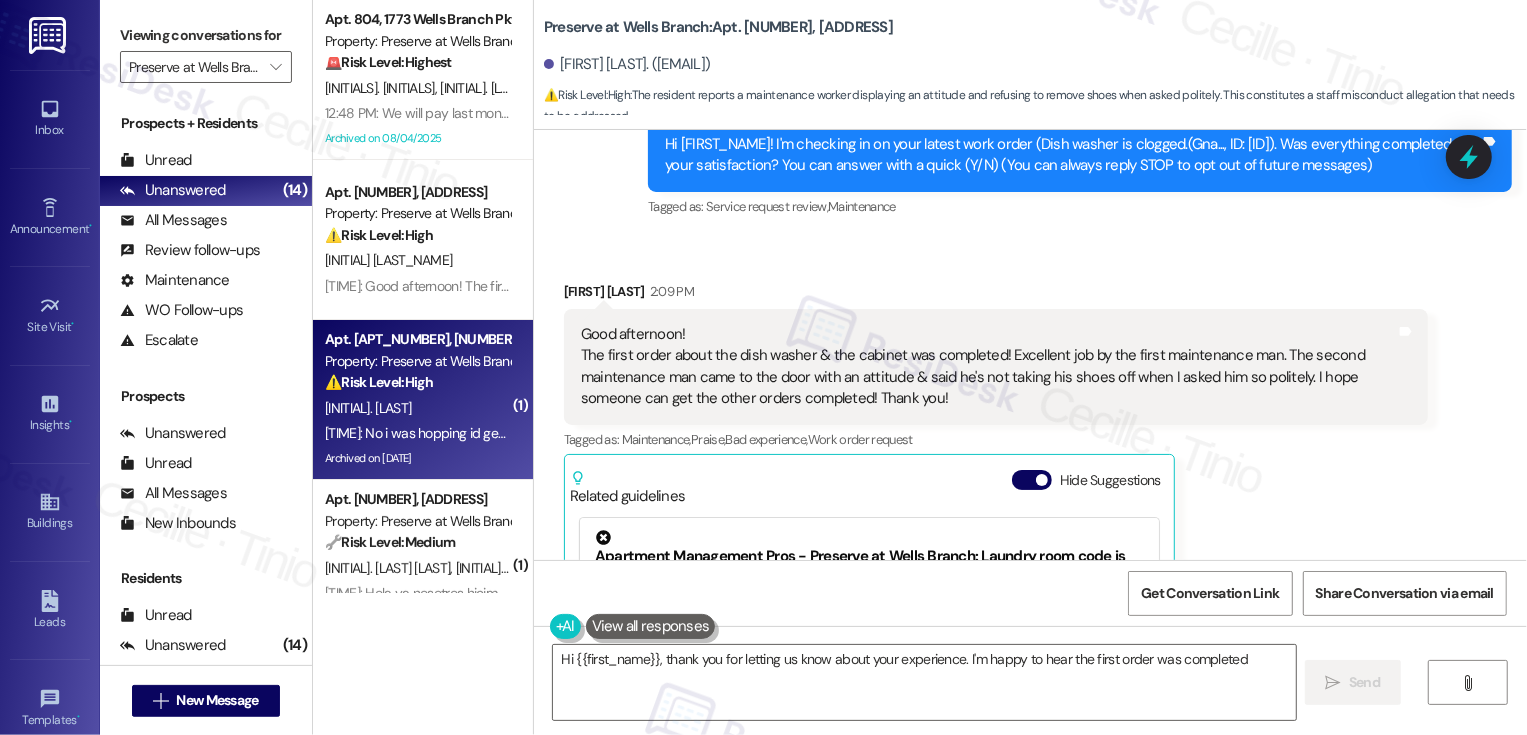 click on "[INITIAL]. [LAST]" at bounding box center (417, 408) 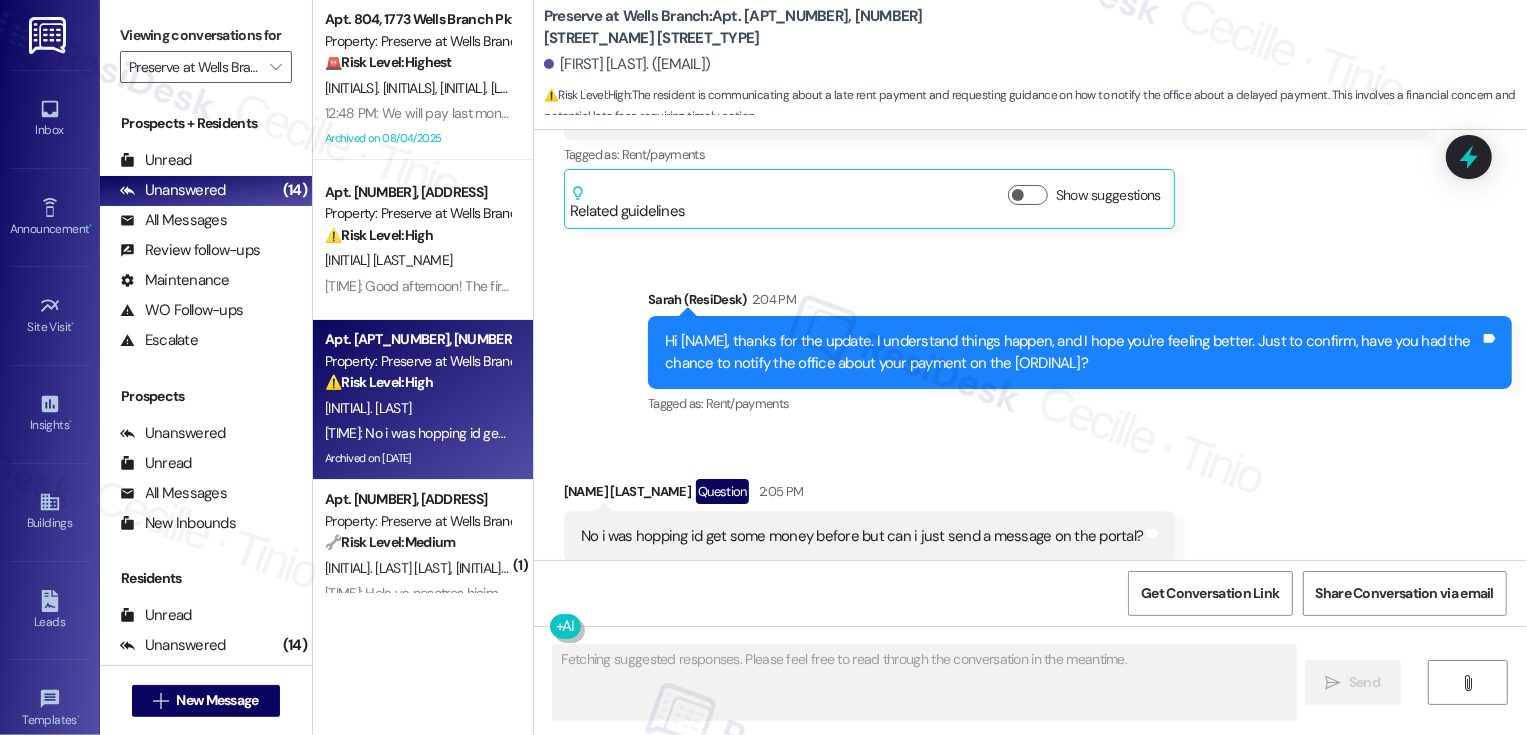 scroll, scrollTop: 5208, scrollLeft: 0, axis: vertical 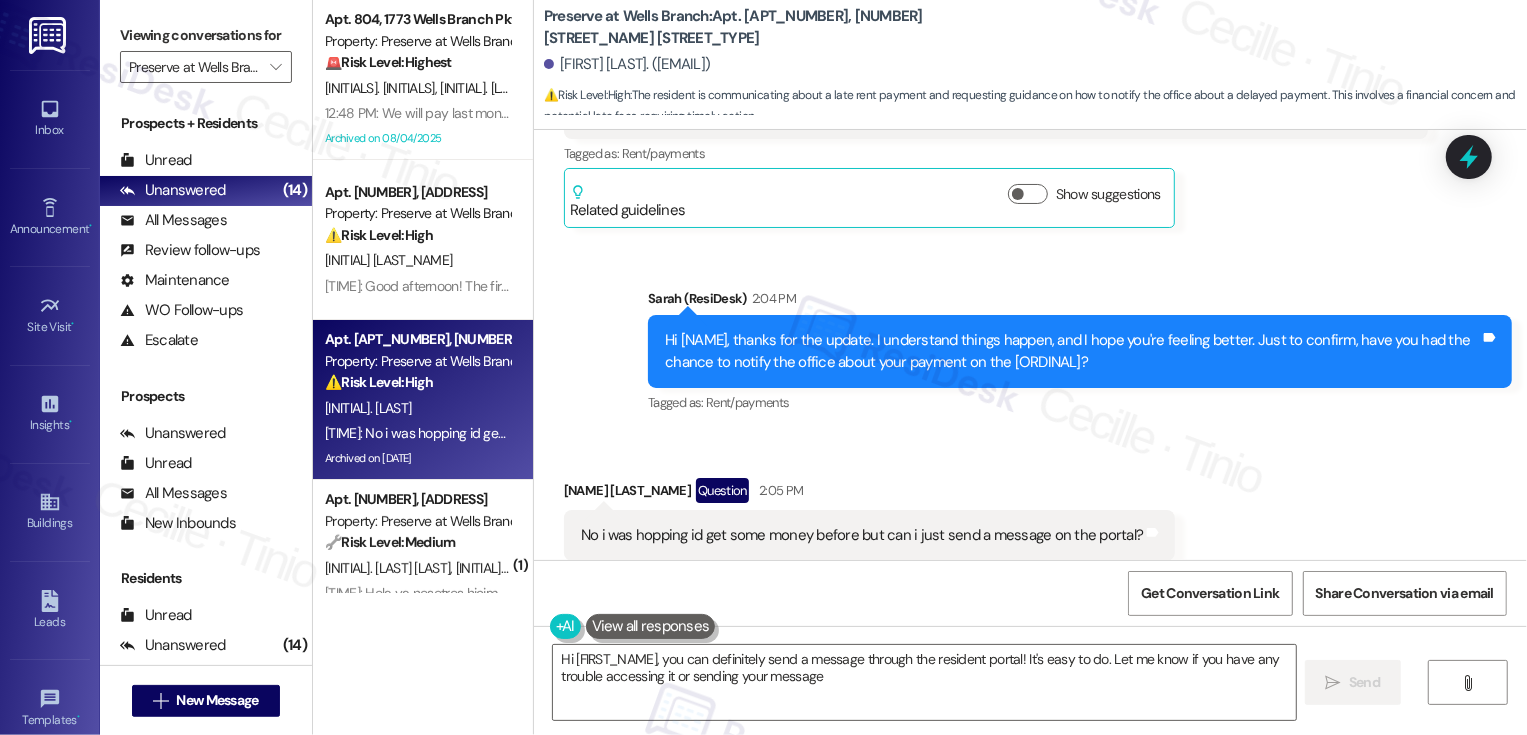 type on "Hi {{first_name}}, you can definitely send a message through the resident portal! It's easy to do. Let me know if you have any trouble accessing it or sending your message." 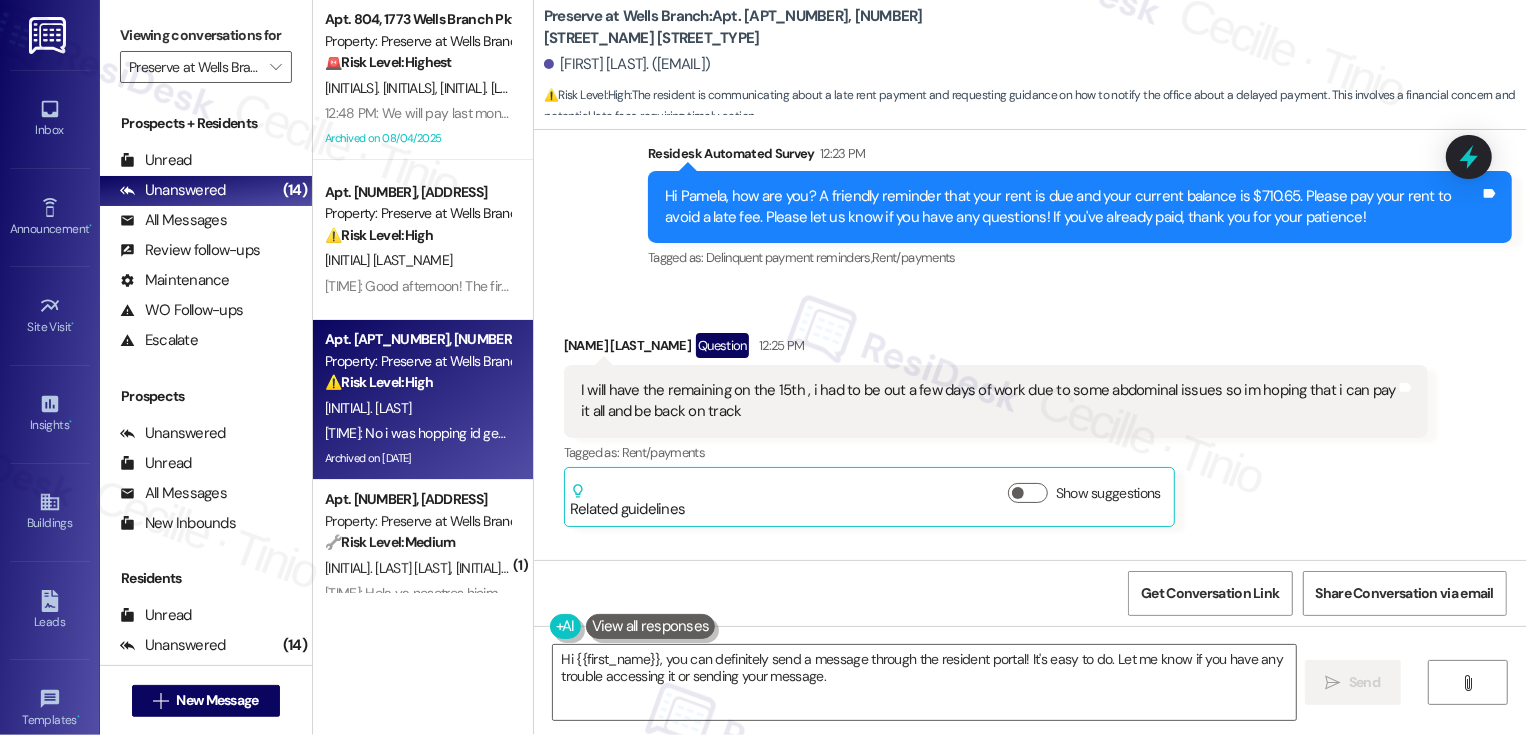 scroll, scrollTop: 4905, scrollLeft: 0, axis: vertical 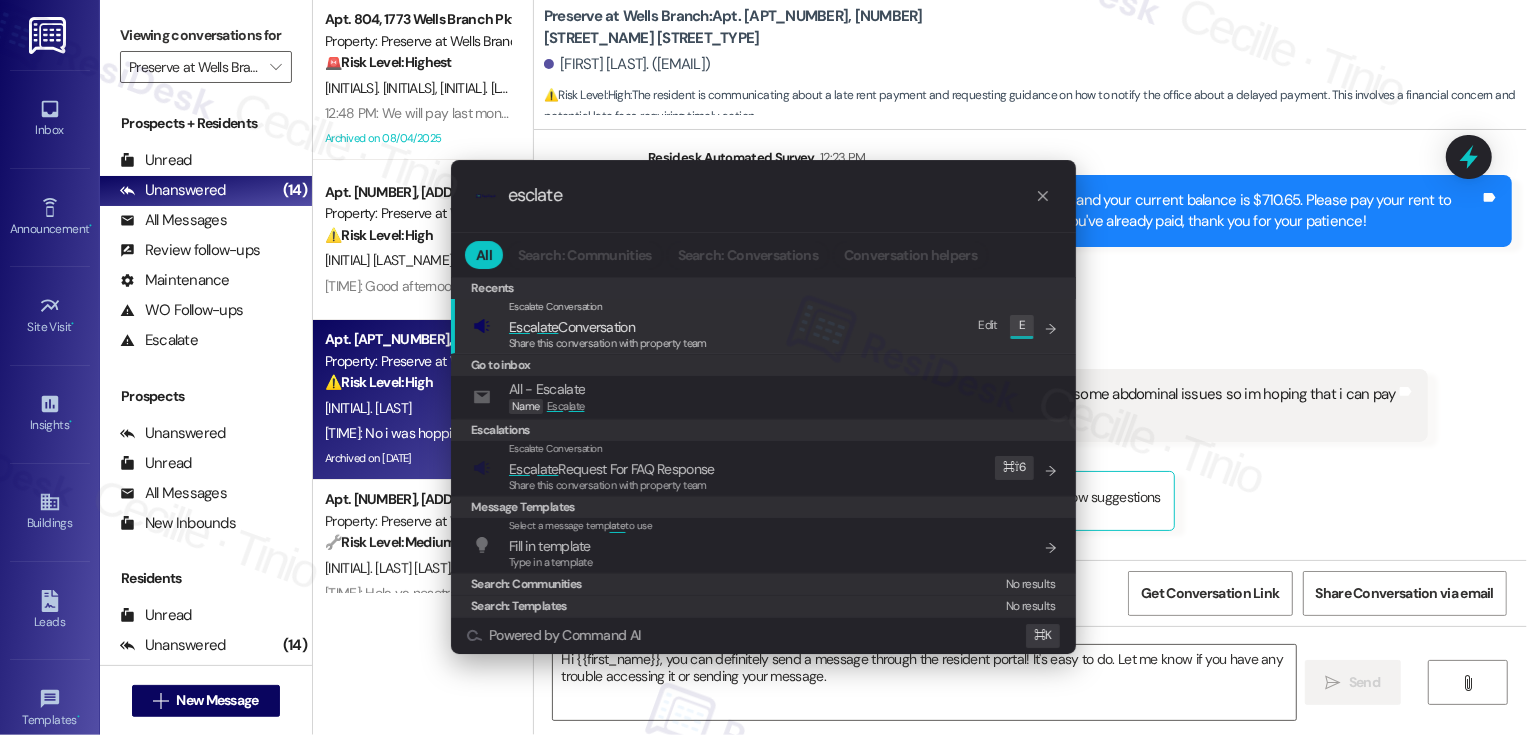 type on "esclate" 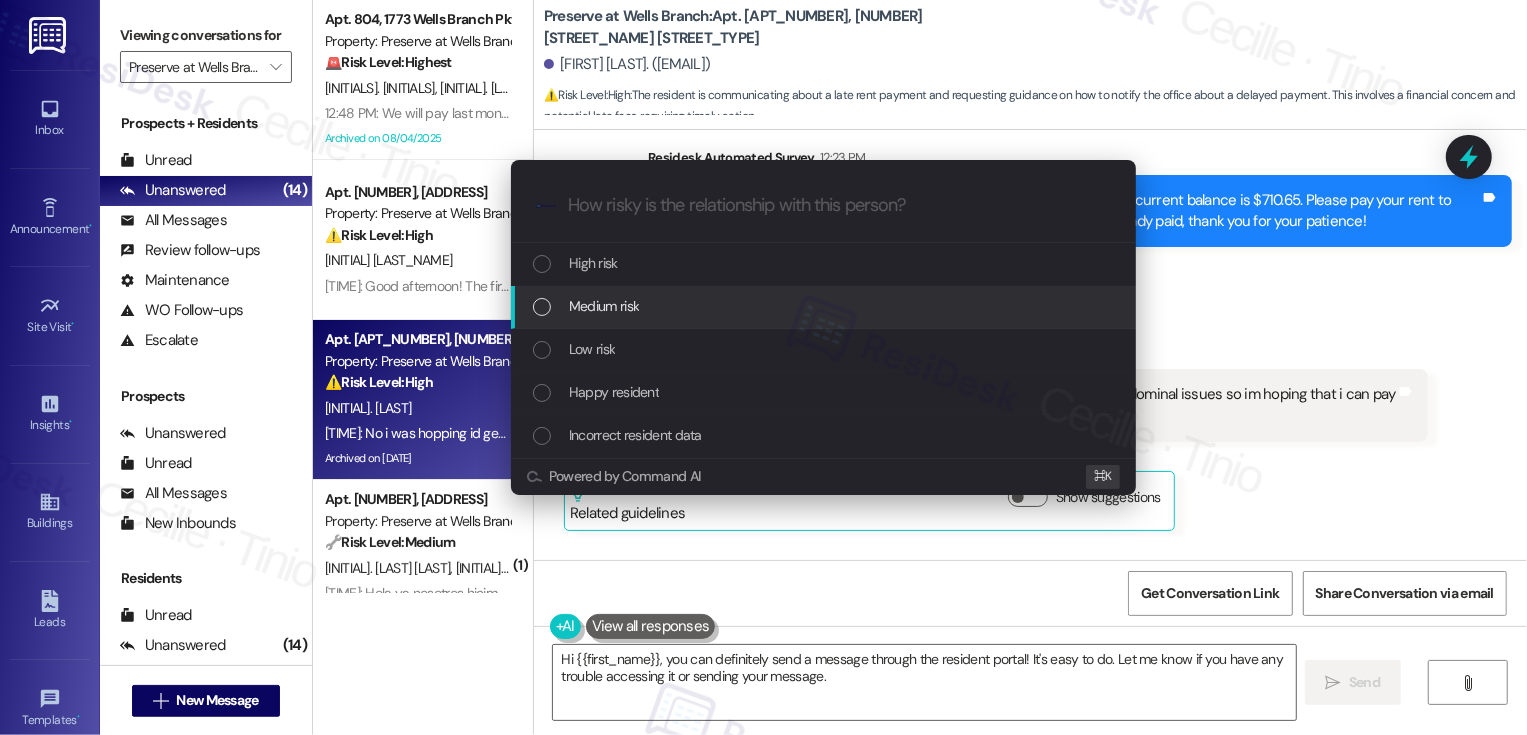 click on "Low risk" at bounding box center [592, 349] 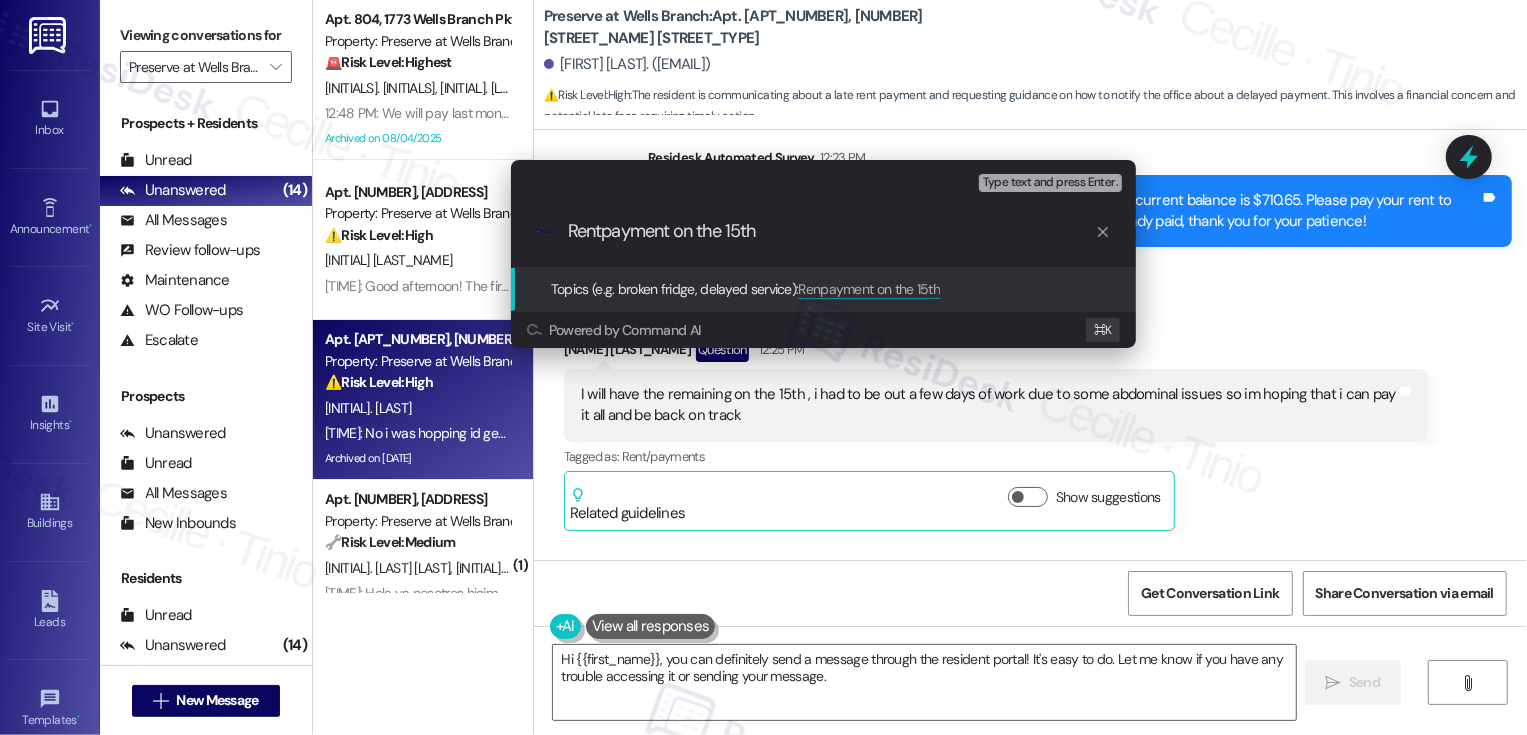 type on "Rent payment on the [DAY]th" 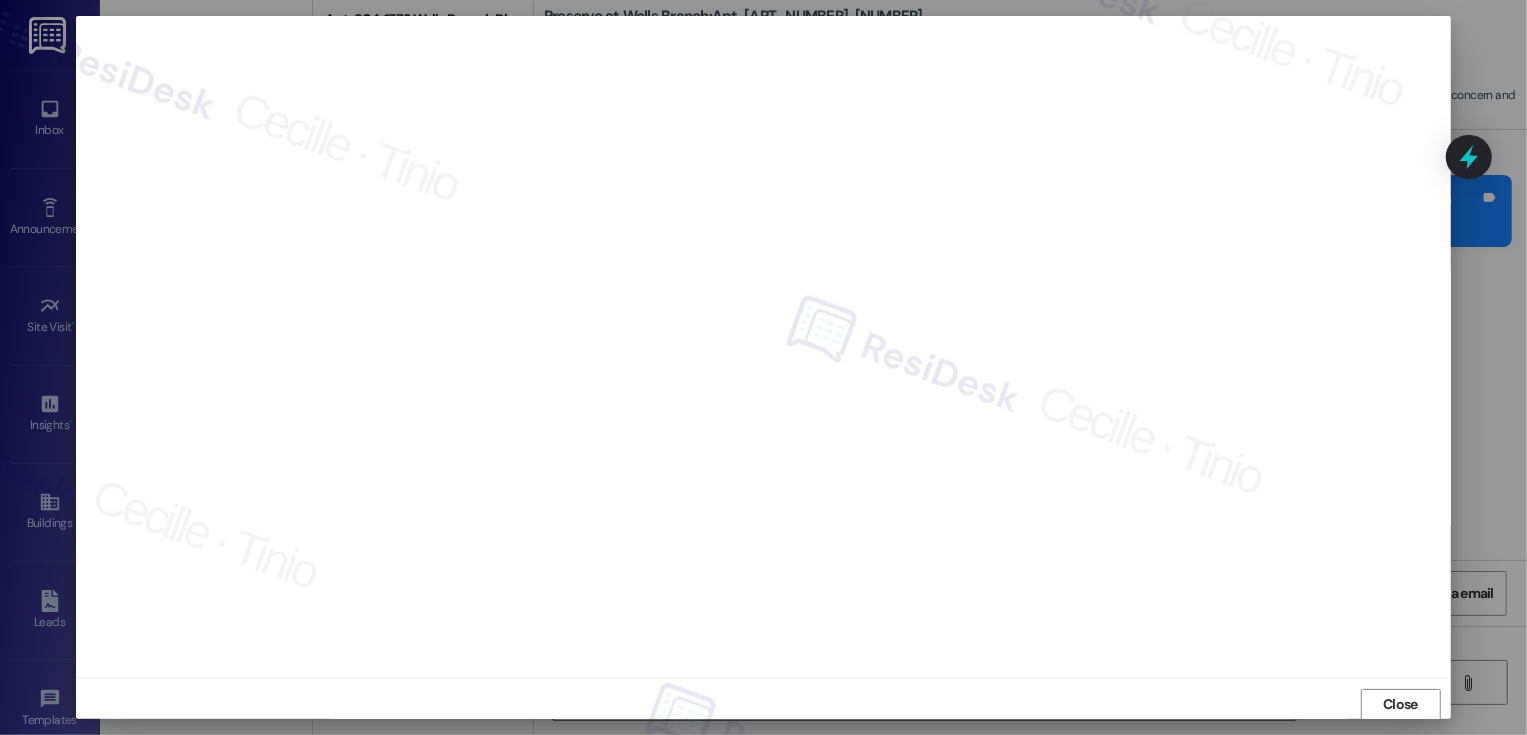 scroll, scrollTop: 1, scrollLeft: 0, axis: vertical 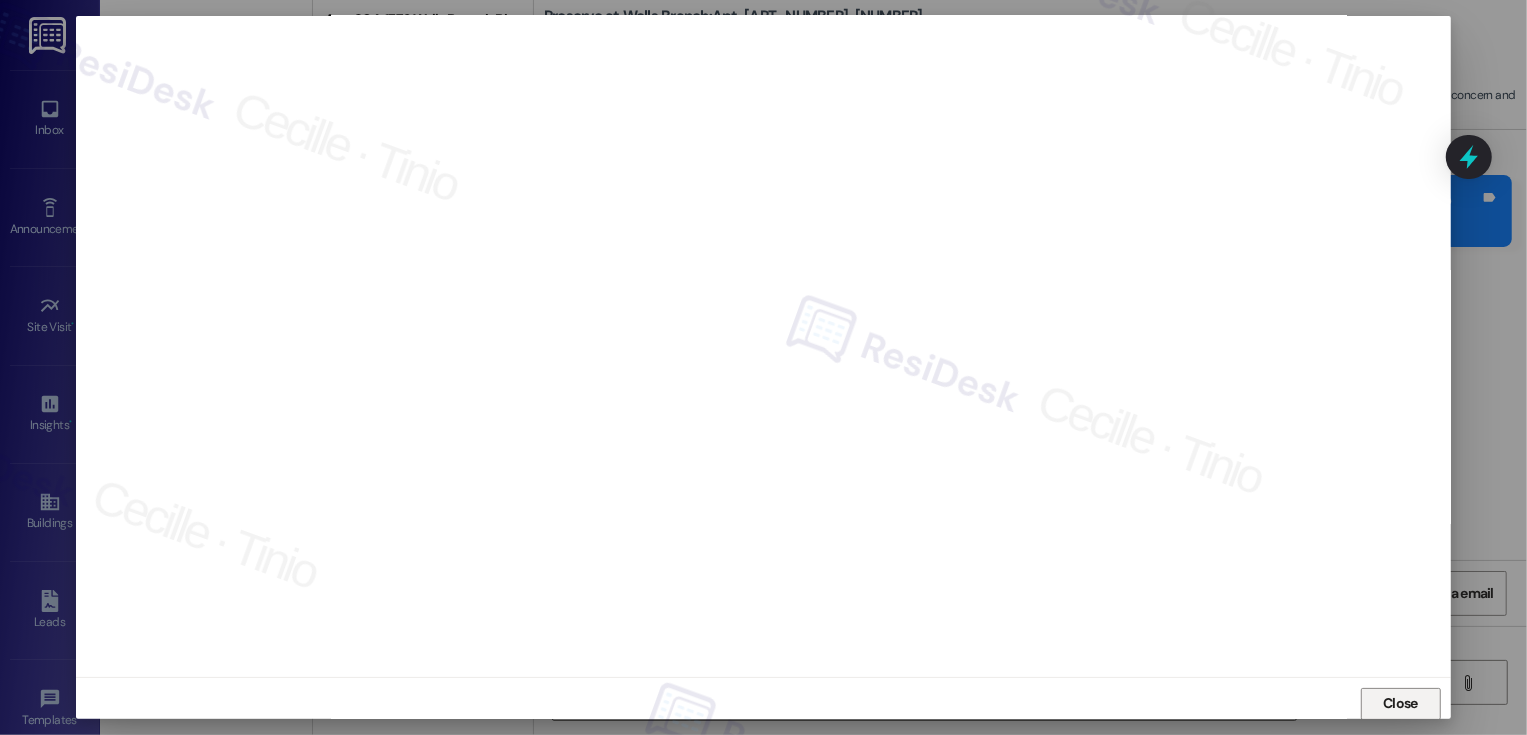 click on "Close" at bounding box center [1401, 704] 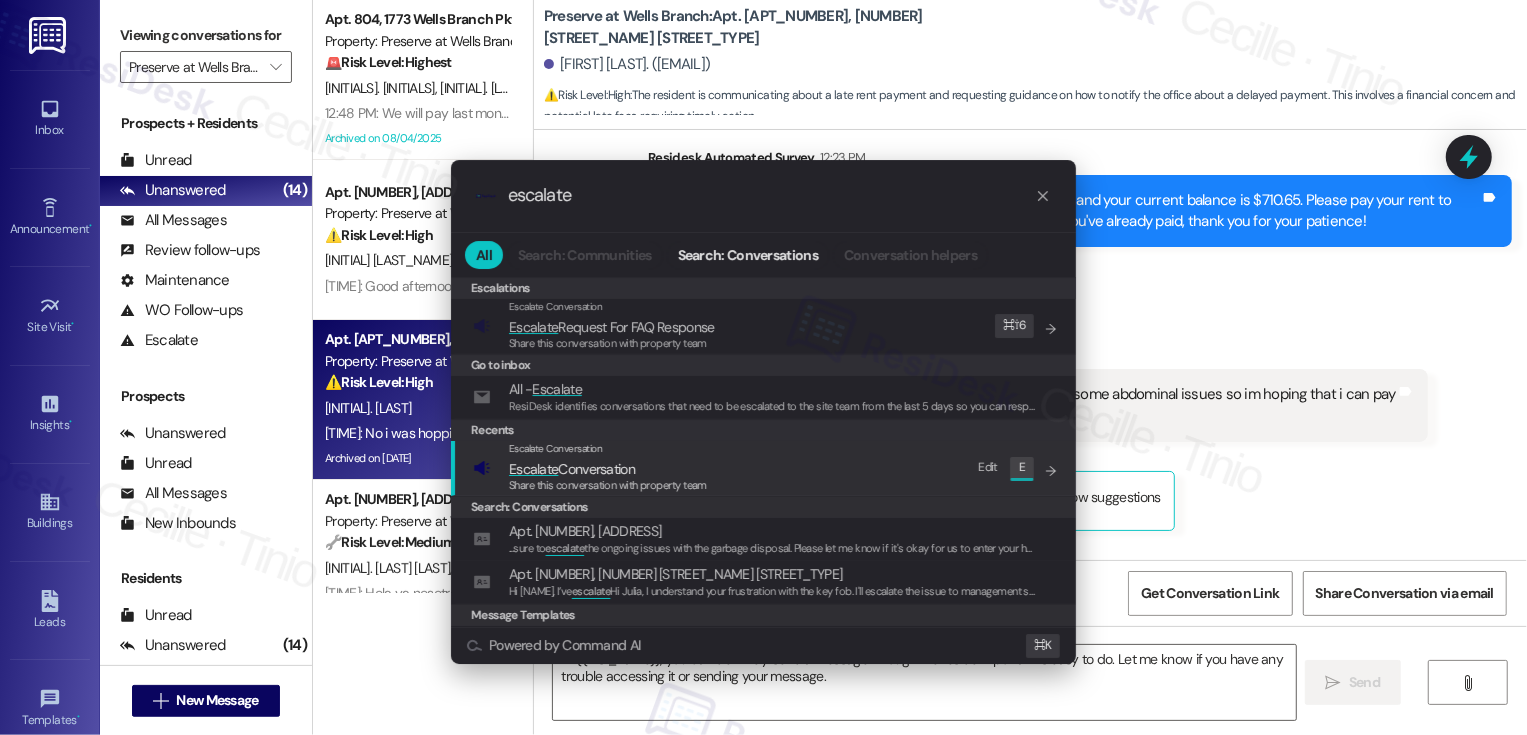type on "escalate" 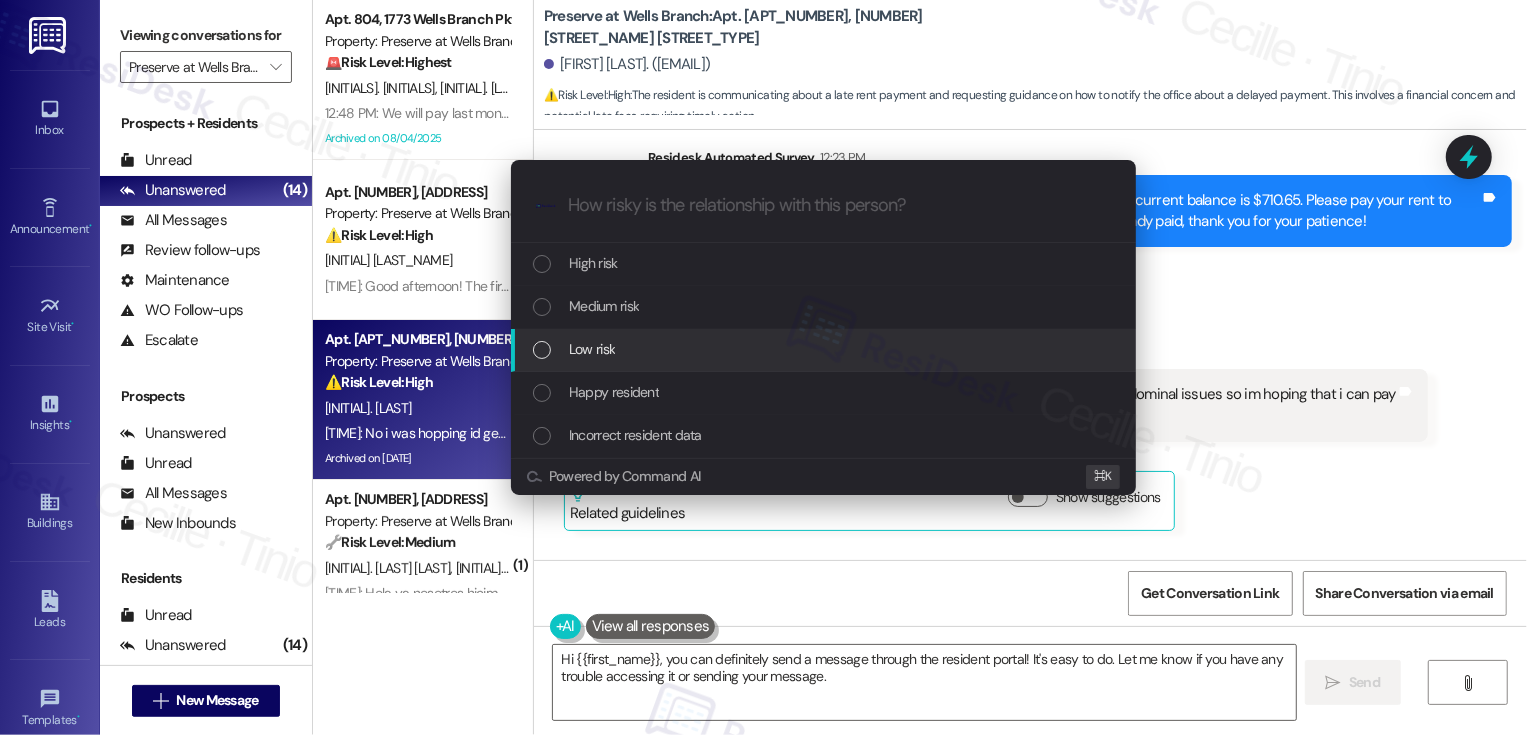 click on "Low risk" at bounding box center [592, 349] 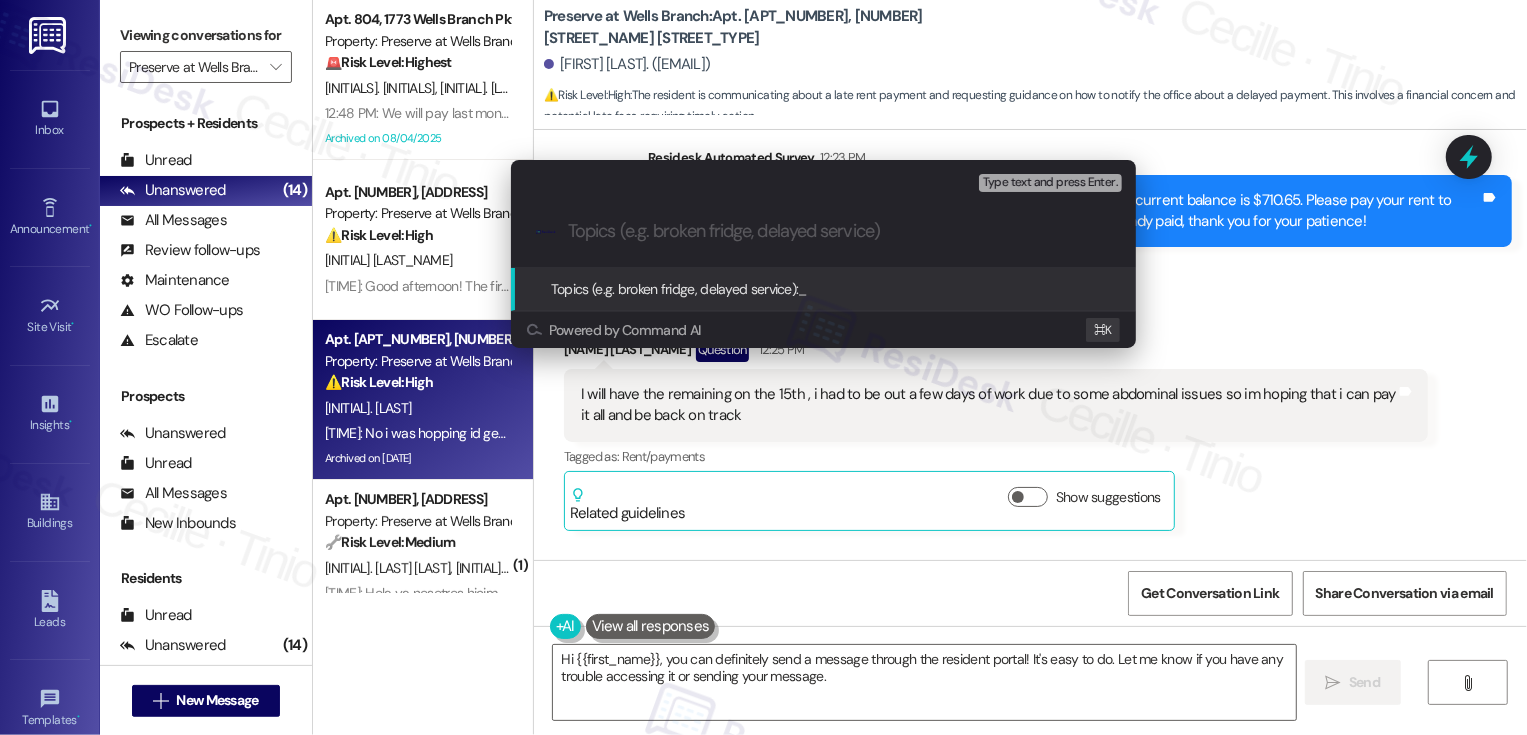 paste on "Rent payment on the [DAY]th" 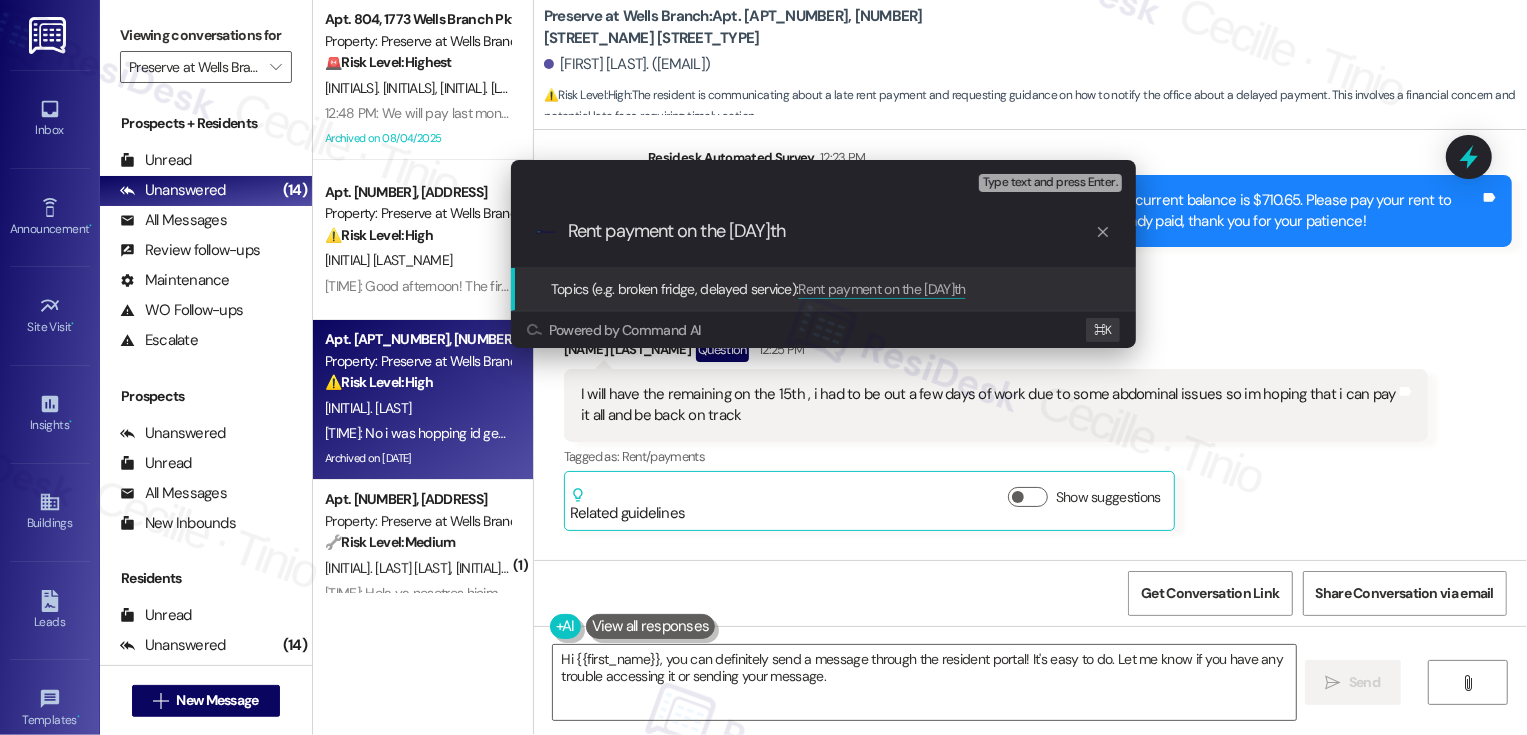 type 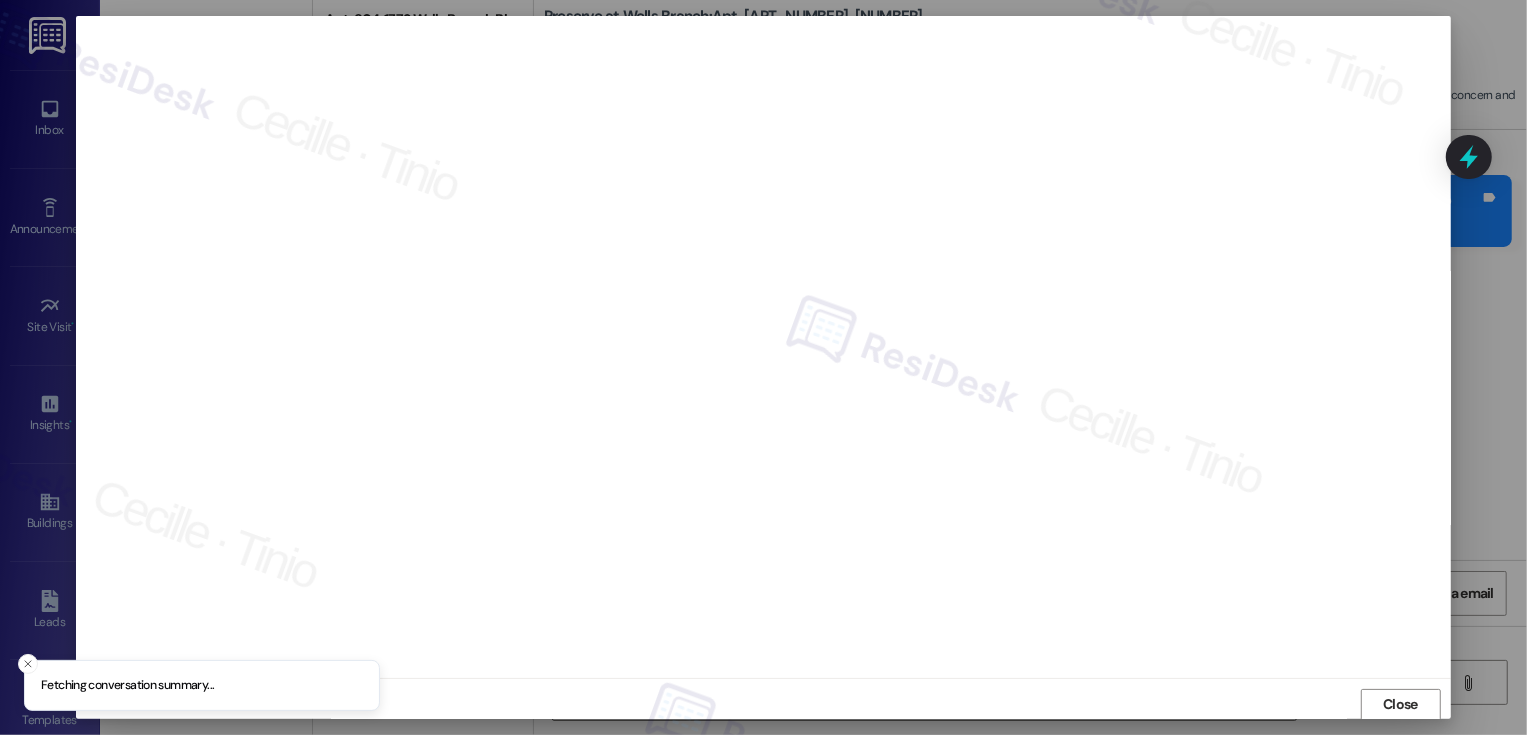scroll, scrollTop: 1, scrollLeft: 0, axis: vertical 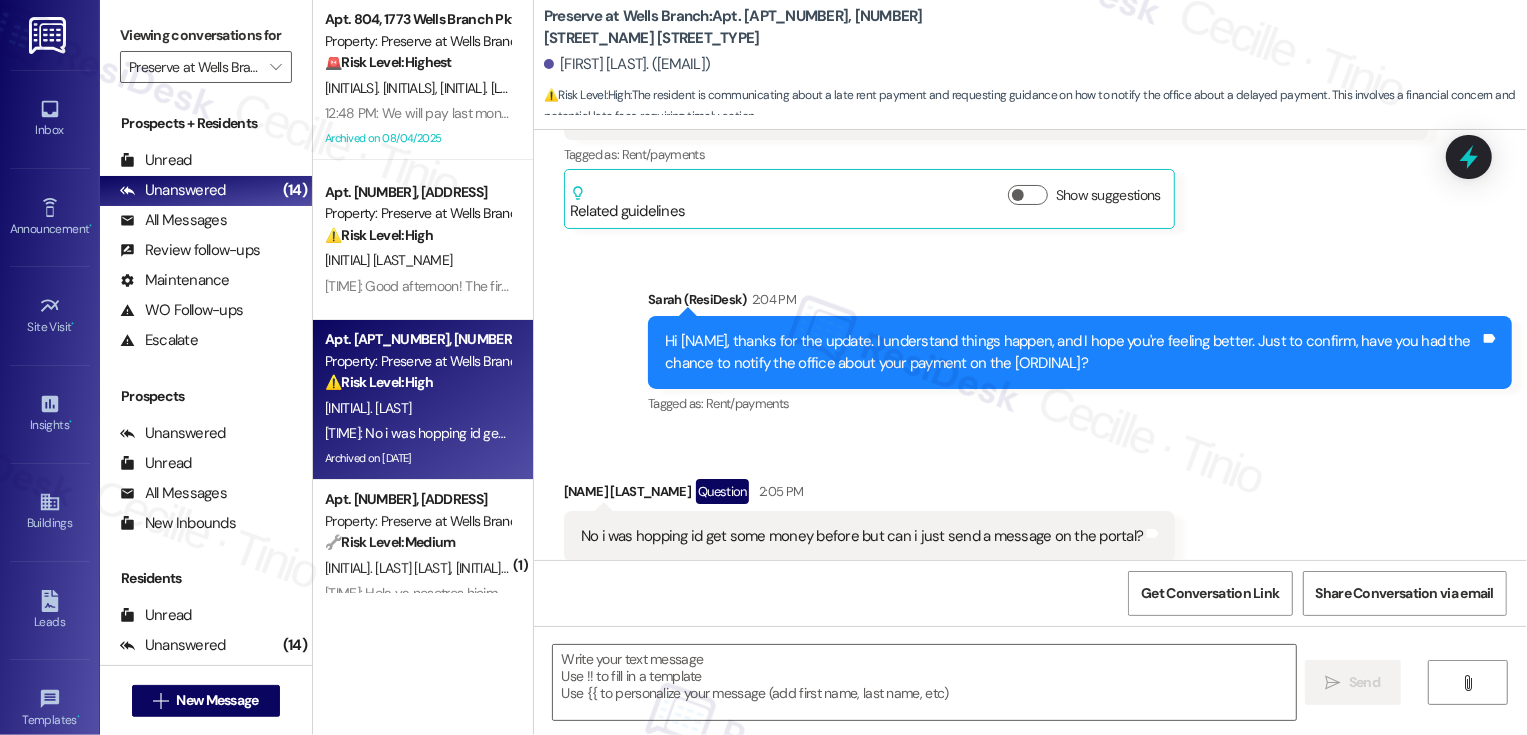 type on "Fetching suggested responses. Please feel free to read through the conversation in the meantime." 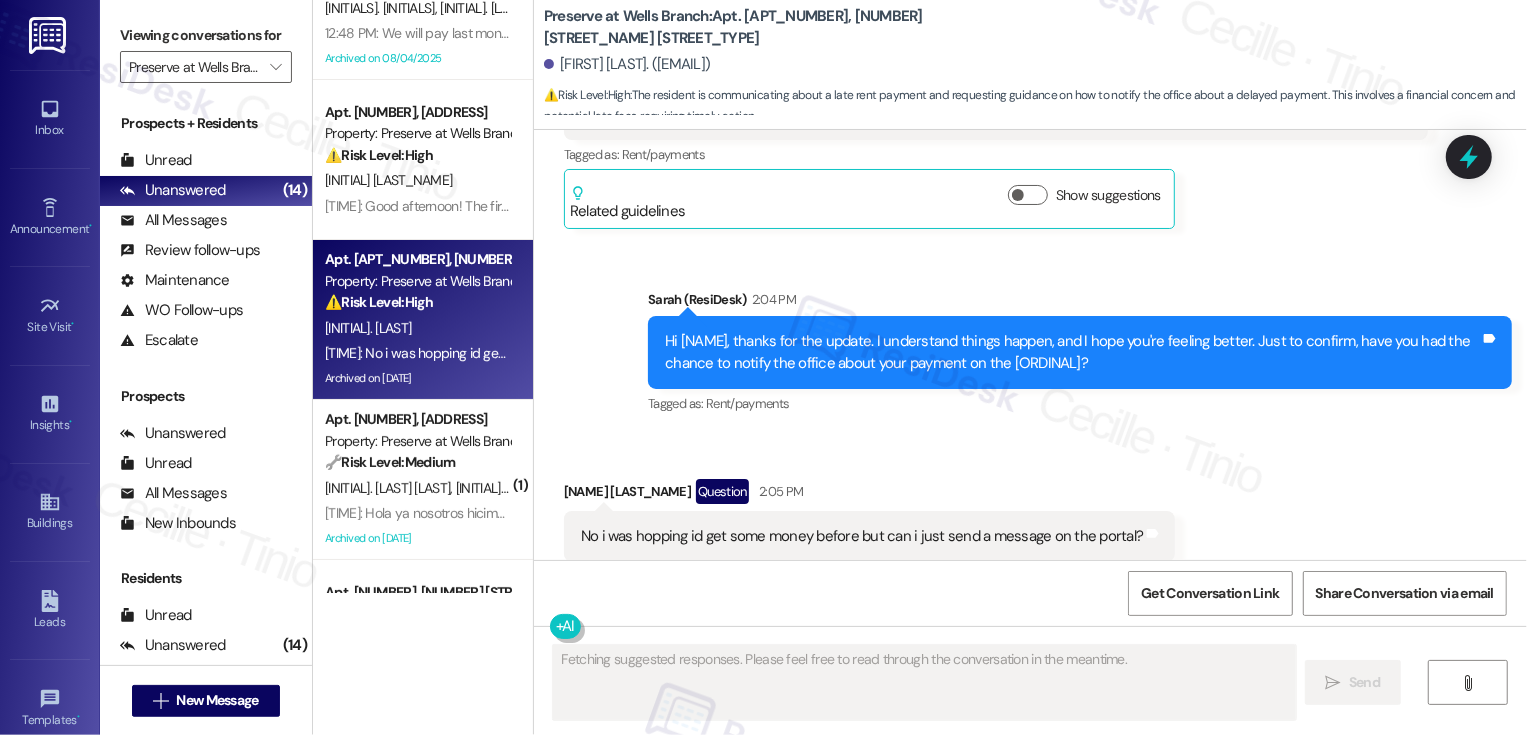 scroll, scrollTop: 155, scrollLeft: 0, axis: vertical 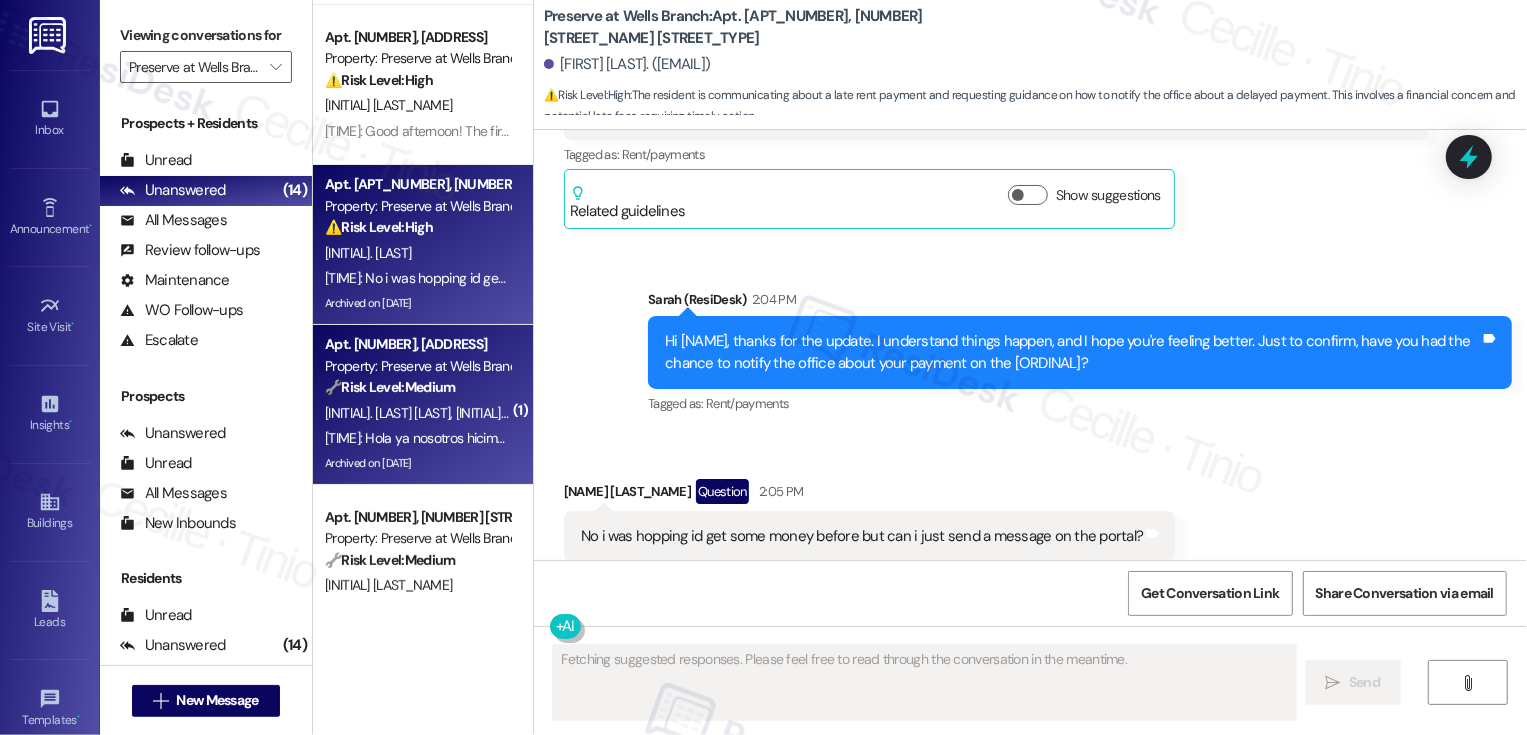 click on "[TIME]: Hola ya nosotros hicimos el primer pago por la aplicación de flex [TIME]: Hola ya nosotros hicimos el primer pago por la aplicación de flex" at bounding box center (532, 438) 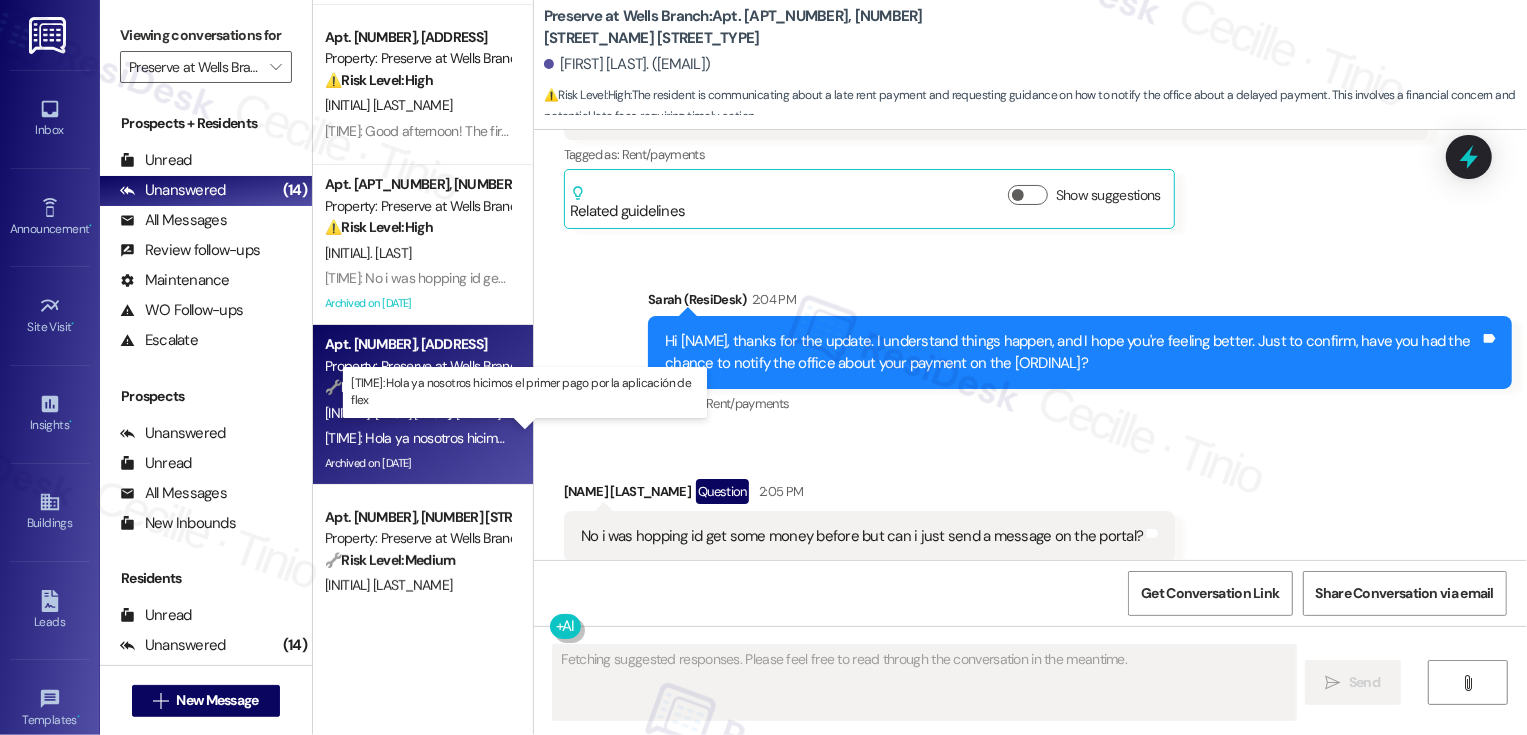 click on "[TIME]: Hola ya nosotros hicimos el primer pago por la aplicación de flex [TIME]: Hola ya nosotros hicimos el primer pago por la aplicación de flex" at bounding box center (532, 438) 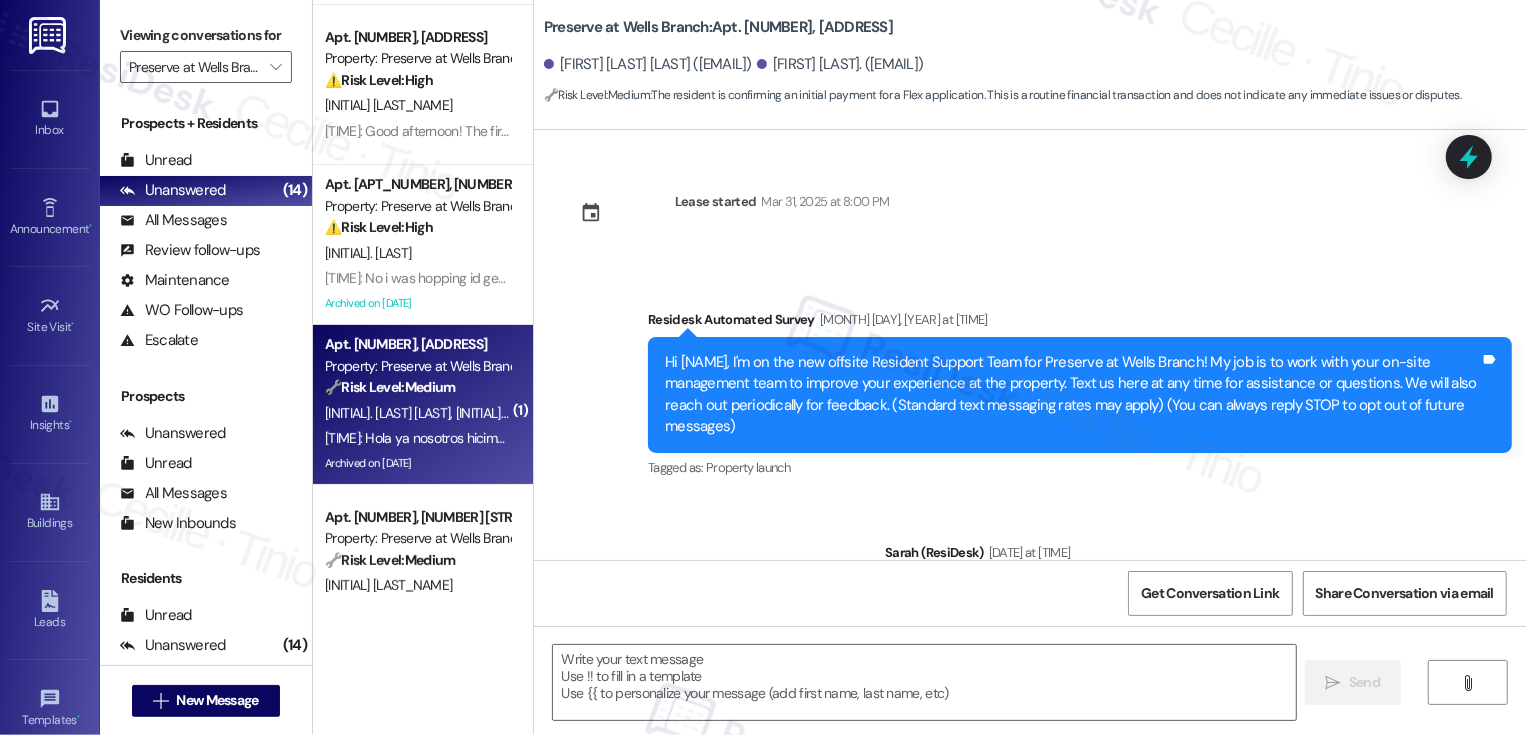 scroll, scrollTop: 5433, scrollLeft: 0, axis: vertical 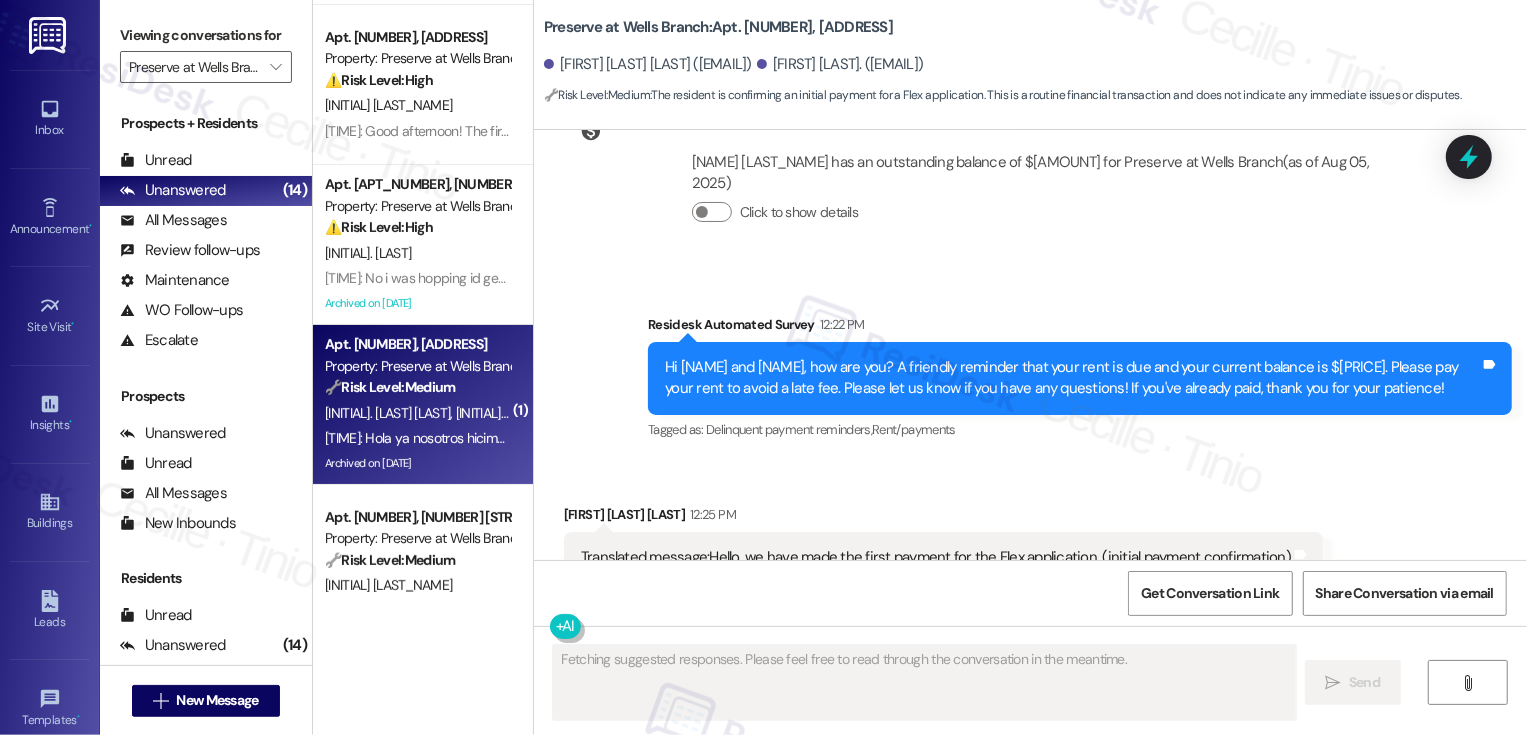 type on "Fetching suggested responses. Please feel free to read through the conversation in the meantime." 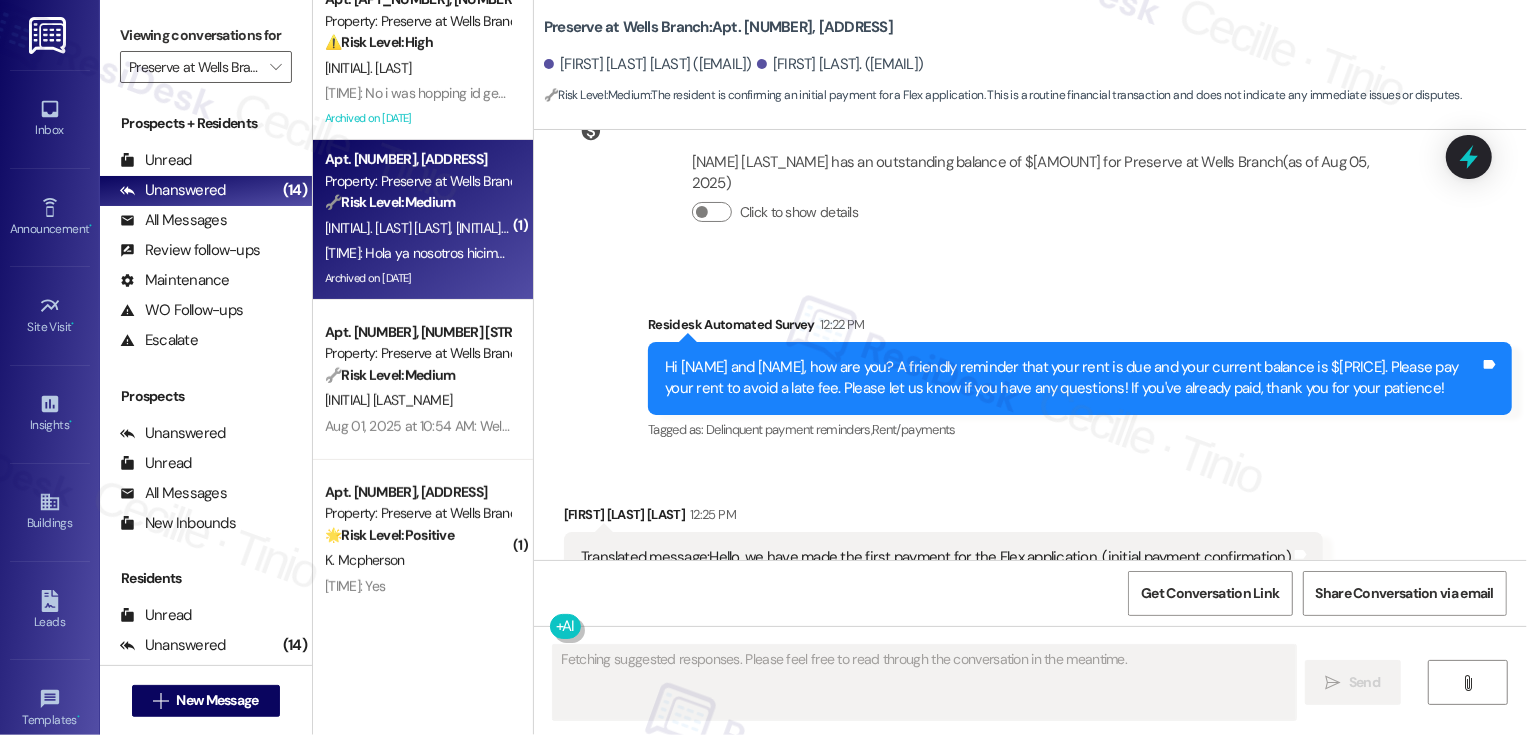 scroll, scrollTop: 348, scrollLeft: 0, axis: vertical 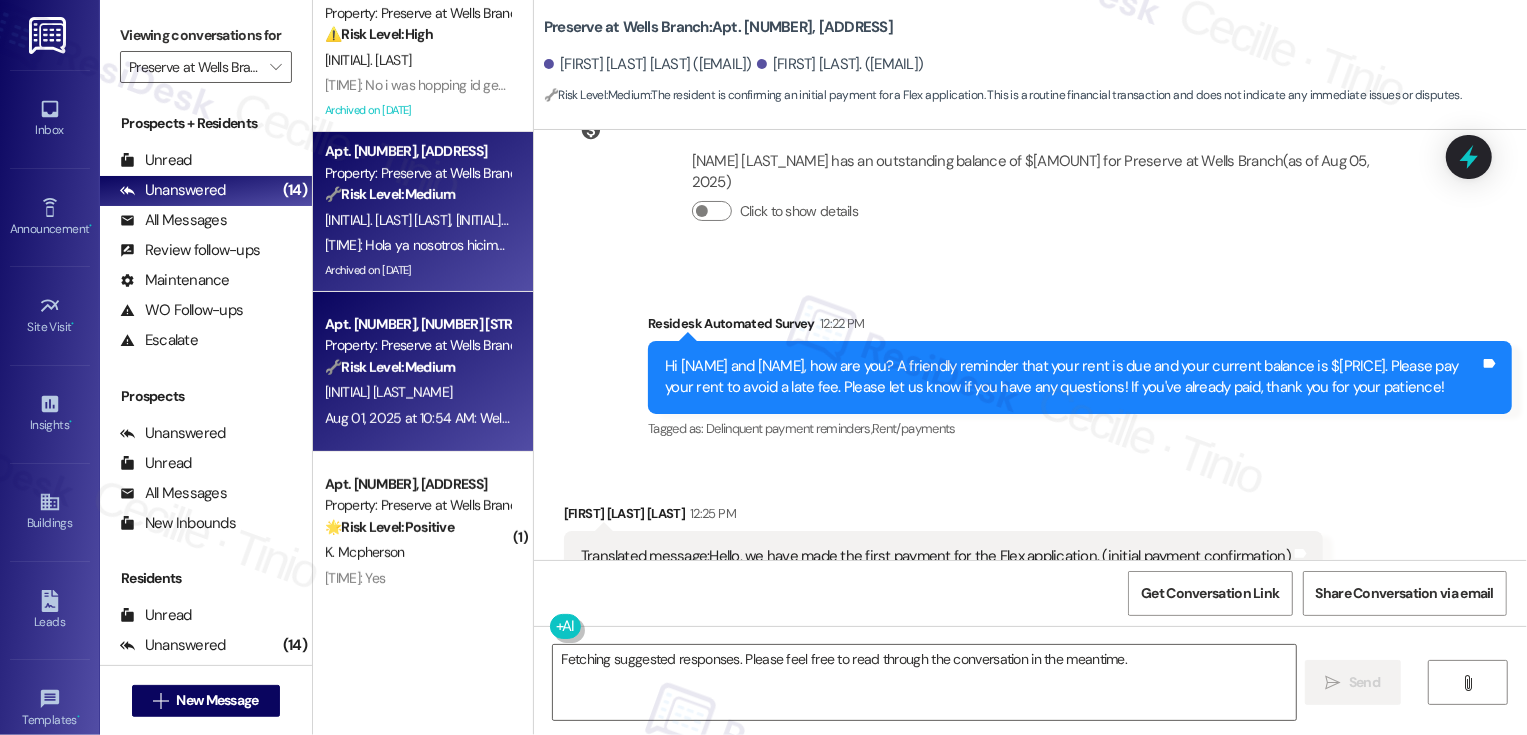 click on "Apt. [APARTMENT_NUMBER], [ADDRESS] Property: Preserve at Wells Branch 🔧  Risk Level:  Medium The resident is complaining about cigarette smoke despite the community's no-smoking policy. While the resident is clearly frustrated, there's no indication of immediate danger, lease violation, or policy failure. This is a recurring nuisance complaint affecting comfort, but does not rise to the level of urgent action. [INITIALS] [DATE] at [TIME]: Well I still smell cigarette smoke blowing in through my windows everyday 👍...soooooooo  [DATE] at [TIME]: Well I still smell cigarette smoke blowing in through my windows everyday 👍...soooooooo" at bounding box center [423, 372] 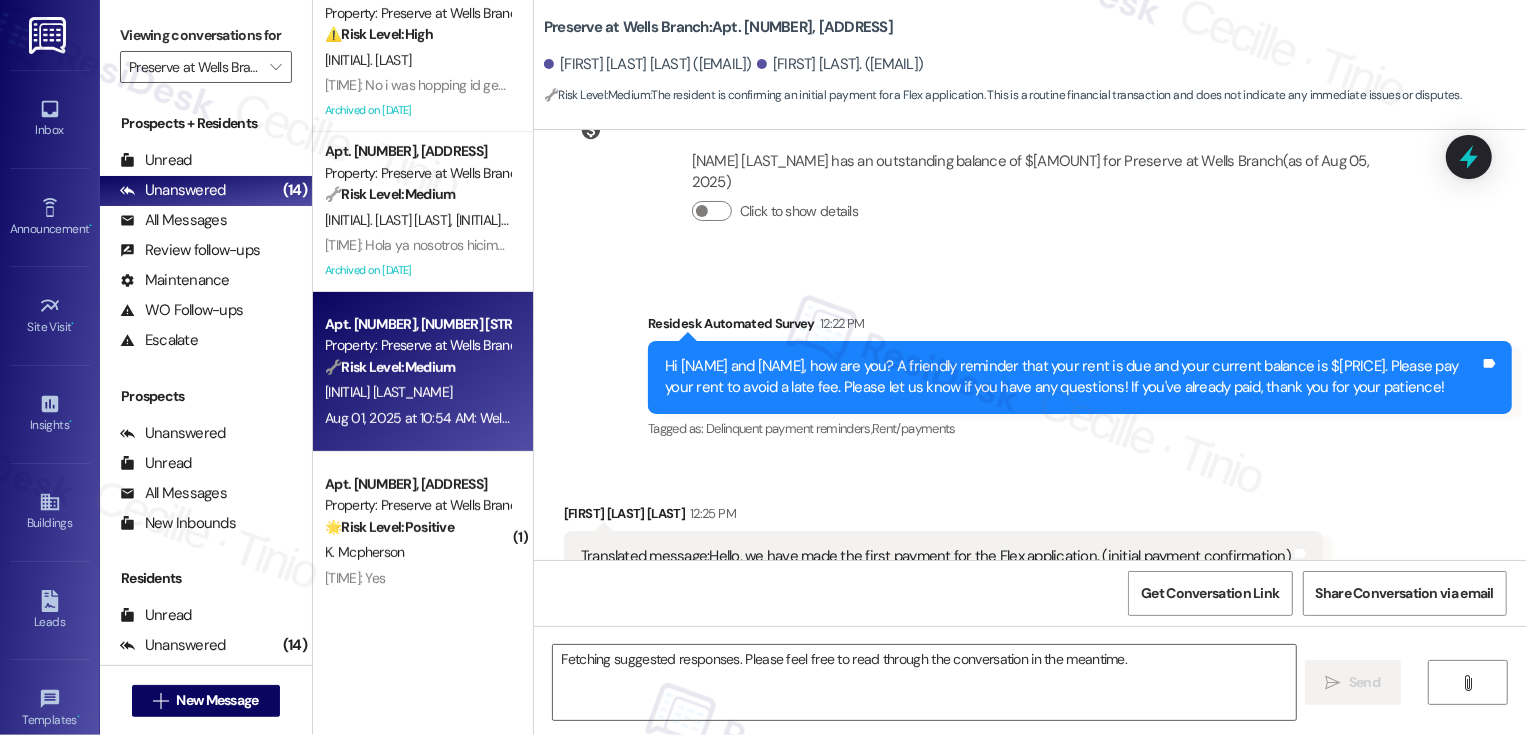 click on "Apt. [APARTMENT_NUMBER], [ADDRESS] Property: Preserve at Wells Branch 🔧  Risk Level:  Medium The resident is complaining about cigarette smoke despite the community's no-smoking policy. While the resident is clearly frustrated, there's no indication of immediate danger, lease violation, or policy failure. This is a recurring nuisance complaint affecting comfort, but does not rise to the level of urgent action. [INITIALS] [DATE] at [TIME]: Well I still smell cigarette smoke blowing in through my windows everyday 👍...soooooooo  [DATE] at [TIME]: Well I still smell cigarette smoke blowing in through my windows everyday 👍...soooooooo" at bounding box center [423, 372] 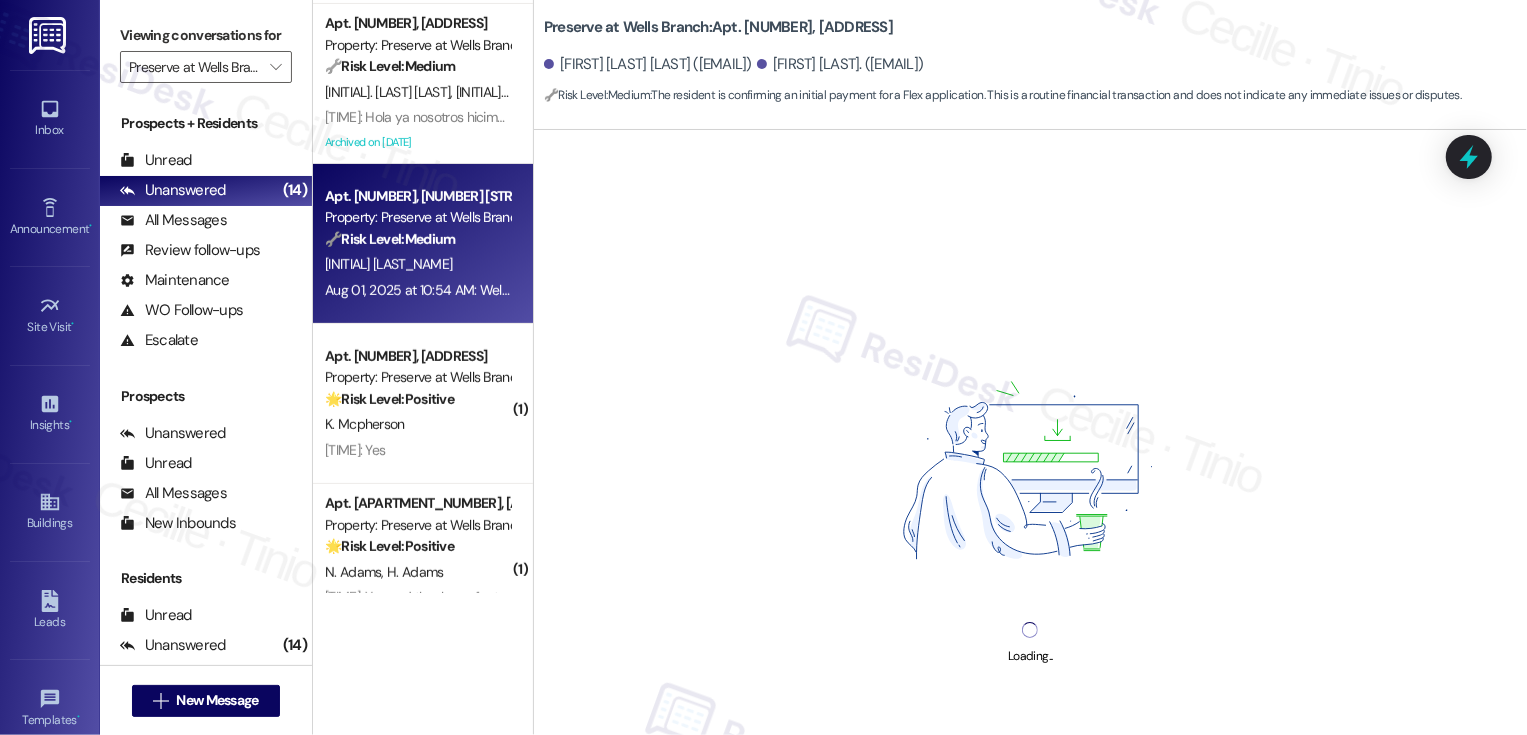 scroll, scrollTop: 499, scrollLeft: 0, axis: vertical 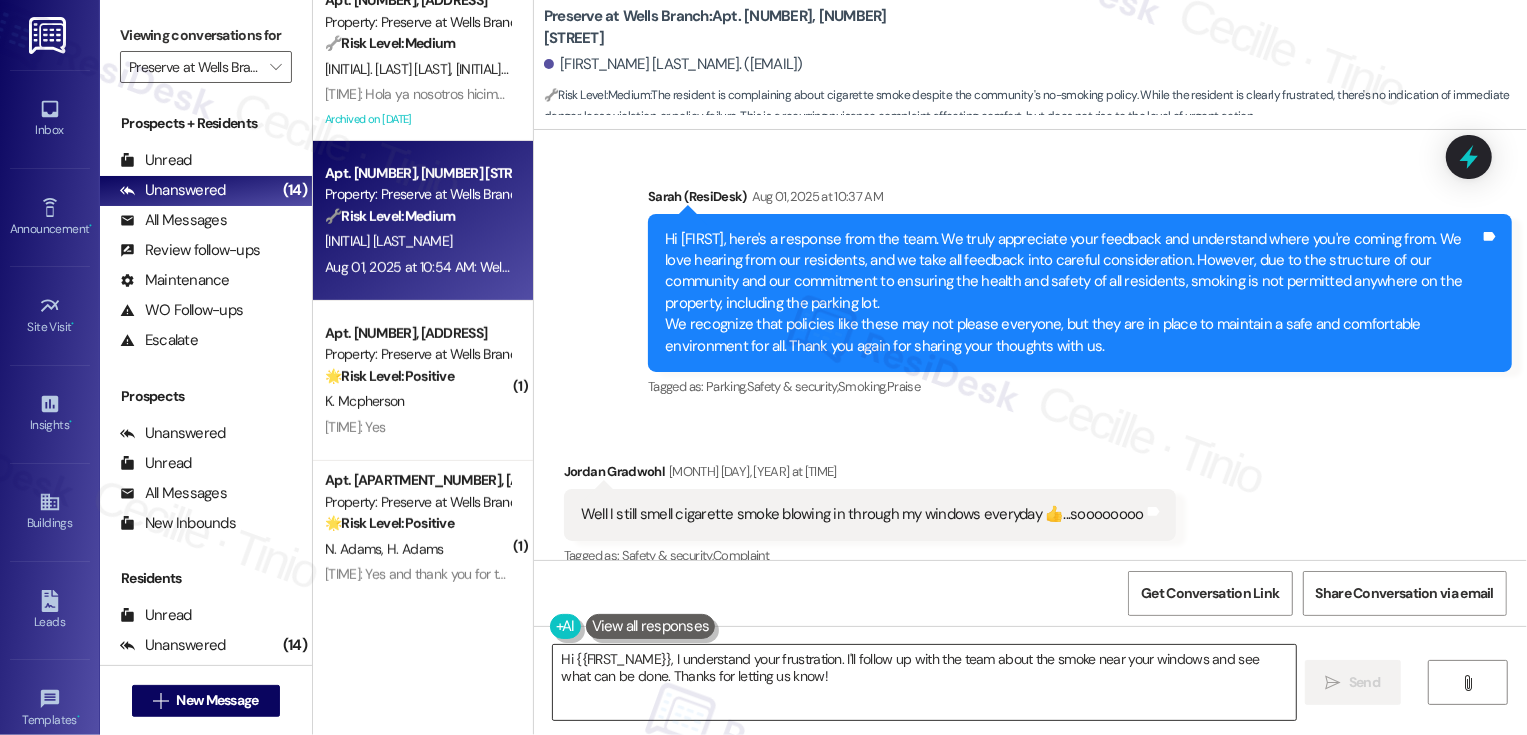 click on "Hi {{FIRST_NAME}}, I understand your frustration. I'll follow up with the team about the smoke near your windows and see what can be done. Thanks for letting us know!" at bounding box center [924, 682] 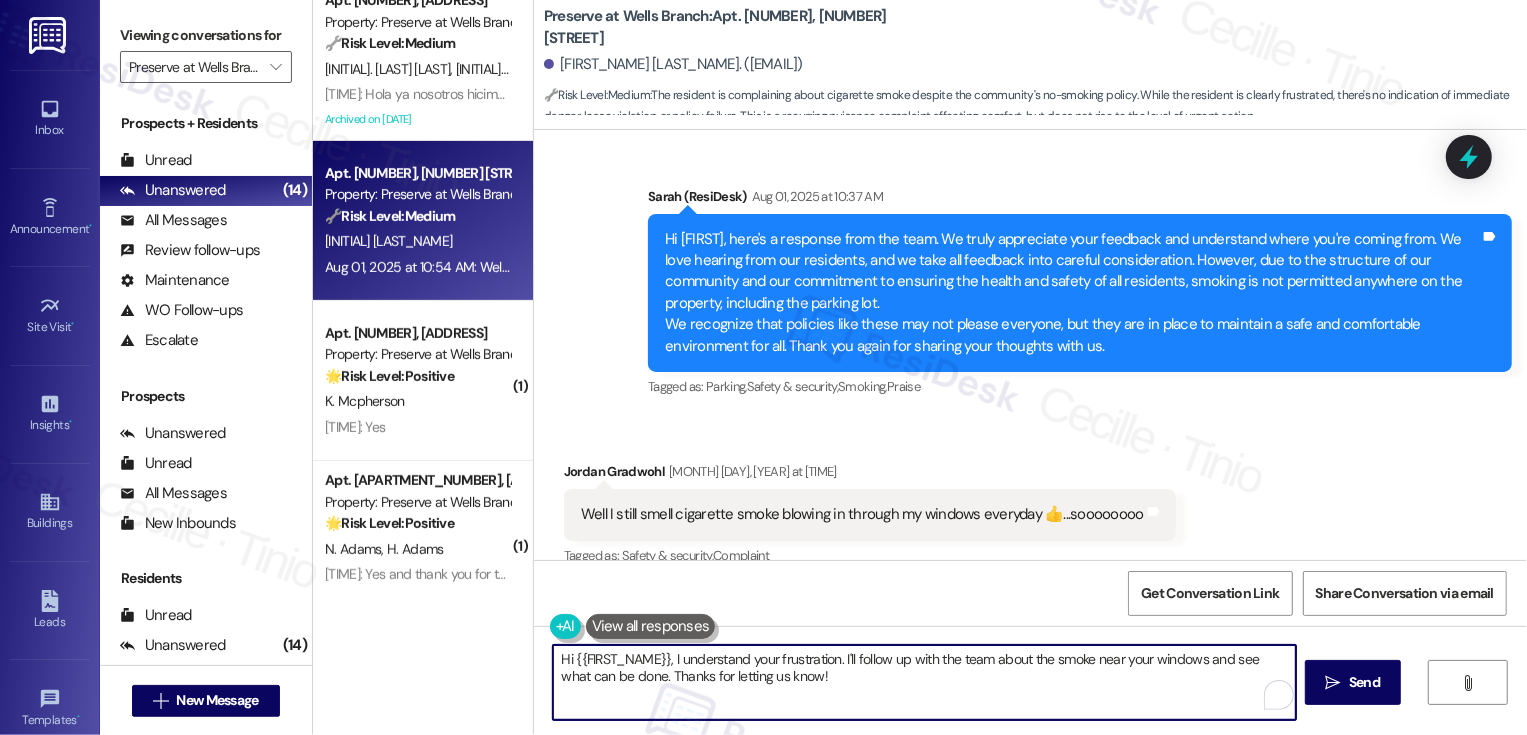 drag, startPoint x: 884, startPoint y: 676, endPoint x: 532, endPoint y: 647, distance: 353.1926 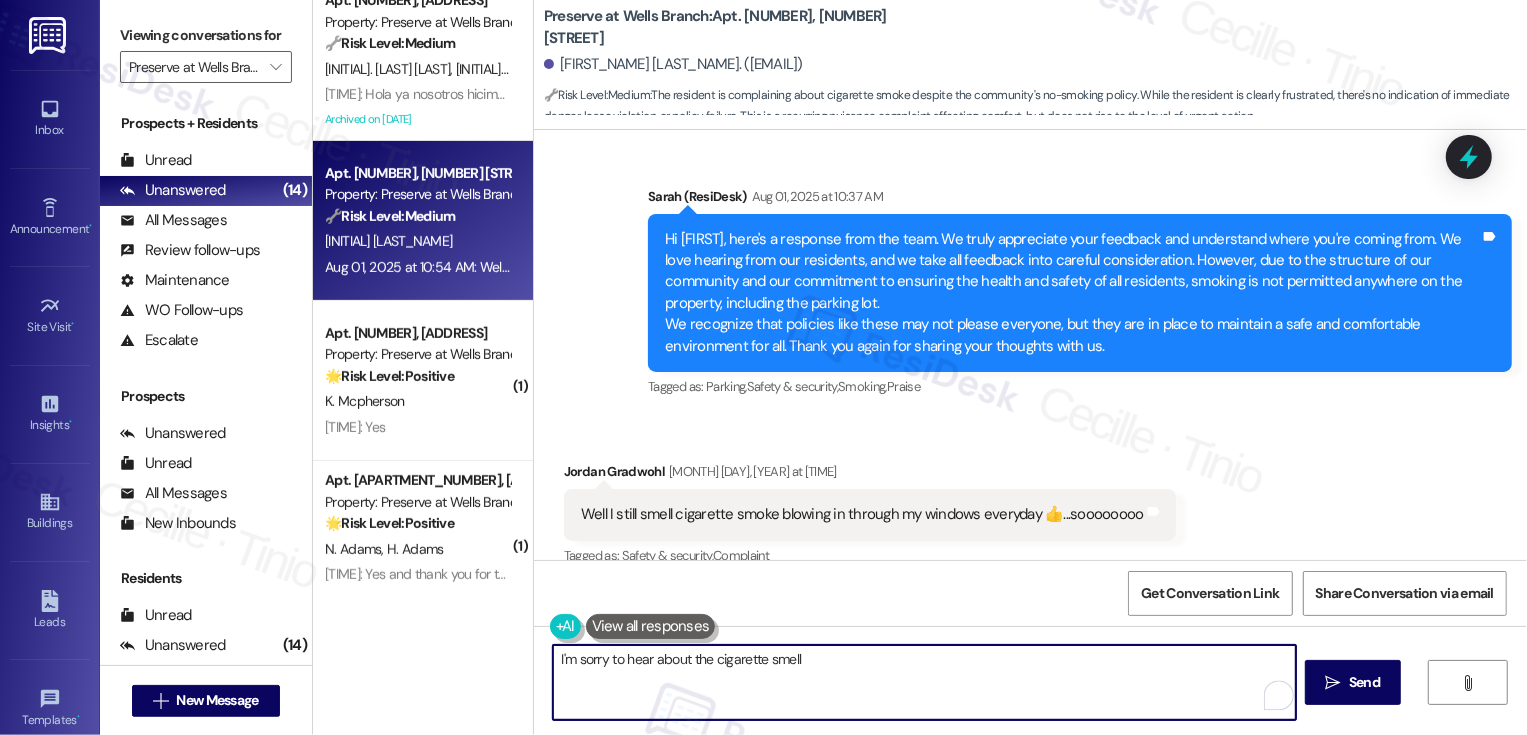 type on "I'm sorry to hear about the cigarette smell," 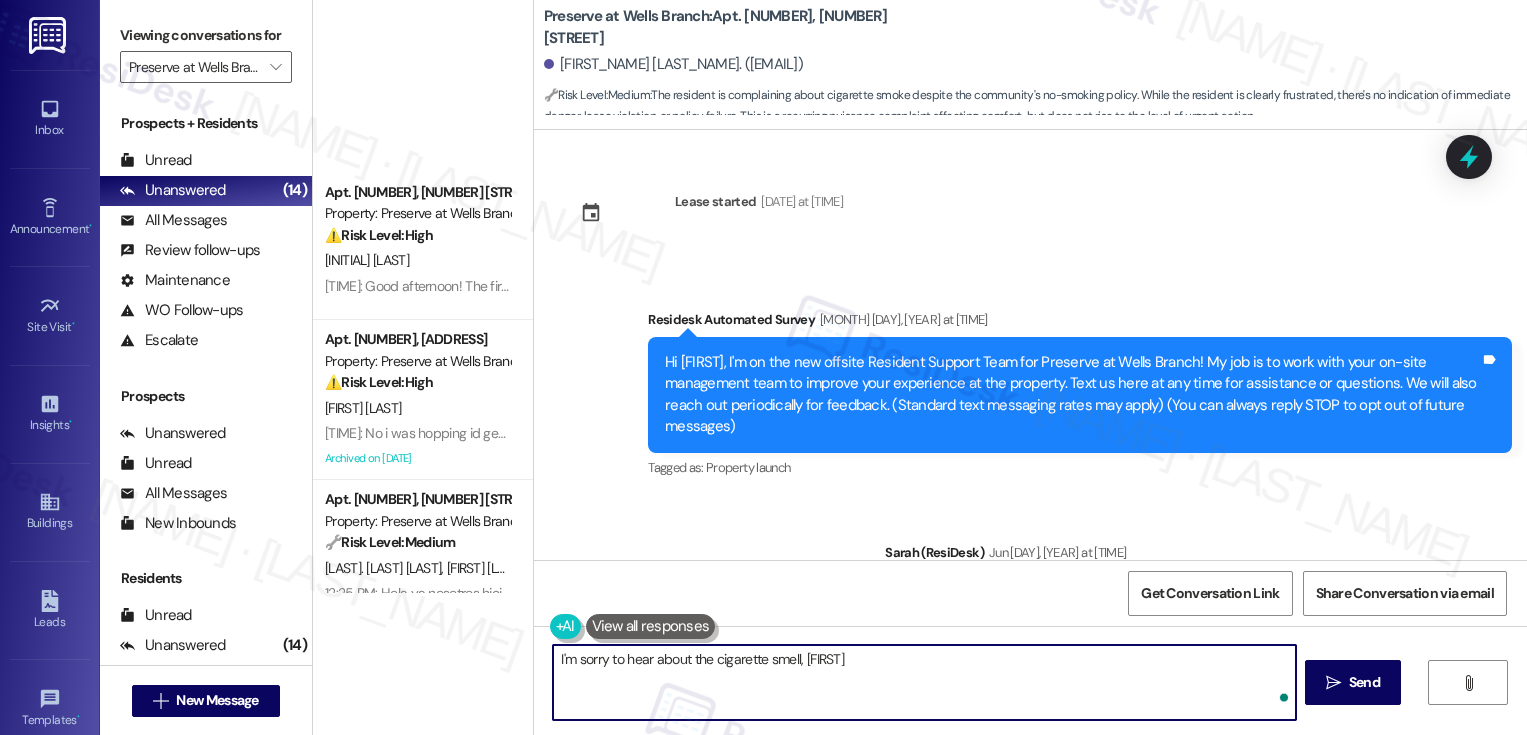 scroll, scrollTop: 0, scrollLeft: 0, axis: both 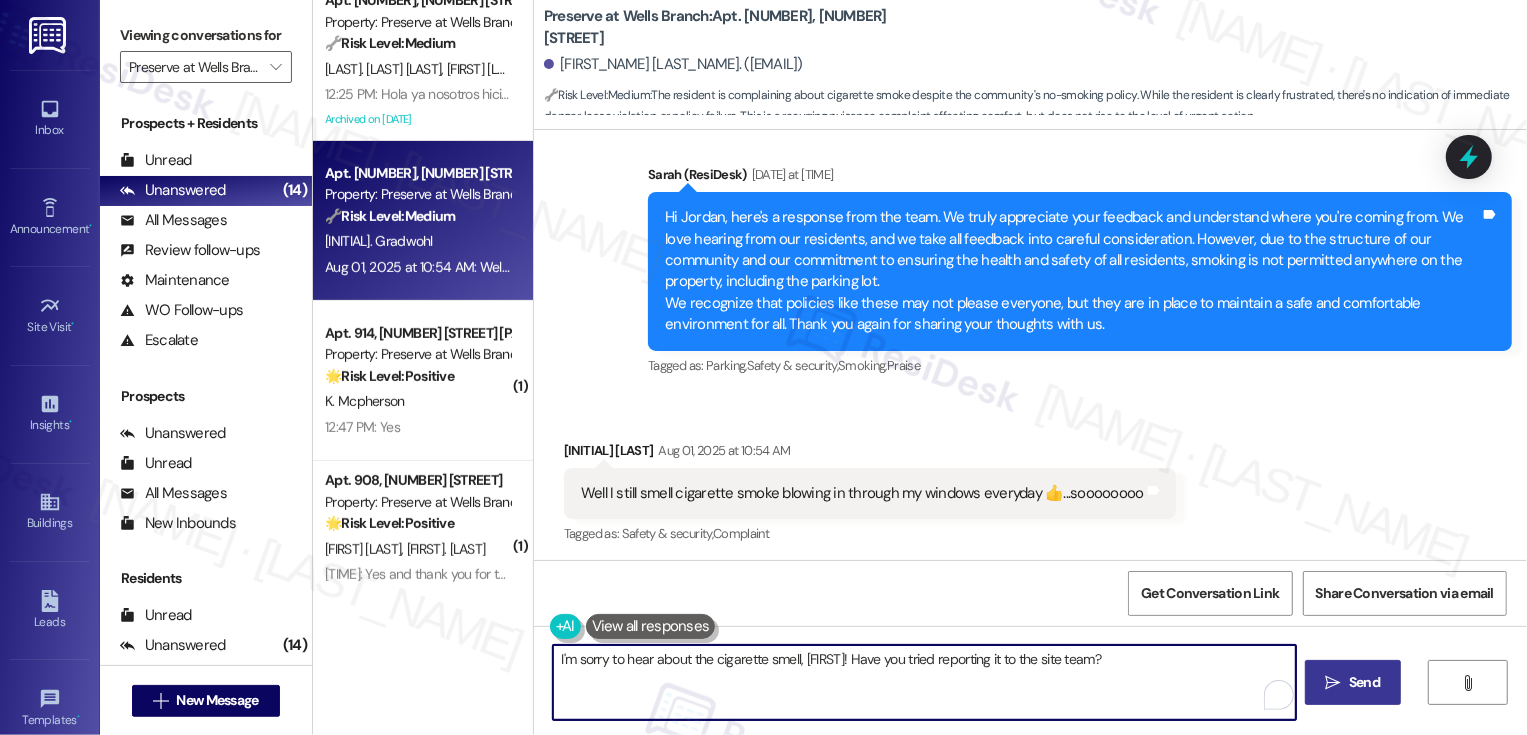 type on "I'm sorry to hear about the cigarette smell, Jordan! Have you tried reporting it to the site team?" 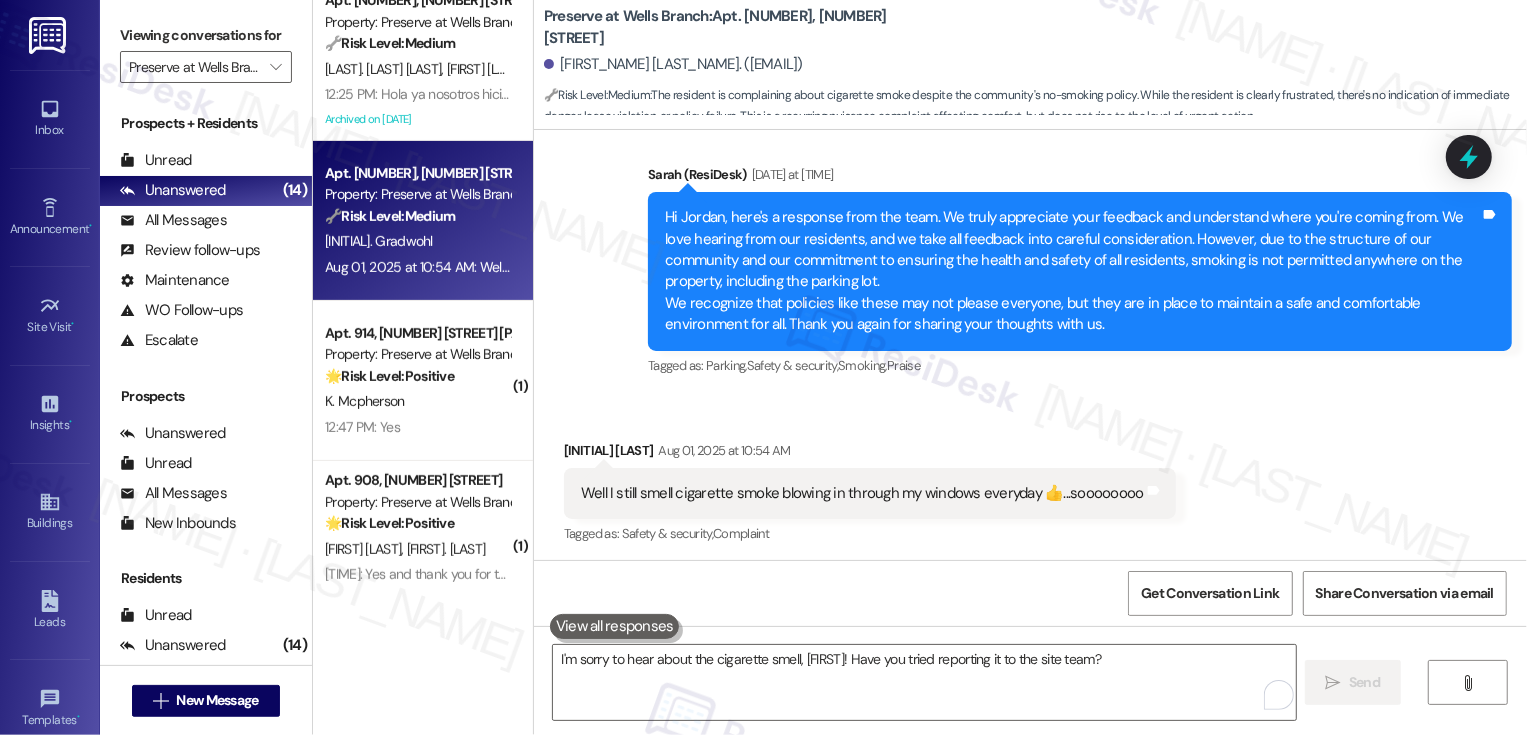 scroll, scrollTop: 11816, scrollLeft: 0, axis: vertical 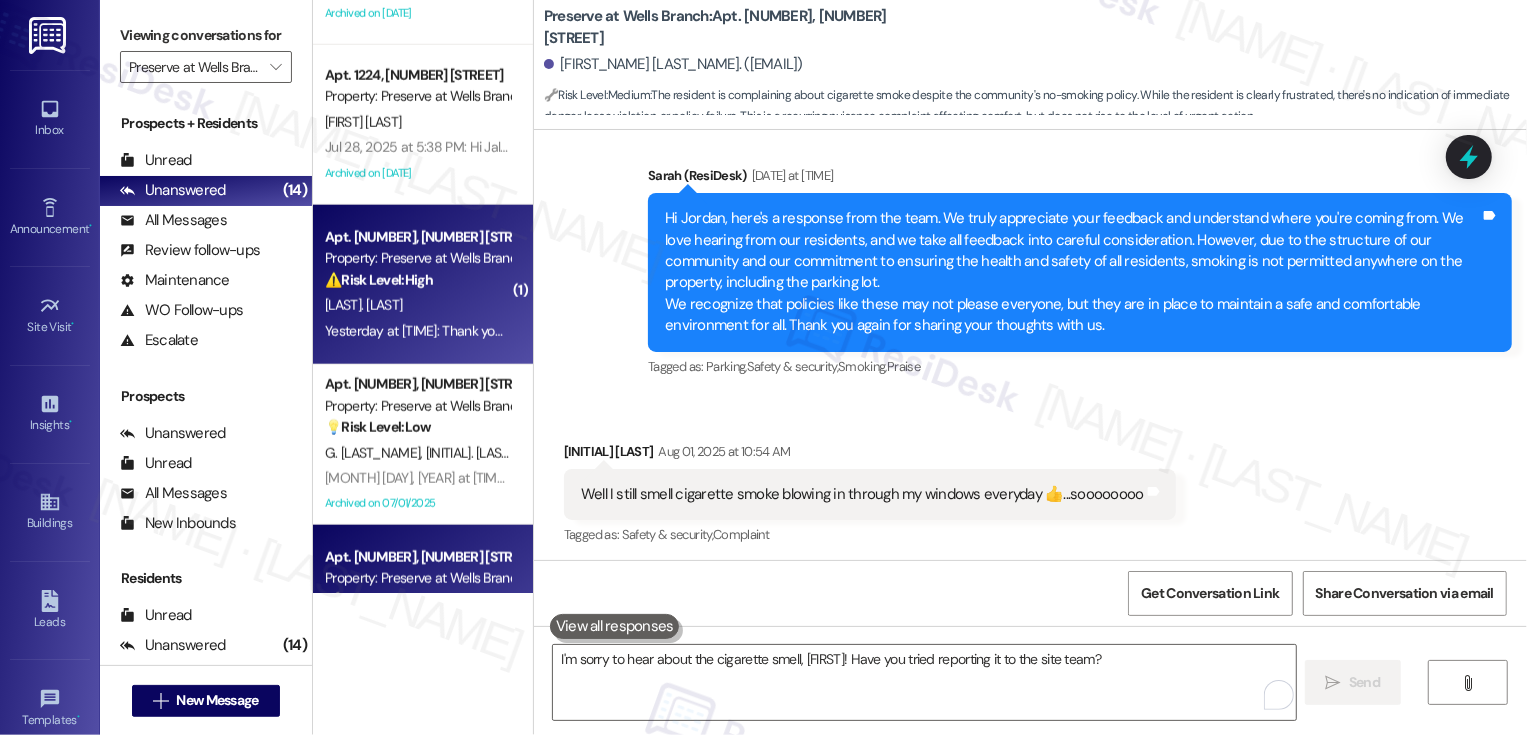 click on "Yesterday at 8:50 PM: Thank you for your message. Our offices are currently closed, but we will contact you when we resume operations. For emergencies, please contact your emergency number 512-251-7784. Yesterday at 8:50 PM: Thank you for your message. Our offices are currently closed, but we will contact you when we resume operations. For emergencies, please contact your emergency number 512-251-7784." at bounding box center (943, 331) 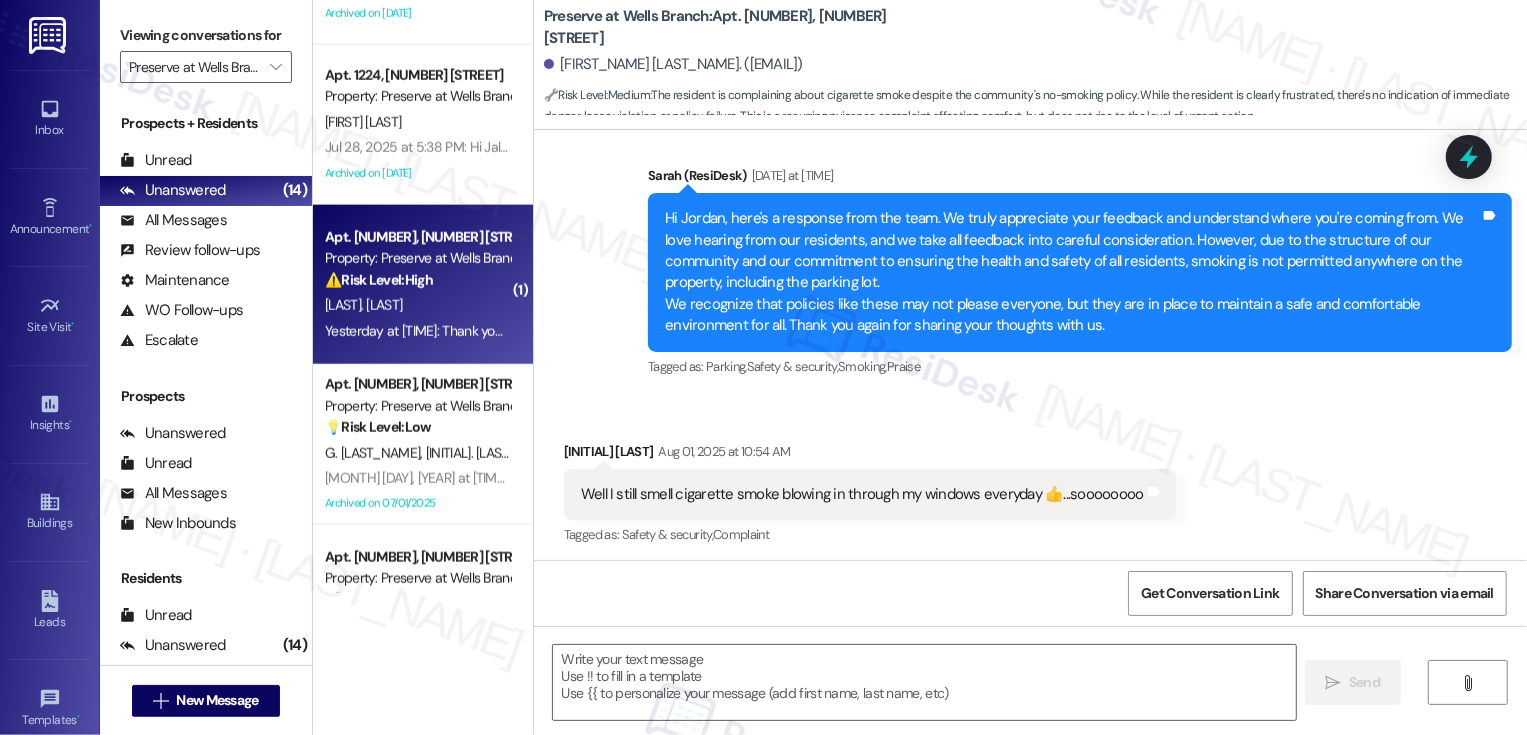 type on "Fetching suggested responses. Please feel free to read through the conversation in the meantime." 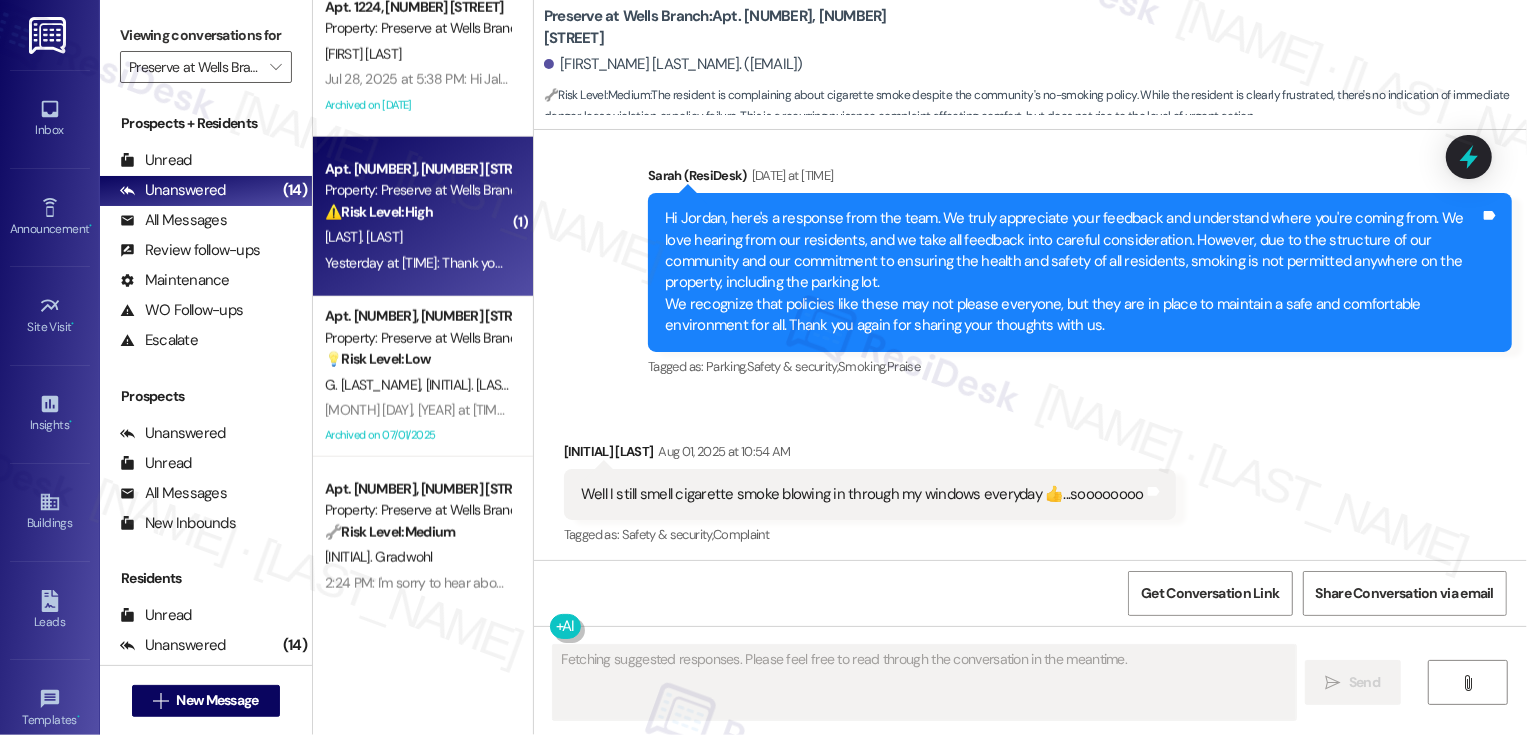 scroll, scrollTop: 1646, scrollLeft: 0, axis: vertical 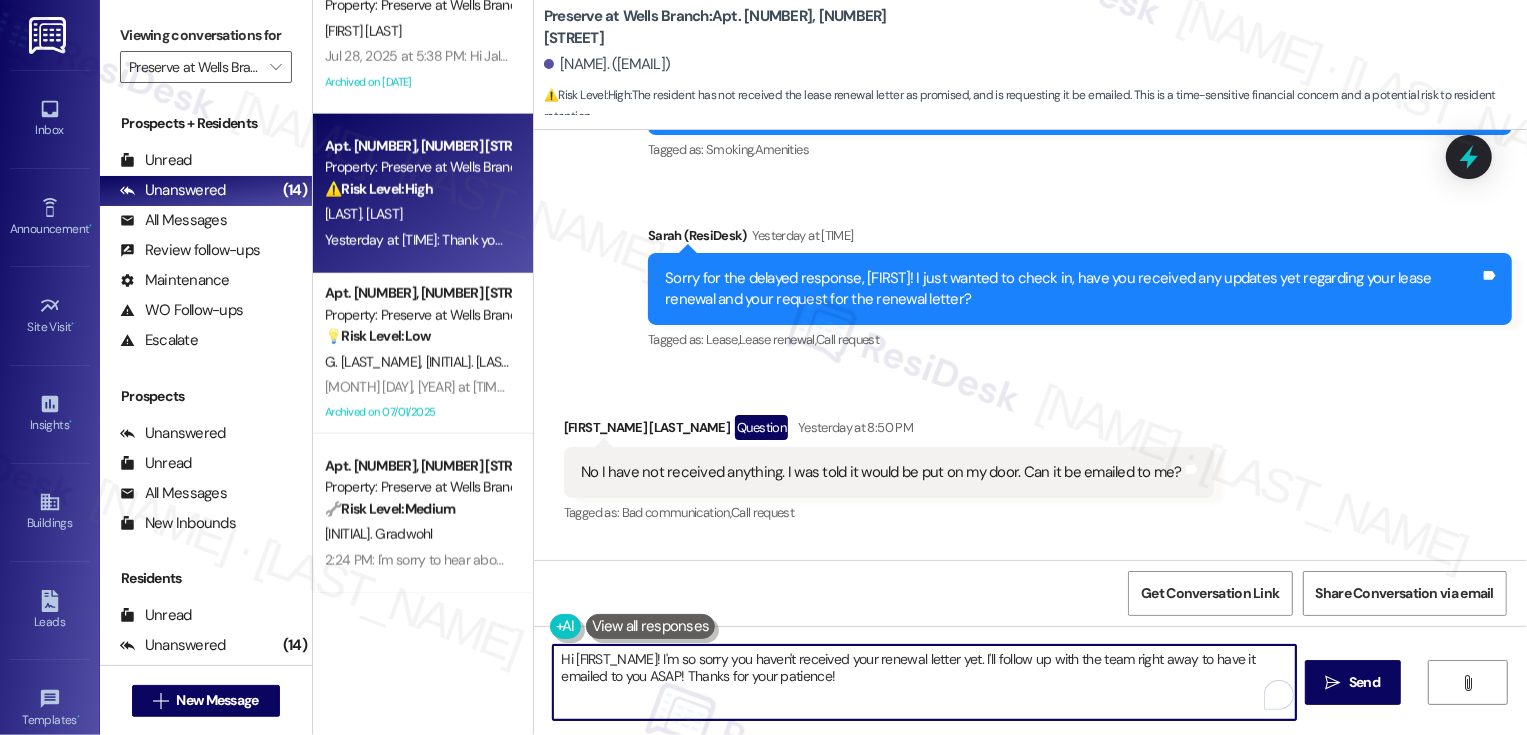 drag, startPoint x: 554, startPoint y: 655, endPoint x: 922, endPoint y: 739, distance: 377.46524 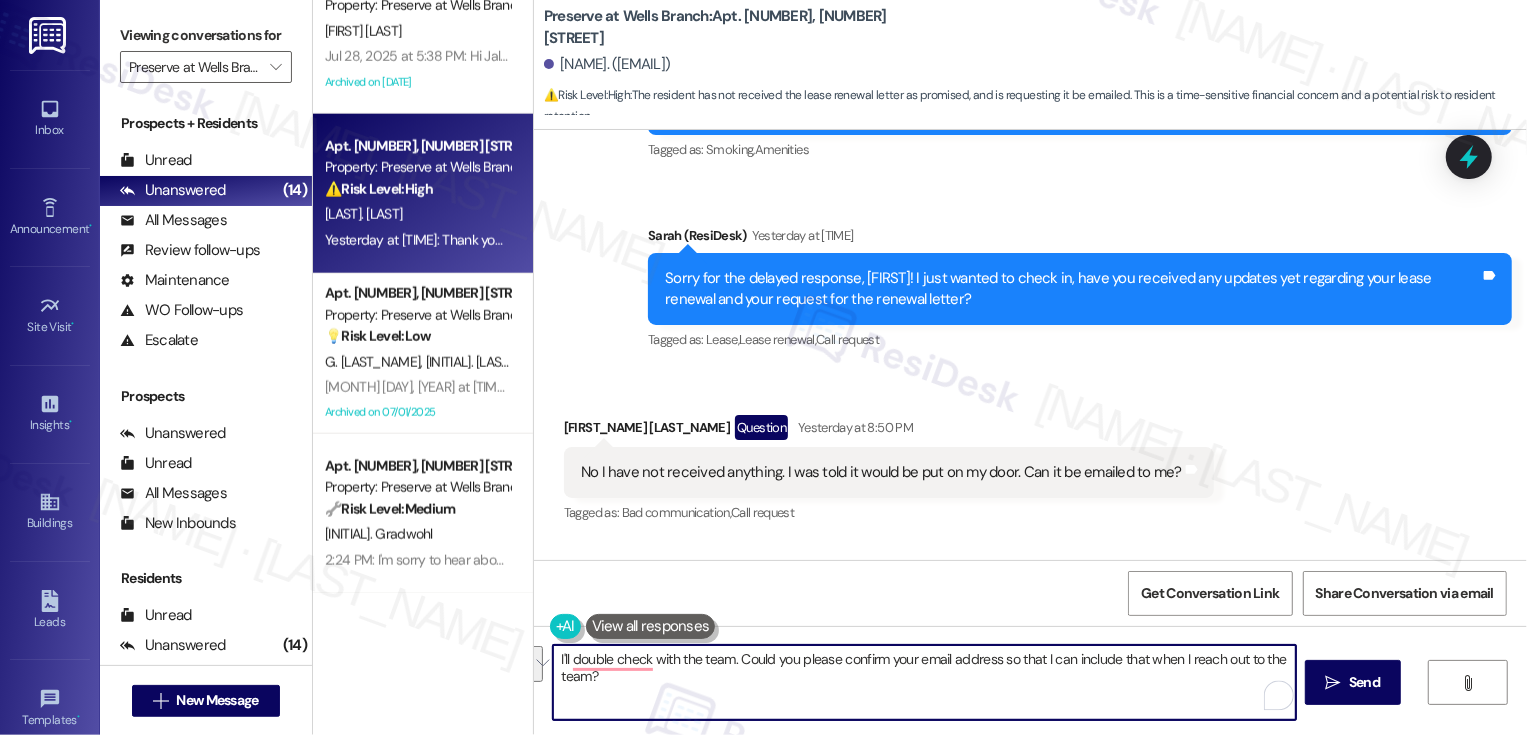 click at bounding box center (535, 664) 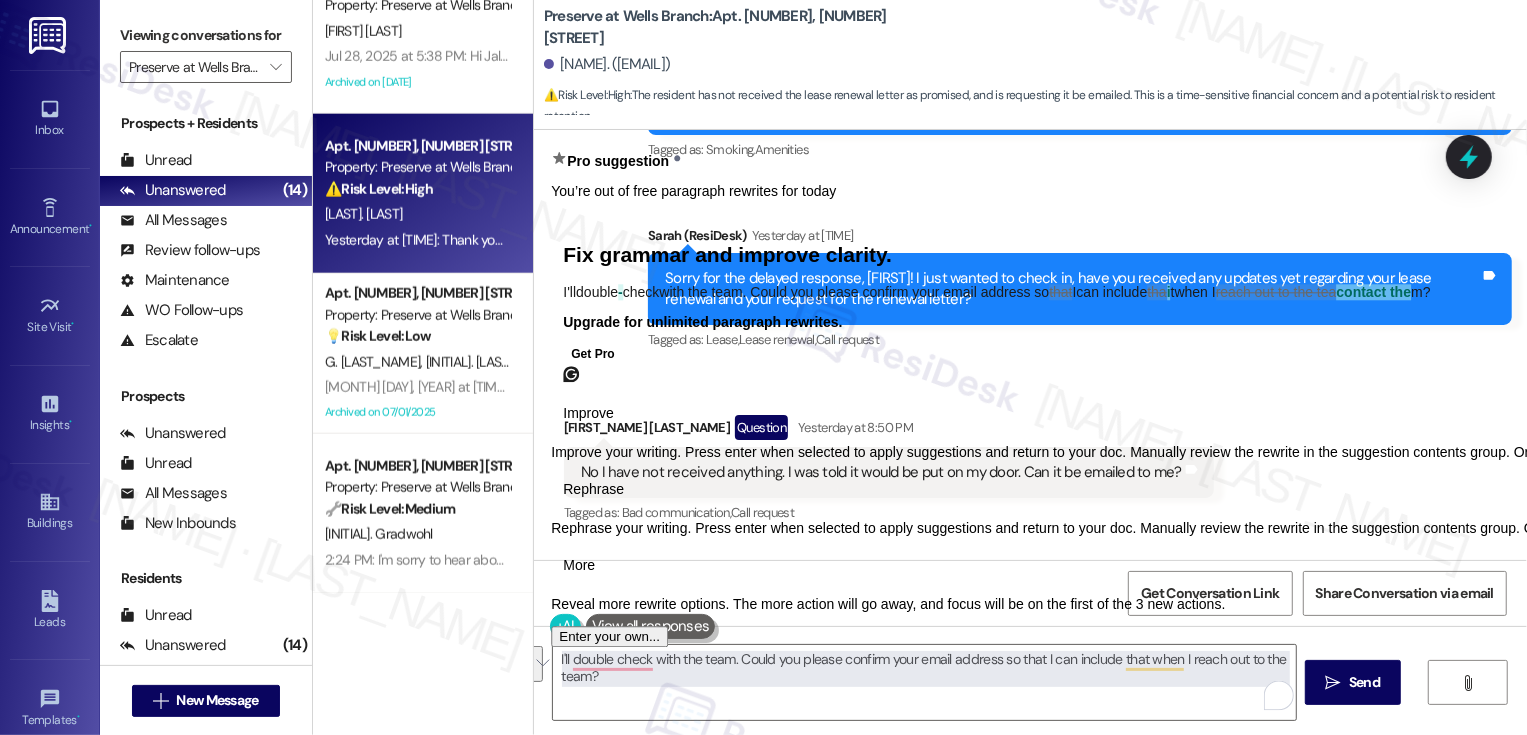 click on "Rephrase" at bounding box center (593, 489) 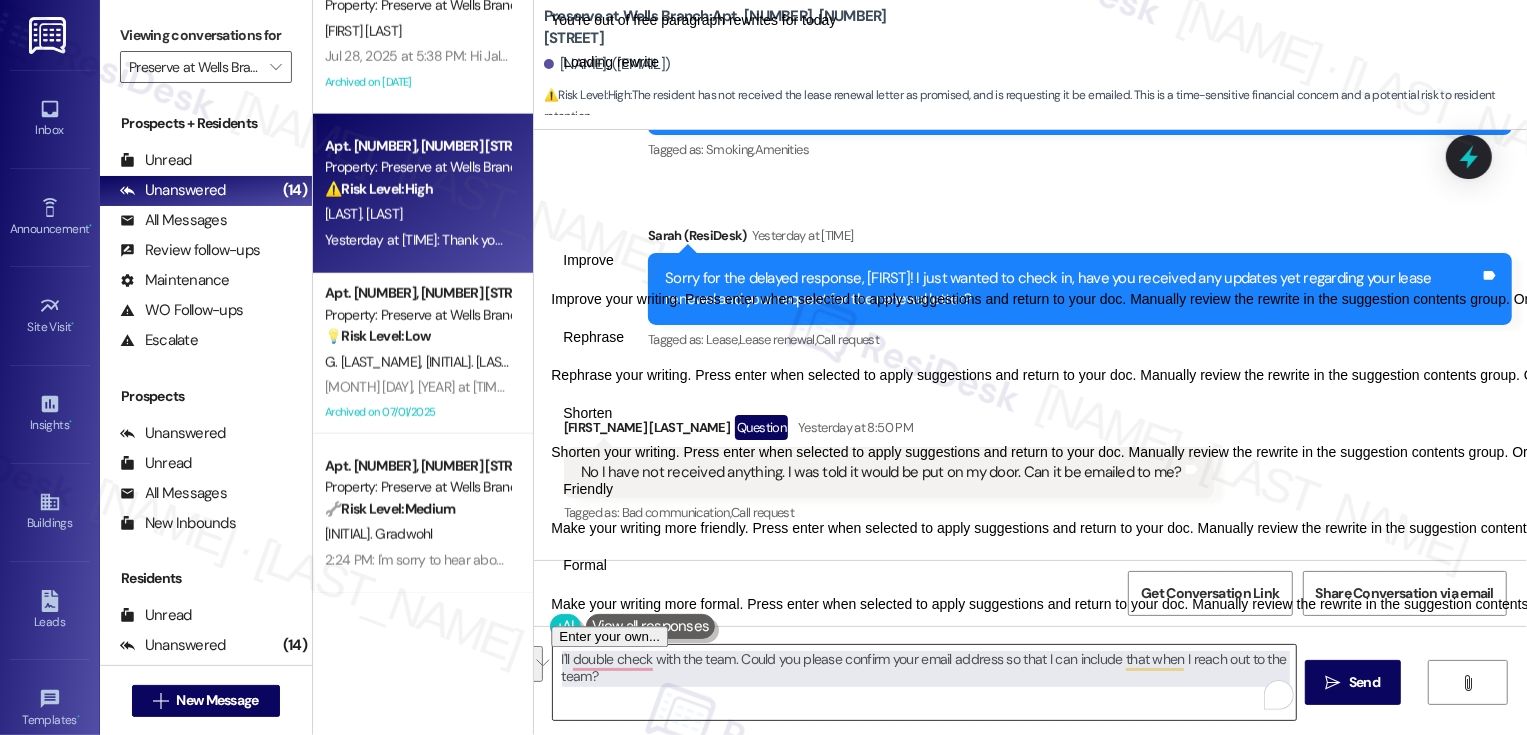 click on "I'll double check with the team. Could you please confirm your email address so that I can include that when I reach out to the team?" at bounding box center (924, 682) 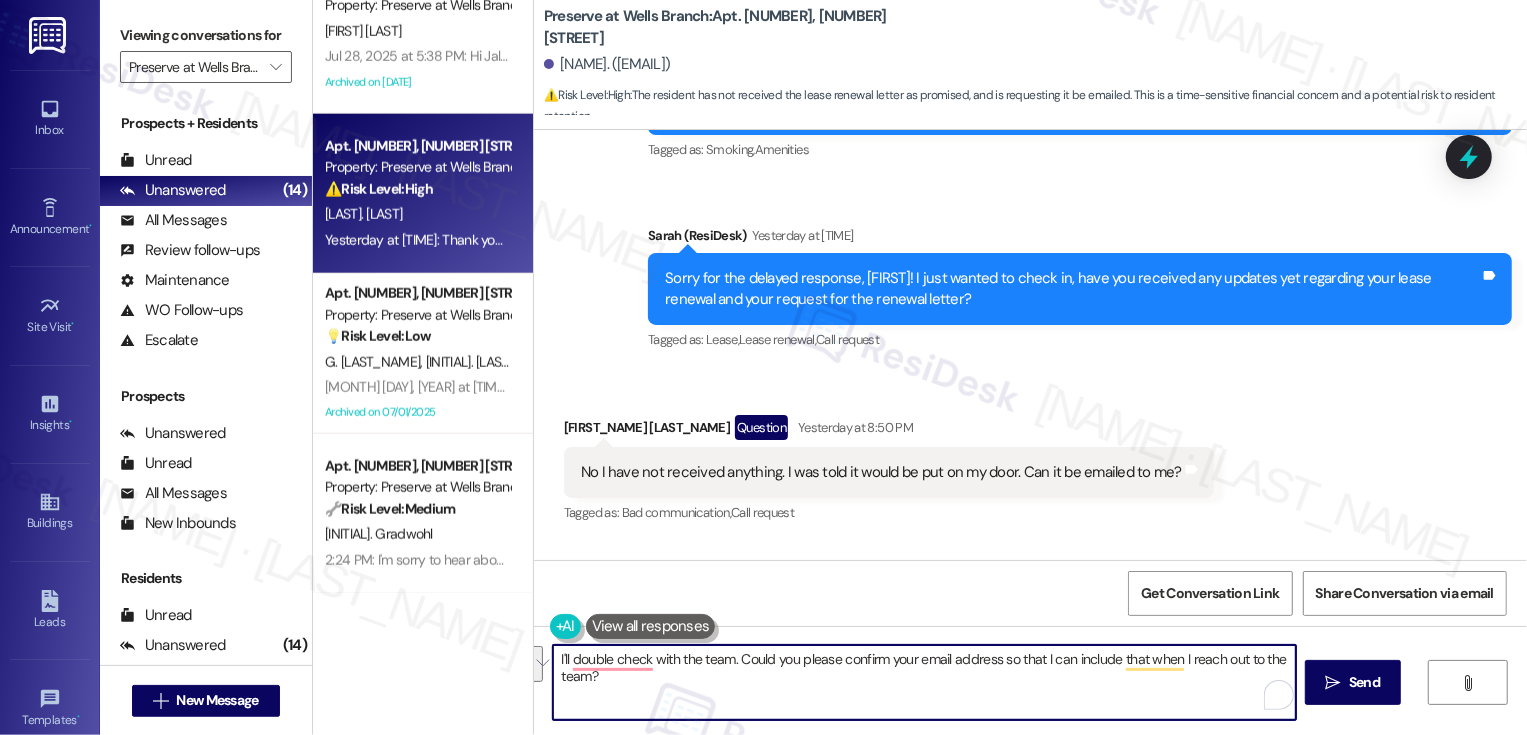 paste on "’ll double‑check with the team for you. Could you please confirm your email address so I can include it when I reach out to them?" 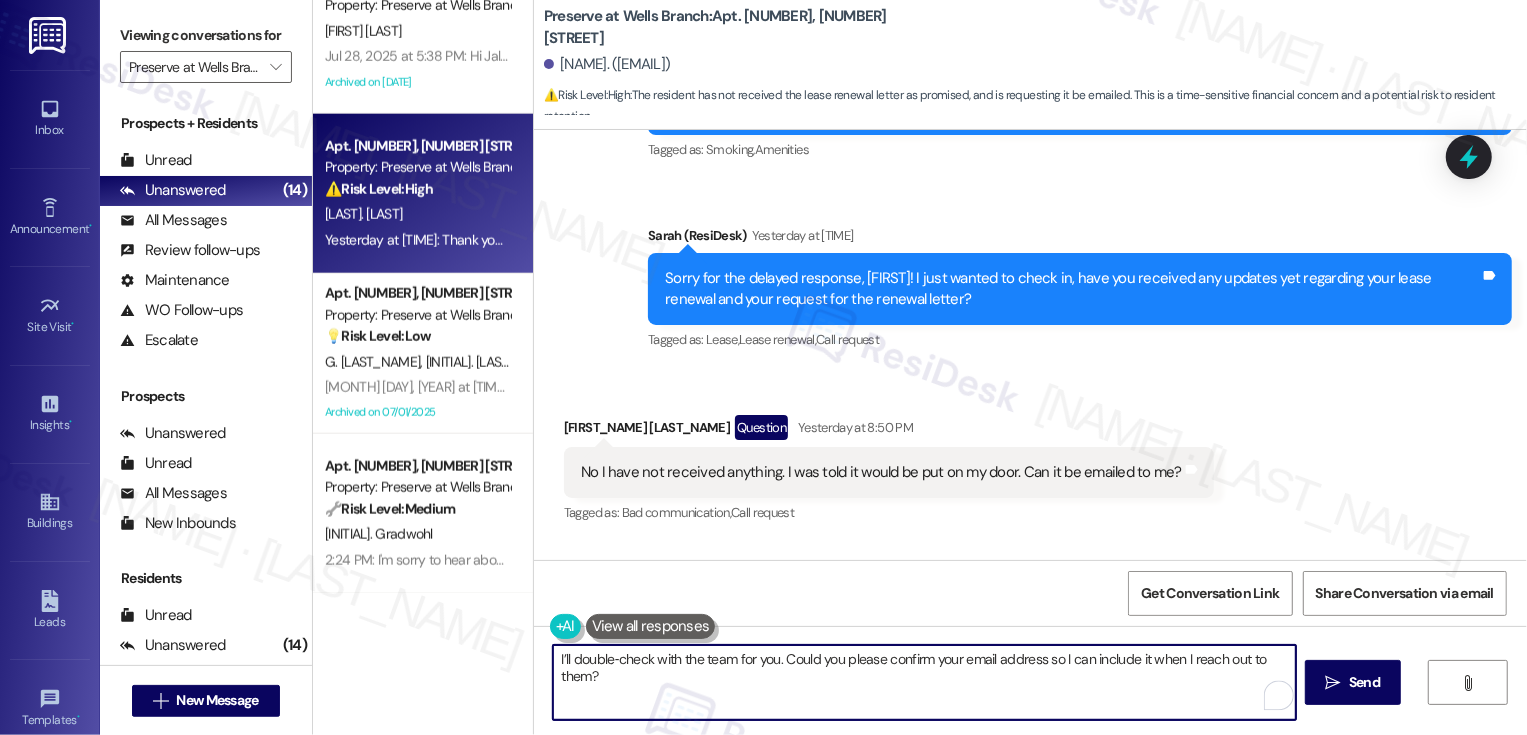 type on "I’ll double‑check with the team for you. Could you please confirm your email address so I can include it when I reach out to them?" 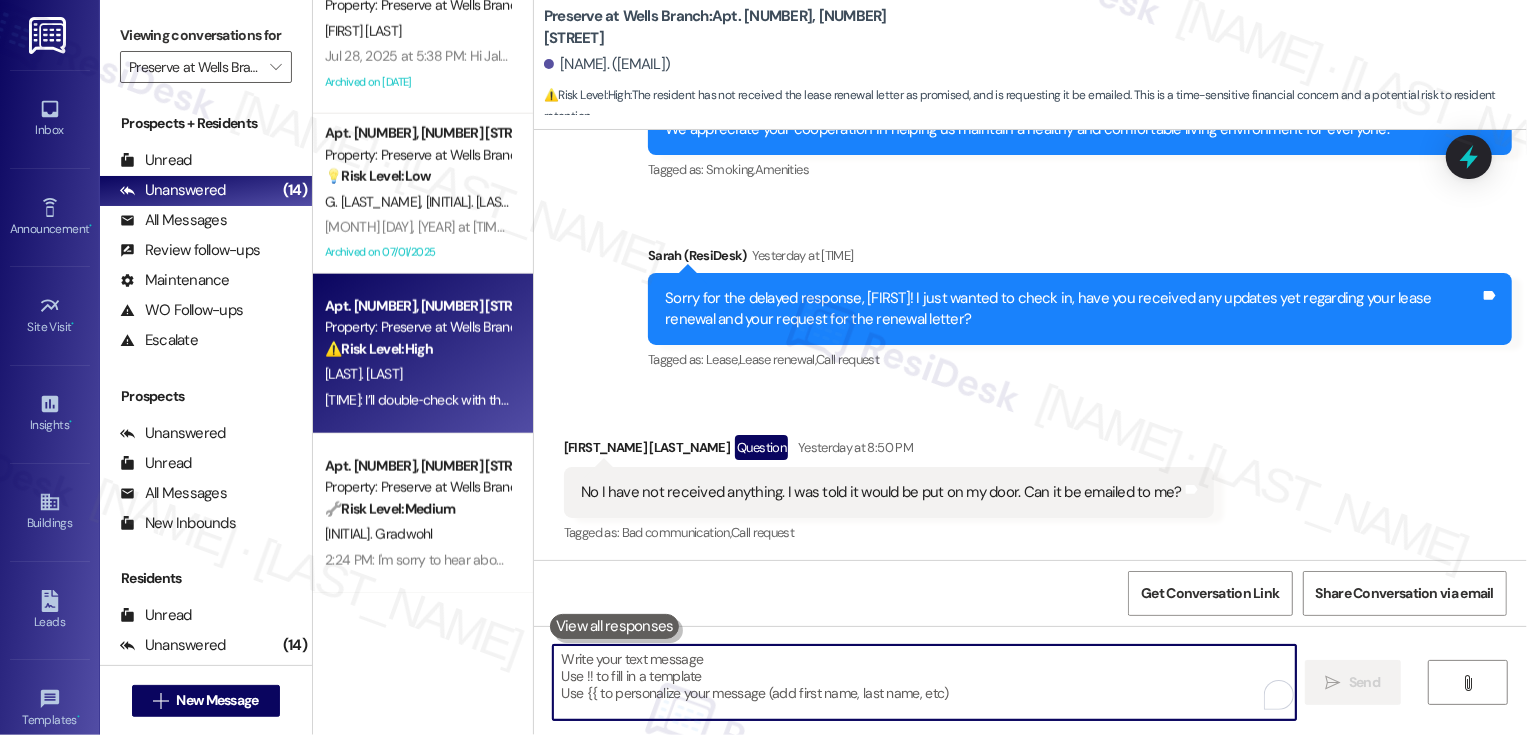 scroll, scrollTop: 6820, scrollLeft: 0, axis: vertical 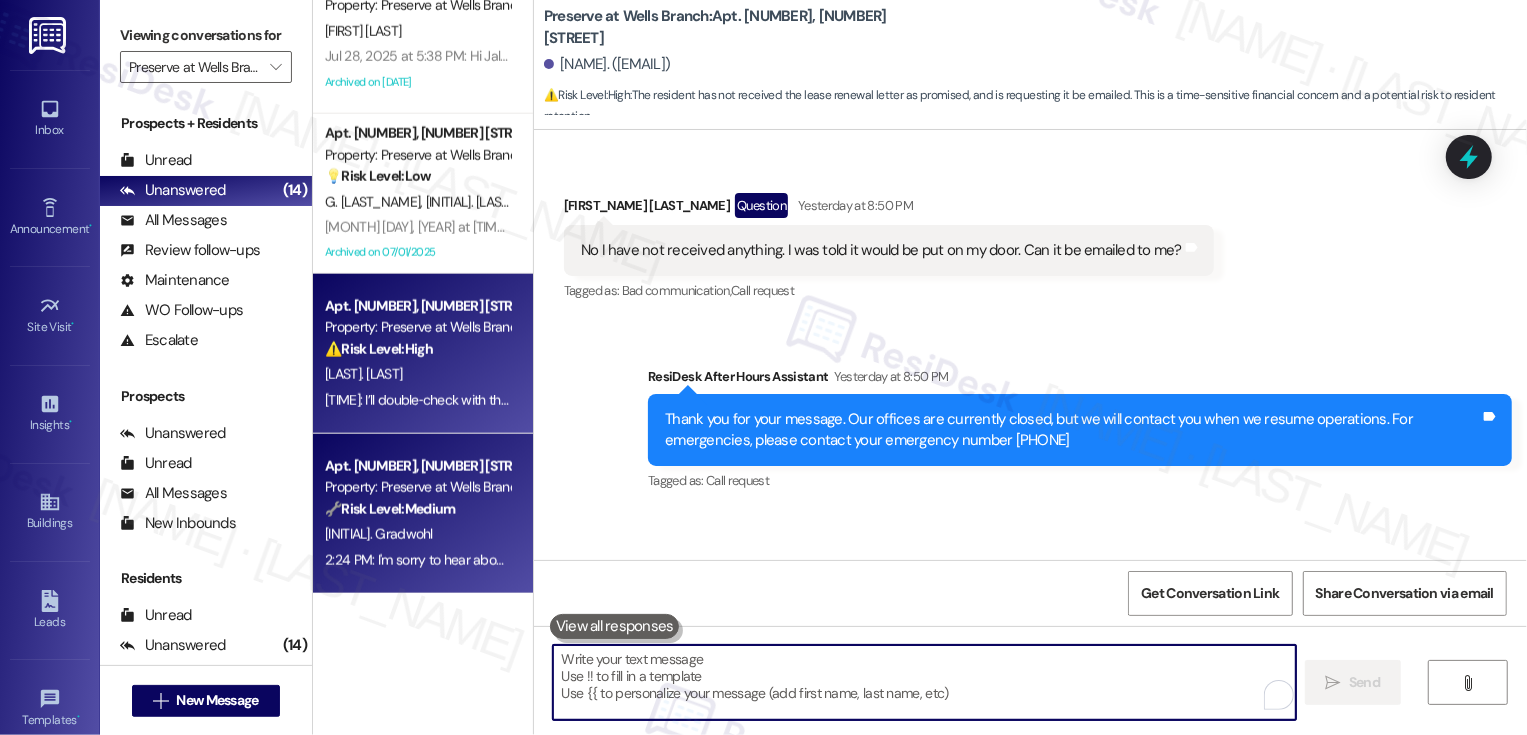type 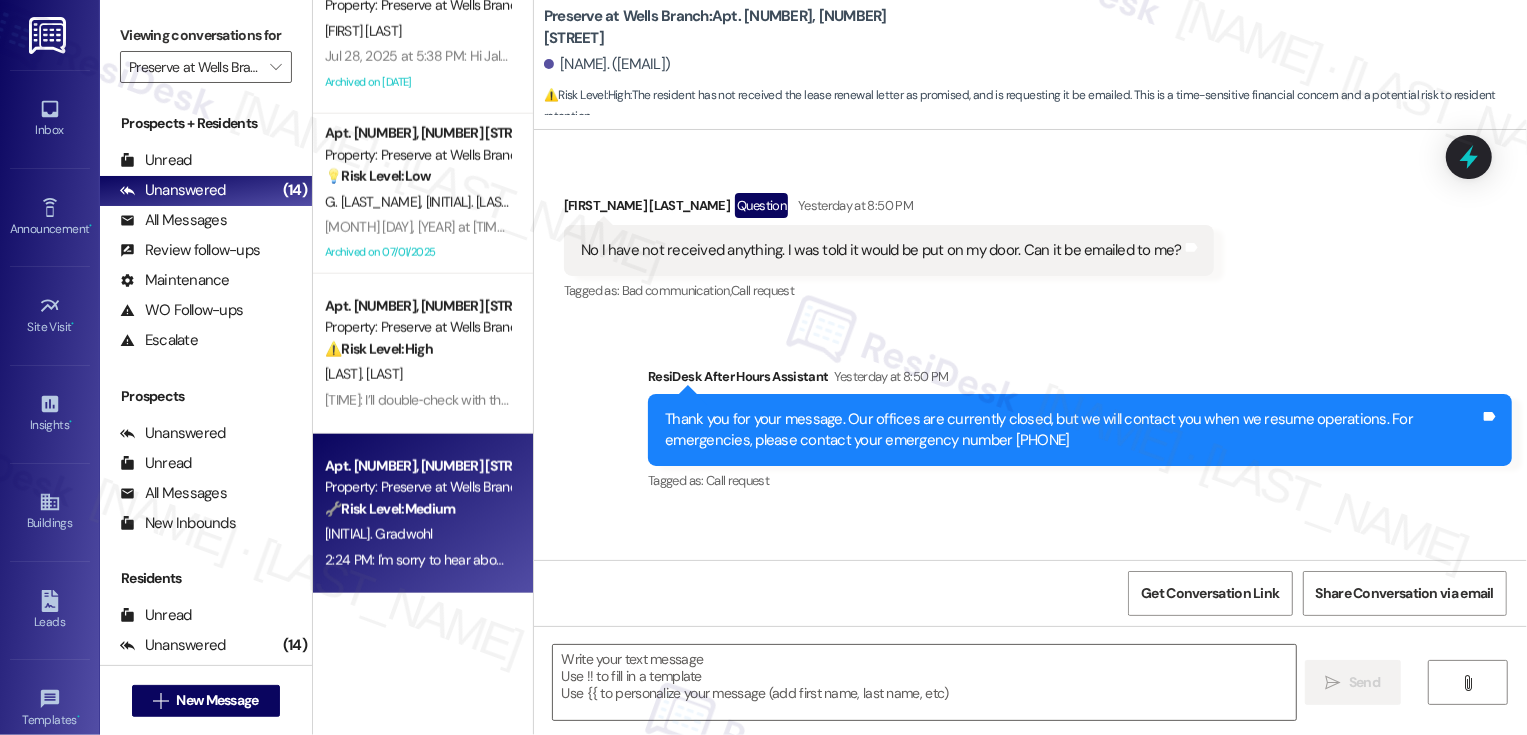click on "Property: Preserve at Wells Branch" at bounding box center [417, 487] 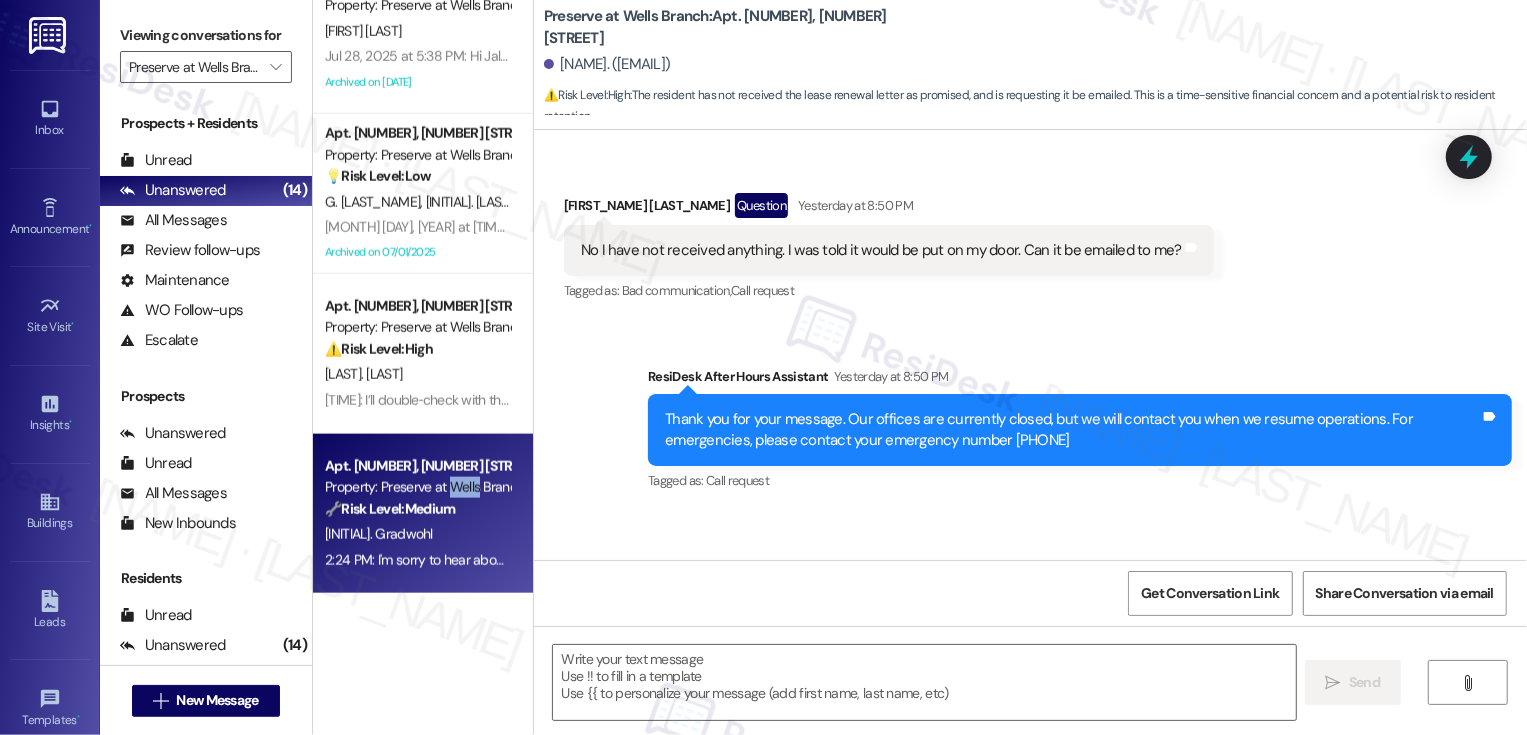 type on "Fetching suggested responses. Please feel free to read through the conversation in the meantime." 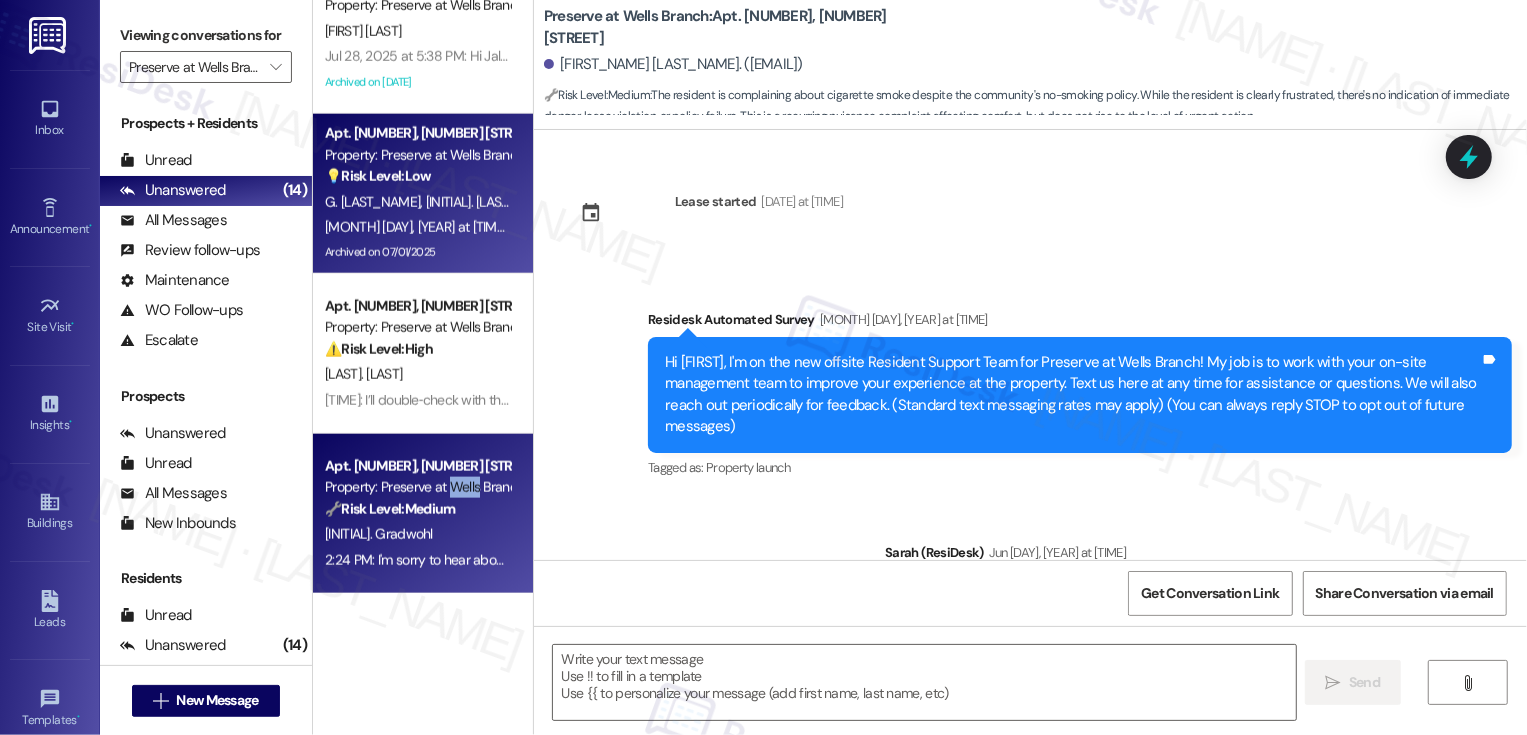 click on "[INITIAL] [LAST_NAME]" at bounding box center [491, 202] 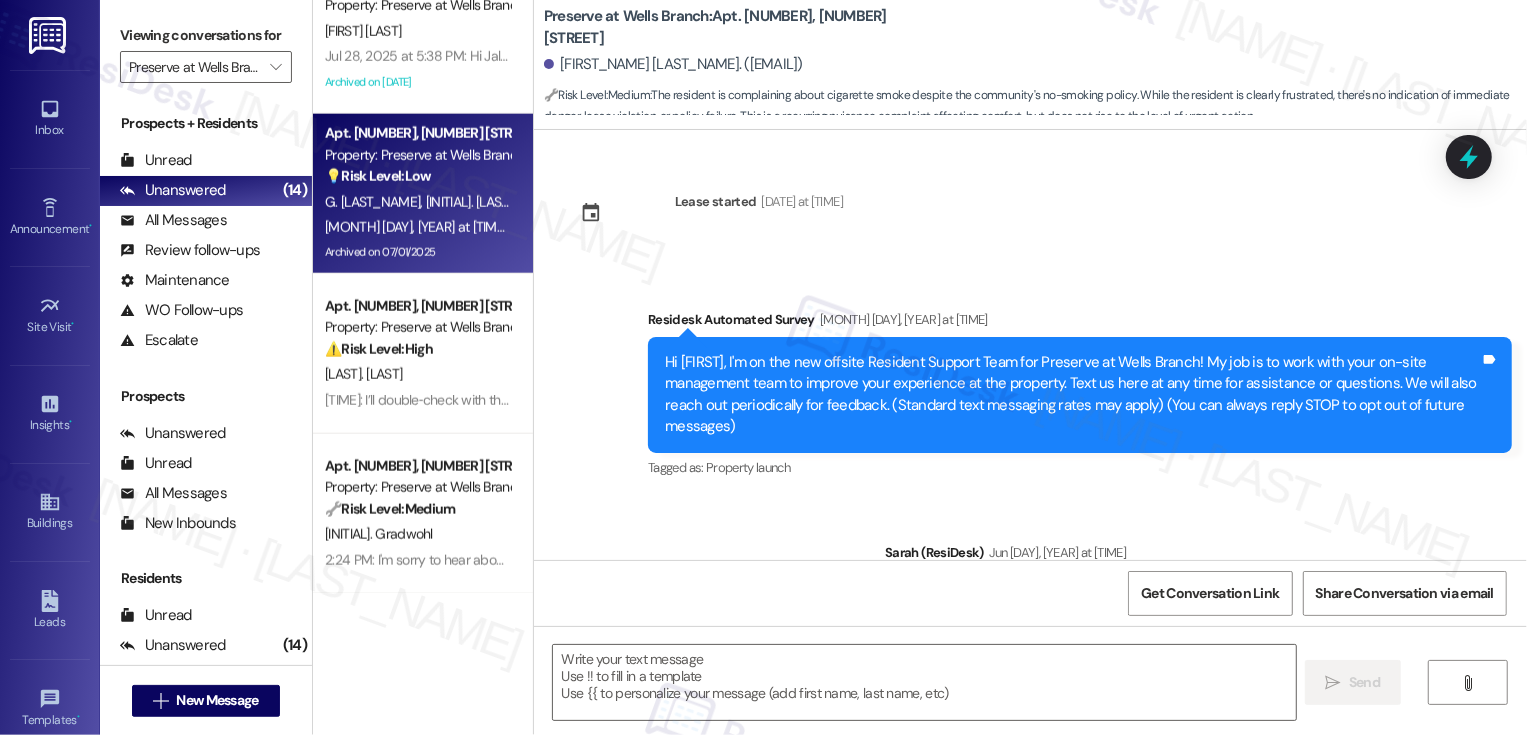 click on "[INITIAL] [LAST_NAME]" at bounding box center [491, 202] 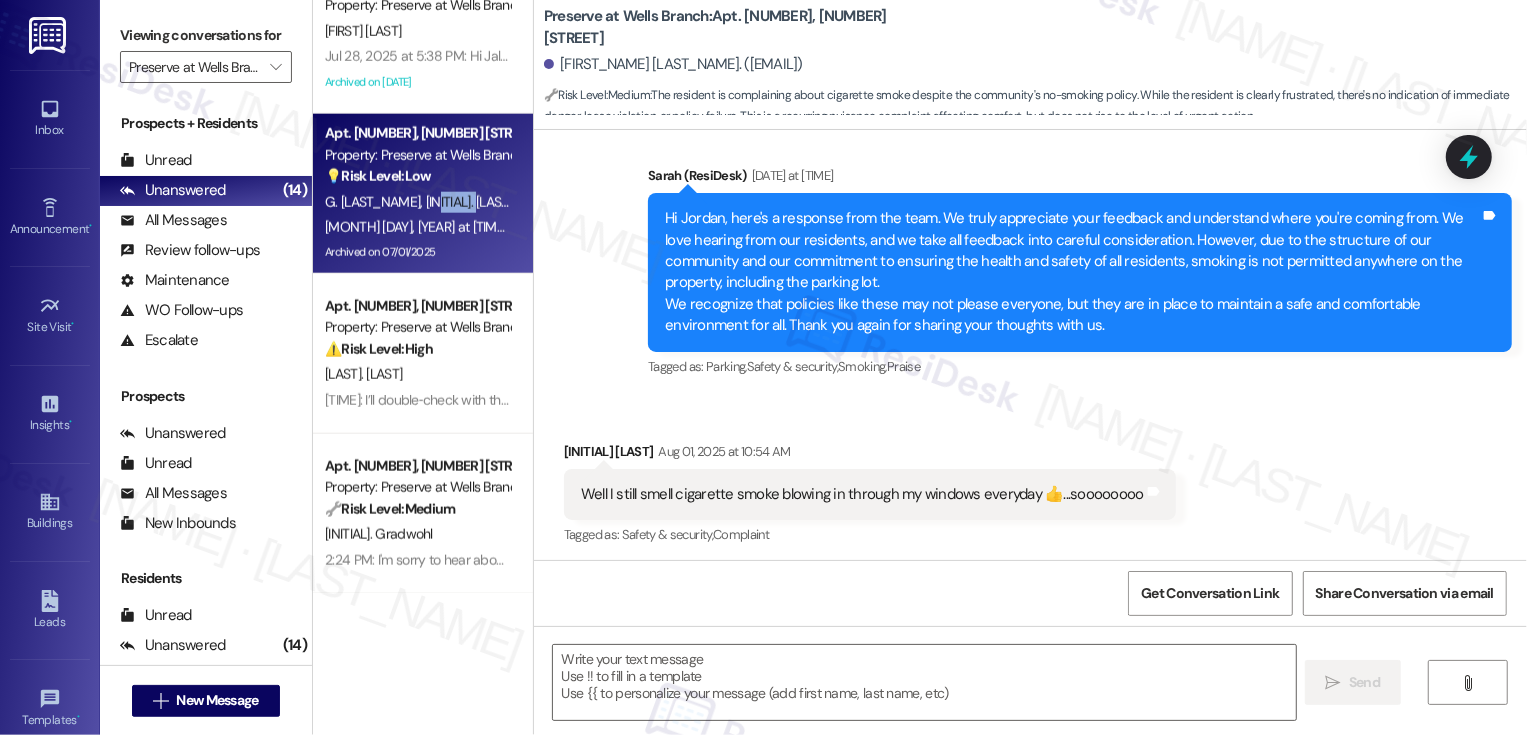 type on "Fetching suggested responses. Please feel free to read through the conversation in the meantime." 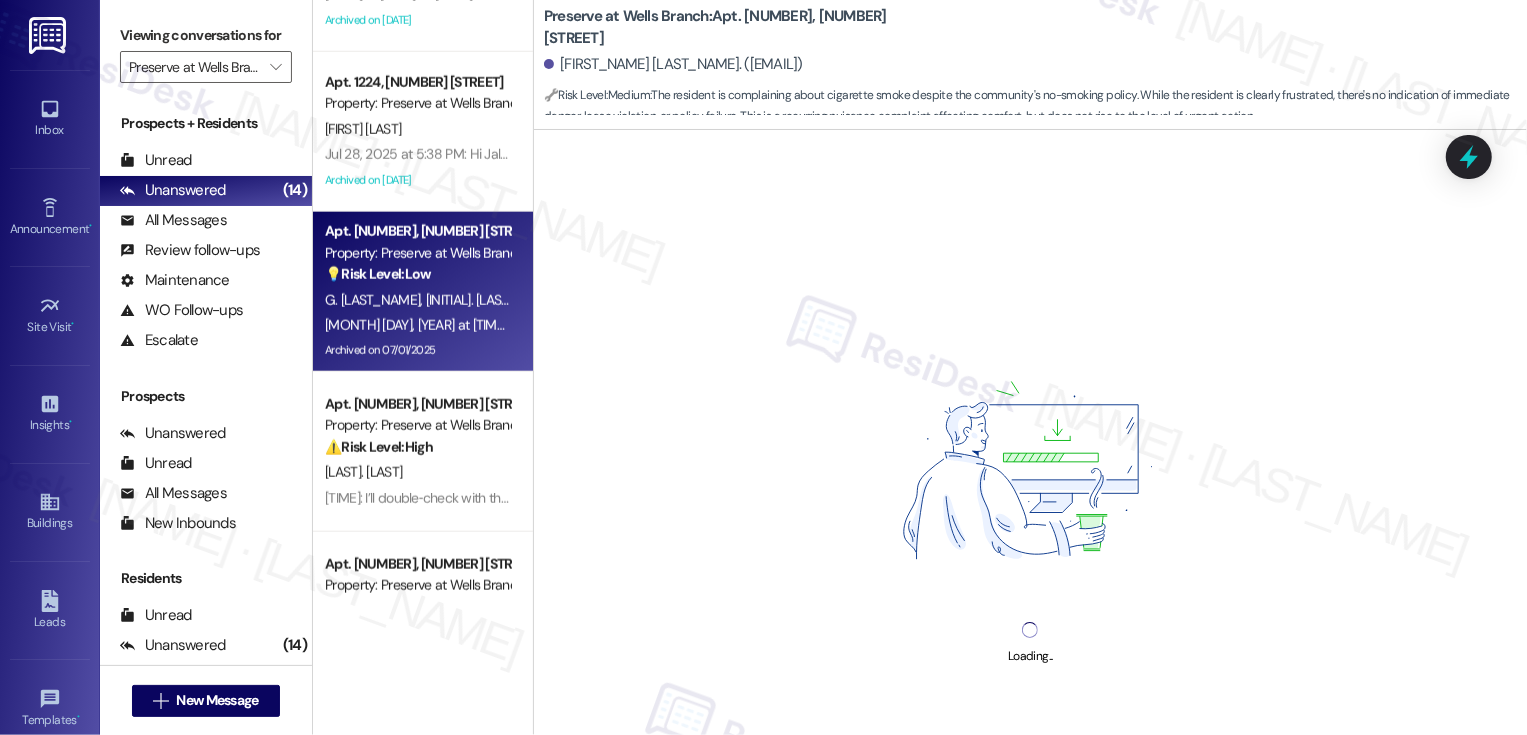 scroll, scrollTop: 1495, scrollLeft: 0, axis: vertical 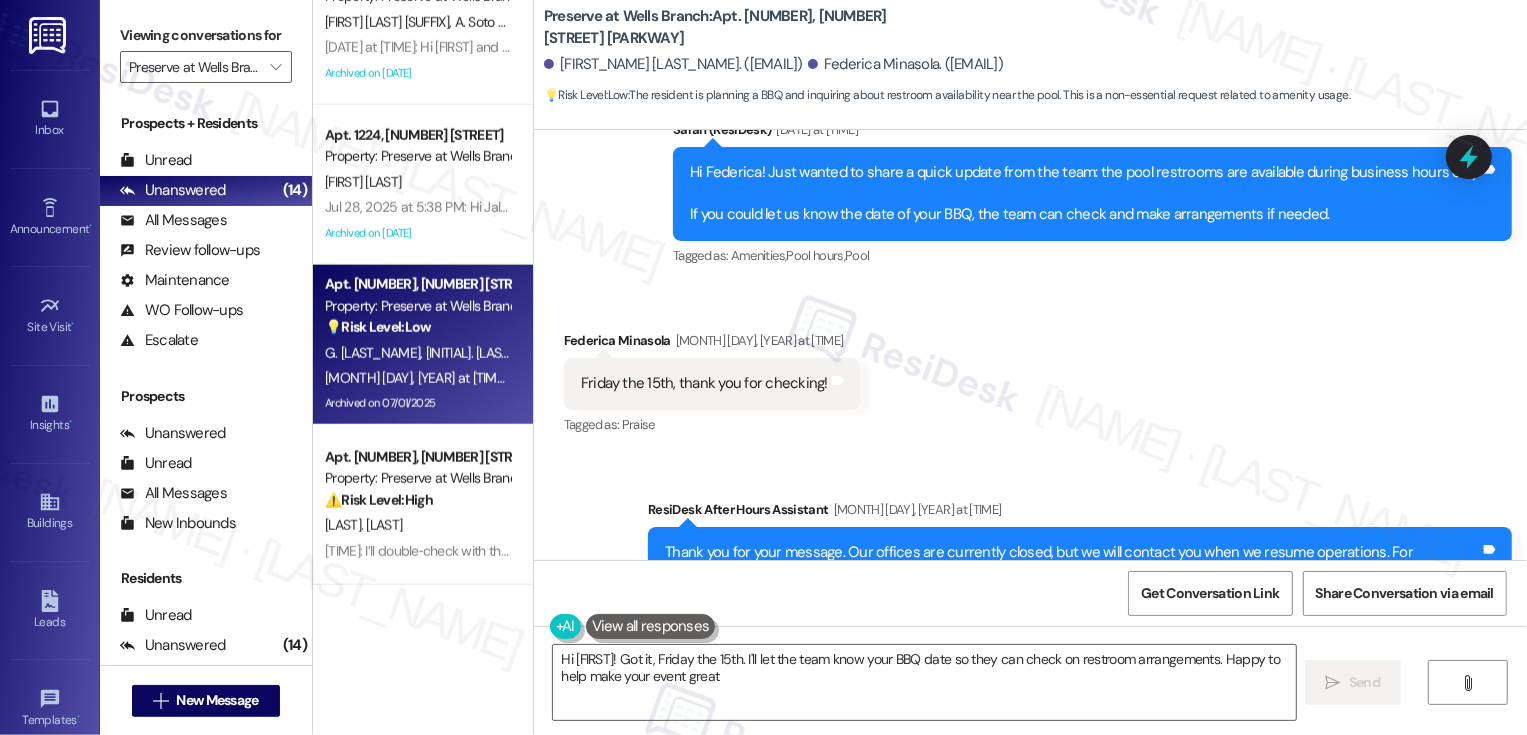 type on "Hi {{first_name}}! Got it, Friday the 15th. I'll let the team know your BBQ date so they can check on restroom arrangements. Happy to help make your event great!" 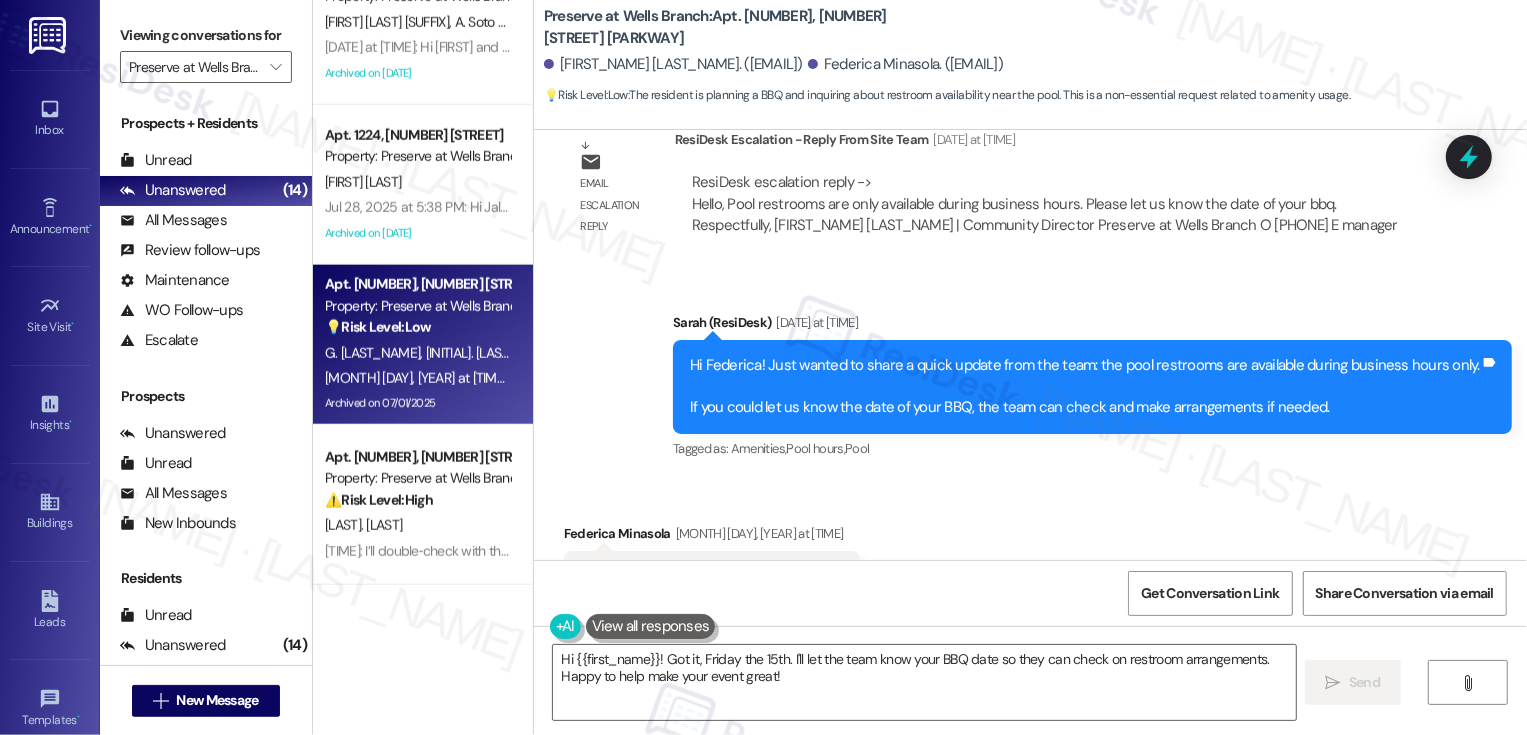 scroll, scrollTop: 9156, scrollLeft: 0, axis: vertical 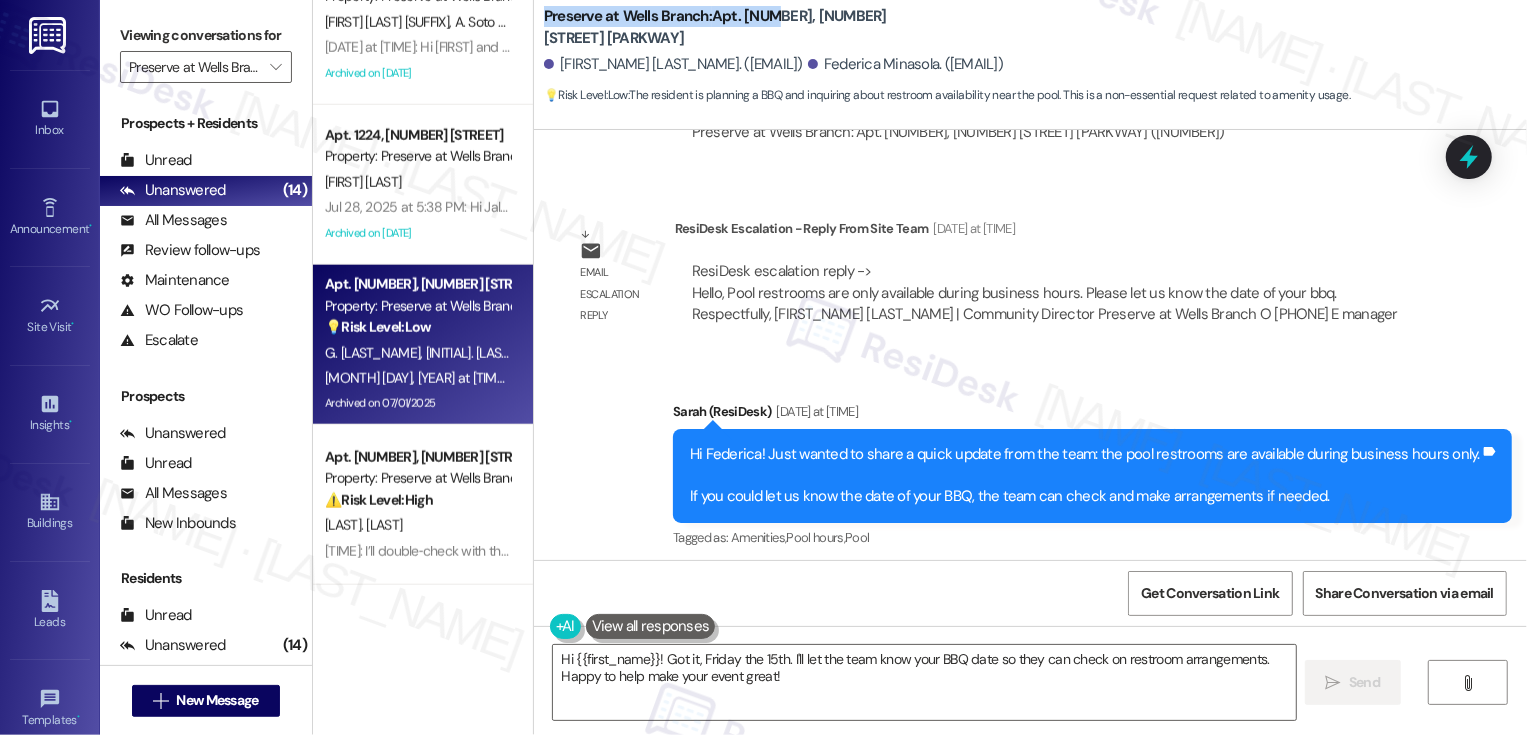 drag, startPoint x: 533, startPoint y: 25, endPoint x: 759, endPoint y: 31, distance: 226.07964 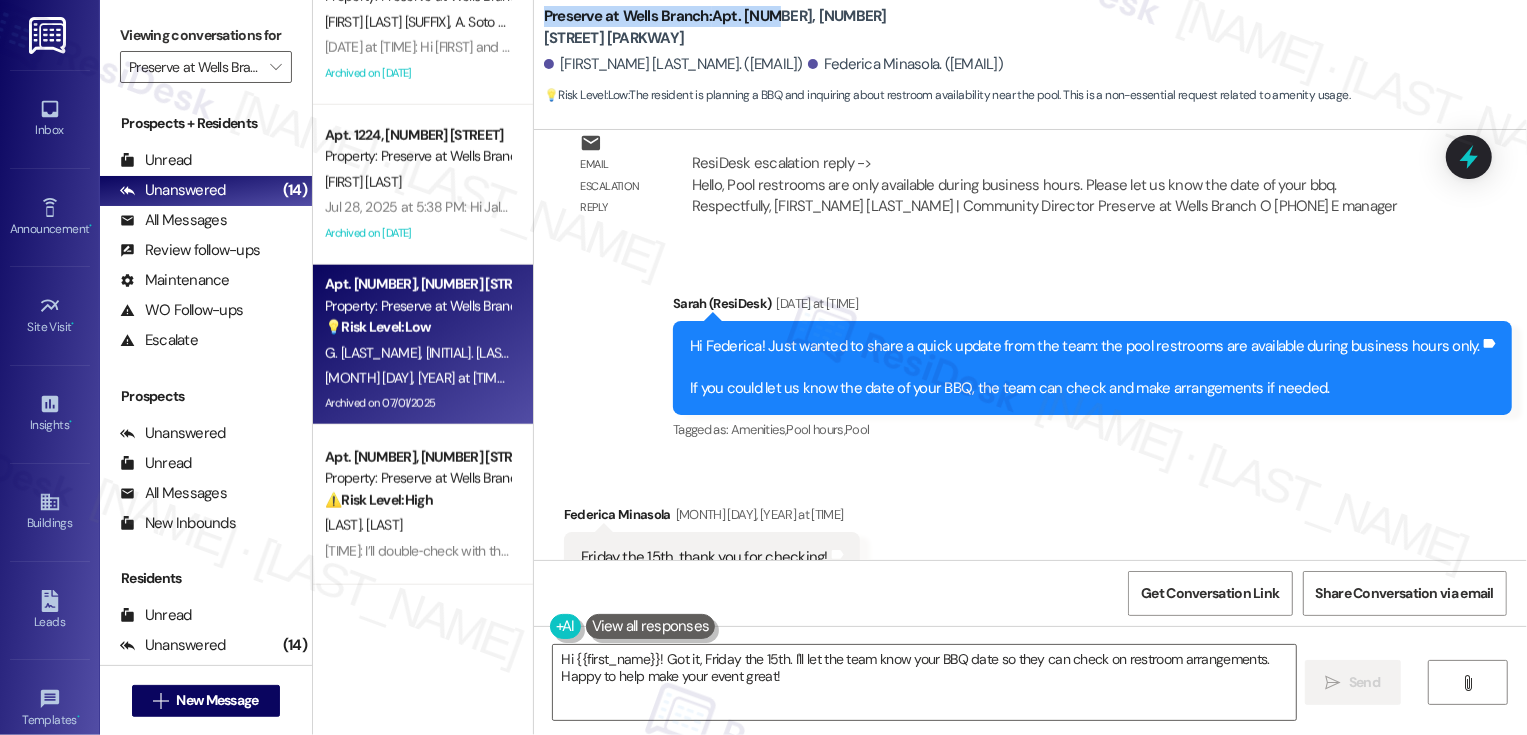 scroll, scrollTop: 9305, scrollLeft: 0, axis: vertical 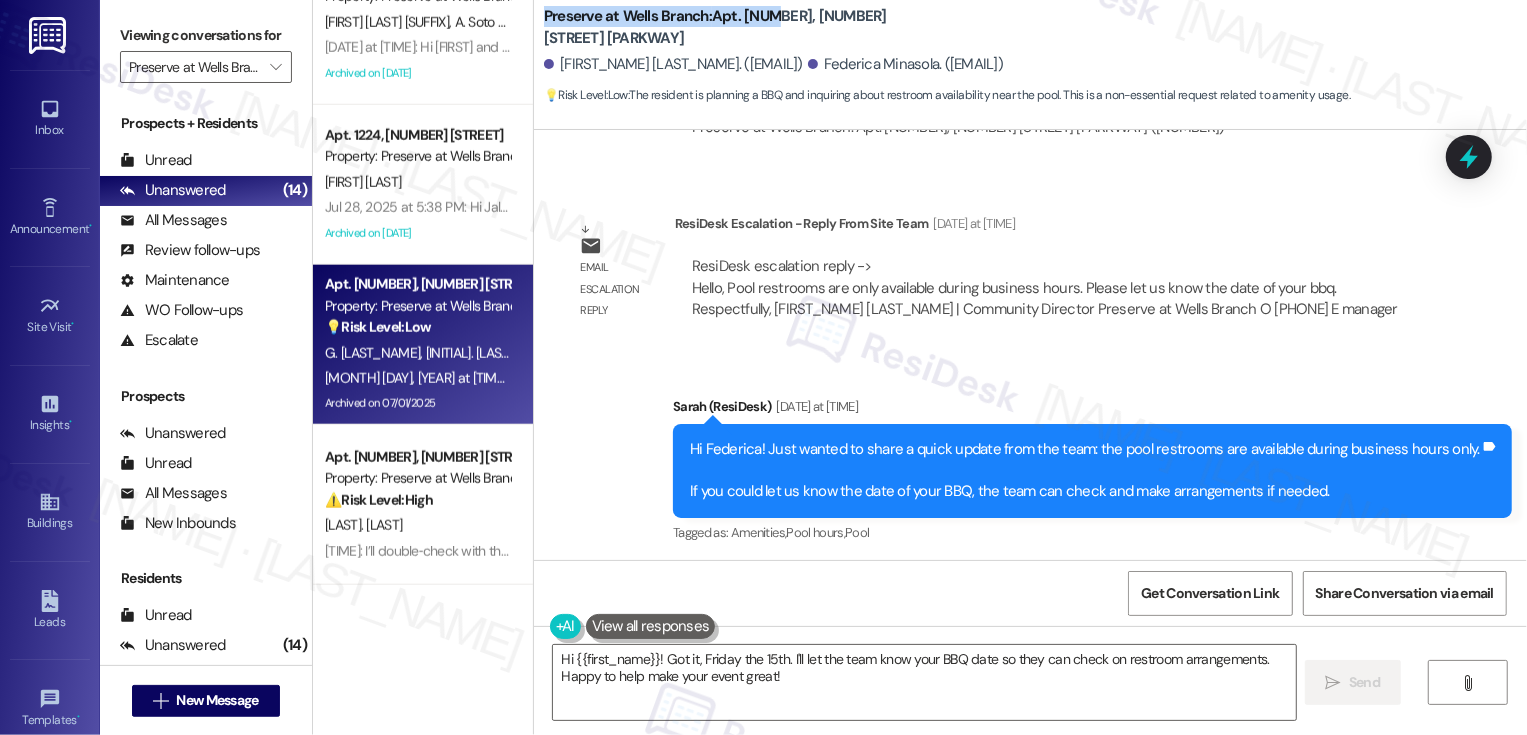 copy on "Preserve at Wells Branch:  Apt. 1303" 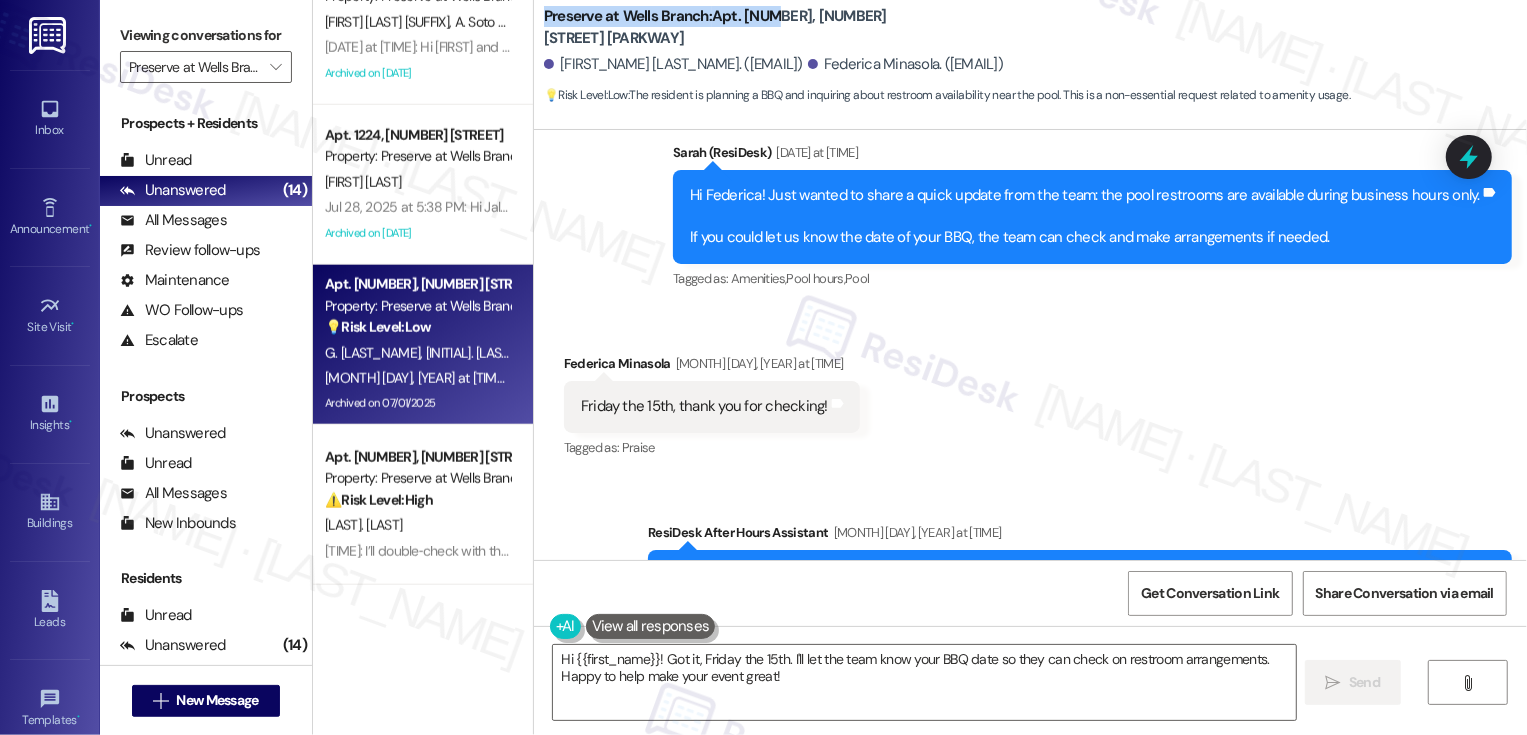 scroll, scrollTop: 9397, scrollLeft: 0, axis: vertical 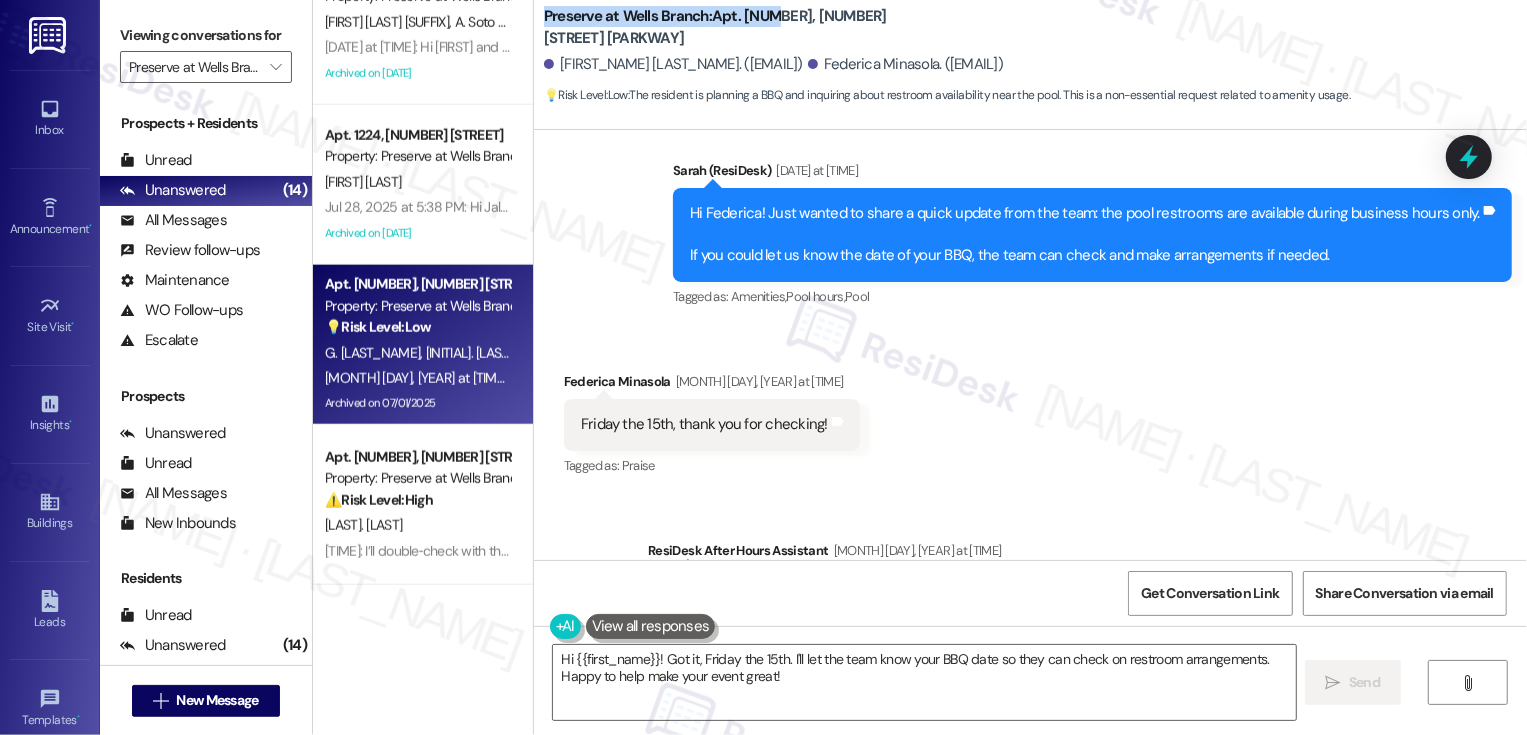 copy on "Preserve at Wells Branch:  Apt. 1303" 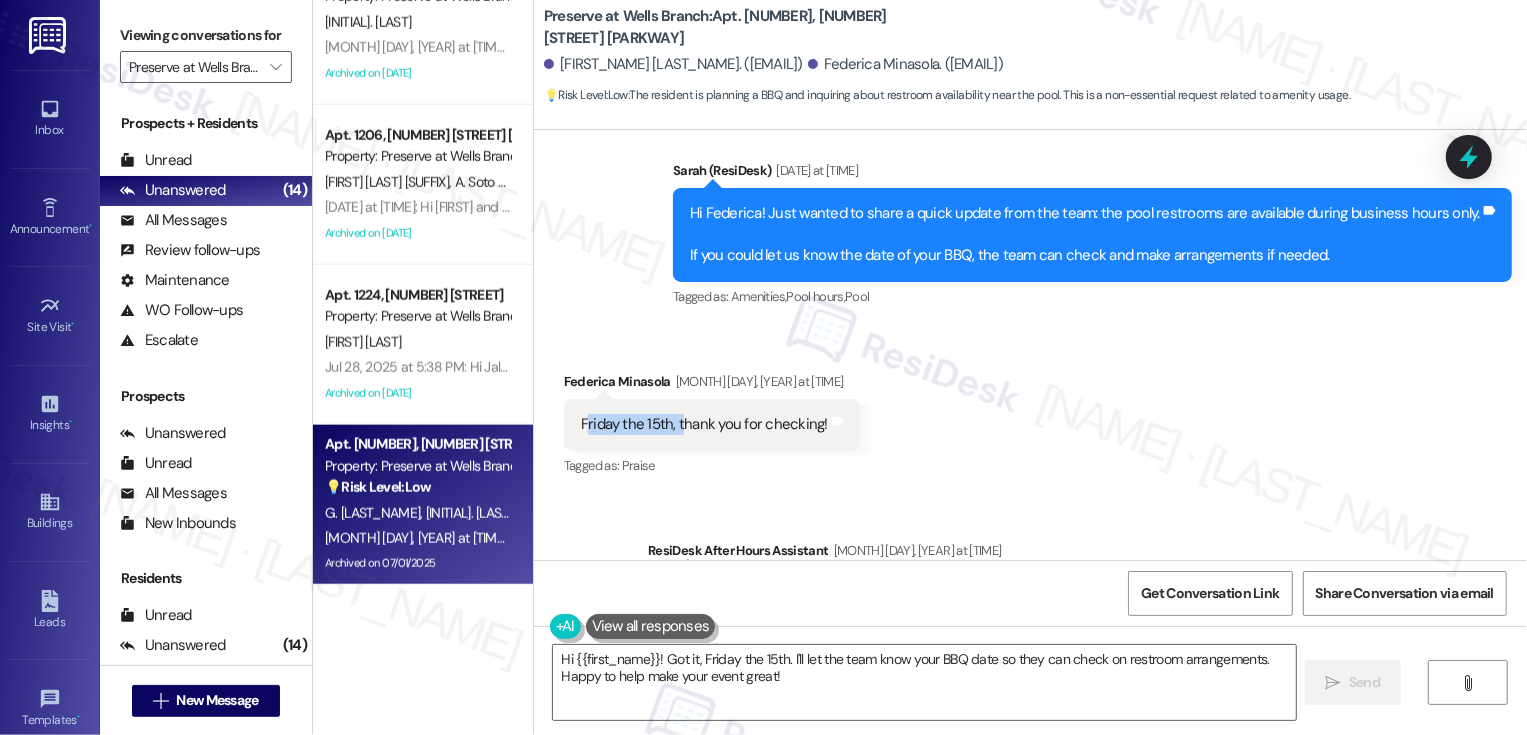 drag, startPoint x: 572, startPoint y: 419, endPoint x: 667, endPoint y: 421, distance: 95.02105 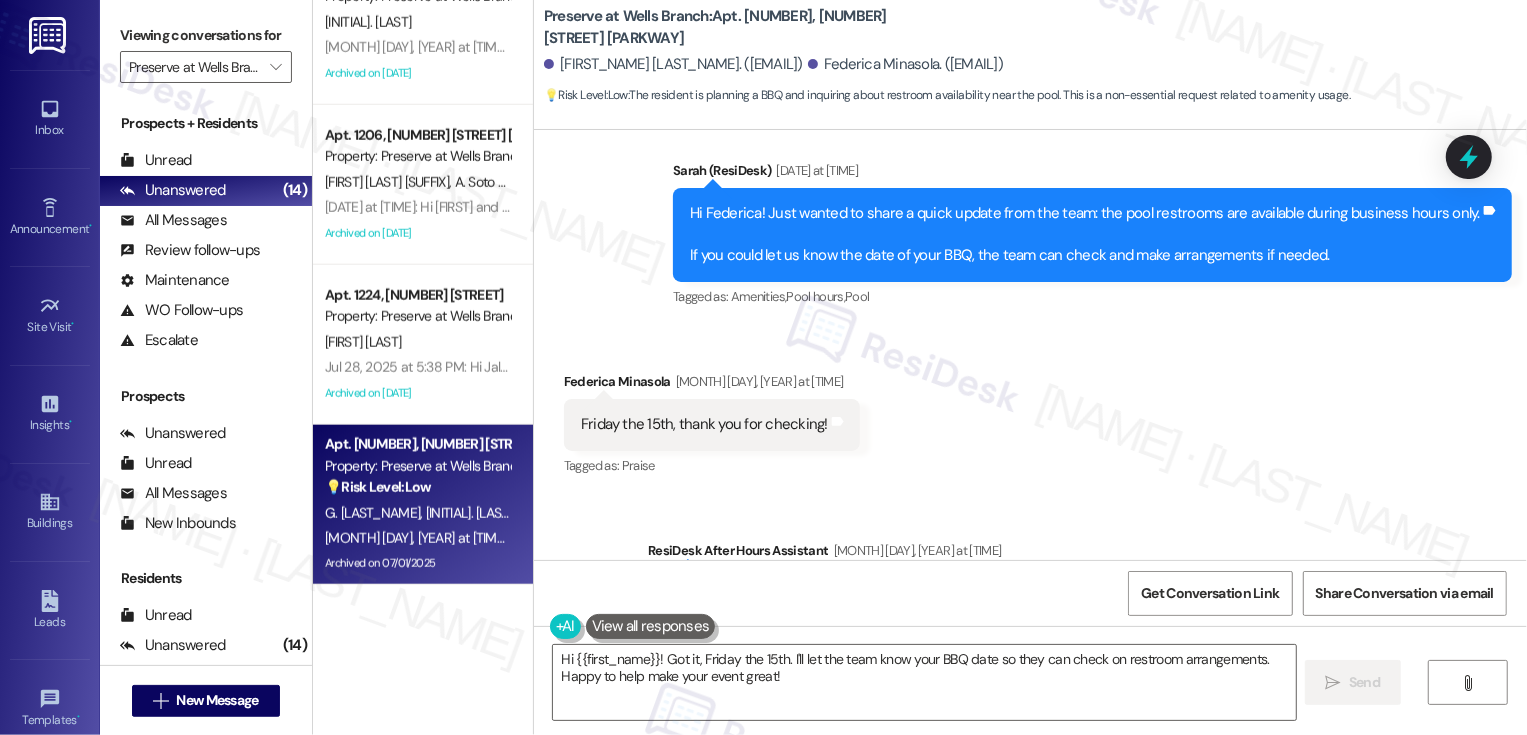 scroll, scrollTop: 9519, scrollLeft: 0, axis: vertical 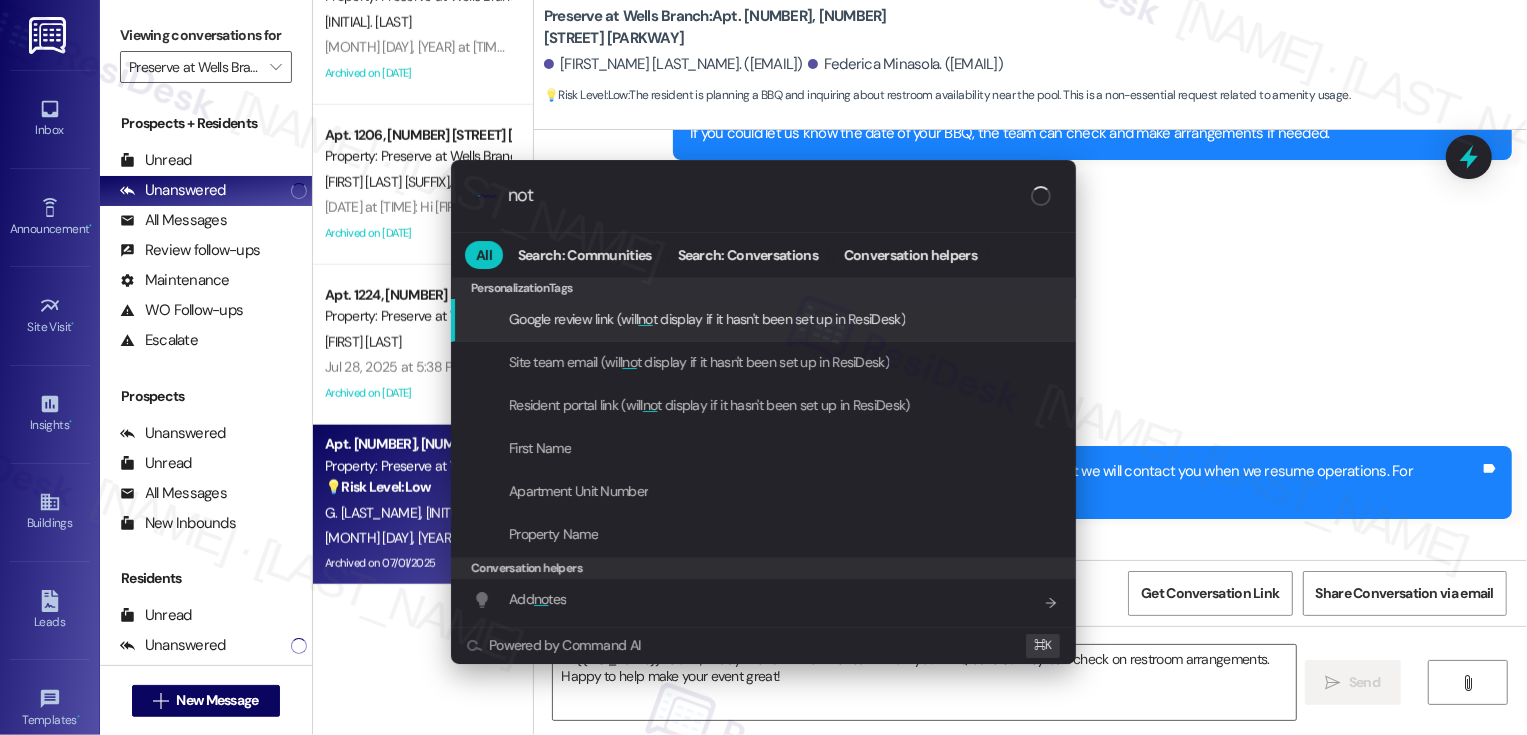 type on "note" 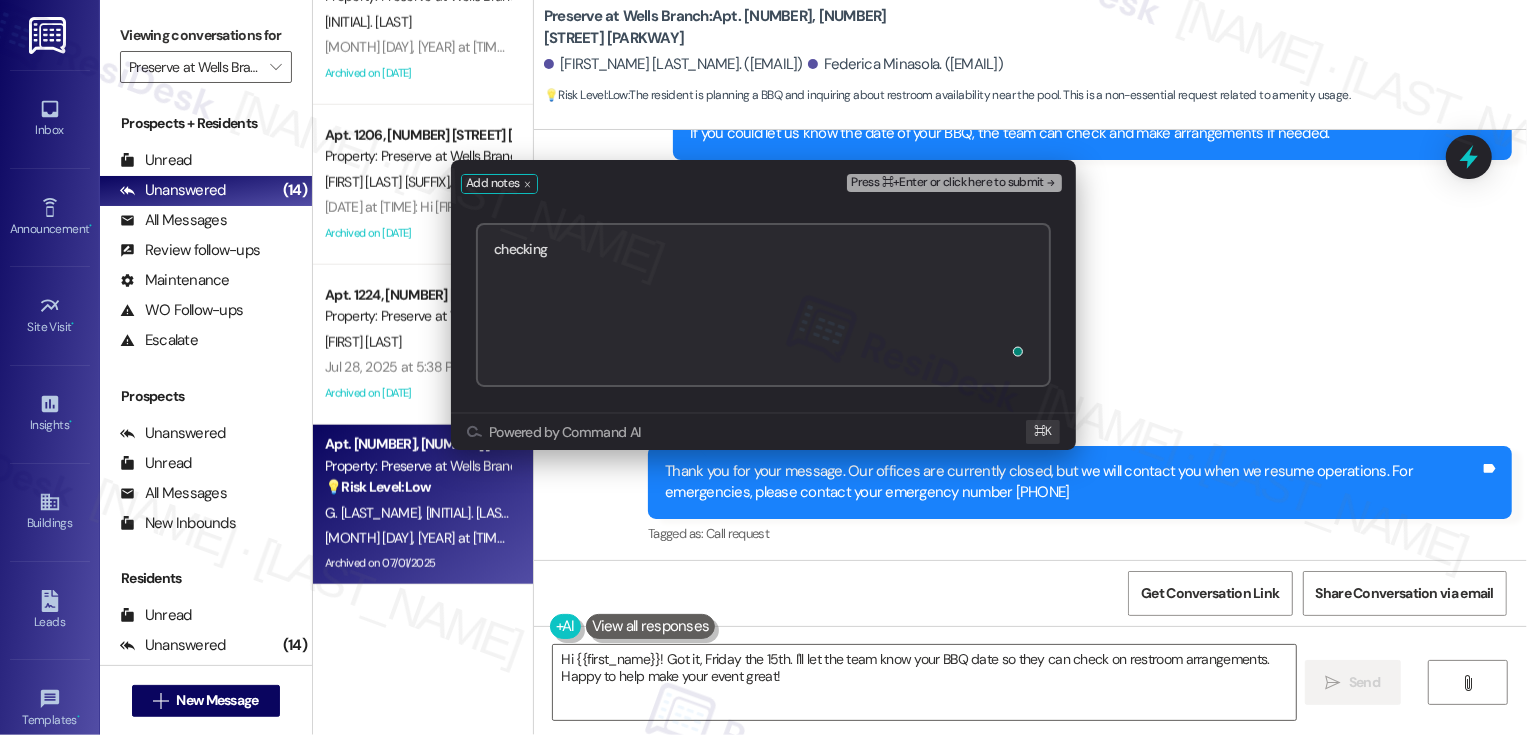 paste on "https://residesk.slack.com/archives/C08UF05BBB4/p1754418606945999?thread_ts=1754093429.694659&cid=C08UF05BBB4" 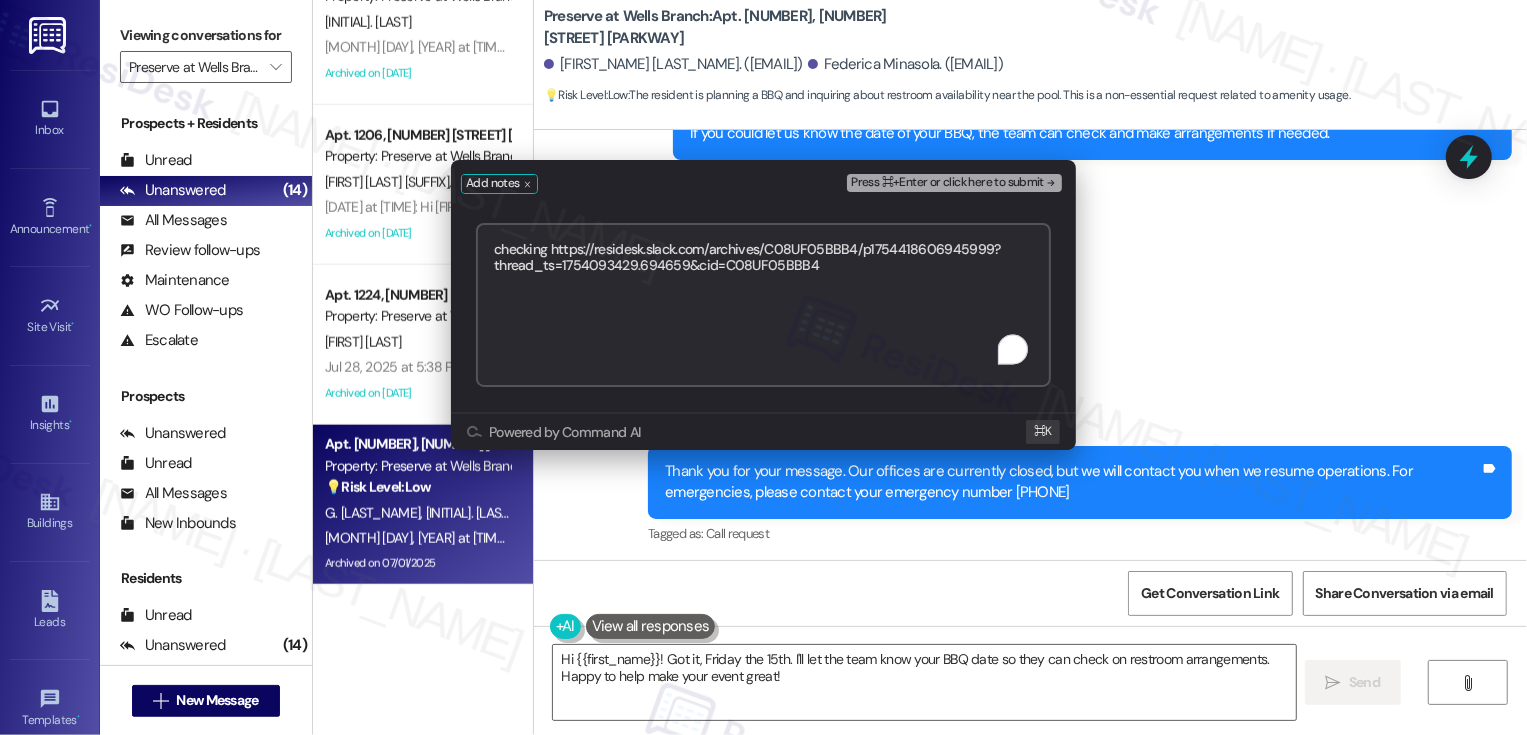 click on "checking https://residesk.slack.com/archives/C08UF05BBB4/p1754418606945999?thread_ts=1754093429.694659&cid=C08UF05BBB4" at bounding box center [763, 305] 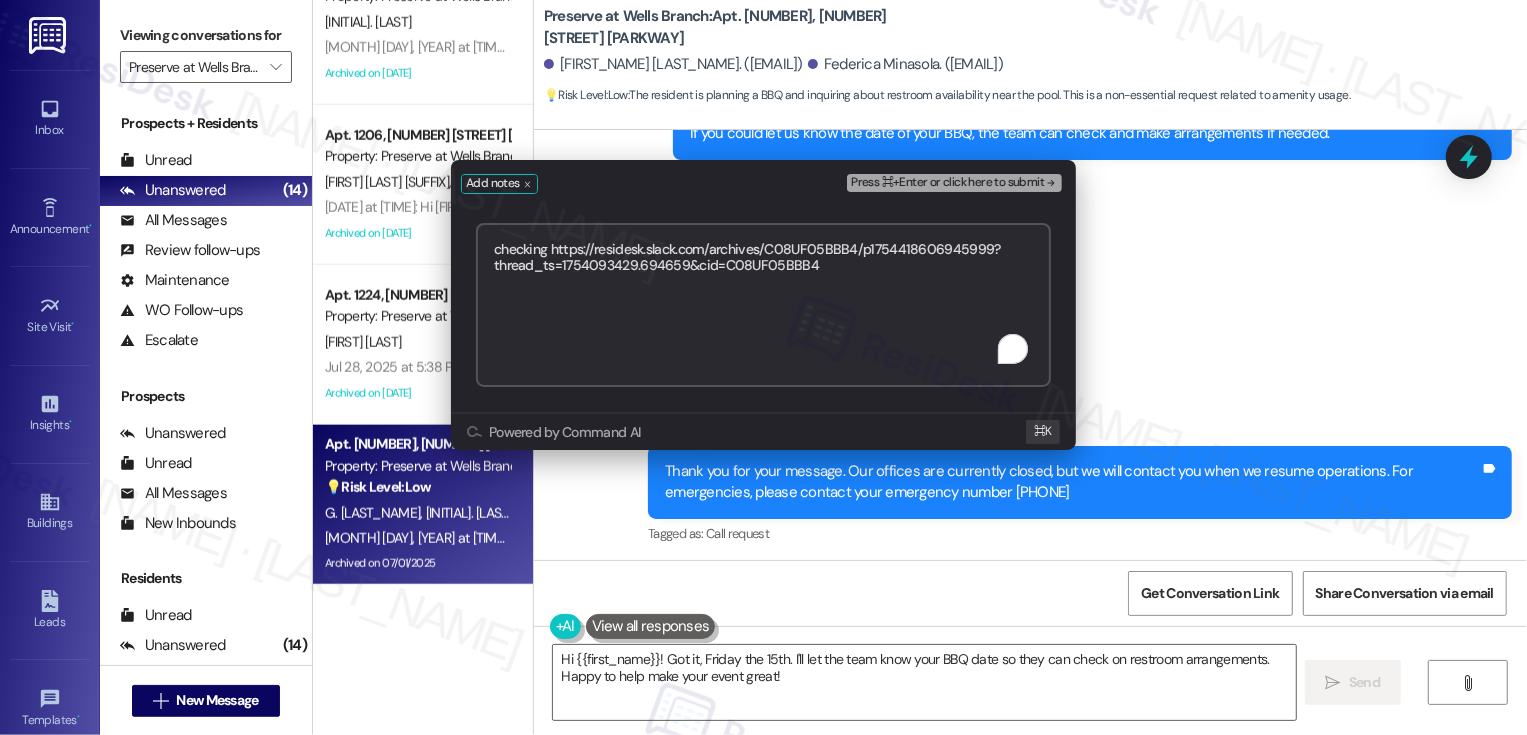 type on "checking
https://residesk.slack.com/archives/C08UF05BBB4/p1754418606945999?thread_ts=1754093429.694659&cid=C08UF05BBB4" 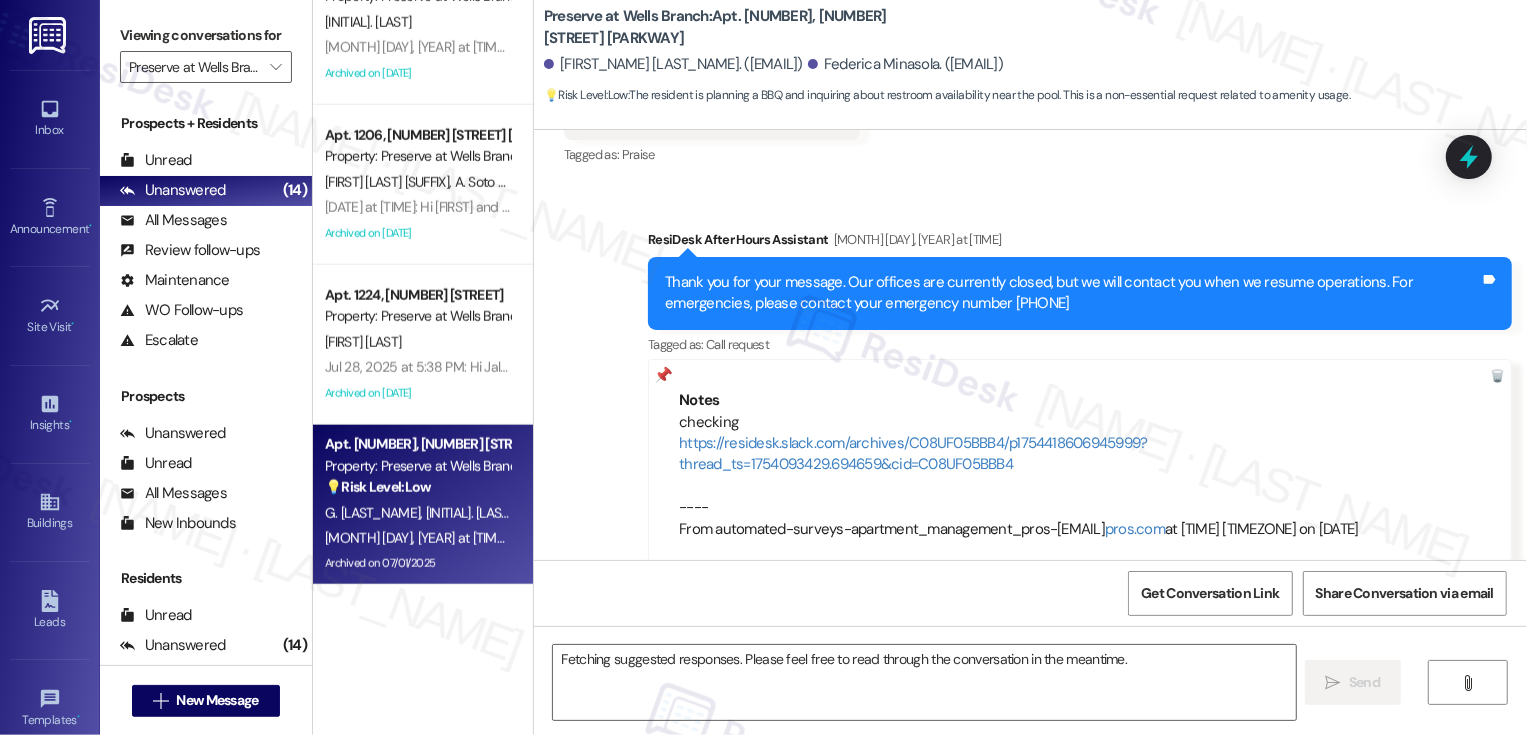 scroll, scrollTop: 9328, scrollLeft: 0, axis: vertical 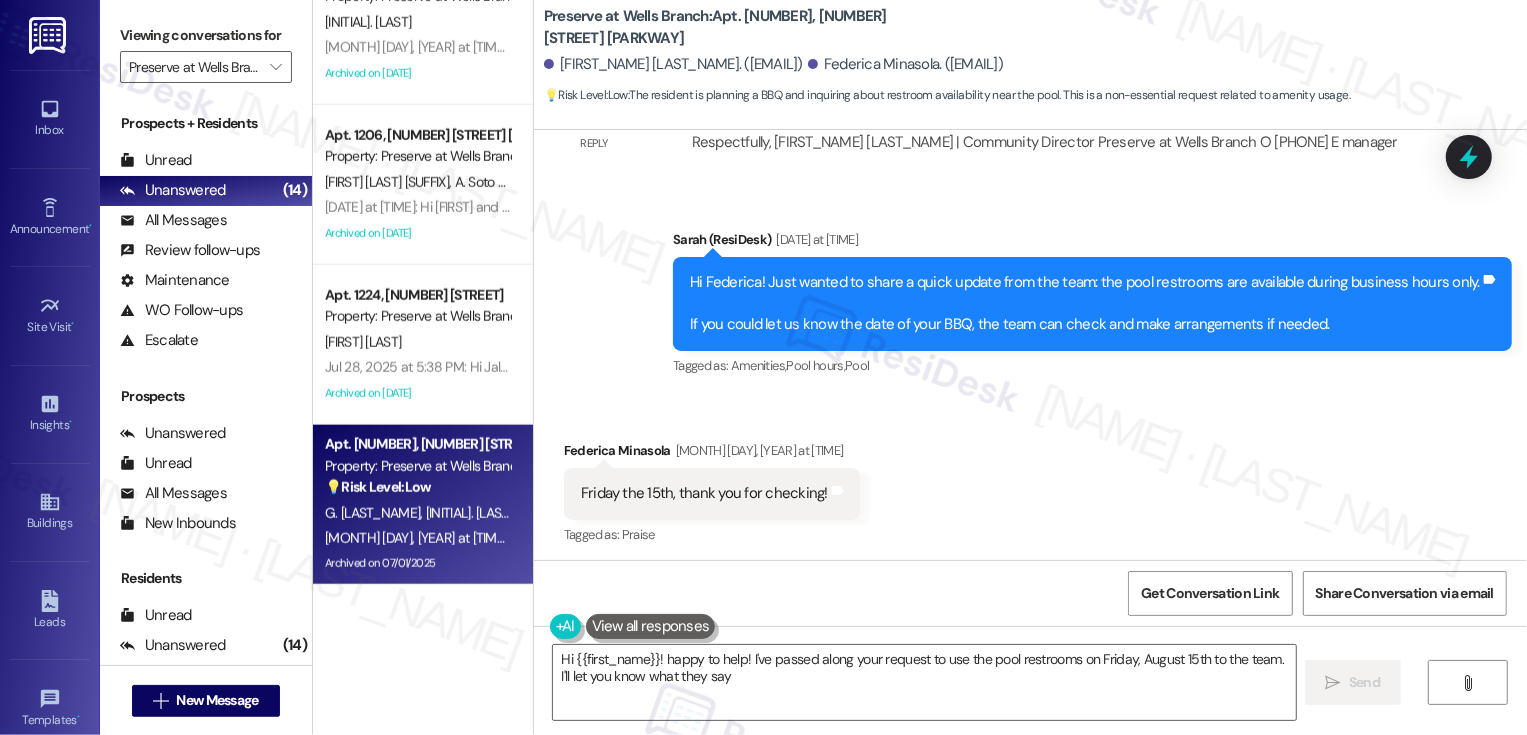 type on "Hi {{first_name}}, happy to help! I've passed along your request to use the pool restrooms on Friday, August 15th to the team. I'll let you know what they say!" 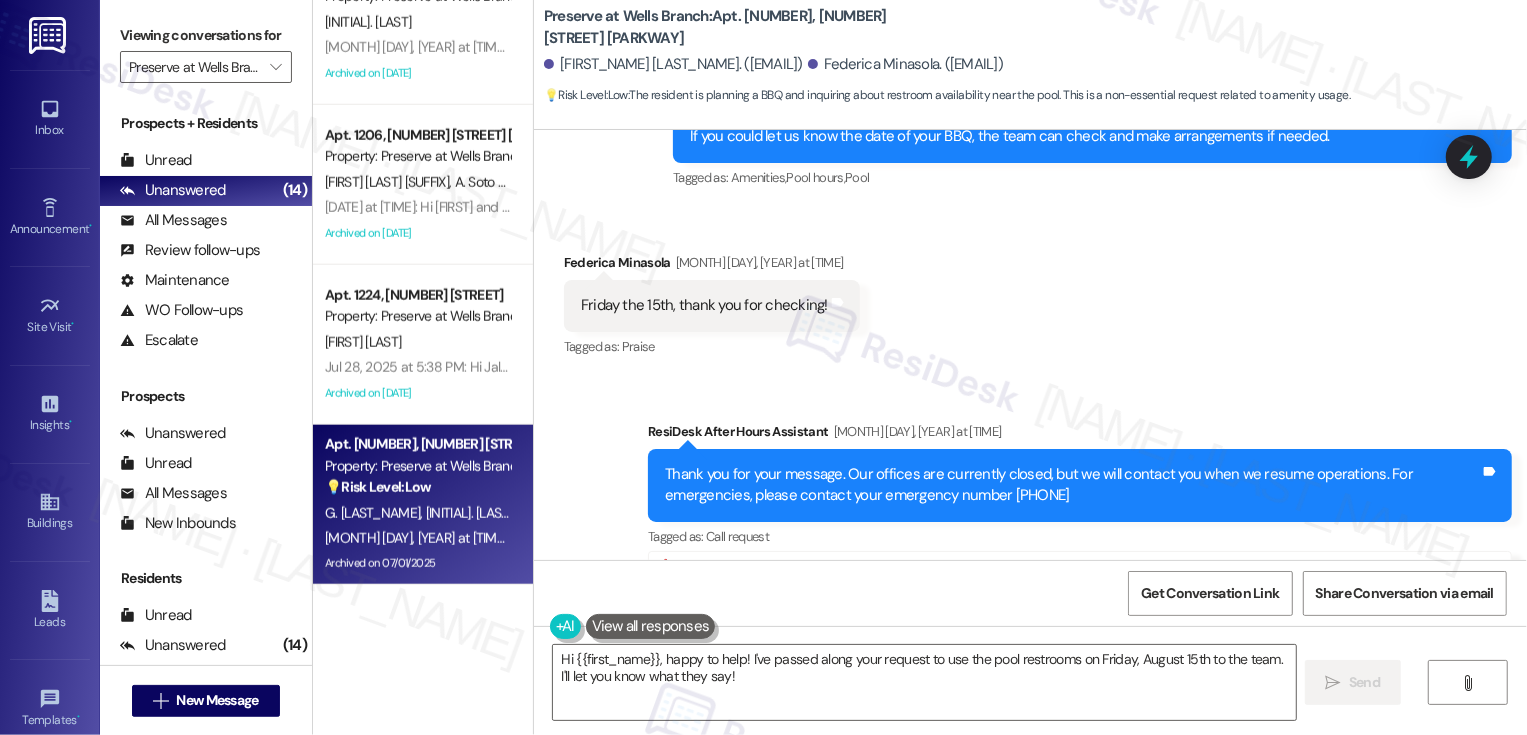 scroll, scrollTop: 9731, scrollLeft: 0, axis: vertical 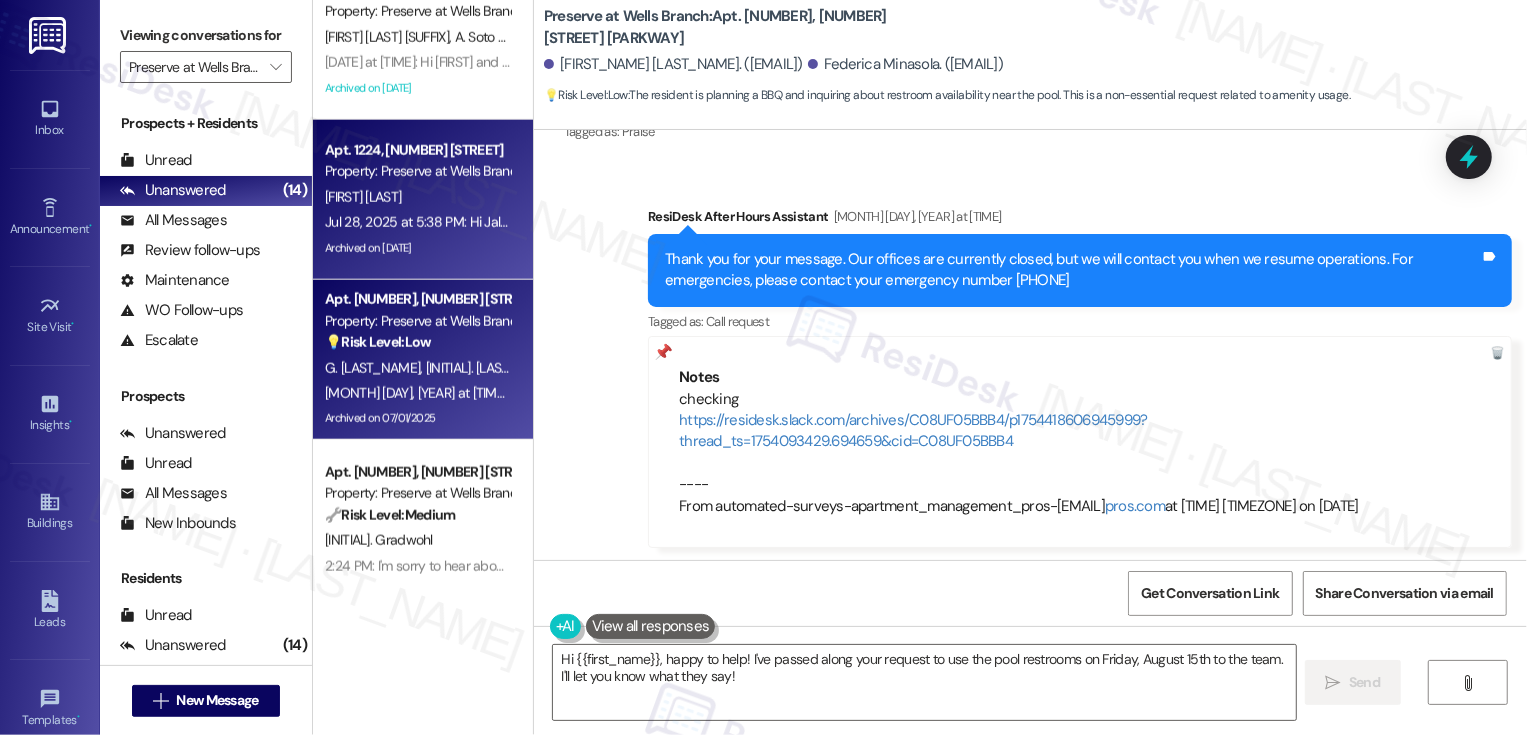 click on "Jul 28, 2025 at 5:38 PM: Hi Jalyn!
Reminder - No Smoking Policy
This is a friendly reminder to everyone that Preserve at Wells Branch is a smoke-free community. Smoking is not allowed anywhere within the community, including inside apartments, common areas, or outdoor spaces.
We appreciate your cooperation in helping us maintain a healthy and comfortable living environment for everyone. Jul 28, 2025 at 5:38 PM: Hi Jalyn!
Reminder - No Smoking Policy
This is a friendly reminder to everyone that Preserve at Wells Branch is a smoke-free community. Smoking is not allowed anywhere within the community, including inside apartments, common areas, or outdoor spaces.
We appreciate your cooperation in helping us maintain a healthy and comfortable living environment for everyone." at bounding box center [1471, 222] 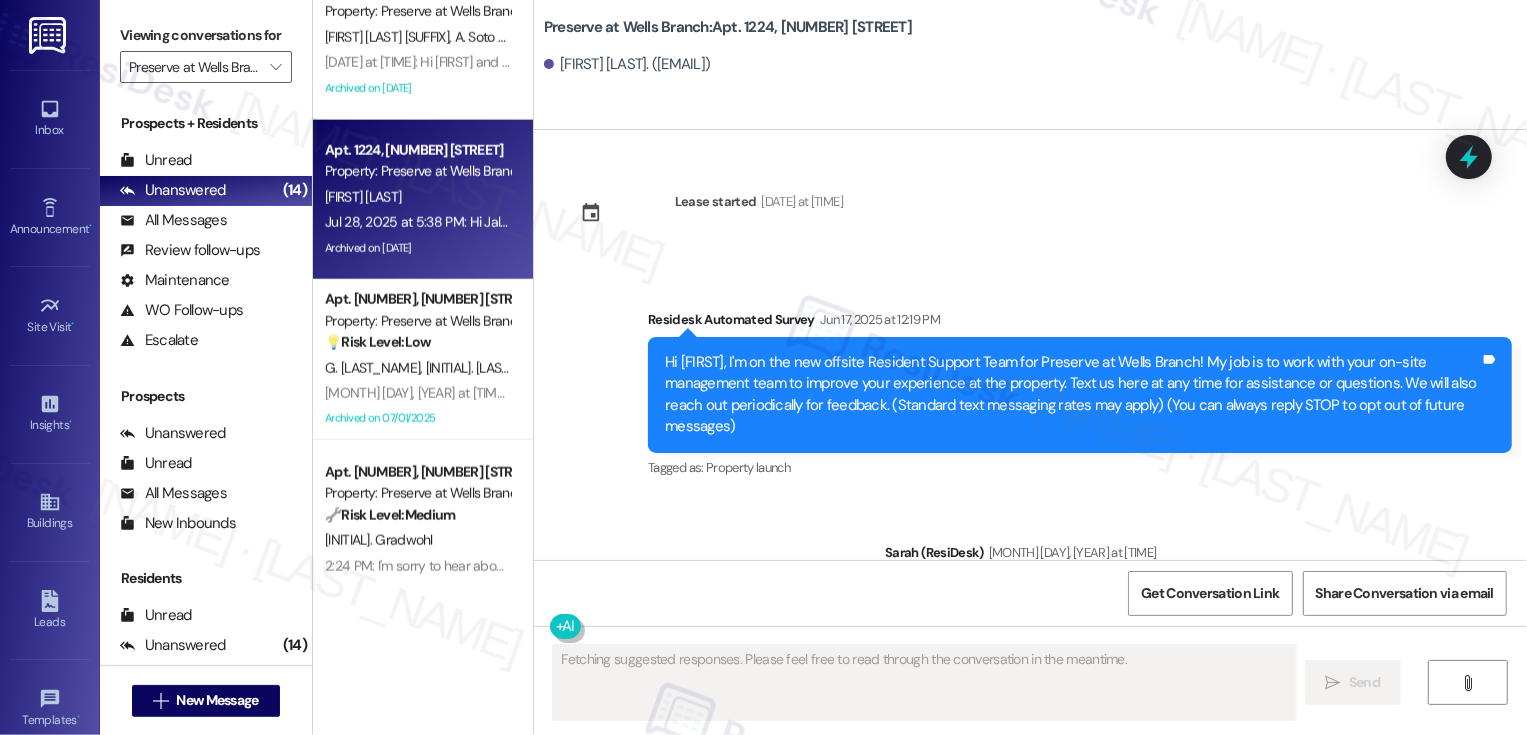 type on "Fetching suggested responses. Please feel free to read through the conversation in the meantime." 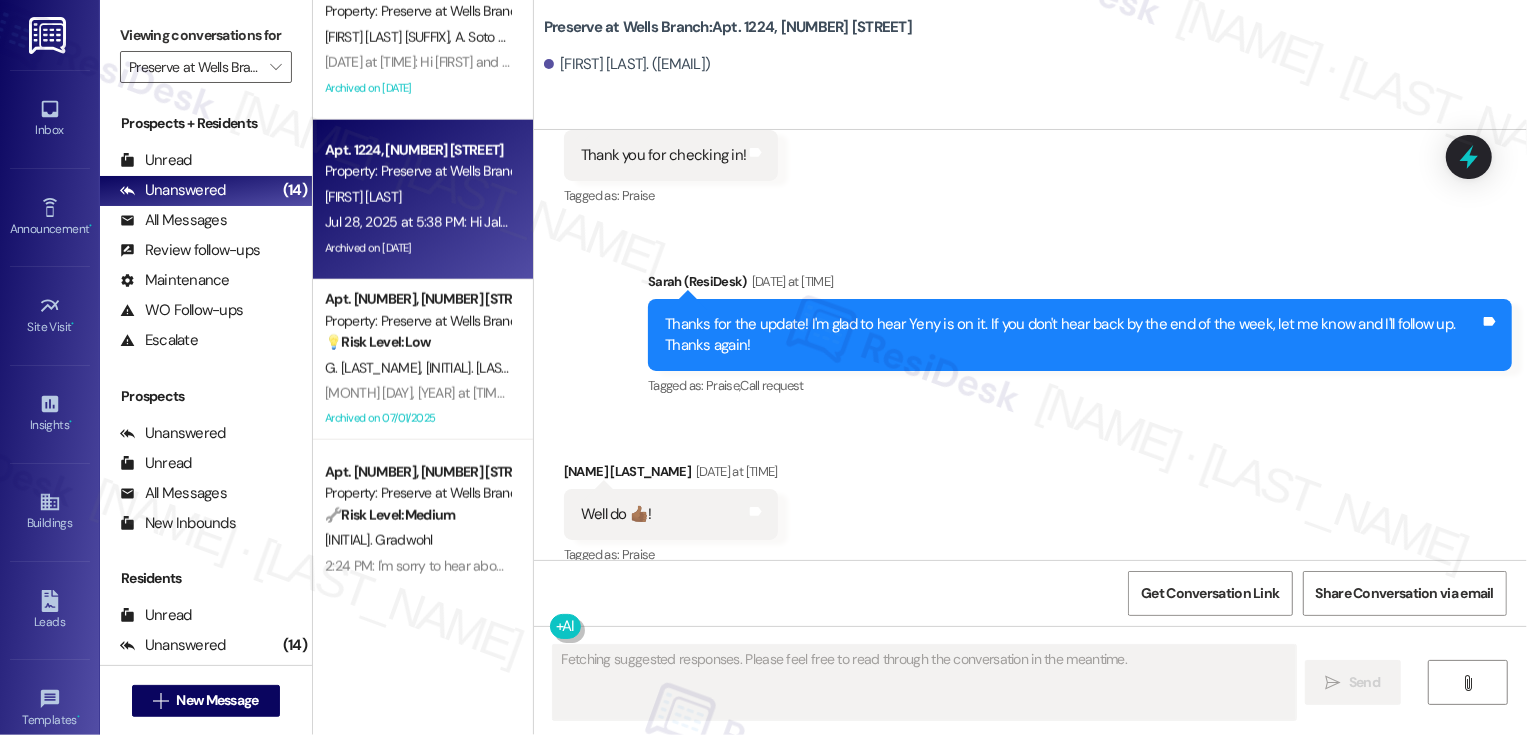type 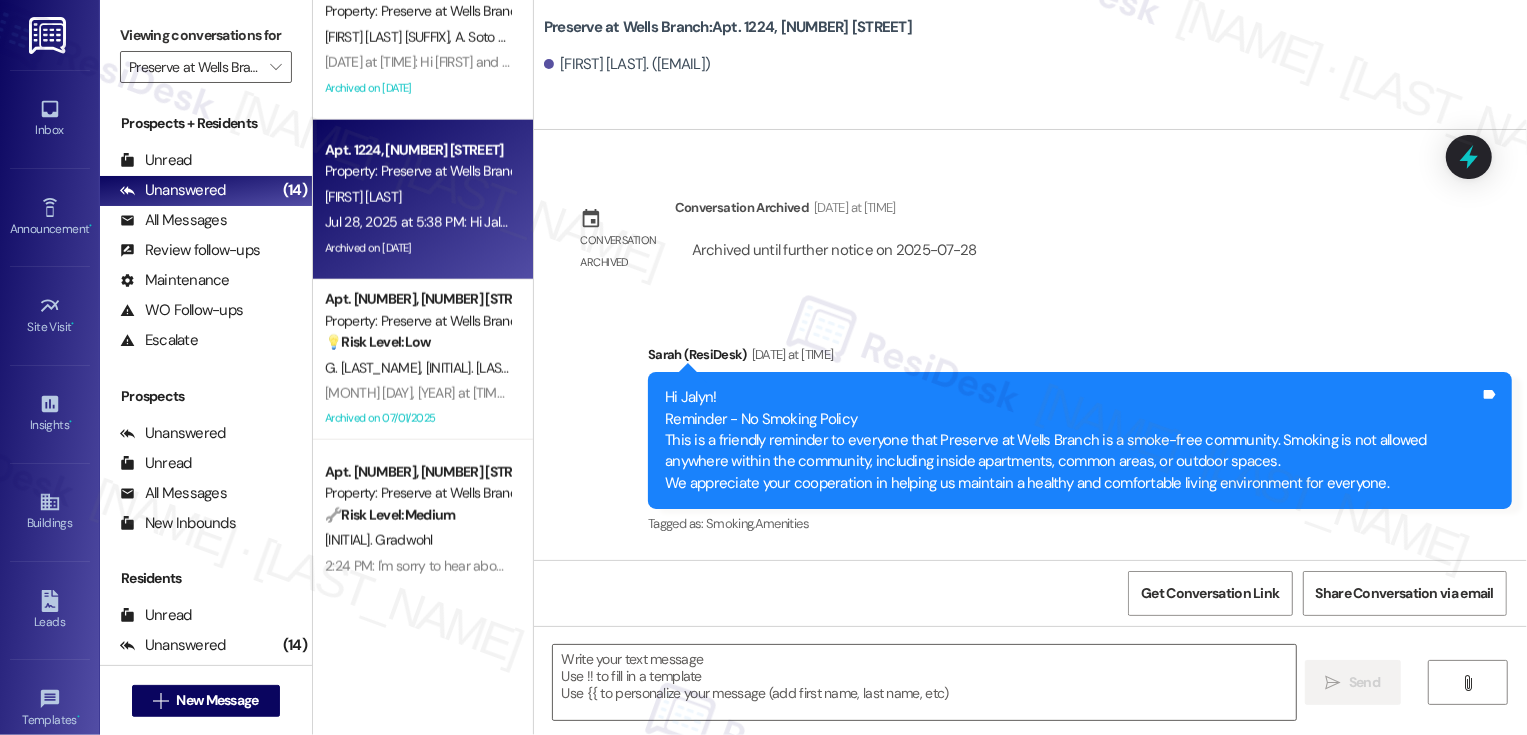 scroll, scrollTop: 7407, scrollLeft: 0, axis: vertical 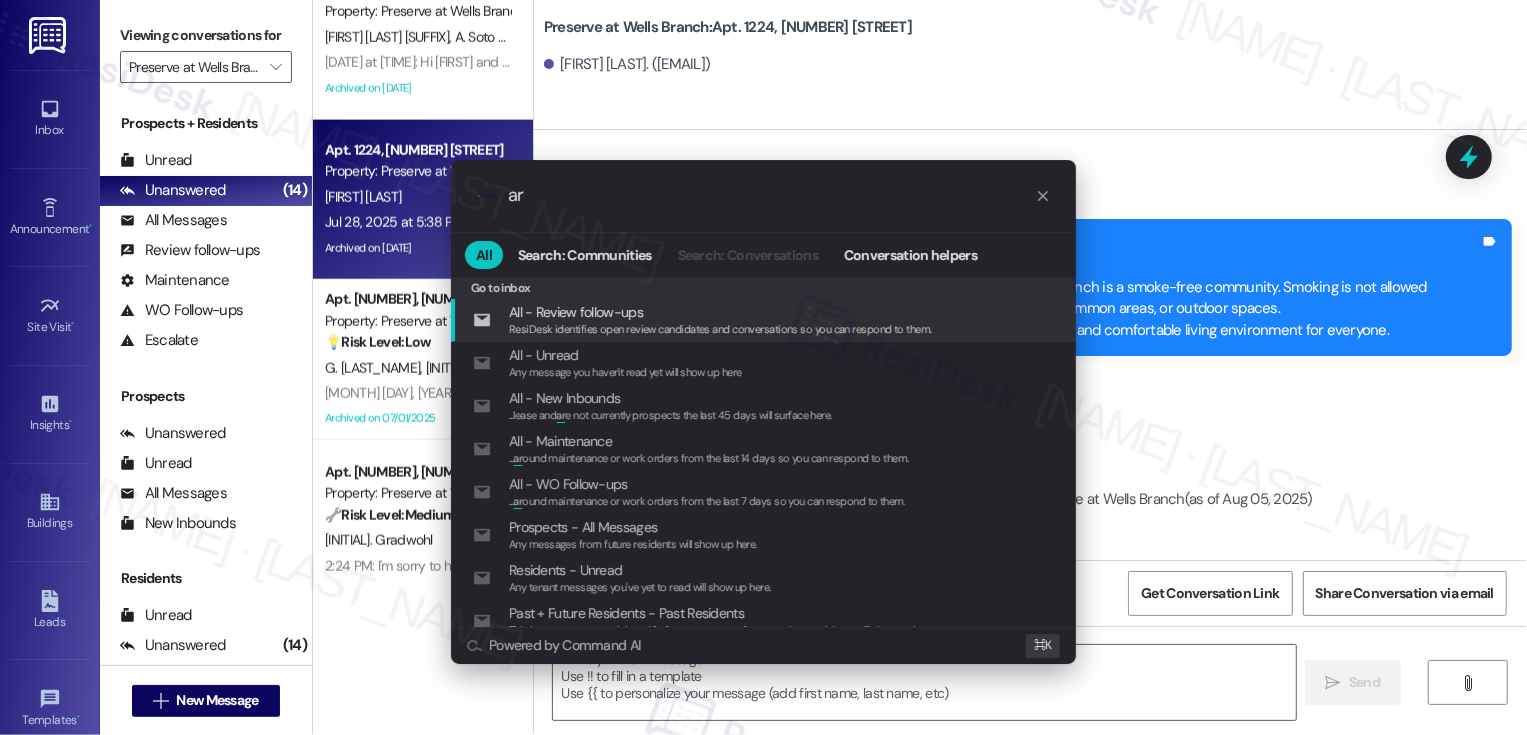 type on "a" 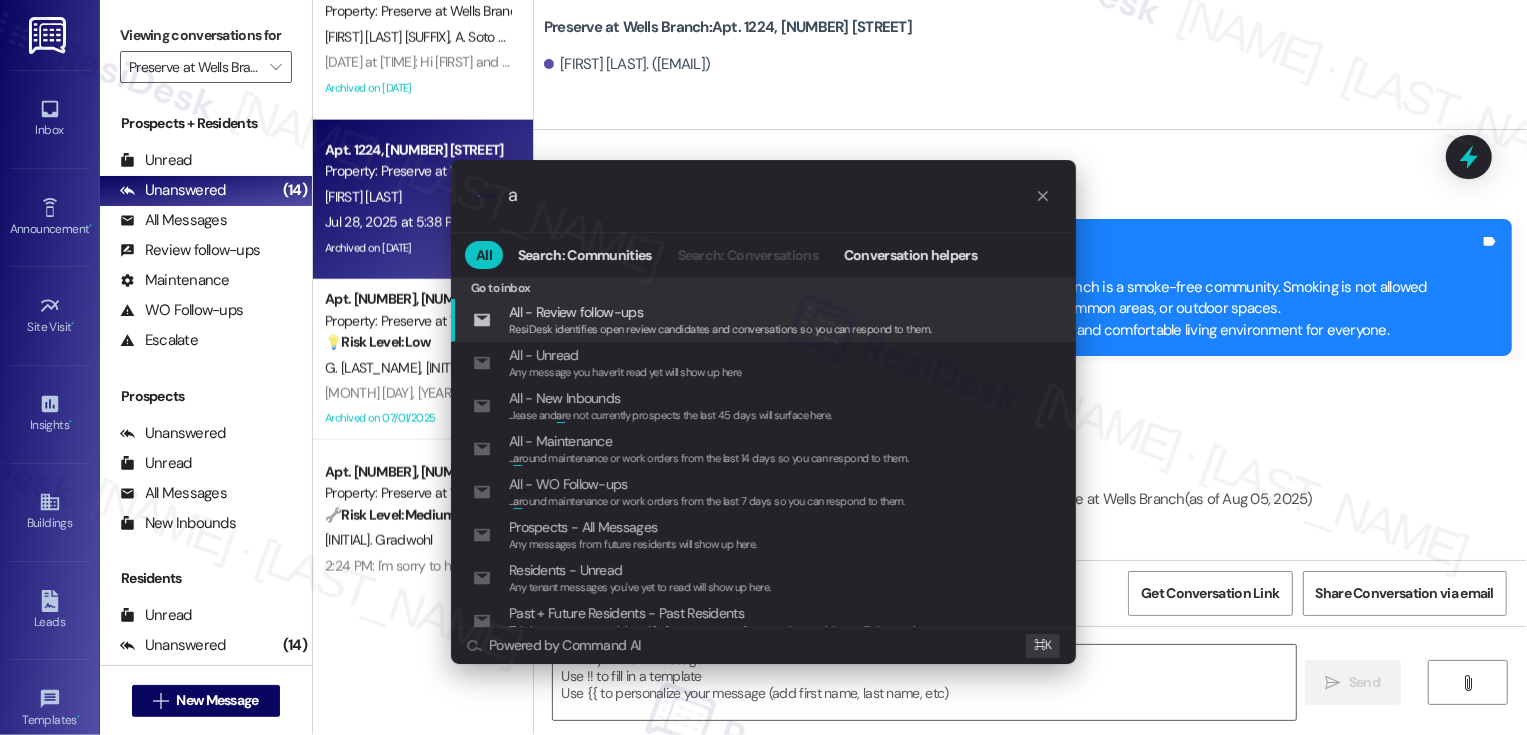 type 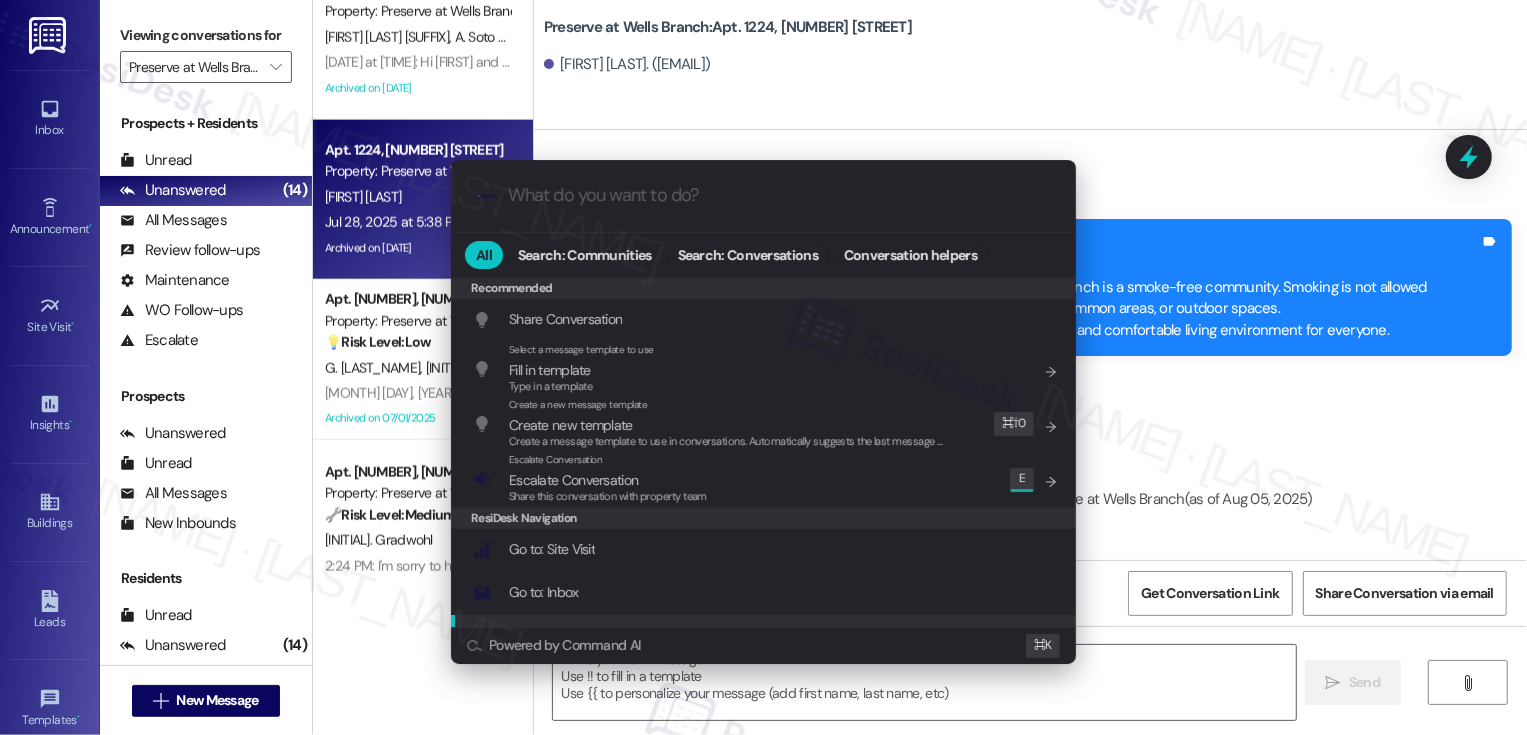 click on ".cls-1{fill:#0a055f;}.cls-2{fill:#0cc4c4;} resideskLogoBlueOrange All Search: Communities Search: Conversations Conversation helpers Recommended Recommended Share Conversation Add shortcut Select a message template to use Fill in template Type in a template Add shortcut Create a new message template Create new template Create a message template to use in conversations. Automatically suggests the last message you sent. Edit ⌘ ⇧ 0 Escalate Conversation Escalate Conversation Share this conversation with property team Edit E ResiDesk Navigation Go to: Site Visit Add shortcut Go to: Inbox Add shortcut Go to: Settings Add shortcut Go to: Message Templates Add shortcut Go to: Buildings Add shortcut Help Getting Started: What you can do with ResiDesk How to message a tenant
How to send an announcement
How to attach a file on messages and announcements
How to message a prospect
How to message an inbound prospect
How to send an internal message
How to use the ResiDesk Outlook Add-in Add shortcut Settings ⌘" at bounding box center [763, 367] 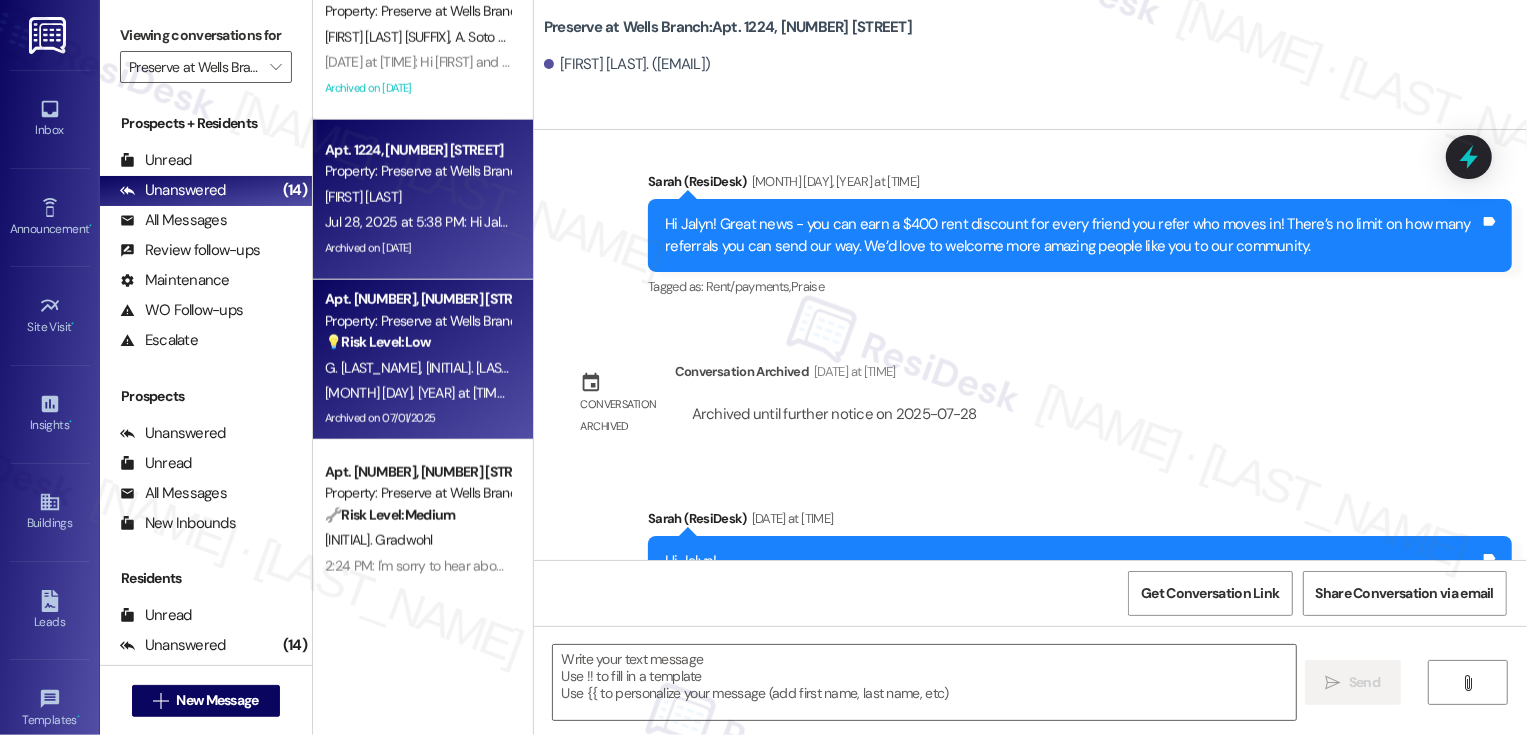scroll, scrollTop: 7048, scrollLeft: 0, axis: vertical 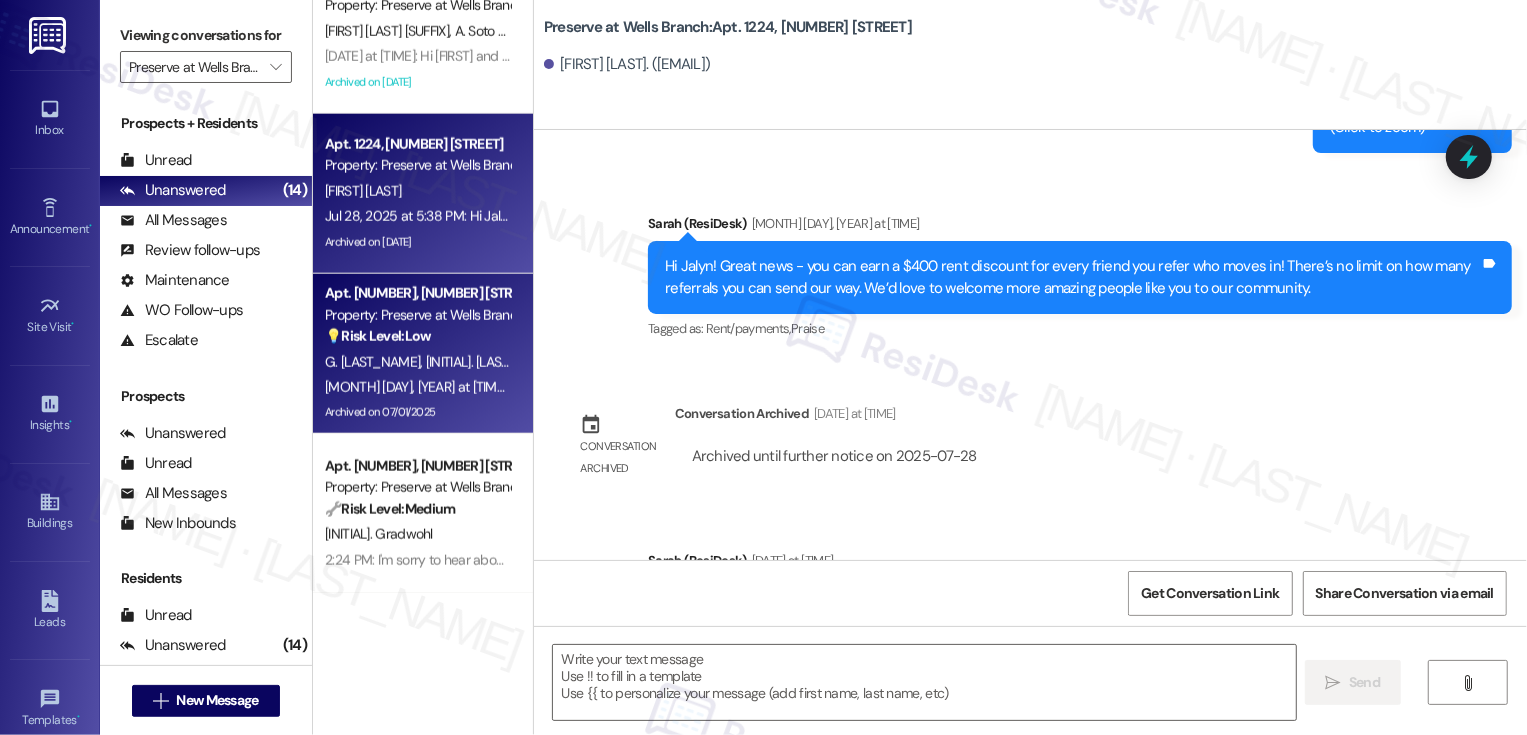 click on "💡  Risk Level:  Low The resident is planning a BBQ and inquiring about restroom availability near the pool. This is a non-essential request related to amenity usage." at bounding box center [417, 336] 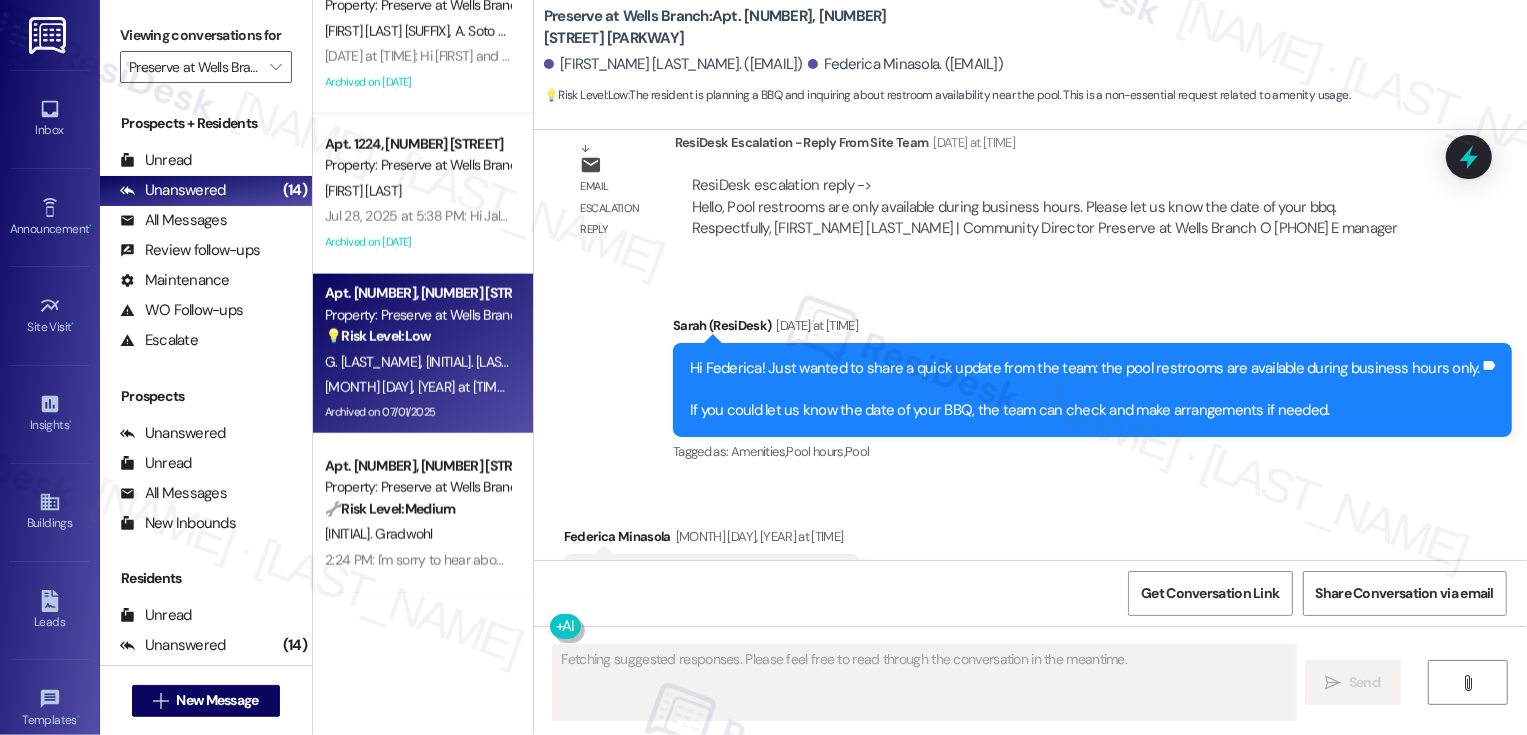 scroll, scrollTop: 9297, scrollLeft: 0, axis: vertical 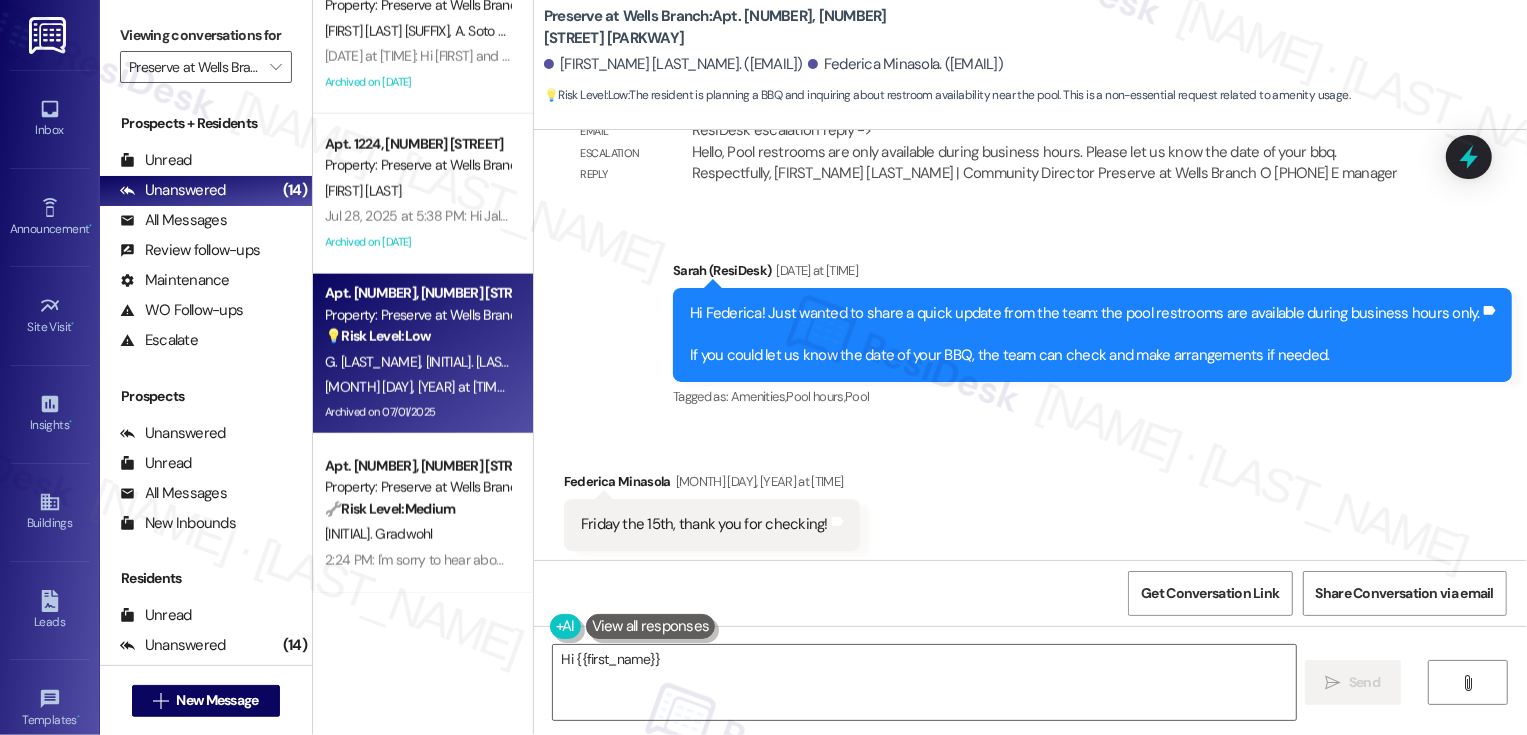 click on "Federica Minasola Aug 01, 2025 at 8:47 PM" at bounding box center [712, 485] 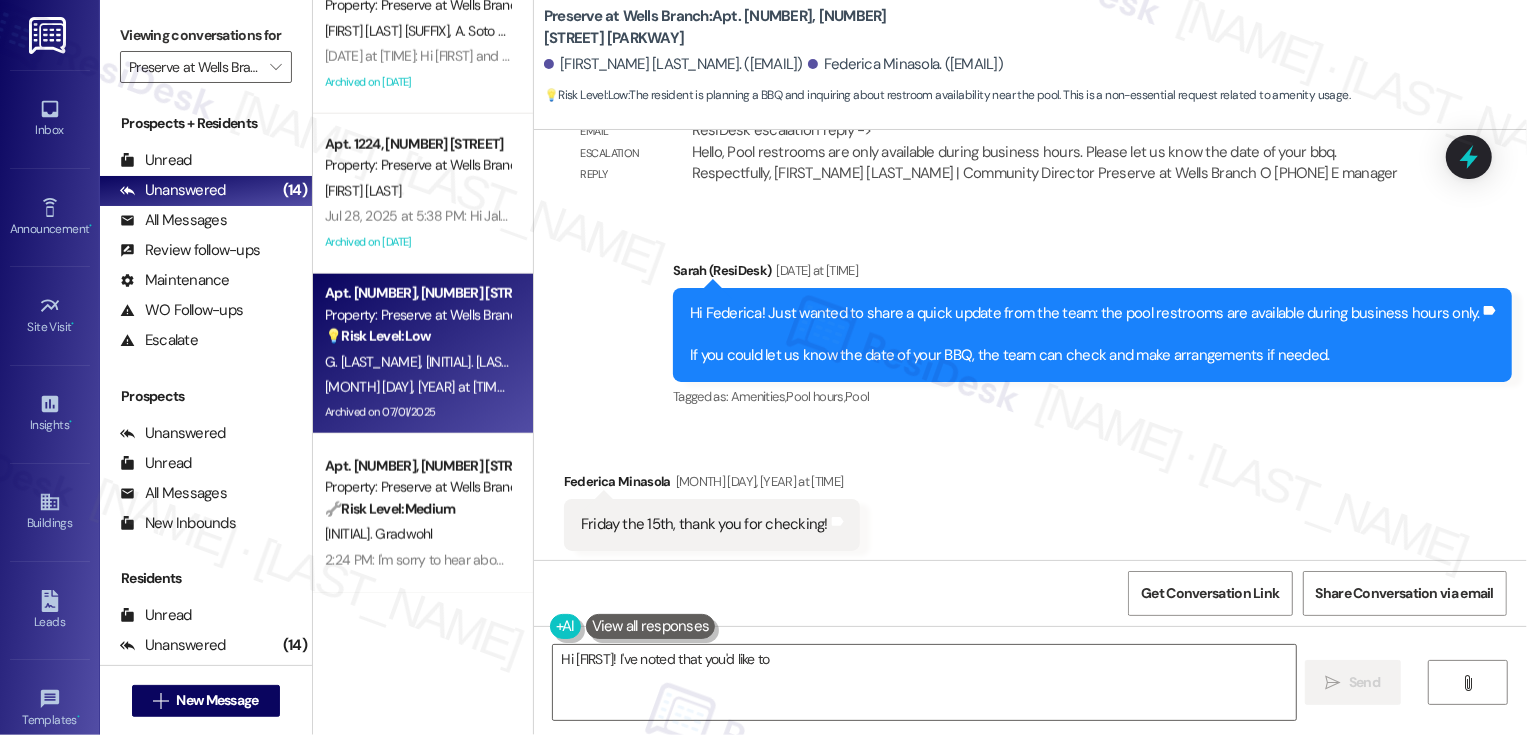 click on "Federica Minasola Aug 01, 2025 at 8:47 PM" at bounding box center [712, 485] 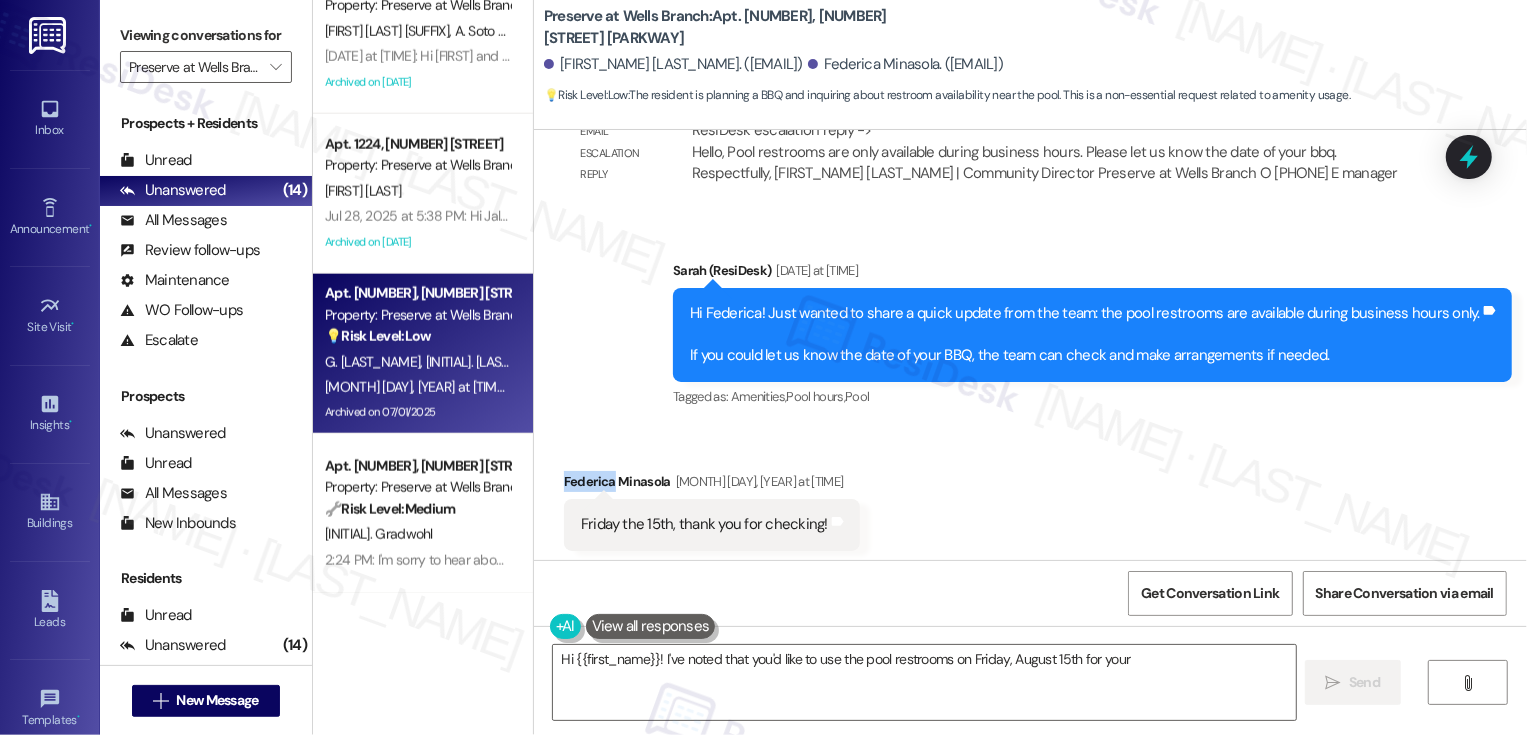 copy on "Federica" 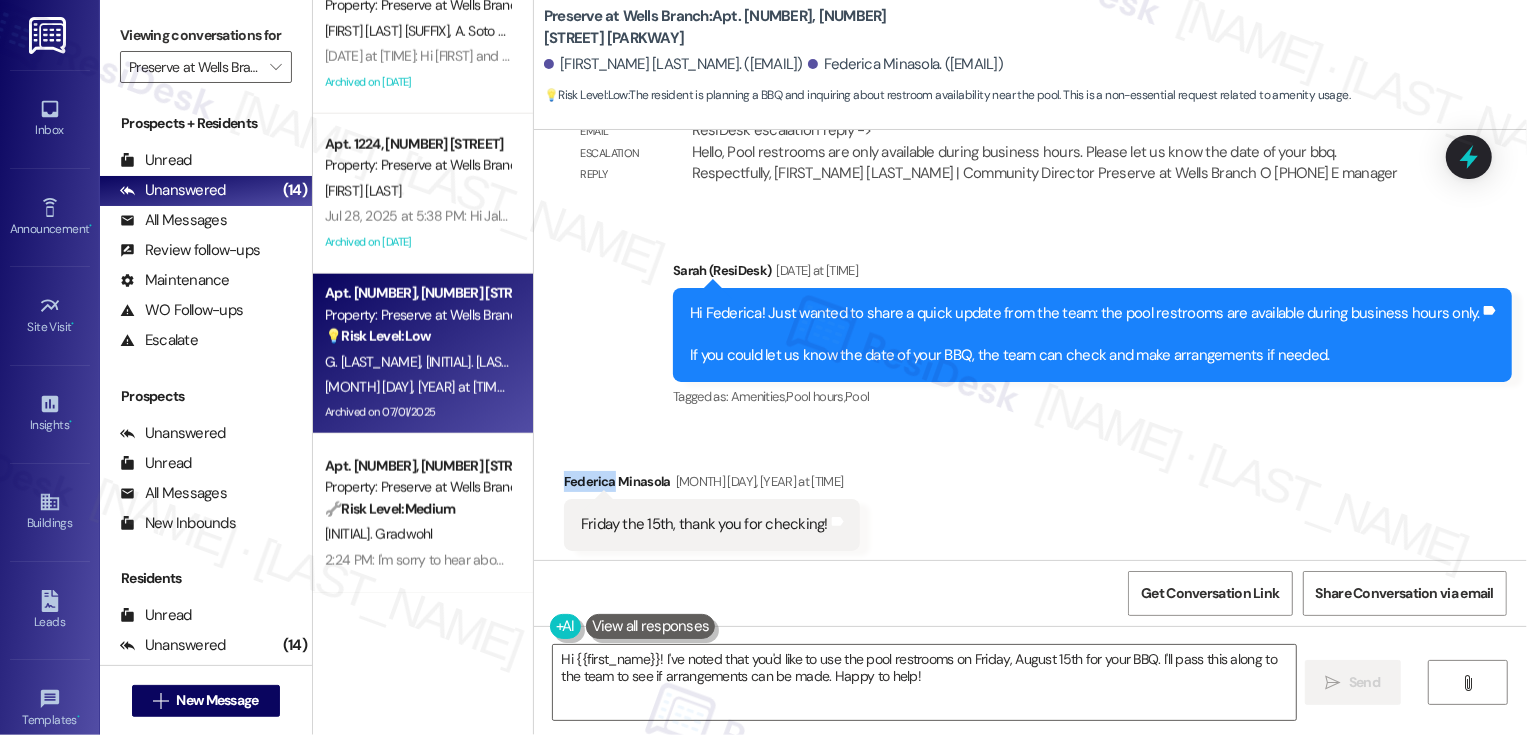 scroll, scrollTop: 9731, scrollLeft: 0, axis: vertical 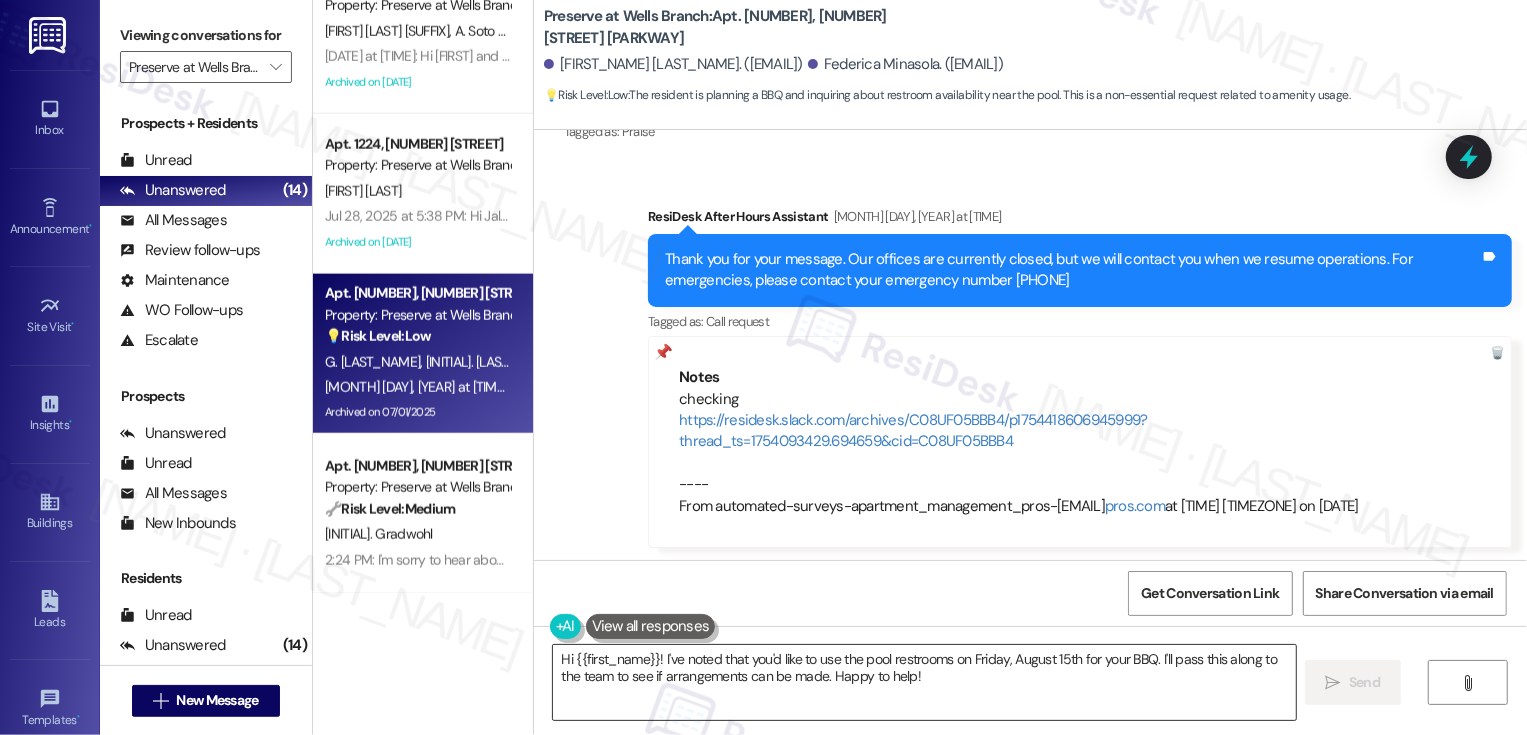 click on "Hi {{first_name}}! I've noted that you'd like to use the pool restrooms on Friday, August 15th for your BBQ. I'll pass this along to the team to see if arrangements can be made. Happy to help!" at bounding box center [924, 682] 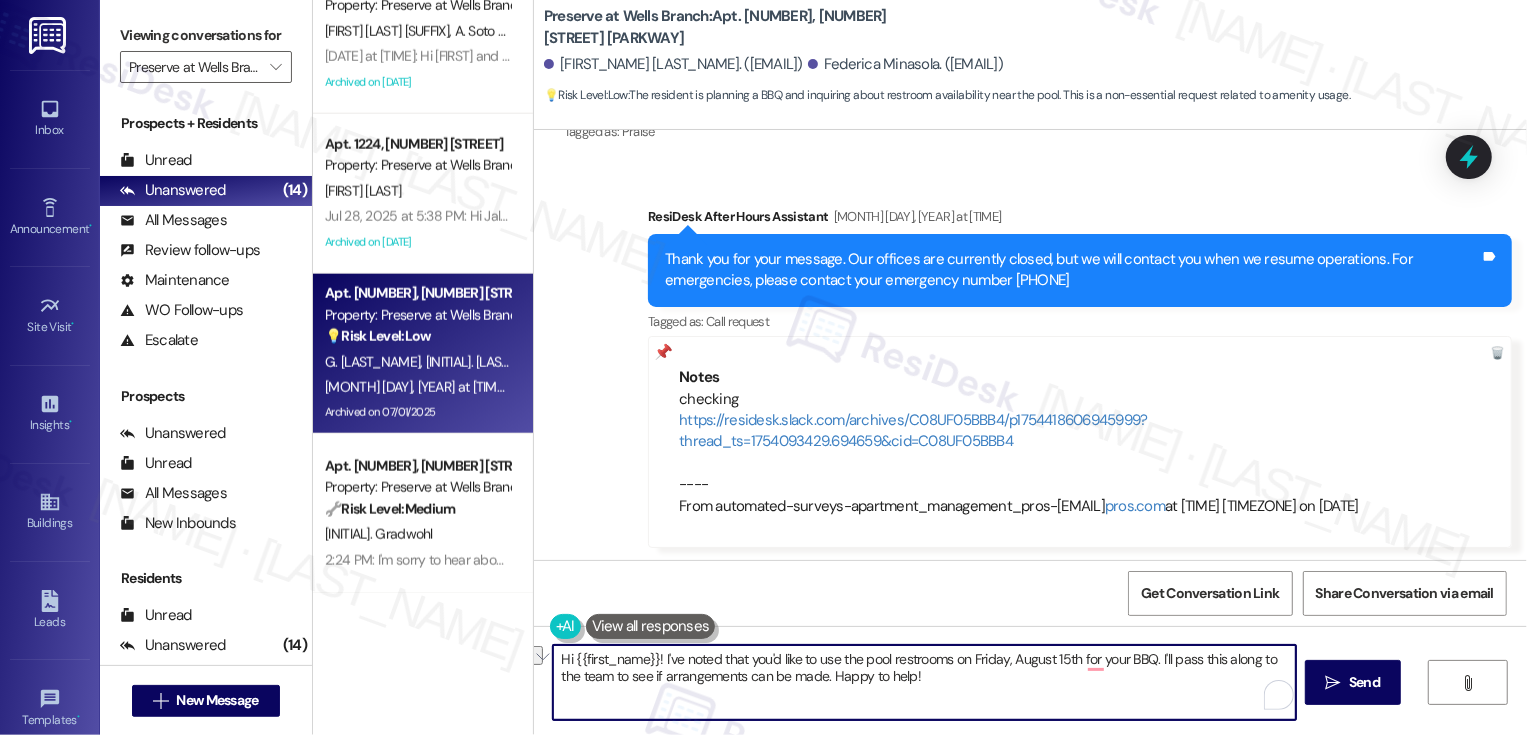 drag, startPoint x: 1154, startPoint y: 660, endPoint x: 535, endPoint y: 658, distance: 619.00323 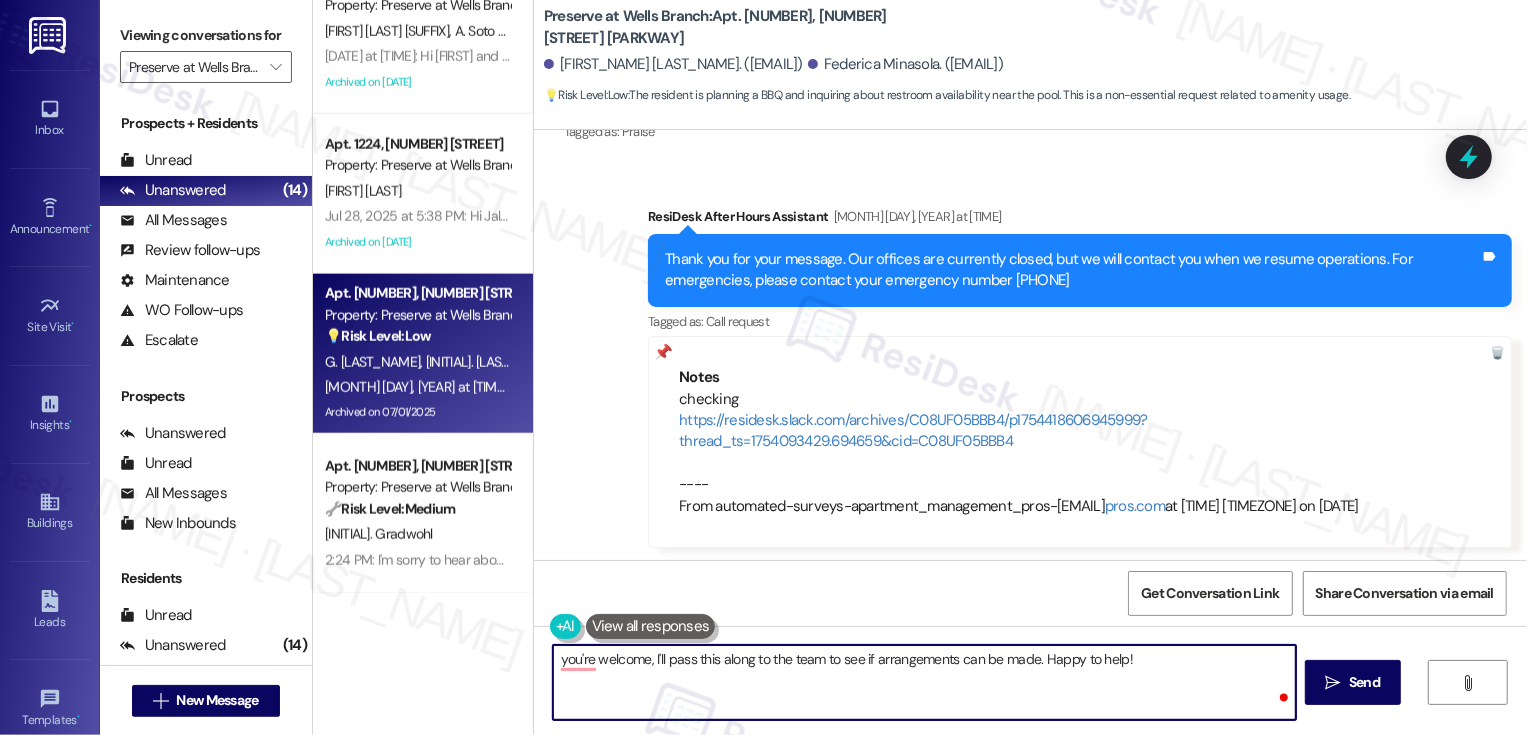 paste on "Federica" 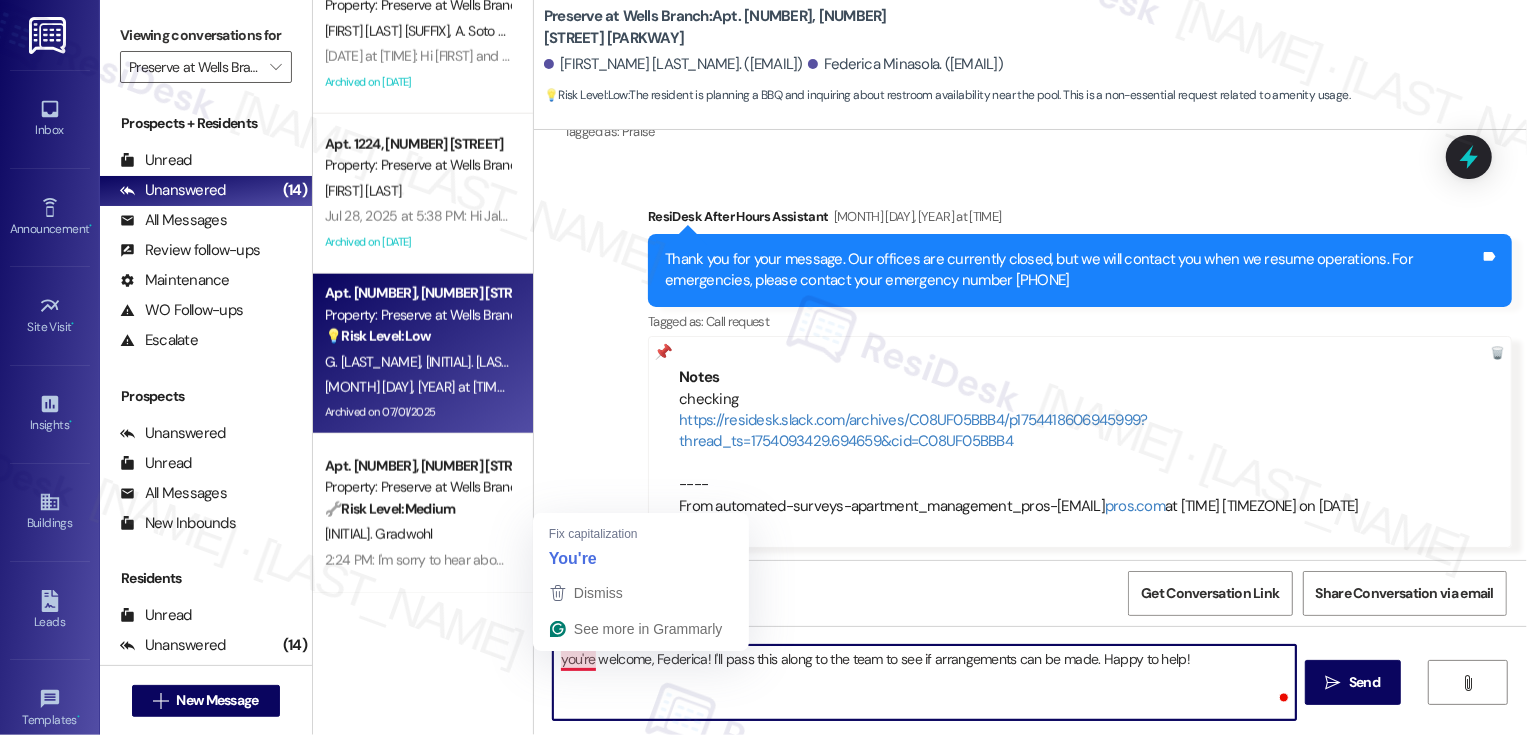 click on "you're welcome, Federica! I'll pass this along to the team to see if arrangements can be made. Happy to help!" at bounding box center [924, 682] 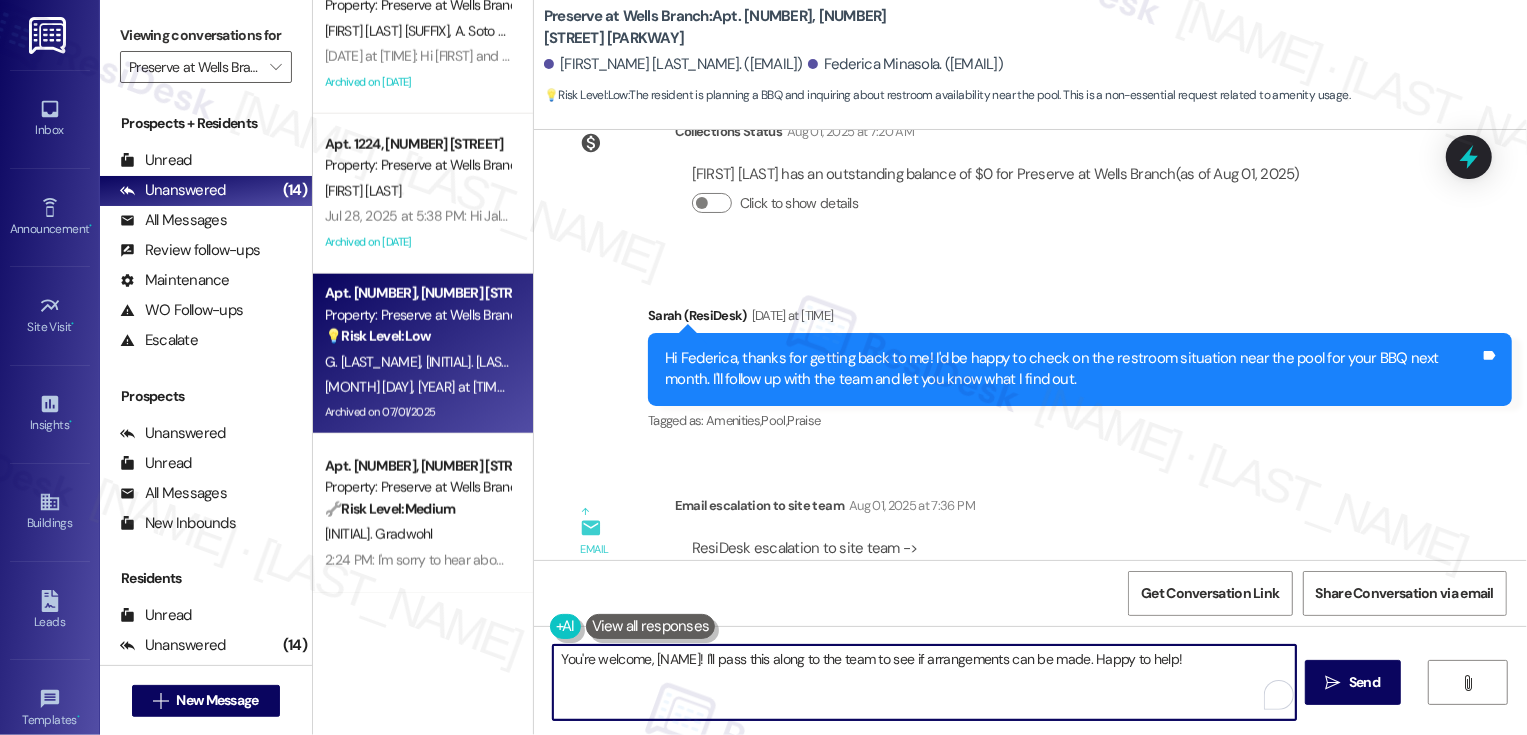scroll, scrollTop: 8775, scrollLeft: 0, axis: vertical 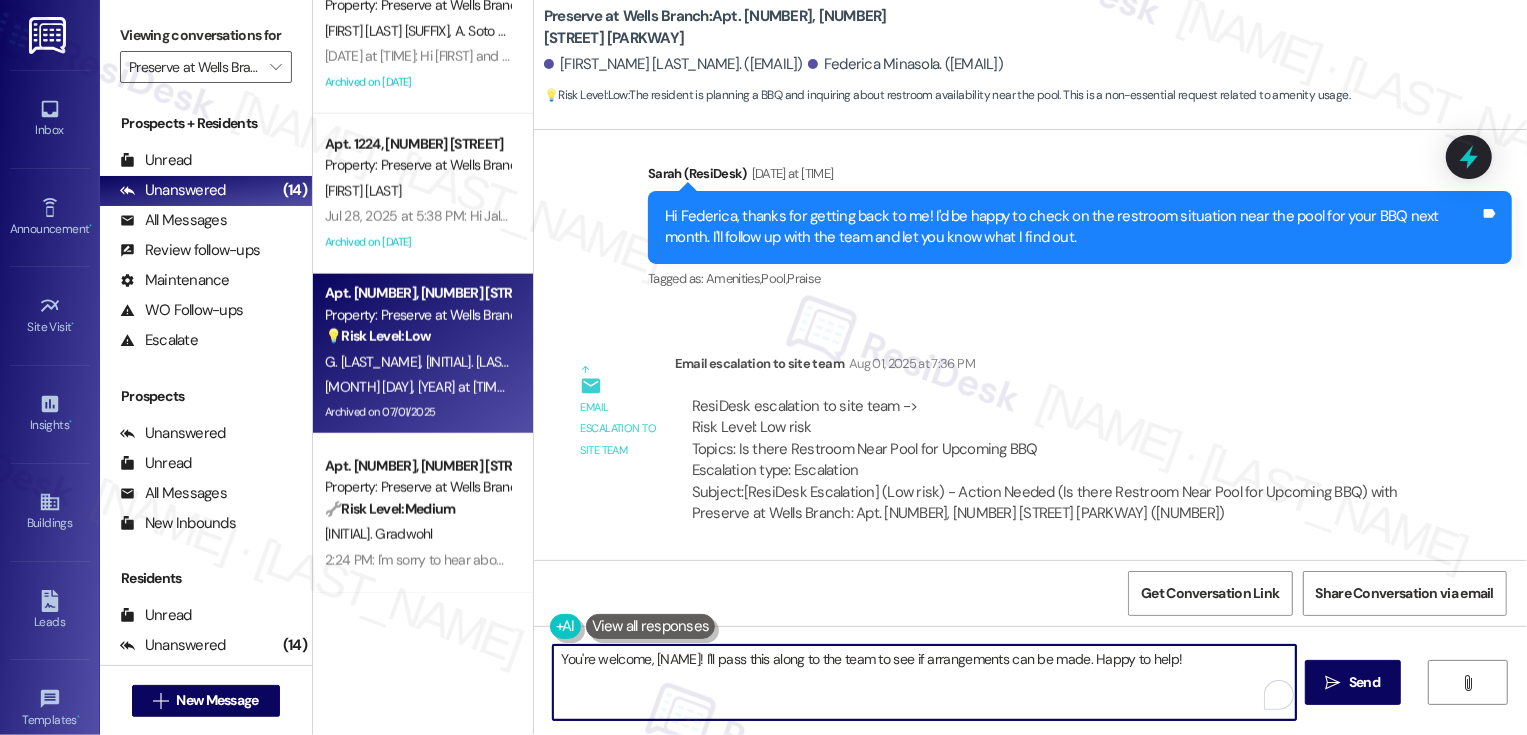 drag, startPoint x: 1089, startPoint y: 659, endPoint x: 1224, endPoint y: 660, distance: 135.00371 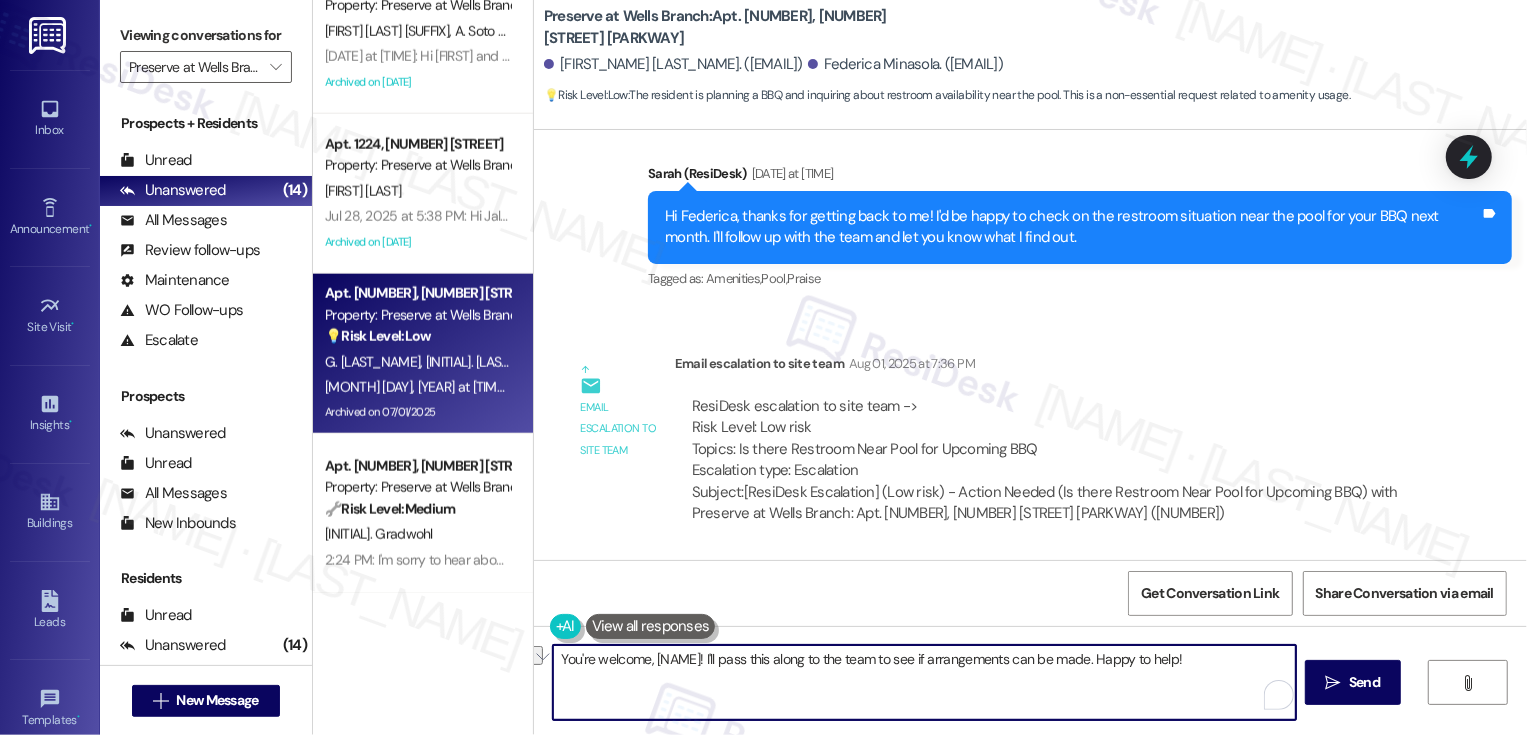type on "You're welcome, Federica! I'll pass this along to the team to see if arrangements can be made." 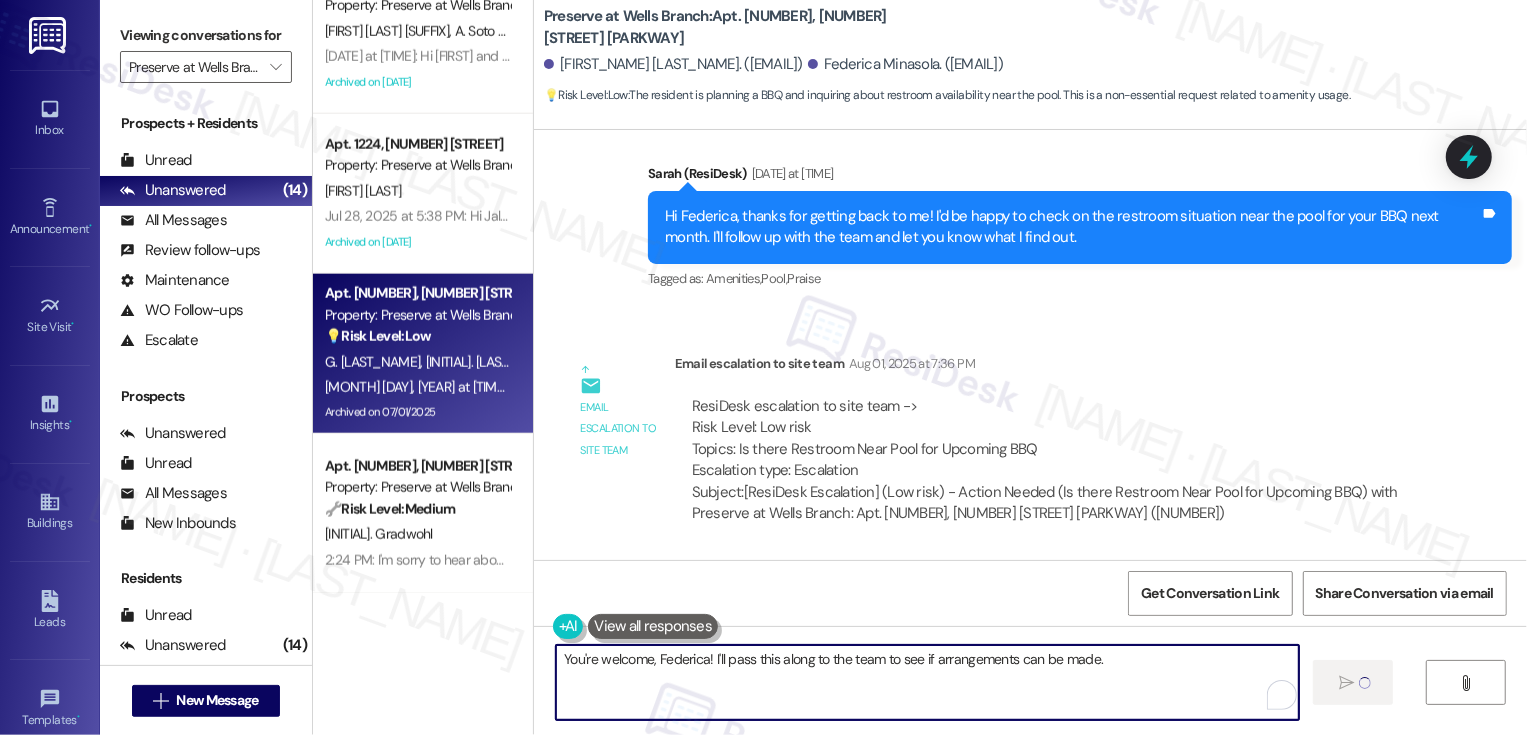 type 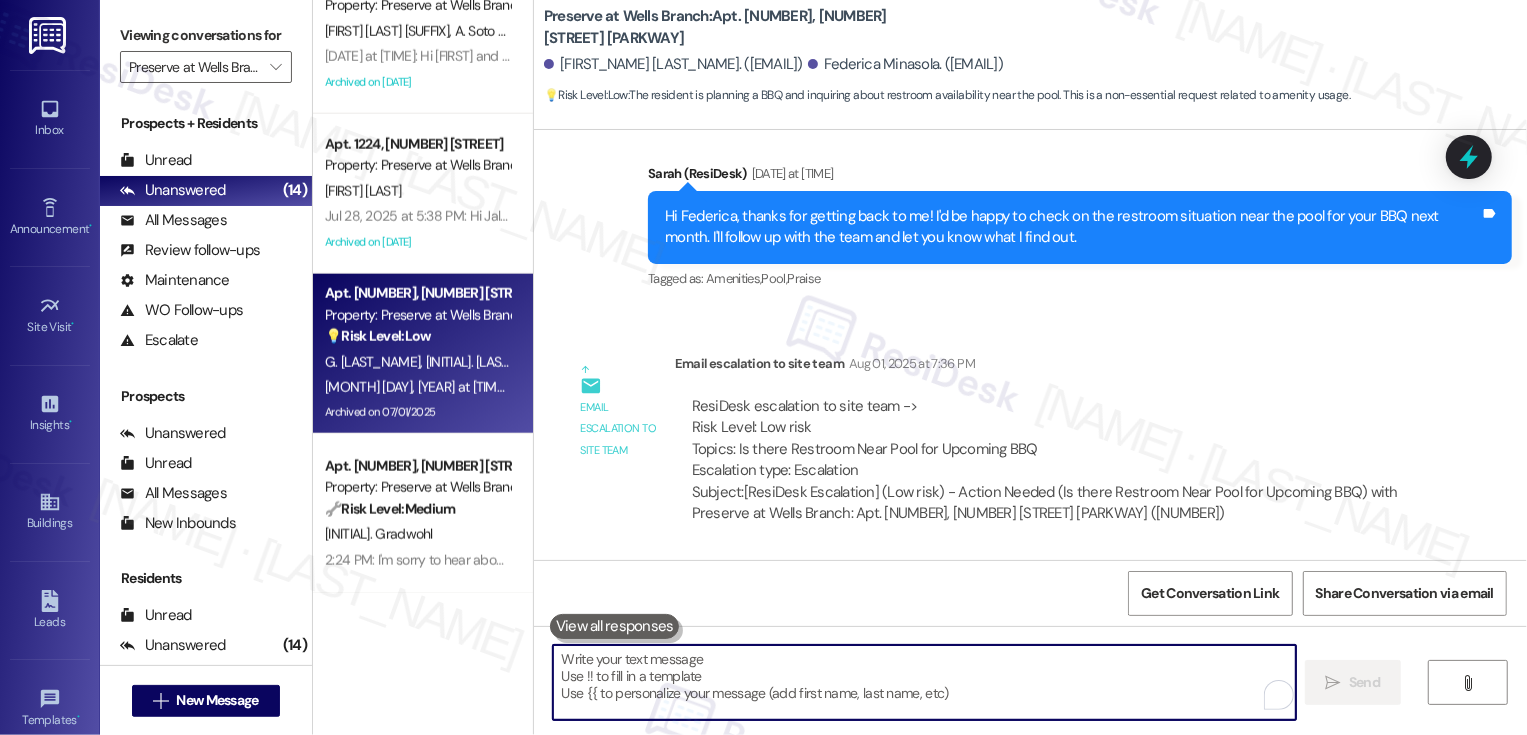 scroll, scrollTop: 8933, scrollLeft: 0, axis: vertical 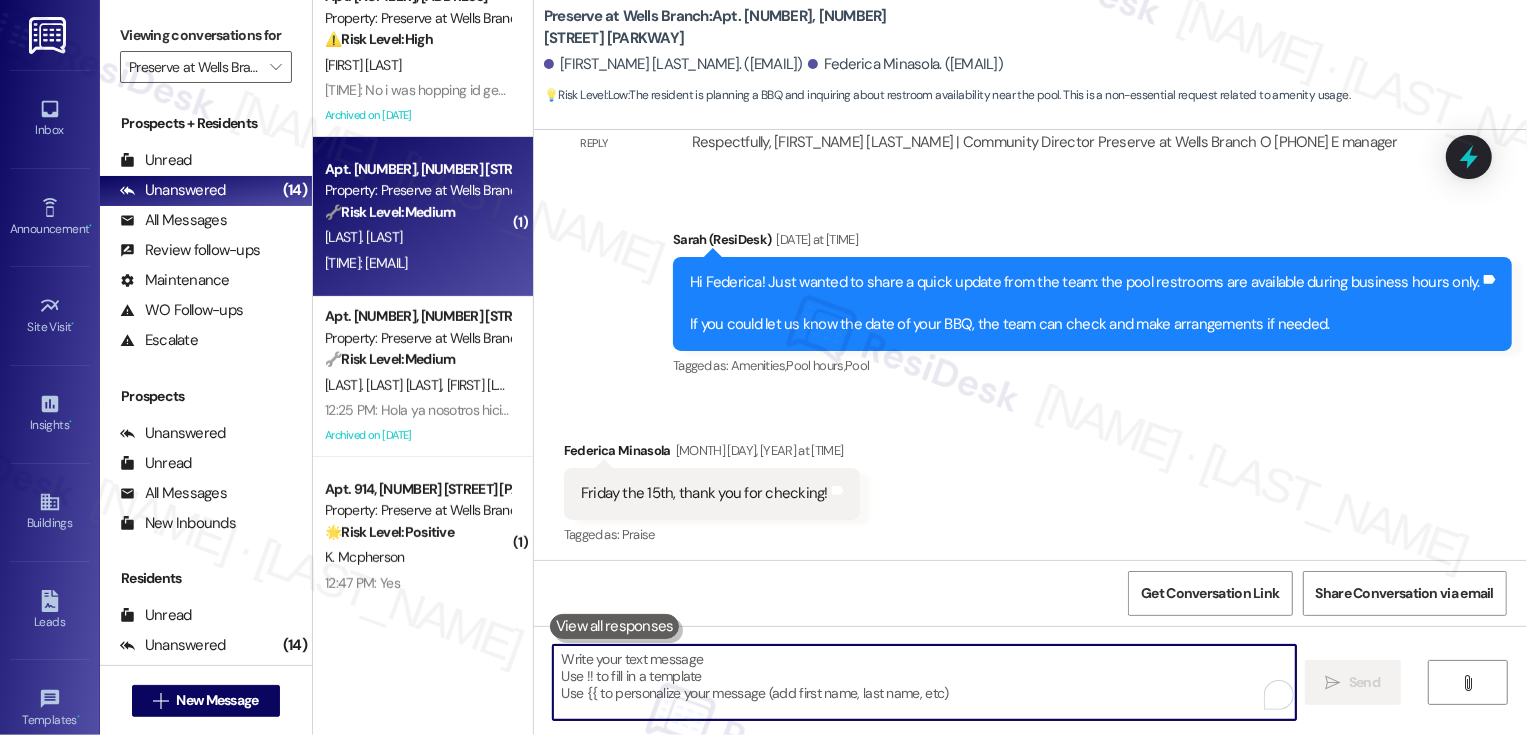 click on "2:29 PM: r.c_32@yahoo.com 2:29 PM: r.c_32@yahoo.com" at bounding box center (417, 263) 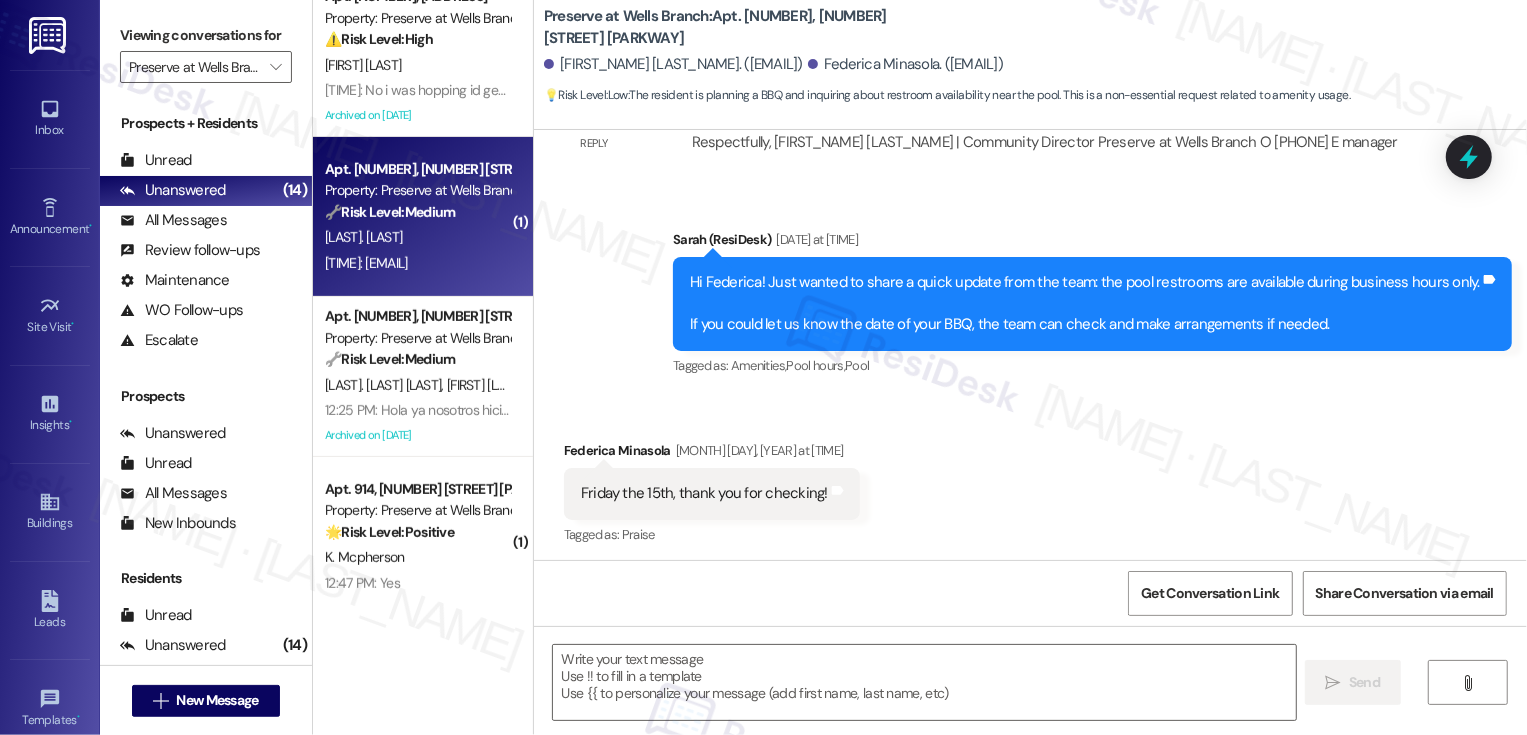 type on "Fetching suggested responses. Please feel free to read through the conversation in the meantime." 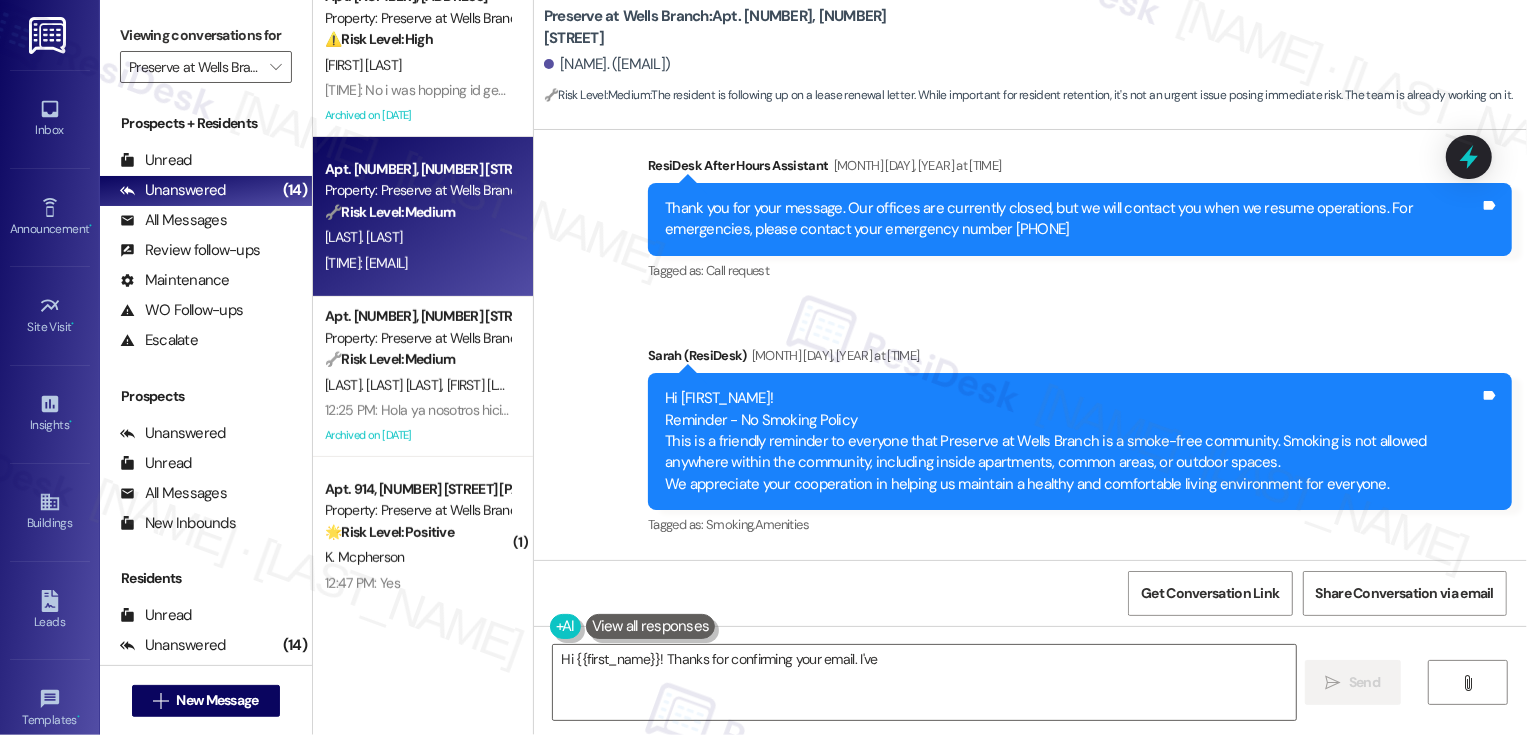 scroll, scrollTop: 5701, scrollLeft: 0, axis: vertical 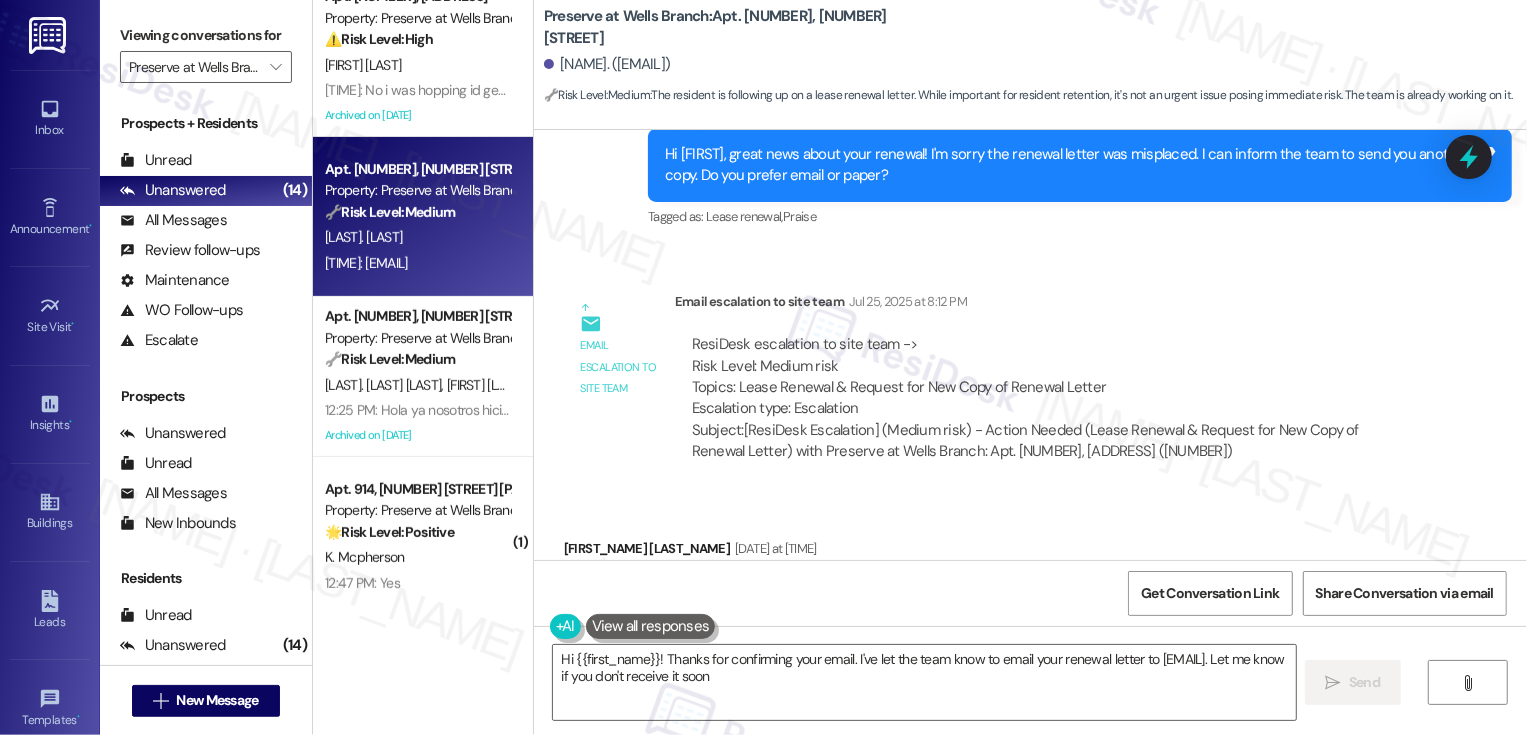 type on "Hi {{first_name}}! Thanks for confirming your email. I've let the team know to email your renewal letter to r.c_32@yahoo.com. Let me know if you don't receive it soon!" 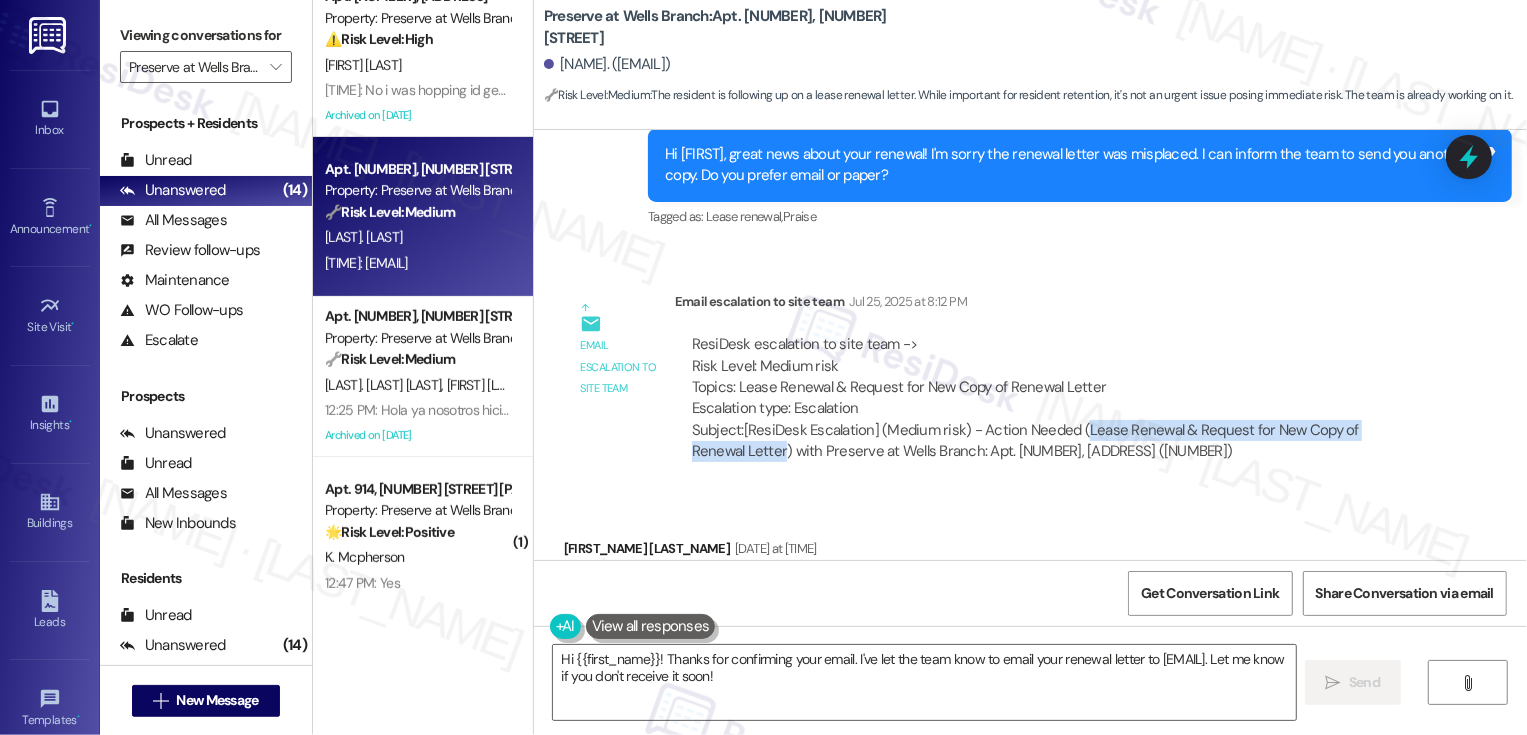 drag, startPoint x: 1067, startPoint y: 424, endPoint x: 717, endPoint y: 447, distance: 350.7549 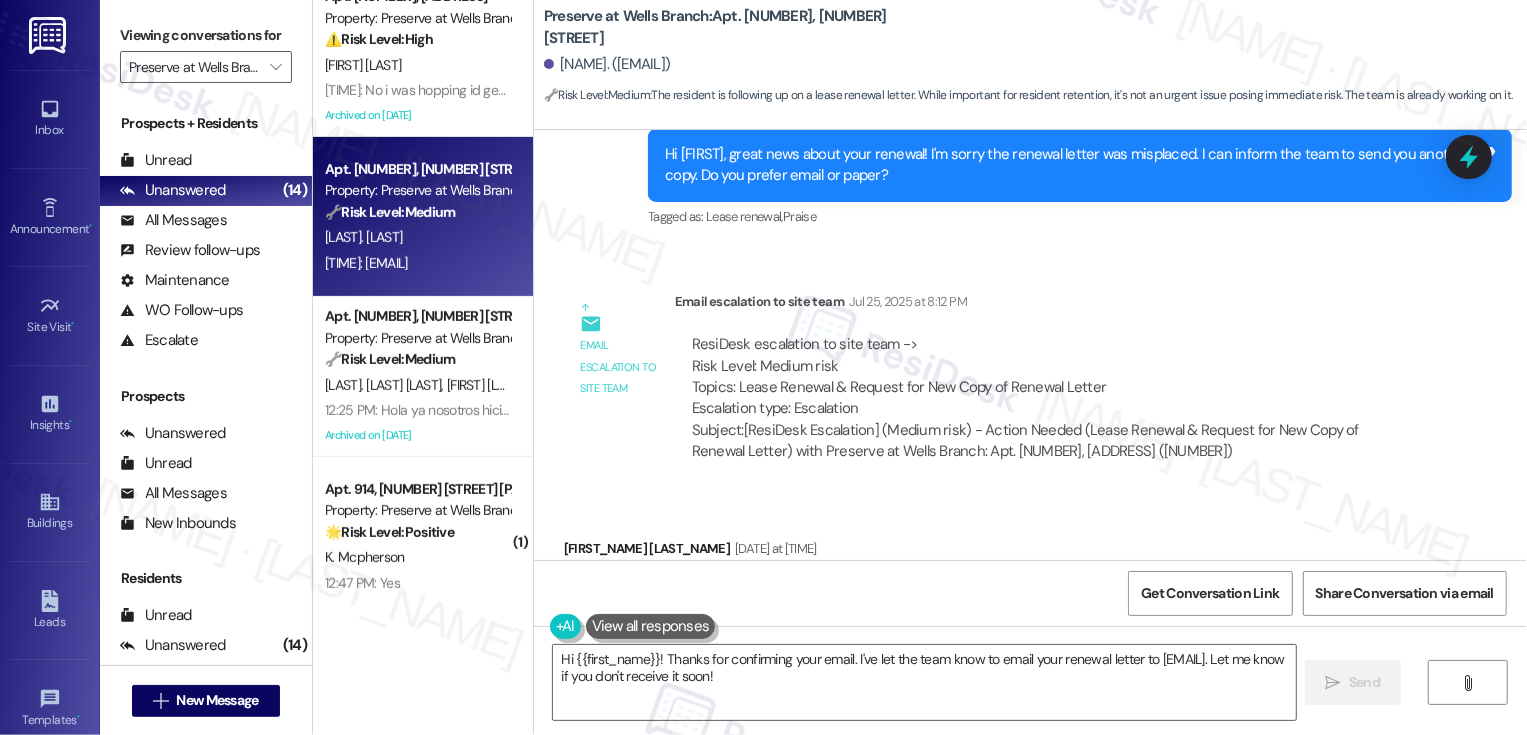 click on "Email escalation to site team Email escalation to site team Jul 25, 2025 at 8:12 PM ResiDesk escalation to site team ->
Risk Level: Medium risk
Topics: Lease Renewal & Request for New Copy of Renewal Letter
Escalation type: Escalation Subject:  [ResiDesk Escalation] (Medium risk) - Action Needed (Lease Renewal & Request for New Copy of Renewal Letter) with Preserve at Wells Branch: Apt. 708, 1773 Wells Branch Pkwy (1408020)" at bounding box center (996, 384) 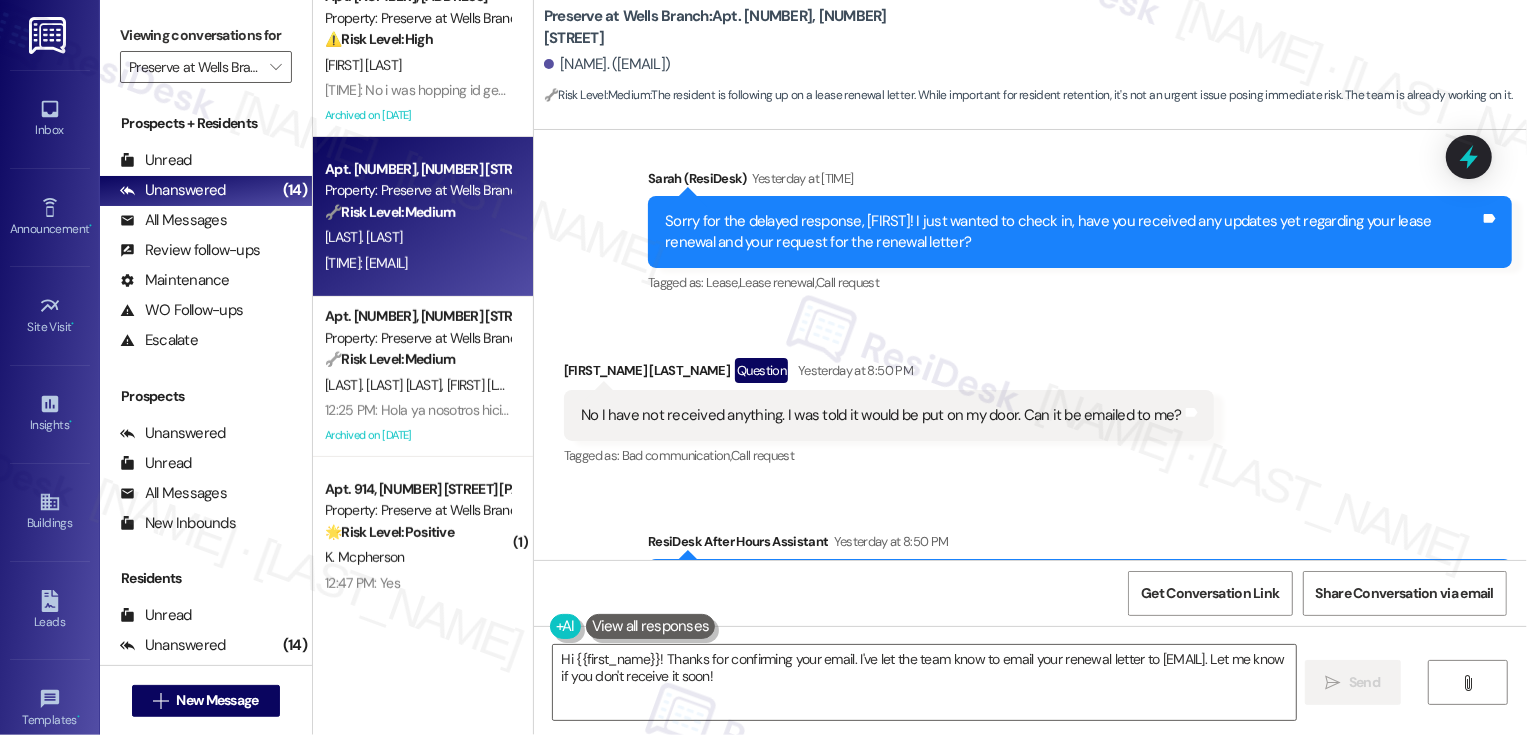 scroll, scrollTop: 6658, scrollLeft: 0, axis: vertical 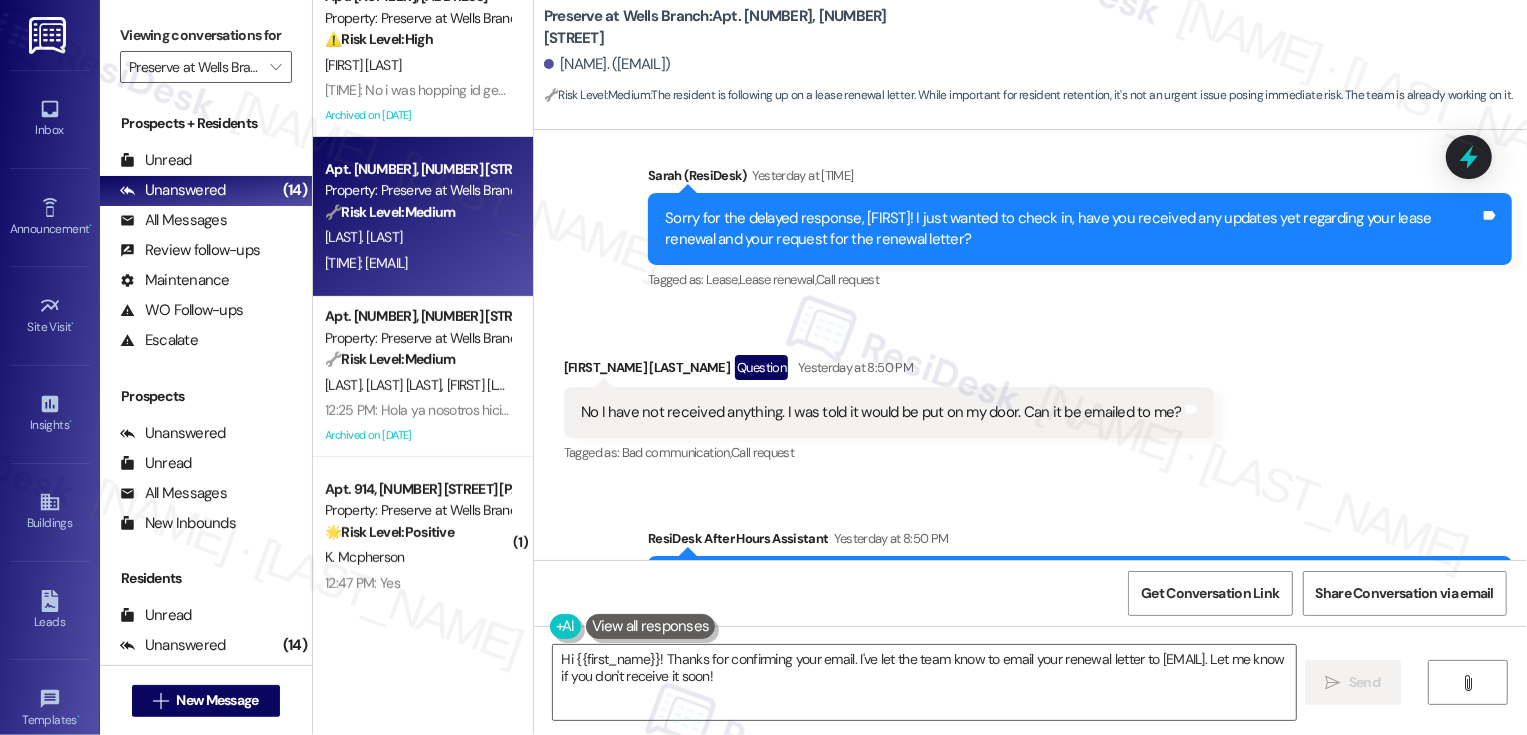 click on "Received via SMS Rinda Collins Question Yesterday at 8:50 PM No I have not received anything. I was told it would be put on my door. Can it be emailed to me? Tags and notes Tagged as:   Bad communication ,  Click to highlight conversations about Bad communication Call request Click to highlight conversations about Call request" at bounding box center [1030, 396] 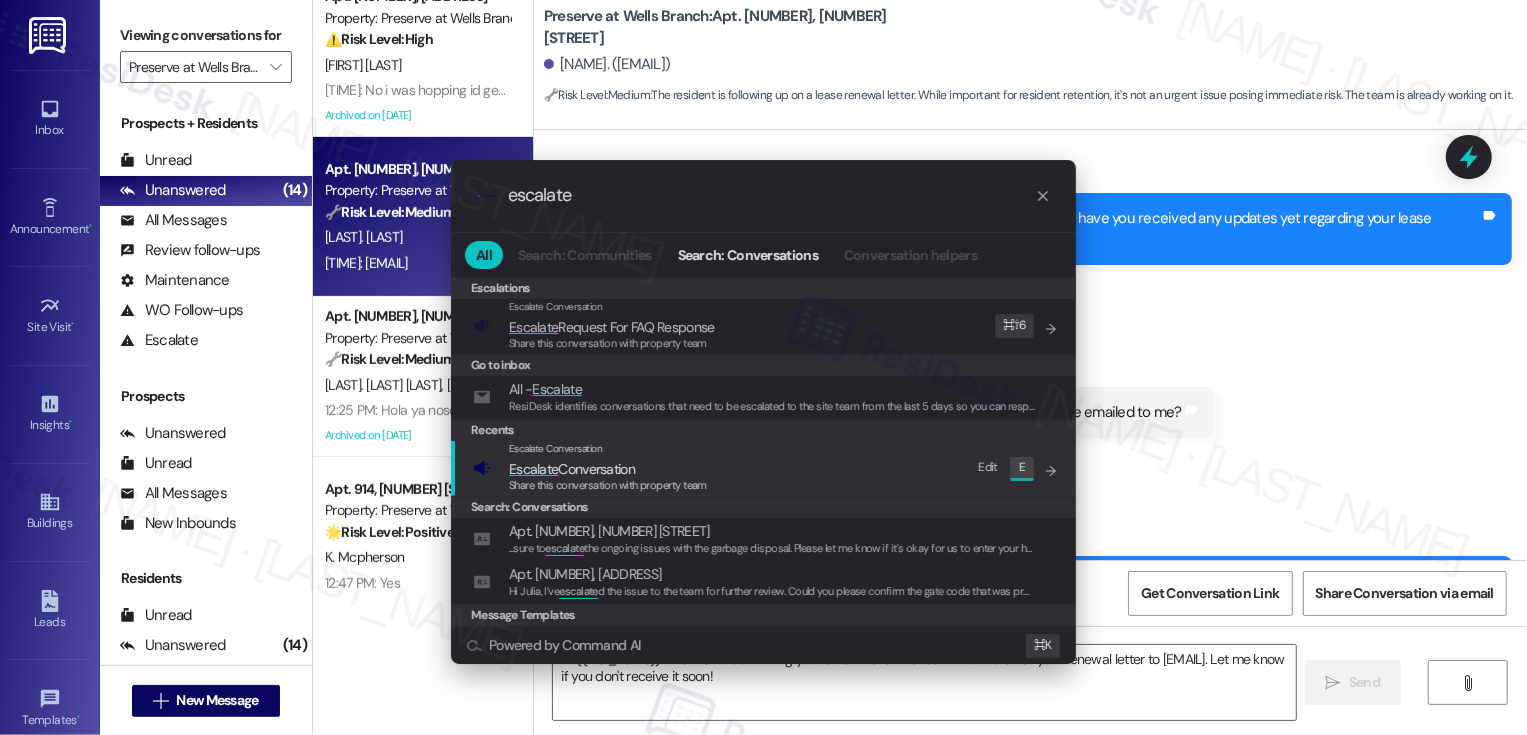 type on "escalate" 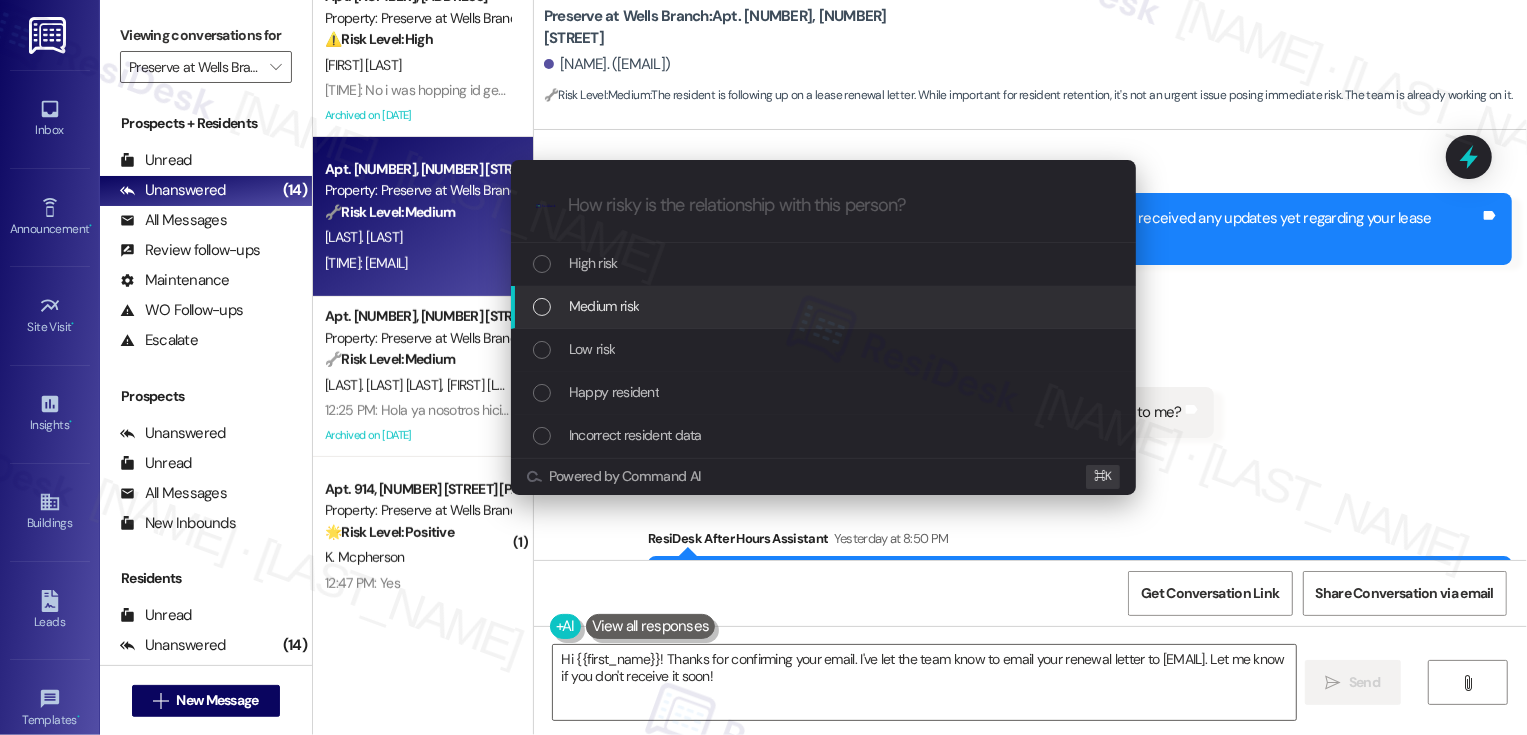 click on "Medium risk" at bounding box center (823, 307) 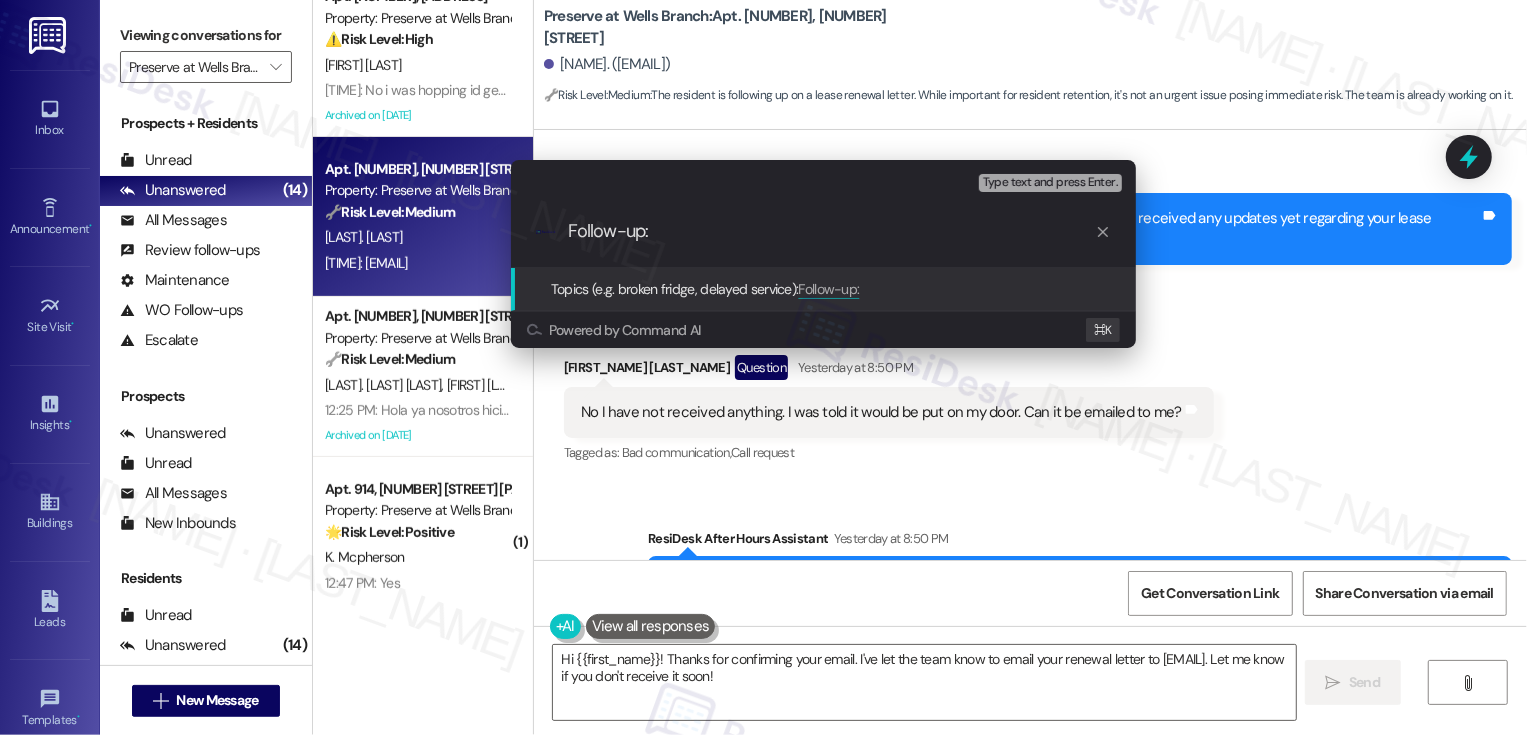paste on "Lease Renewal & Request for New Copy of Renewal Letter" 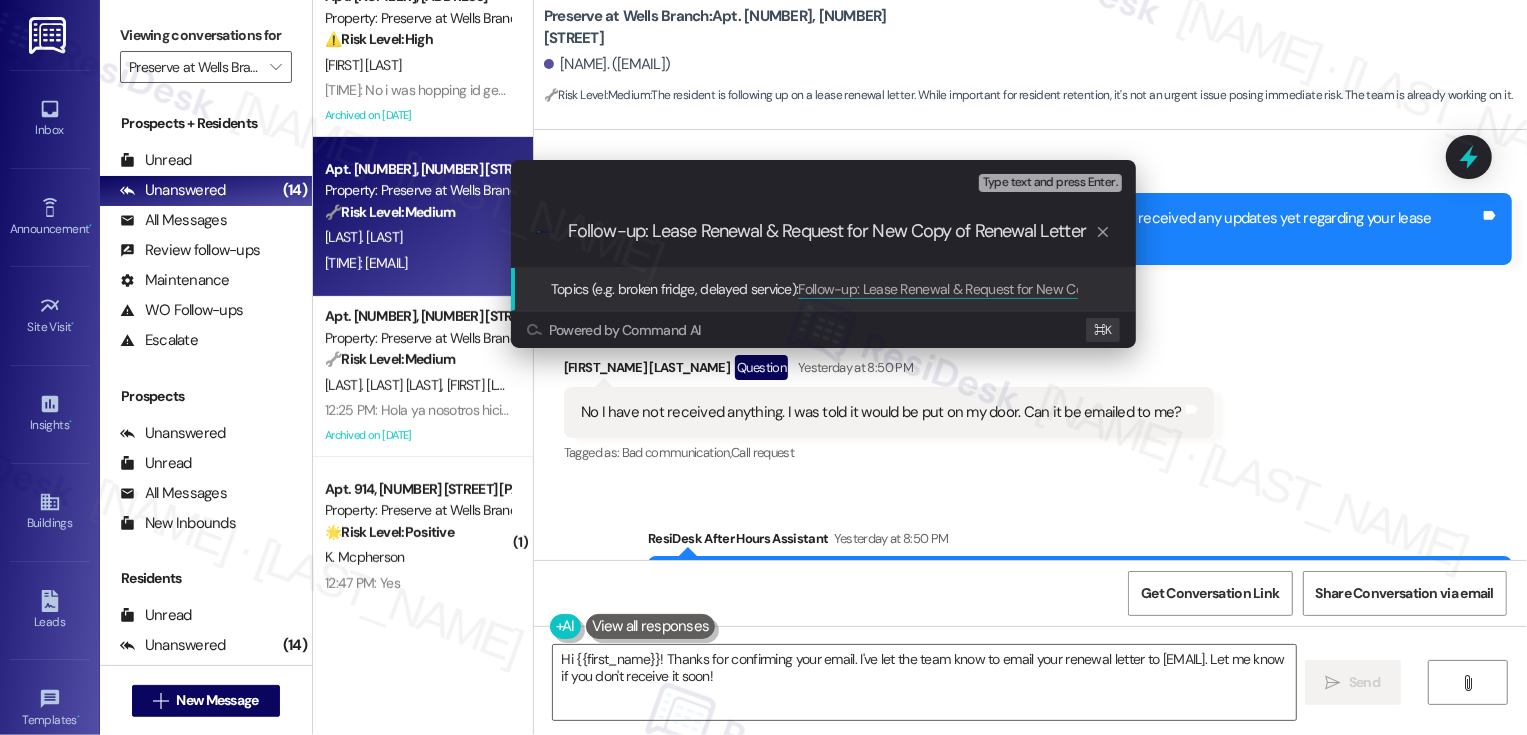 type 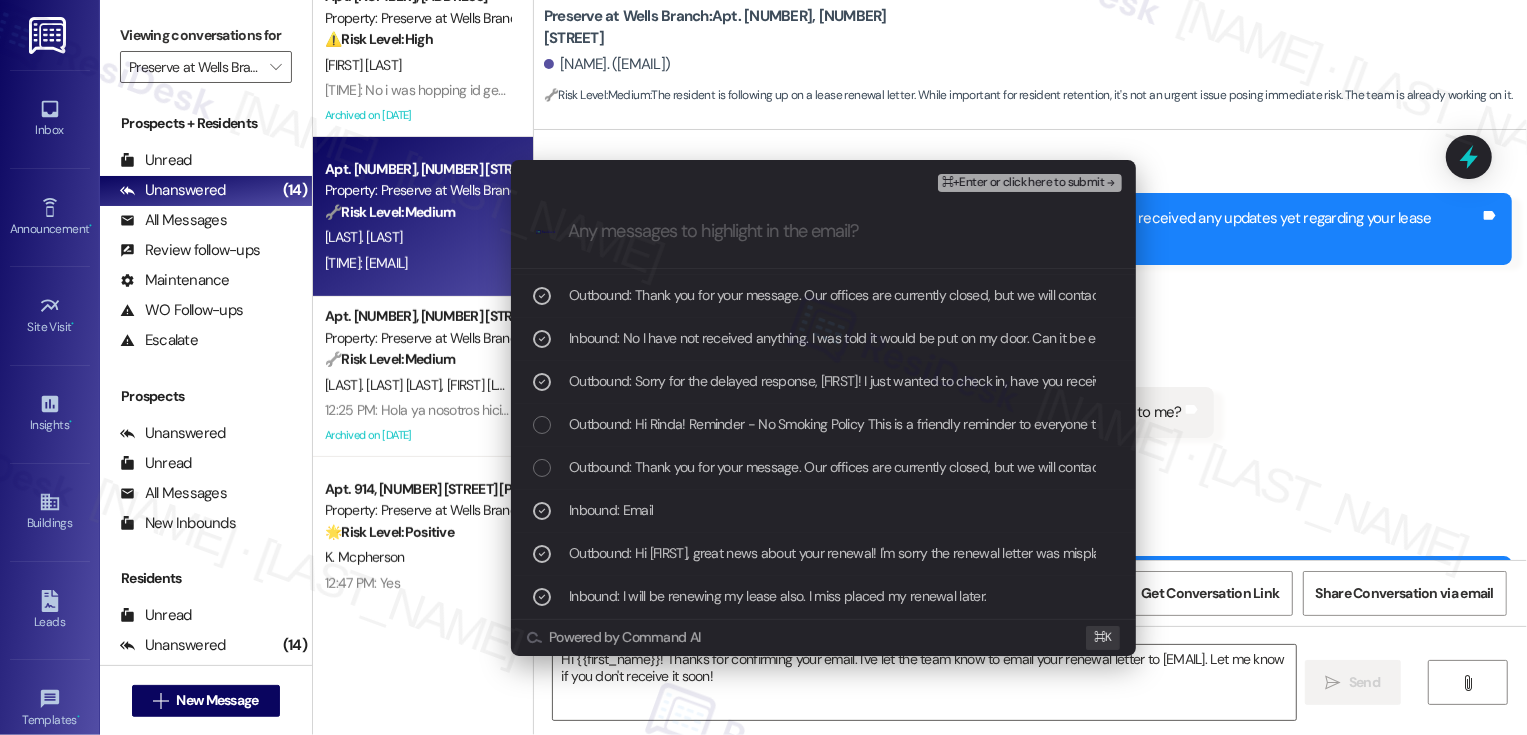 scroll, scrollTop: 123, scrollLeft: 0, axis: vertical 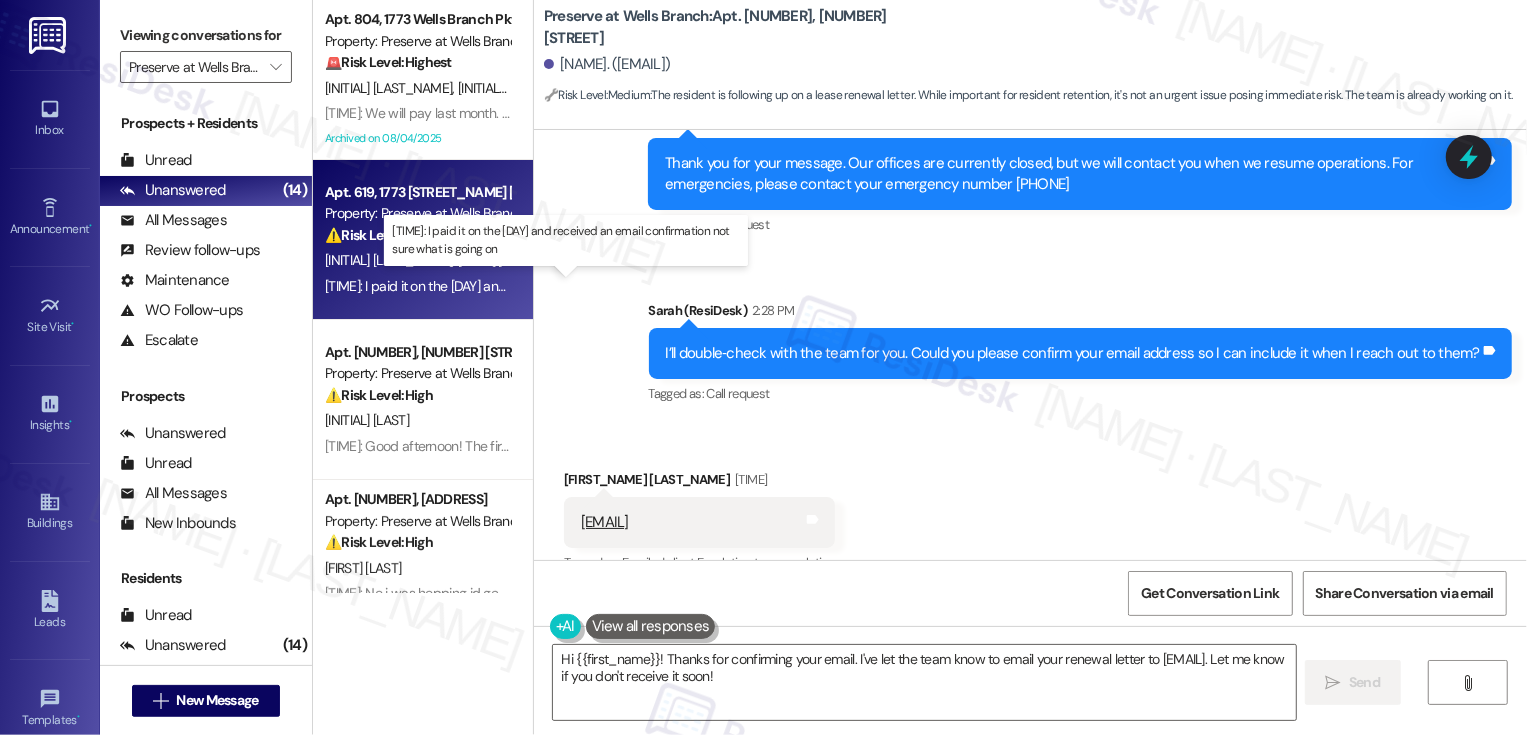 click on "2:21 PM: I paid it on the first and received an email confirmation not sure what is going on 2:21 PM: I paid it on the first and received an email confirmation not sure what is going on" at bounding box center [580, 286] 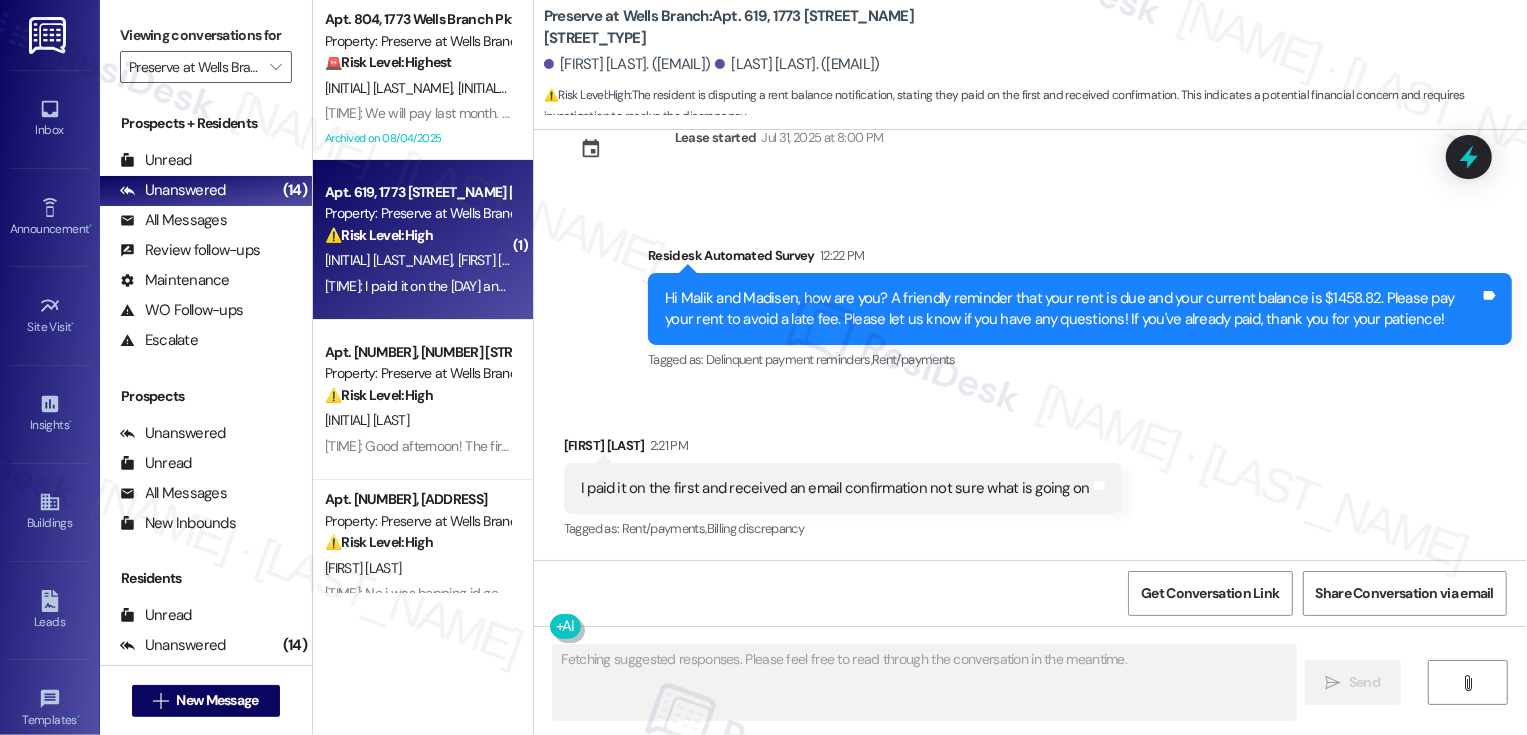 scroll, scrollTop: 5193, scrollLeft: 0, axis: vertical 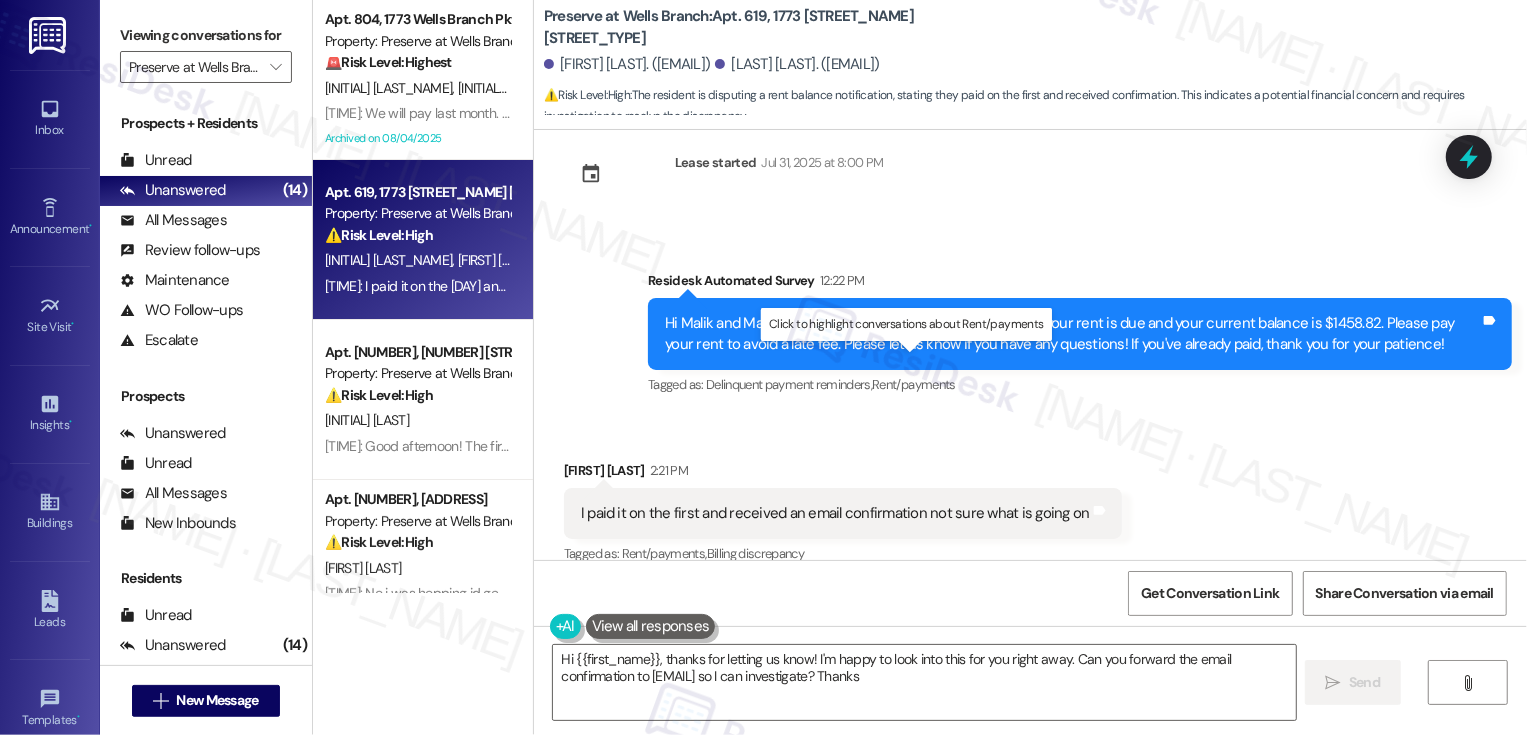 type on "Hi {{first_name}}, thanks for letting us know! I'm happy to look into this for you right away. Can you forward the email confirmation to [email protected] so I can investigate? Thanks!" 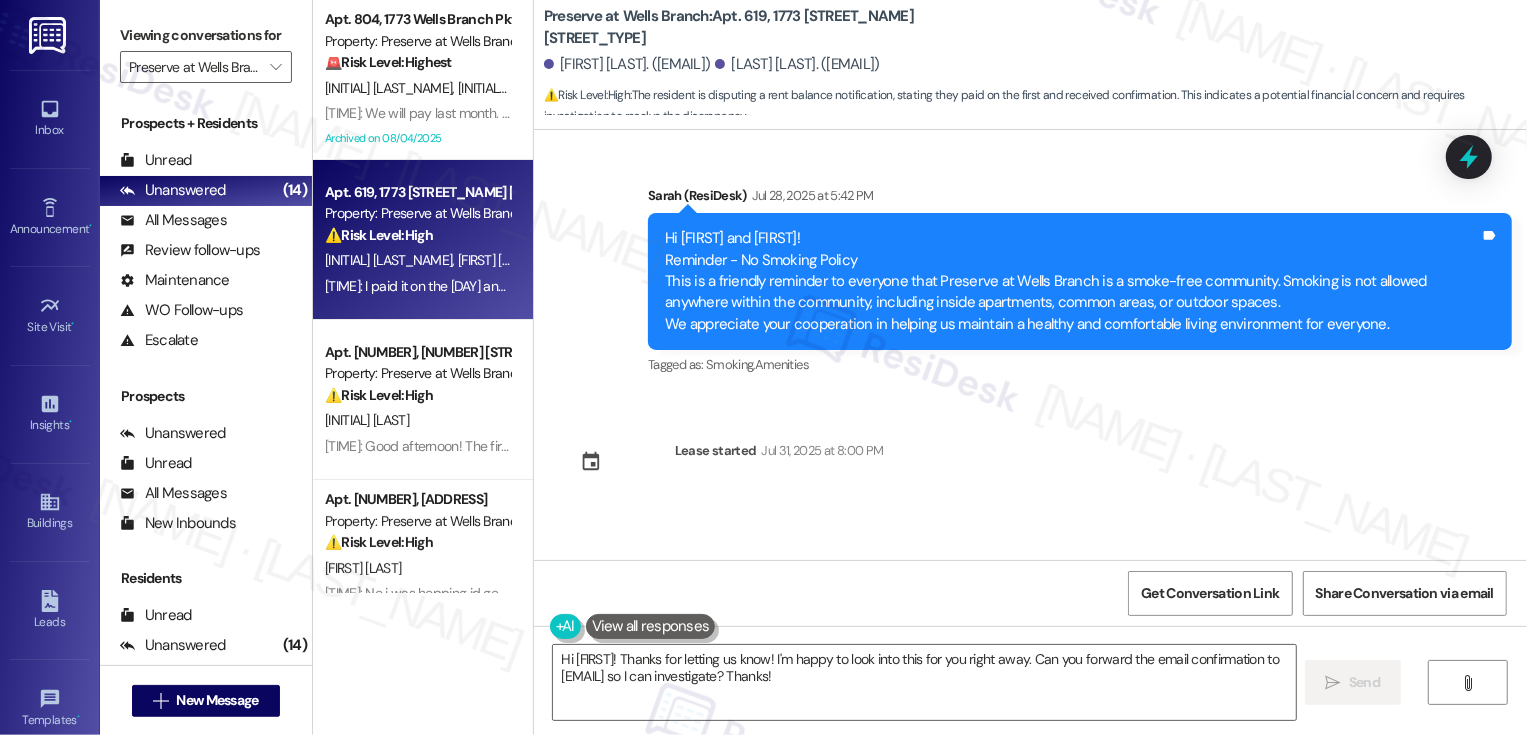 scroll, scrollTop: 5193, scrollLeft: 0, axis: vertical 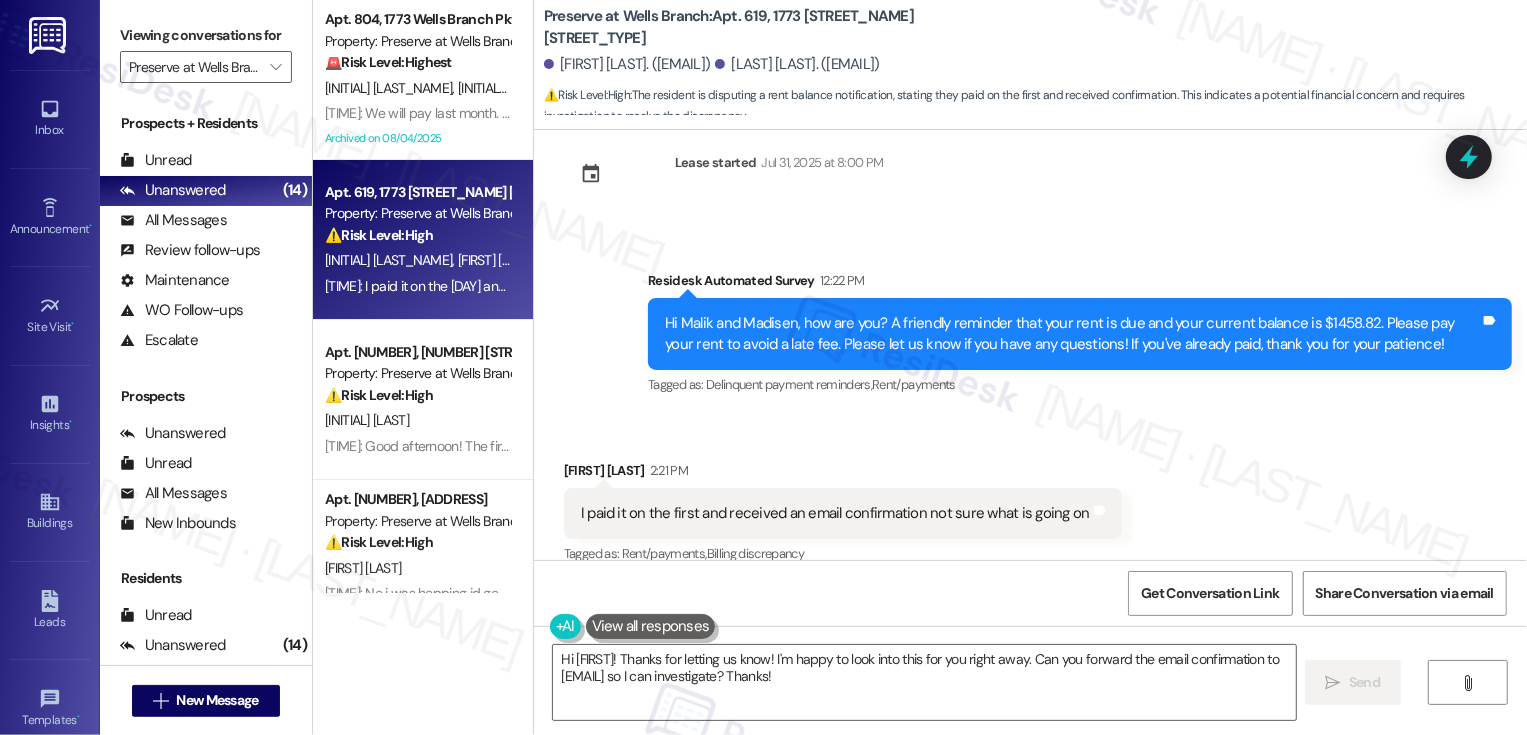 click on "Received via SMS Madisen Hayes 2:21 PM I paid it on the first and received an email confirmation not sure what is going on Tags and notes Tagged as:   Rent/payments ,  Click to highlight conversations about Rent/payments Billing discrepancy Click to highlight conversations about Billing discrepancy" at bounding box center [1030, 499] 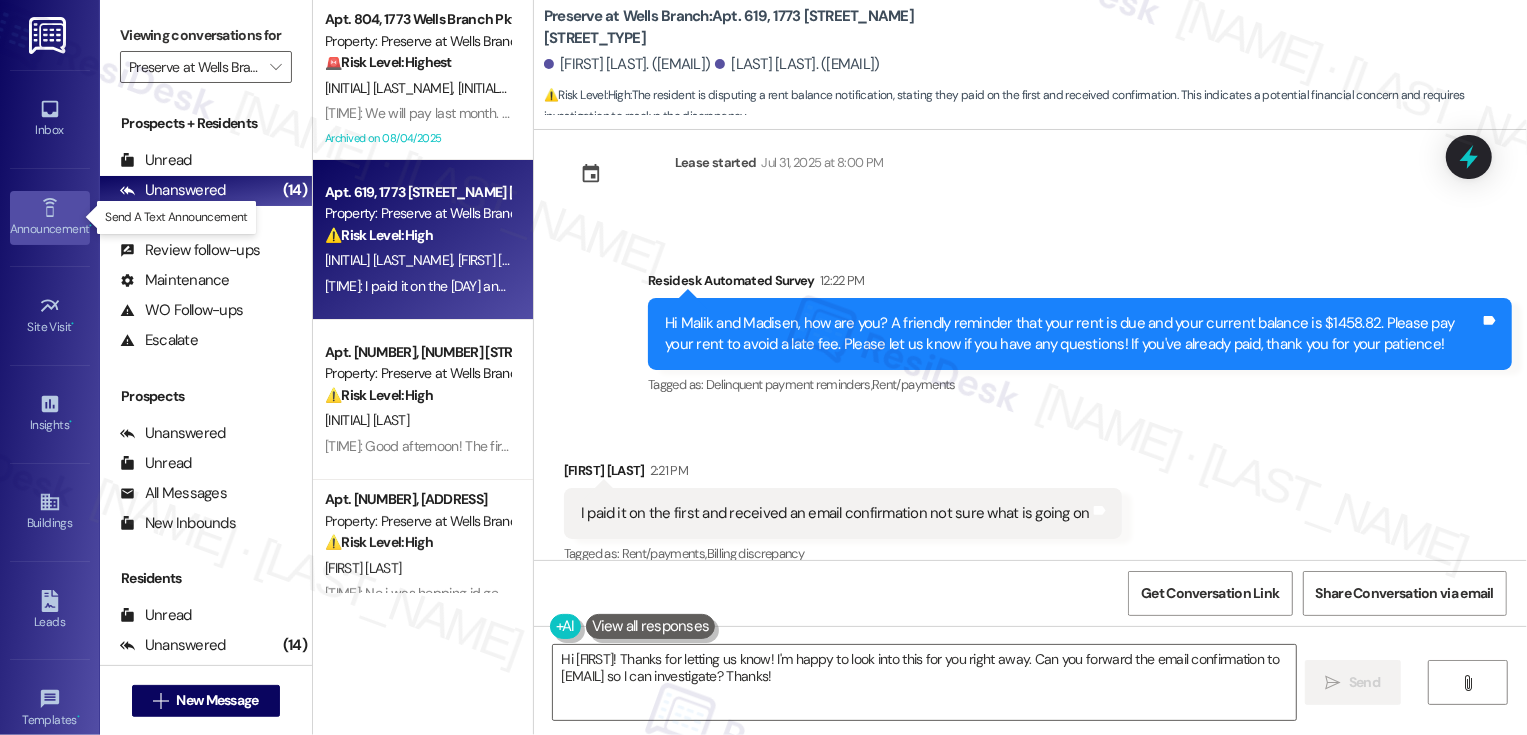 click on "Announcement   •" at bounding box center (50, 218) 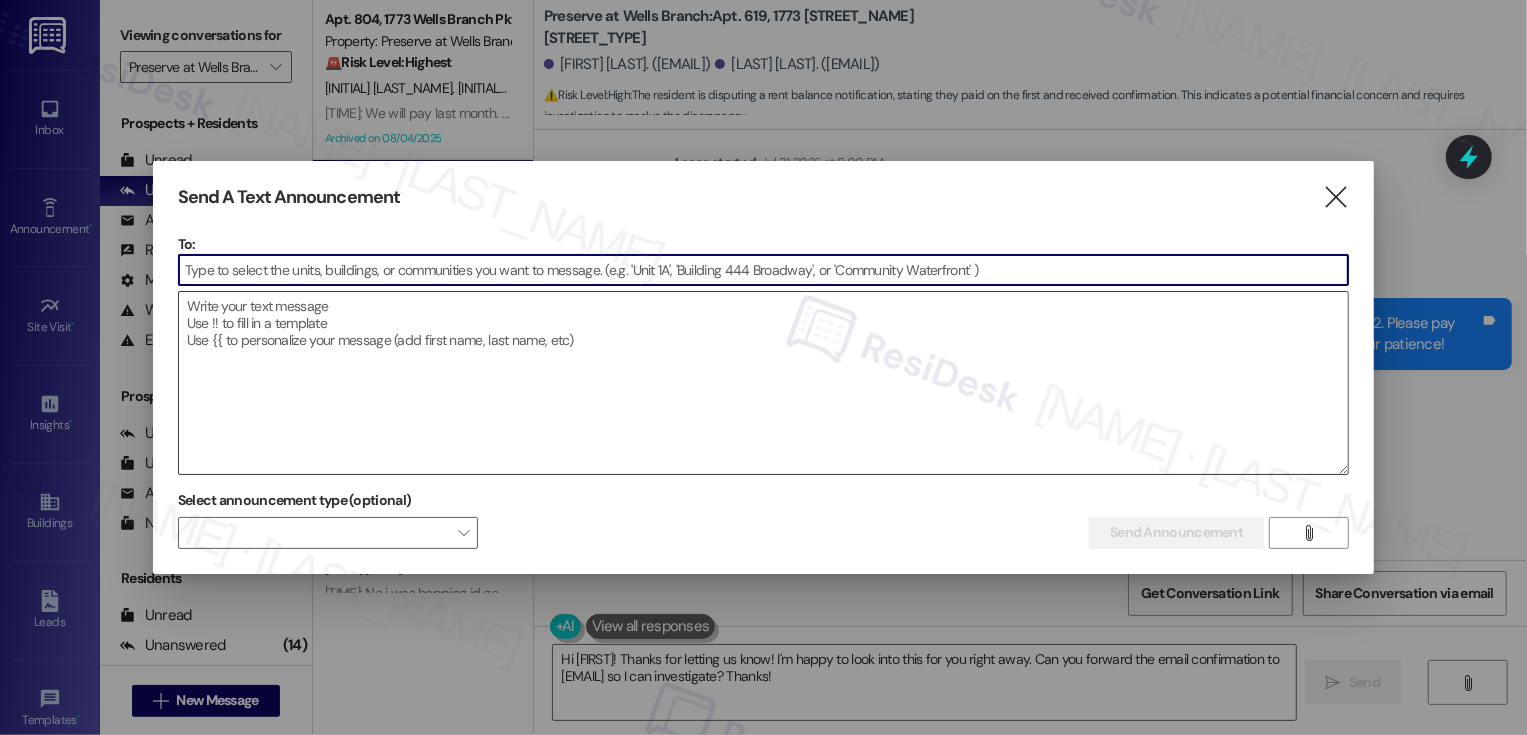 click at bounding box center [764, 383] 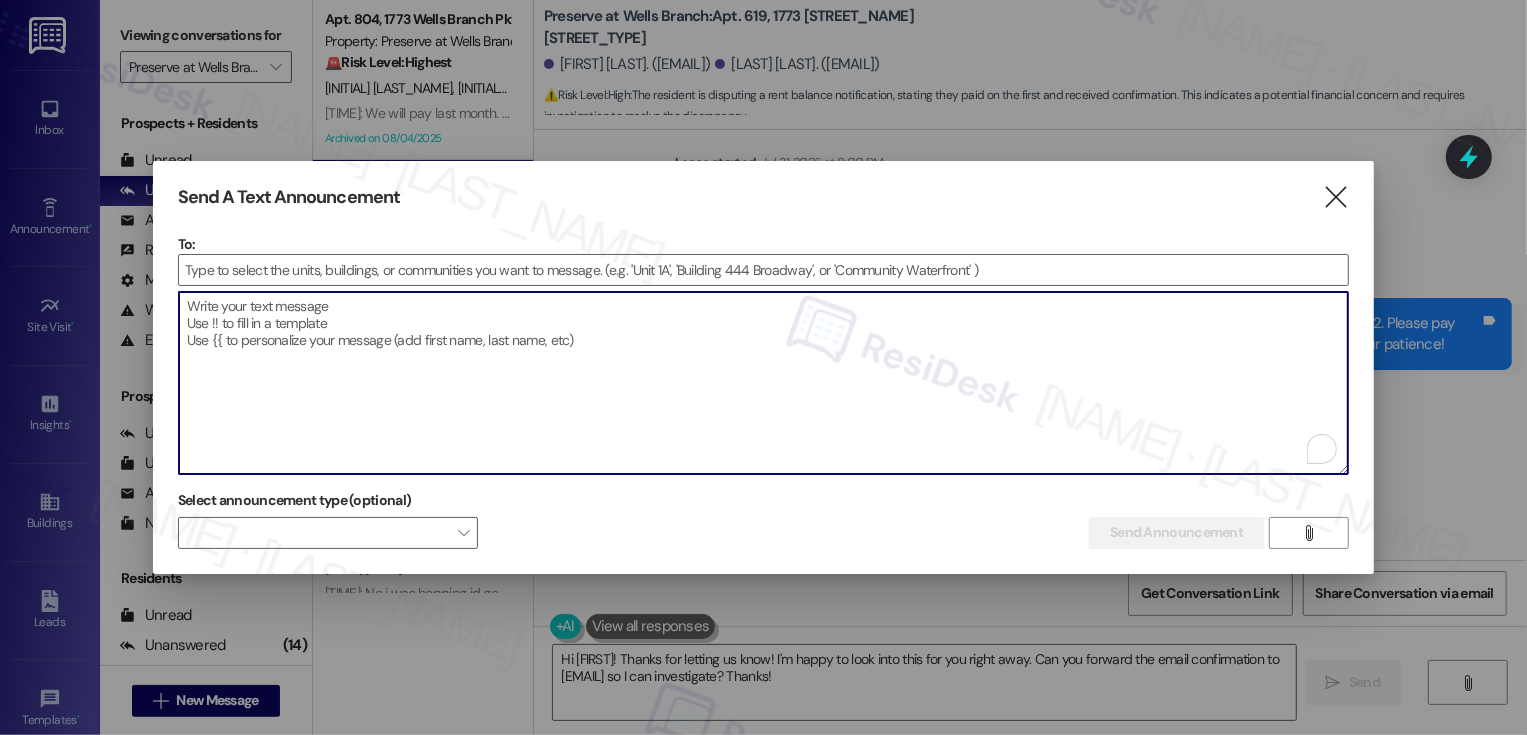 paste on "Hi {{first_name}}!
You're Invited – Free Financial Foundations Webinar Series!
We’re excited to announce our upcoming Financial Foundations webinar series, designed to empower you with essential tools for long-term financial success—brought to you in partnership with PNC!
Webinar Schedule:
Wednesday, August 20 | 7–8 PM
Making Budgets Work
Register here
Wednesday, September 17 | 7–8 PM
Debt Management
Register here
Each participant will receive $25!
Plus, anyone who attends either webinar is eligible to join the Personal Financial Coaching Winter Cohort with PNC. Residents who complete the coaching program will qualify for a $500 matching grant from the Texas Housing Conservancy—a powerful step toward your financial goals.
Check out the flyer attached for full details. We hope to see you there!" 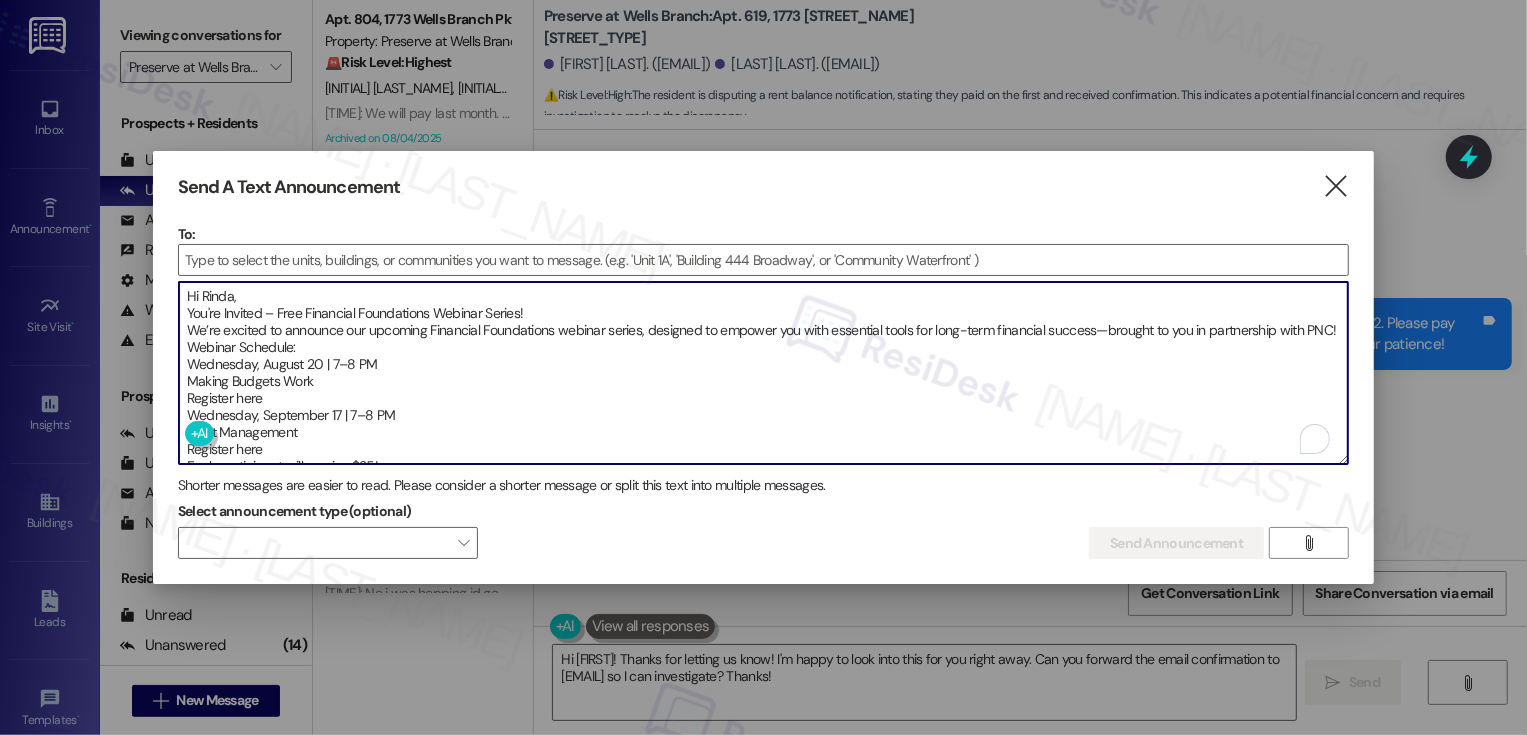 scroll, scrollTop: 0, scrollLeft: 0, axis: both 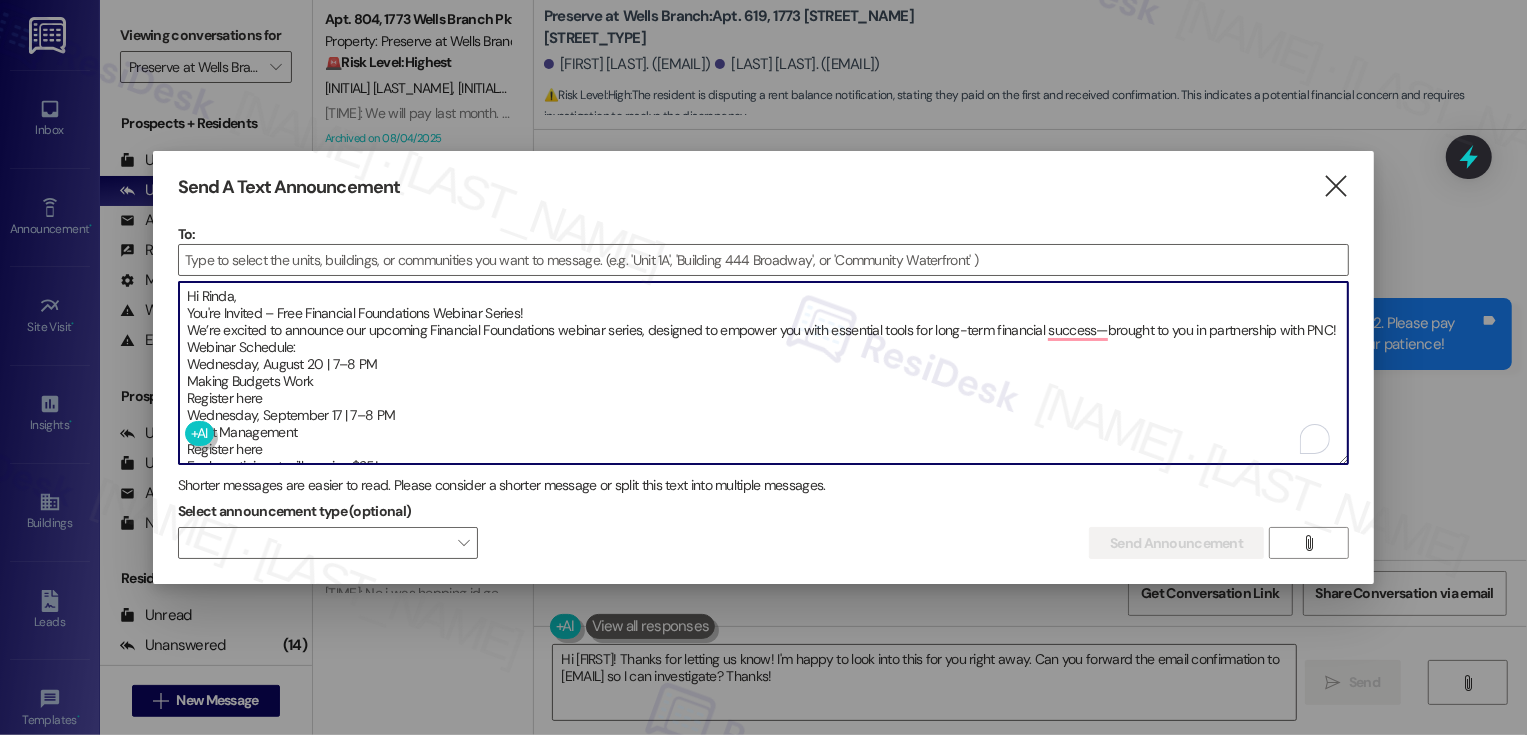 click on "Hi {{first_name}}!
You're Invited – Free Financial Foundations Webinar Series!
We’re excited to announce our upcoming Financial Foundations webinar series, designed to empower you with essential tools for long-term financial success—brought to you in partnership with PNC!
Webinar Schedule:
Wednesday, August 20 | 7–8 PM
Making Budgets Work
Register here
Wednesday, September 17 | 7–8 PM
Debt Management
Register here
Each participant will receive $25!
Plus, anyone who attends either webinar is eligible to join the Personal Financial Coaching Winter Cohort with PNC. Residents who complete the coaching program will qualify for a $500 matching grant from the Texas Housing Conservancy—a powerful step toward your financial goals.
Check out the flyer attached for full details. We hope to see you there!" at bounding box center [764, 373] 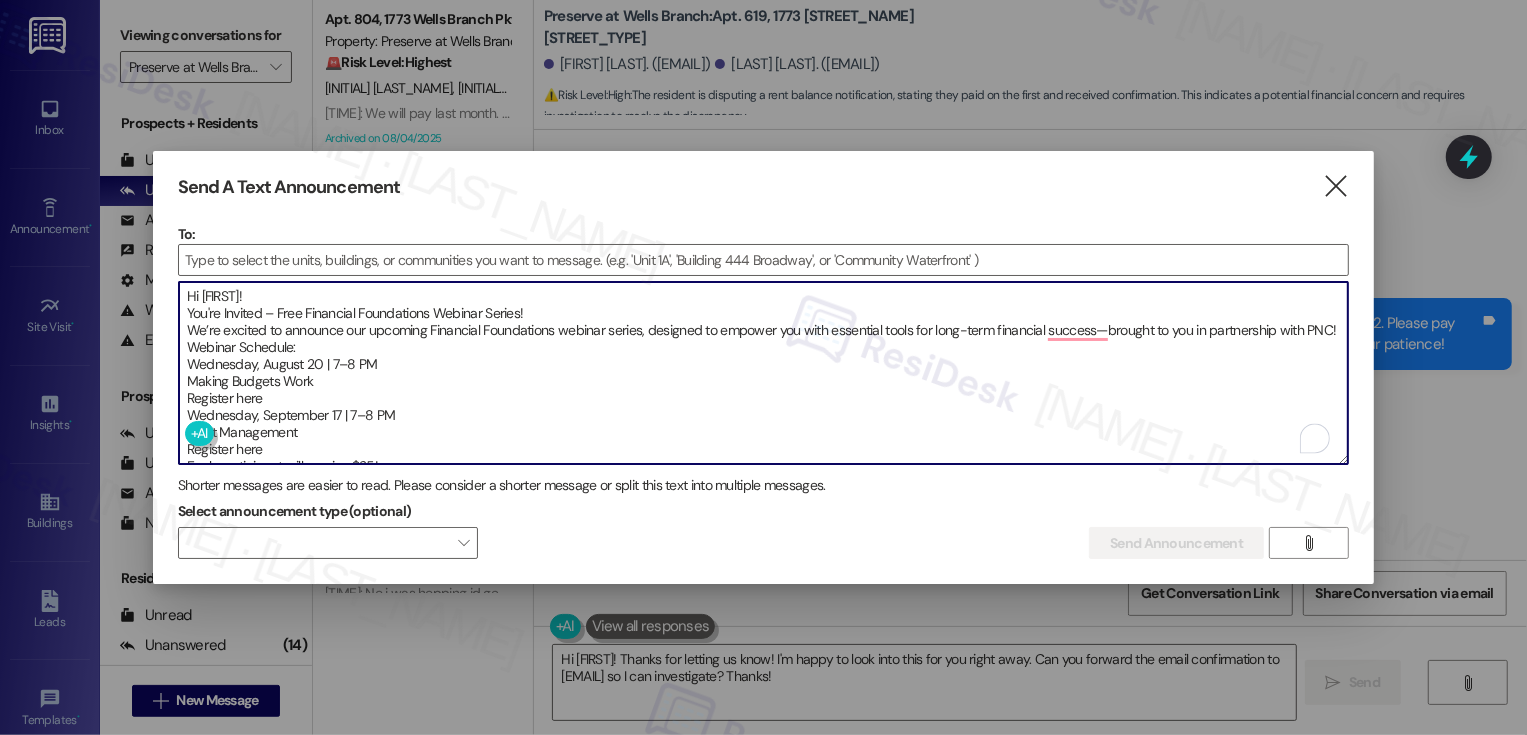 click on "Hi {{first_name}}!
You're Invited – Free Financial Foundations Webinar Series!
We’re excited to announce our upcoming Financial Foundations webinar series, designed to empower you with essential tools for long-term financial success—brought to you in partnership with PNC!
Webinar Schedule:
Wednesday, August 20 | 7–8 PM
Making Budgets Work
Register here
Wednesday, September 17 | 7–8 PM
Debt Management
Register here
Each participant will receive $25!
Plus, anyone who attends either webinar is eligible to join the Personal Financial Coaching Winter Cohort with PNC. Residents who complete the coaching program will qualify for a $500 matching grant from the Texas Housing Conservancy—a powerful step toward your financial goals.
Check out the flyer attached for full details. We hope to see you there!" at bounding box center (764, 373) 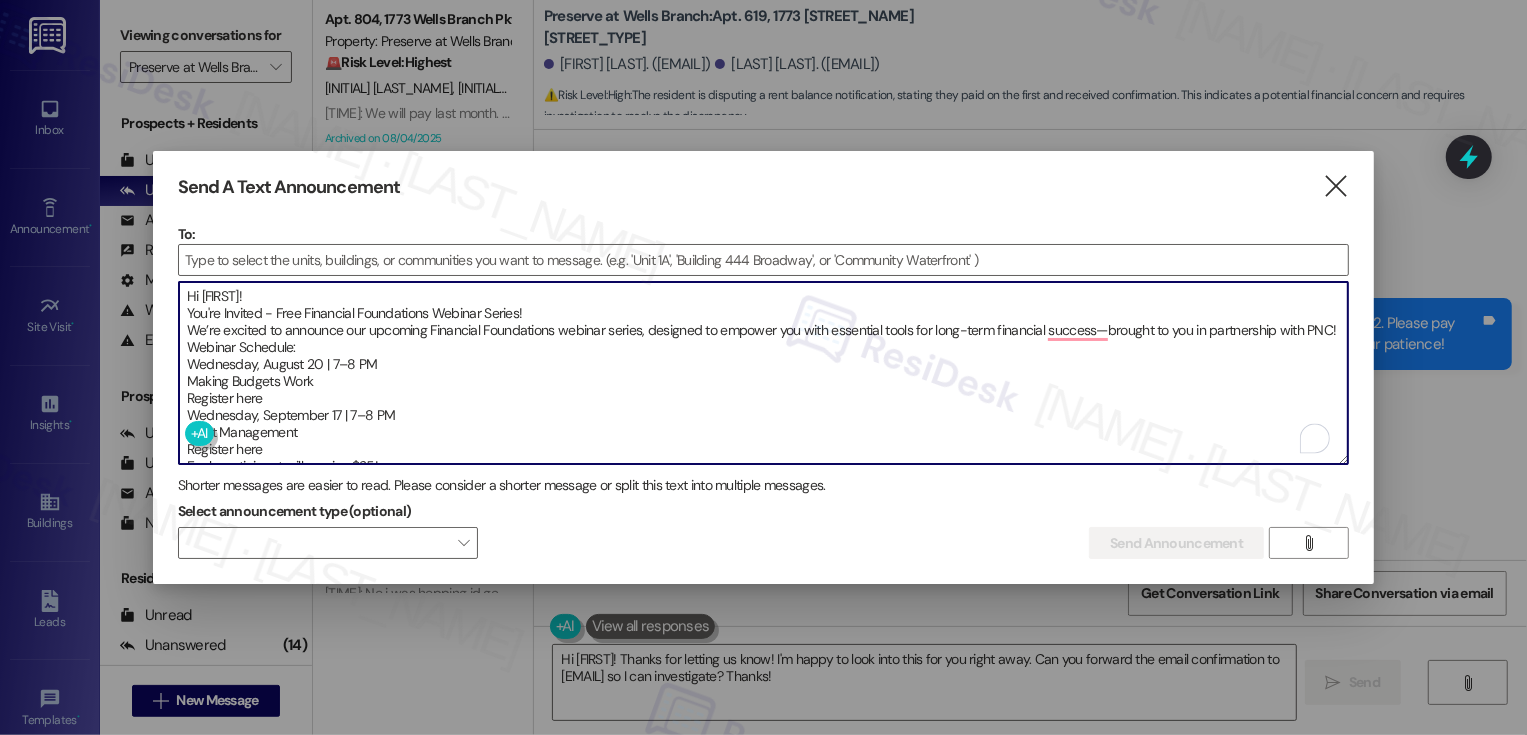 click on "Hi {{first_name}}!
You're Invited - Free Financial Foundations Webinar Series!
We’re excited to announce our upcoming Financial Foundations webinar series, designed to empower you with essential tools for long-term financial success—brought to you in partnership with PNC!
Webinar Schedule:
Wednesday, August 20 | 7–8 PM
Making Budgets Work
Register here
Wednesday, September 17 | 7–8 PM
Debt Management
Register here
Each participant will receive $25!
Plus, anyone who attends either webinar is eligible to join the Personal Financial Coaching Winter Cohort with PNC. Residents who complete the coaching program will qualify for a $500 matching grant from the Texas Housing Conservancy—a powerful step toward your financial goals.
Check out the flyer attached for full details. We hope to see you there!" at bounding box center [764, 373] 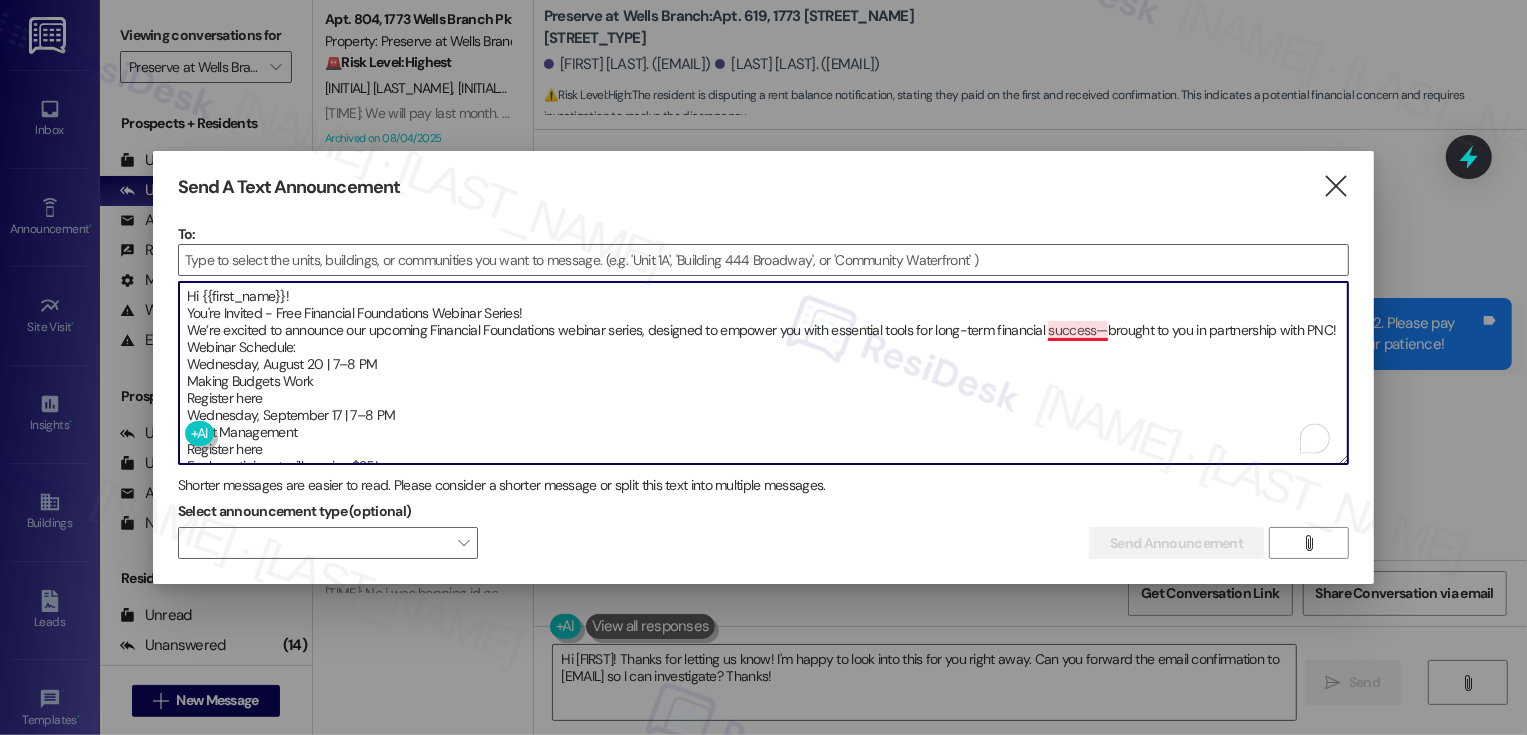 click on "Hi {{first_name}}!
You're Invited - Free Financial Foundations Webinar Series!
We’re excited to announce our upcoming Financial Foundations webinar series, designed to empower you with essential tools for long-term financial success—brought to you in partnership with PNC!
Webinar Schedule:
Wednesday, August 20 | 7–8 PM
Making Budgets Work
Register here
Wednesday, September 17 | 7–8 PM
Debt Management
Register here
Each participant will receive $25!
Plus, anyone who attends either webinar is eligible to join the Personal Financial Coaching Winter Cohort with PNC. Residents who complete the coaching program will qualify for a $500 matching grant from the Texas Housing Conservancy—a powerful step toward your financial goals.
Check out the flyer attached for full details. We hope to see you there!" at bounding box center [764, 373] 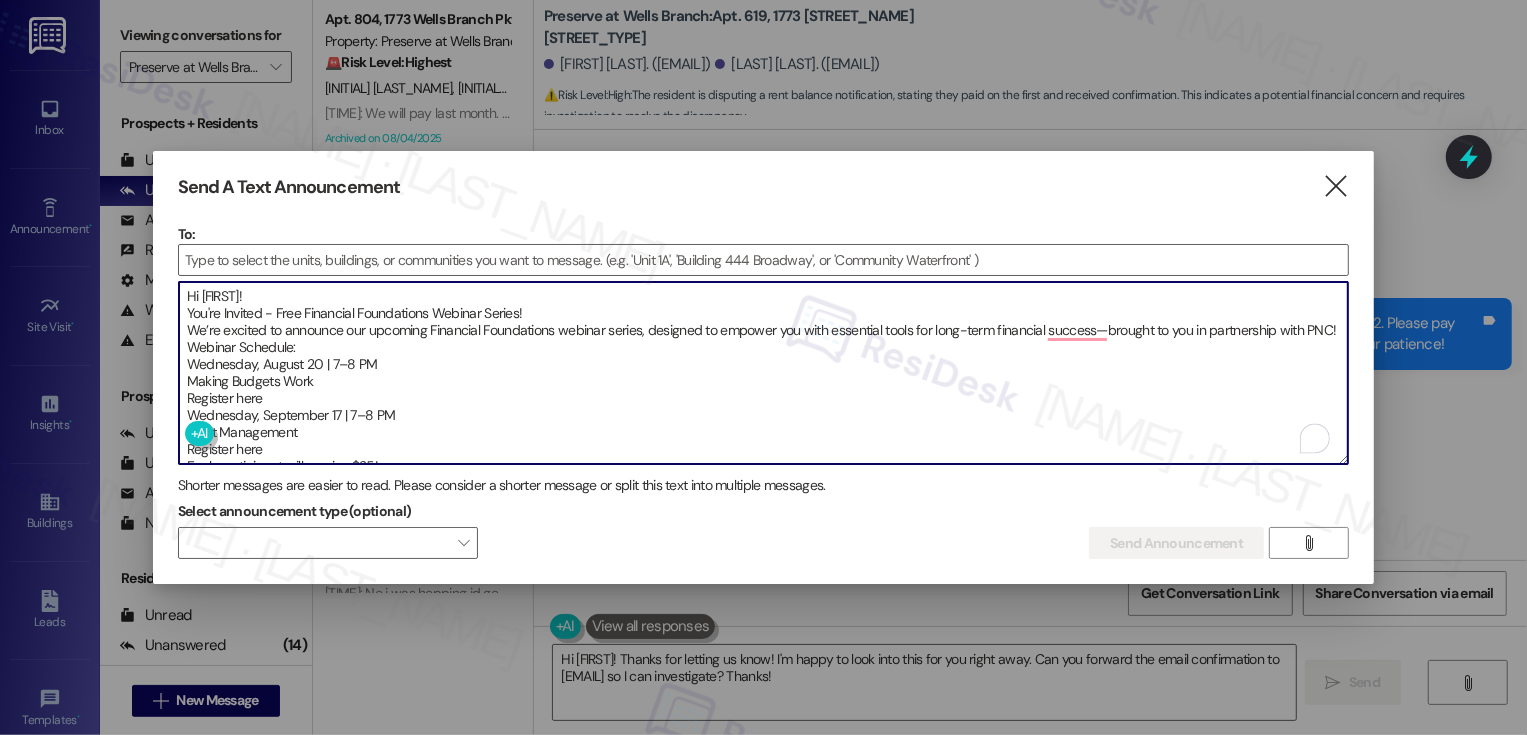 click on "Hi {{first_name}}!
You're Invited - Free Financial Foundations Webinar Series!
We’re excited to announce our upcoming Financial Foundations webinar series, designed to empower you with essential tools for long-term financial success - brought to you in partnership with PNC!
Webinar Schedule:
Wednesday, August 20 | 7–8 PM
Making Budgets Work
Register here
Wednesday, September 17 | 7–8 PM
Debt Management
Register here
Each participant will receive $25!
Plus, anyone who attends either webinar is eligible to join the Personal Financial Coaching Winter Cohort with PNC. Residents who complete the coaching program will qualify for a $500 matching grant from the Texas Housing Conservancy—a powerful step toward your financial goals.
Check out the flyer attached for full details. We hope to see you there!" at bounding box center [764, 373] 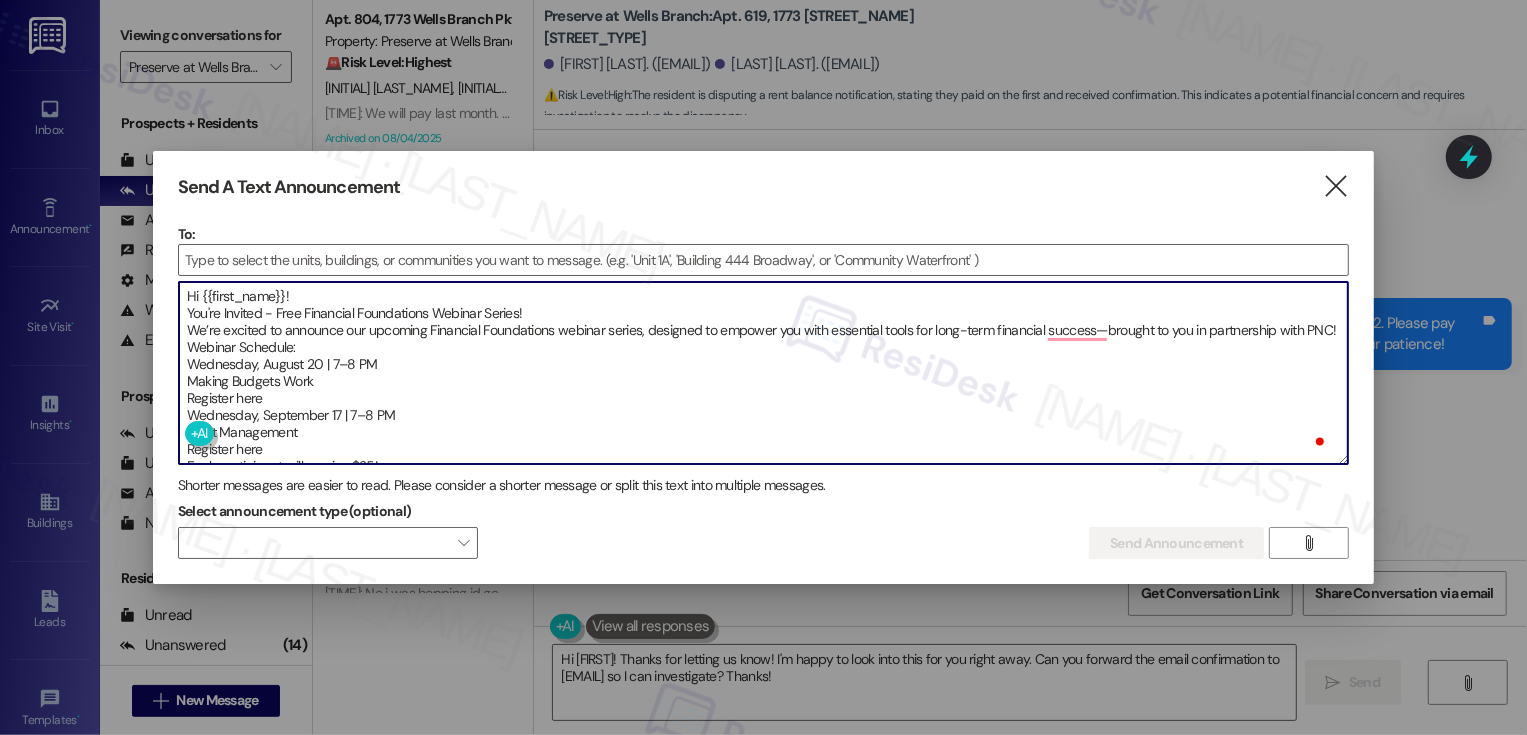 scroll, scrollTop: 33, scrollLeft: 0, axis: vertical 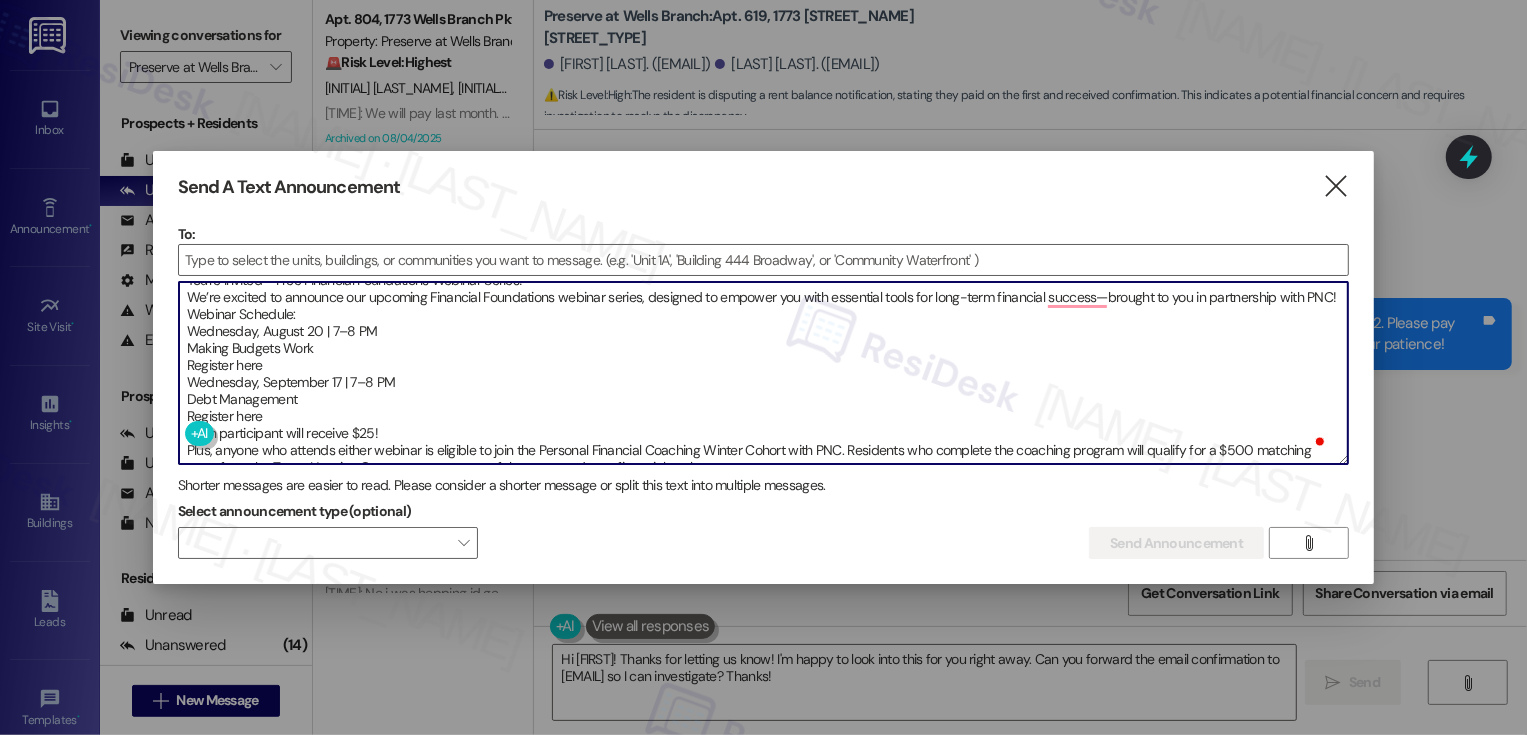 click on "Hi {{first_name}}!
You're Invited - Free Financial Foundations Webinar Series!
We’re excited to announce our upcoming Financial Foundations webinar series, designed to empower you with essential tools for long-term financial success - brought to you in partnership with PNC!
Webinar Schedule:
Wednesday, August 20 | 7–8 PM
Making Budgets Work
Register here
Wednesday, September 17 | 7–8 PM
Debt Management
Register here
Each participant will receive $25!
Plus, anyone who attends either webinar is eligible to join the Personal Financial Coaching Winter Cohort with PNC. Residents who complete the coaching program will qualify for a $500 matching grant from the Texas Housing Conservancy—a powerful step toward your financial goals.
Check out the flyer attached for full details. We hope to see you there!" at bounding box center [764, 373] 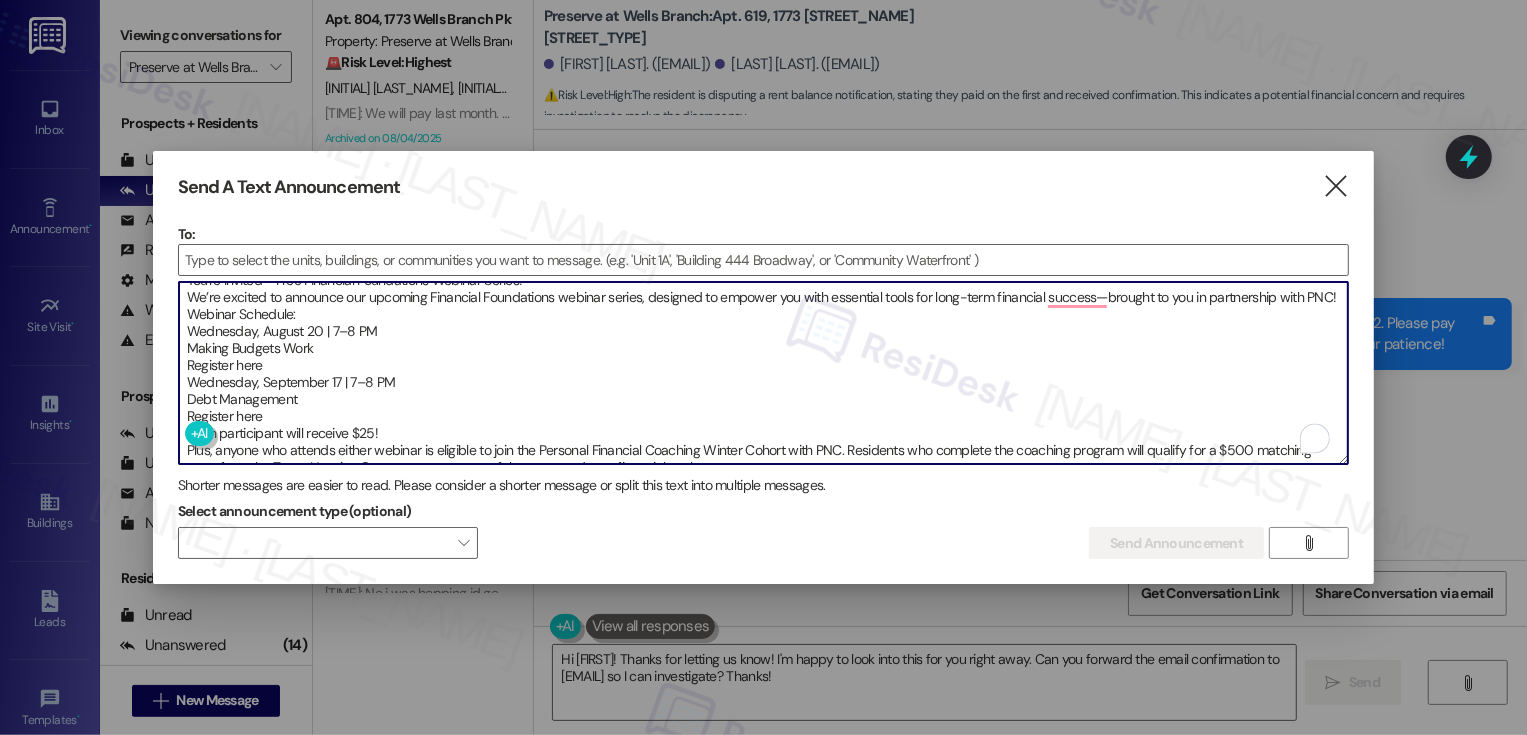 click on "Hi {{first_name}}!
You're Invited - Free Financial Foundations Webinar Series!
We’re excited to announce our upcoming Financial Foundations webinar series, designed to empower you with essential tools for long-term financial success - brought to you in partnership with PNC!
Webinar Schedule:
Wednesday, August 20 | 7–8 PM
Making Budgets Work
Register here
Wednesday, September 17 | 7–8 PM
Debt Management
Register here
Each participant will receive $25!
Plus, anyone who attends either webinar is eligible to join the Personal Financial Coaching Winter Cohort with PNC. Residents who complete the coaching program will qualify for a $500 matching grant from the Texas Housing Conservancy—a powerful step toward your financial goals.
Check out the flyer attached for full details. We hope to see you there!" at bounding box center (764, 373) 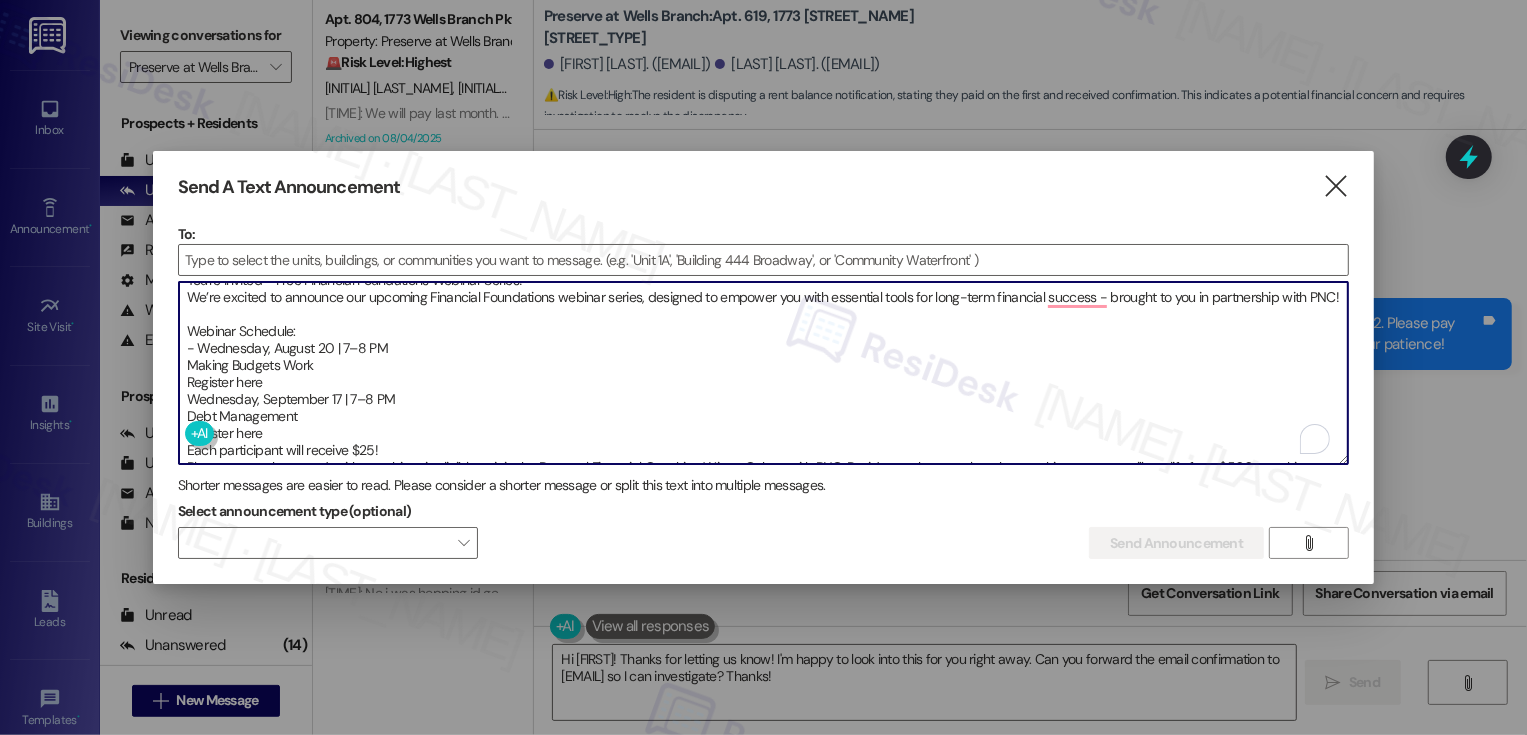 scroll, scrollTop: 87, scrollLeft: 0, axis: vertical 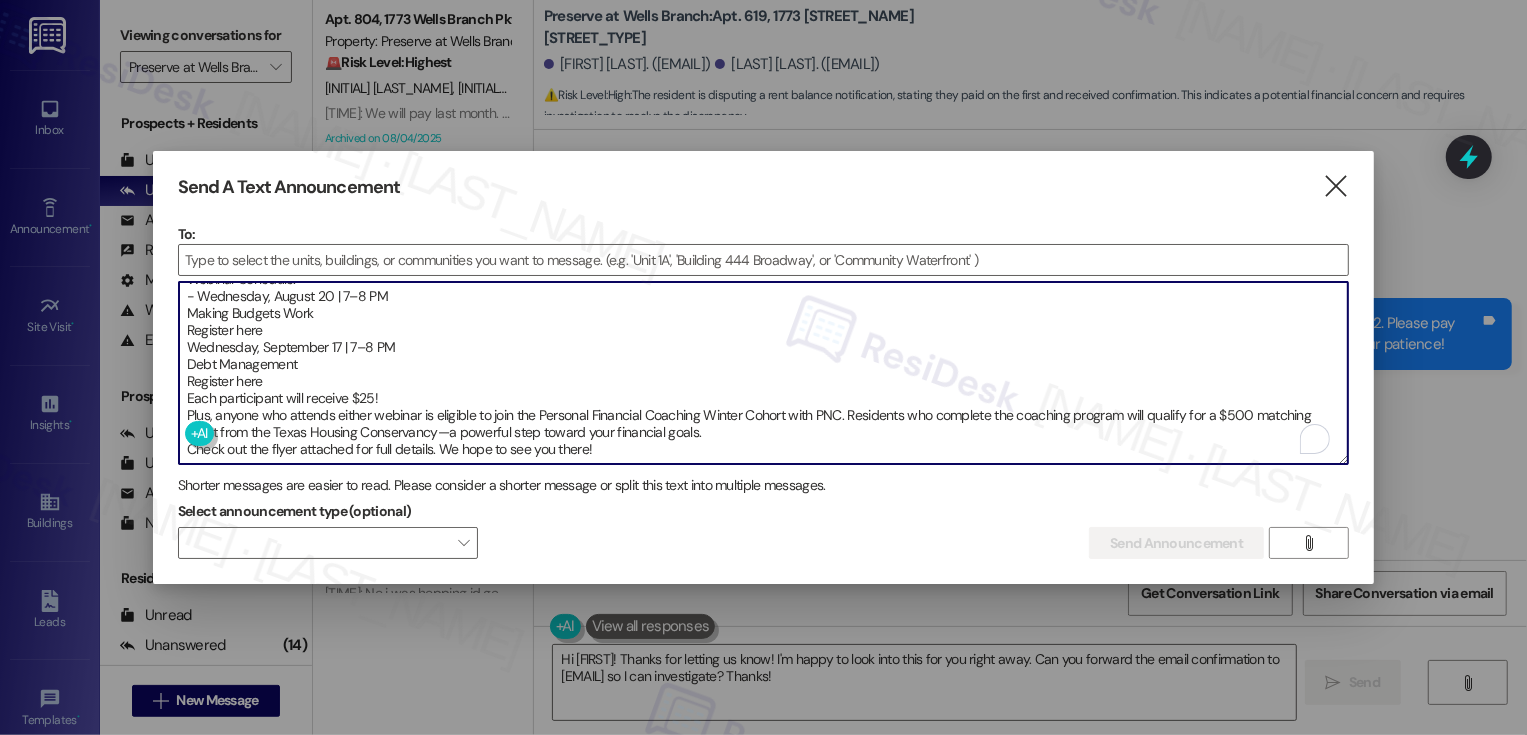 click on "Hi {{first_name}}!
You're Invited - Free Financial Foundations Webinar Series!
We’re excited to announce our upcoming Financial Foundations webinar series, designed to empower you with essential tools for long-term financial success - brought to you in partnership with PNC!
Webinar Schedule:
- Wednesday, August 20 | 7–8 PM
Making Budgets Work
Register here
Wednesday, September 17 | 7–8 PM
Debt Management
Register here
Each participant will receive $25!
Plus, anyone who attends either webinar is eligible to join the Personal Financial Coaching Winter Cohort with PNC. Residents who complete the coaching program will qualify for a $500 matching grant from the Texas Housing Conservancy—a powerful step toward your financial goals.
Check out the flyer attached for full details. We hope to see you there!" at bounding box center (764, 373) 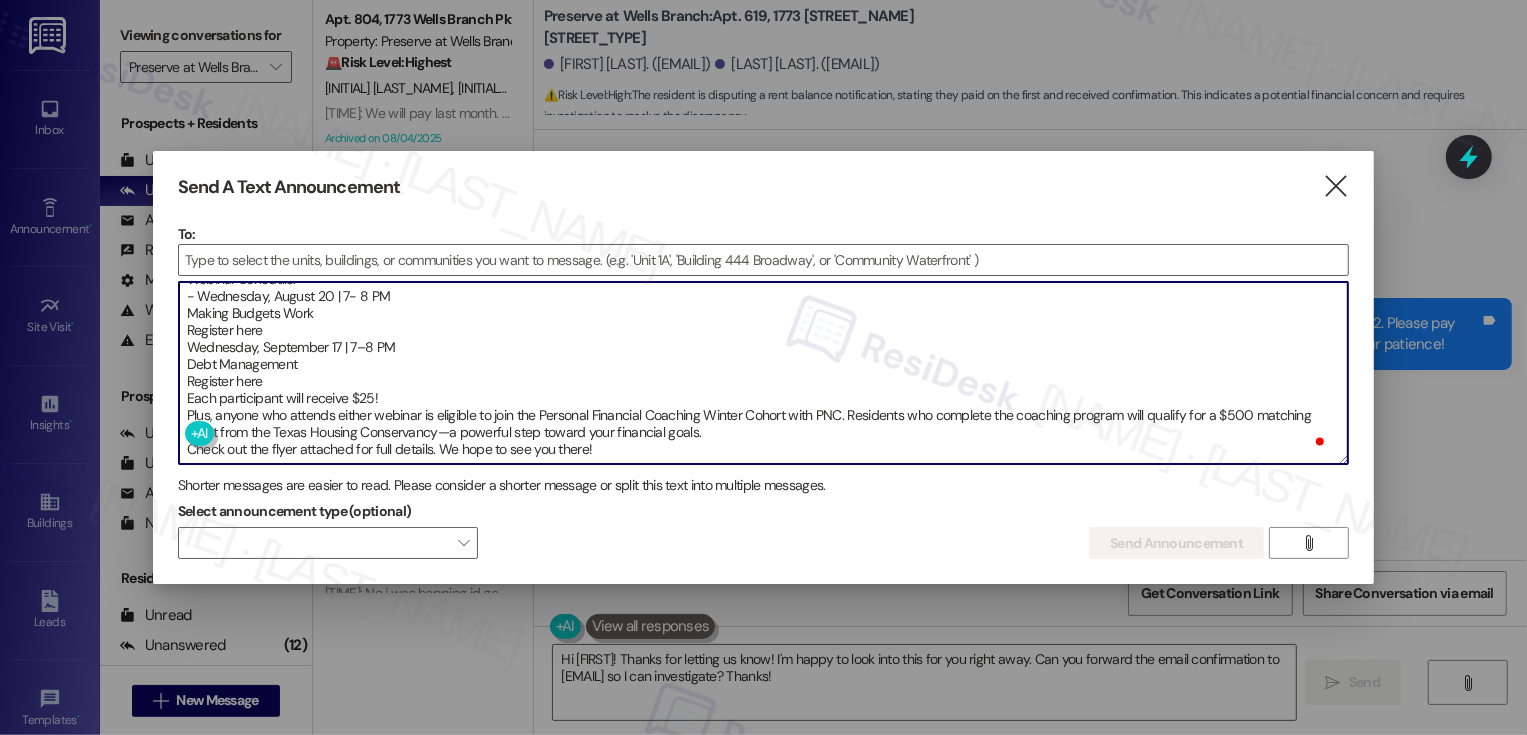 click on "Hi {{first_name}}!
You're Invited - Free Financial Foundations Webinar Series!
We’re excited to announce our upcoming Financial Foundations webinar series, designed to empower you with essential tools for long-term financial success - brought to you in partnership with PNC!
Webinar Schedule:
- Wednesday, August 20 | 7- 8 PM
Making Budgets Work
Register here
Wednesday, September 17 | 7–8 PM
Debt Management
Register here
Each participant will receive $25!
Plus, anyone who attends either webinar is eligible to join the Personal Financial Coaching Winter Cohort with PNC. Residents who complete the coaching program will qualify for a $500 matching grant from the Texas Housing Conservancy—a powerful step toward your financial goals.
Check out the flyer attached for full details. We hope to see you there!" at bounding box center [764, 373] 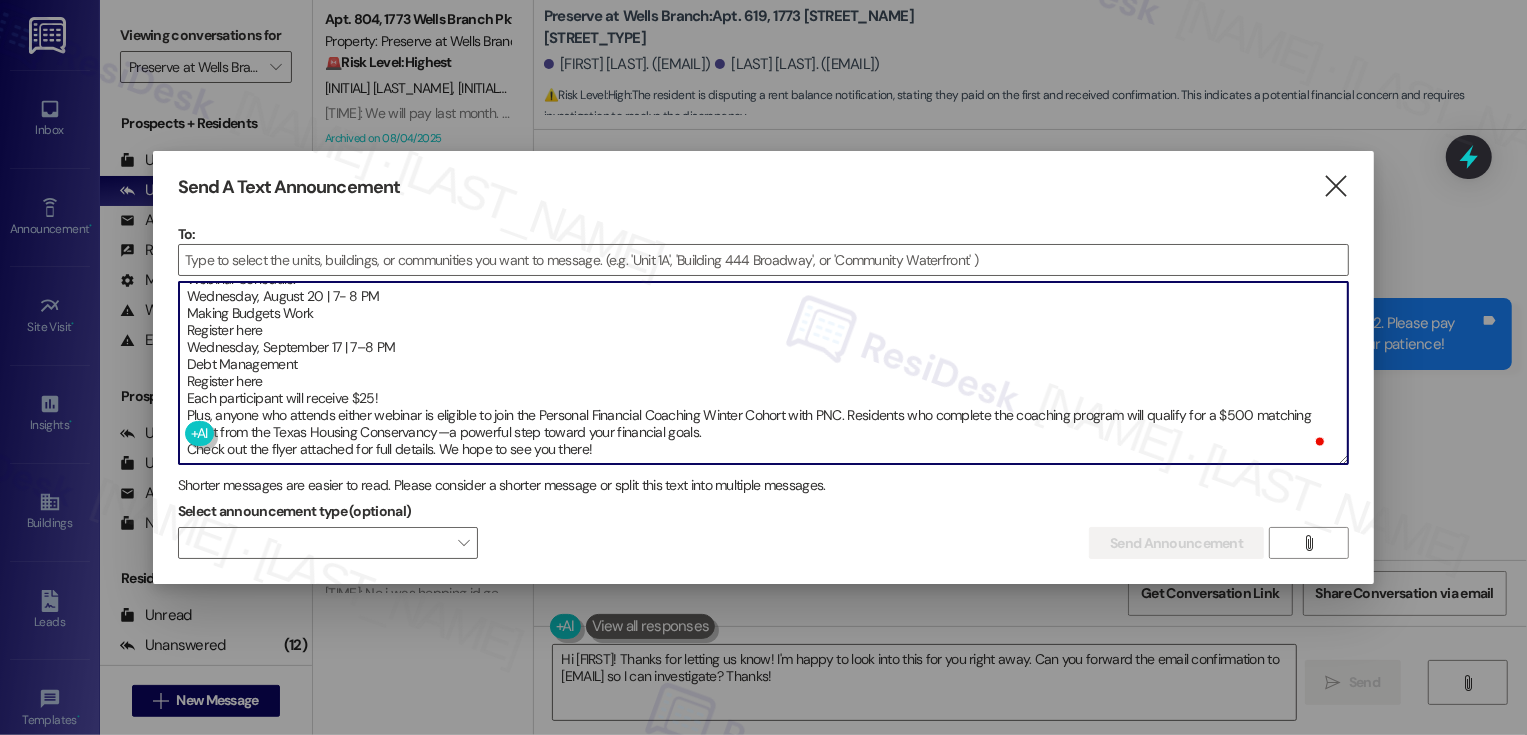 click on "Hi {{first_name}}!
You're Invited - Free Financial Foundations Webinar Series!
We’re excited to announce our upcoming Financial Foundations webinar series, designed to empower you with essential tools for long-term financial success - brought to you in partnership with PNC!
Webinar Schedule:
Wednesday, August 20 | 7- 8 PM
Making Budgets Work
Register here
Wednesday, September 17 | 7–8 PM
Debt Management
Register here
Each participant will receive $25!
Plus, anyone who attends either webinar is eligible to join the Personal Financial Coaching Winter Cohort with PNC. Residents who complete the coaching program will qualify for a $500 matching grant from the Texas Housing Conservancy—a powerful step toward your financial goals.
Check out the flyer attached for full details. We hope to see you there!" at bounding box center [764, 373] 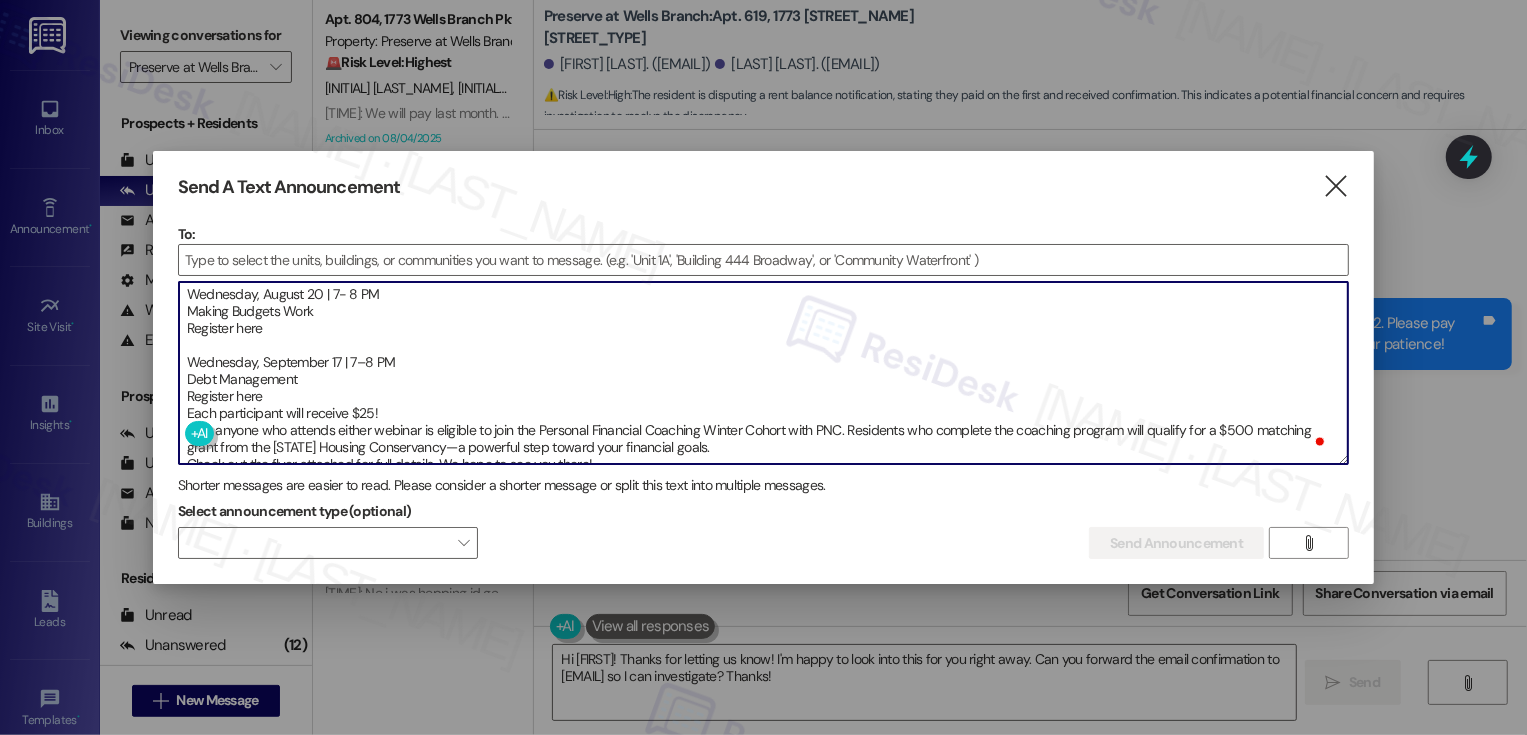 click on "Hi {{first_name}}!
You're Invited - Free Financial Foundations Webinar Series!
We’re excited to announce our upcoming Financial Foundations webinar series, designed to empower you with essential tools for long-term financial success - brought to you in partnership with PNC!
Webinar Schedule:
Wednesday, August 20 | 7- 8 PM
Making Budgets Work
Register here
Wednesday, September 17 | 7–8 PM
Debt Management
Register here
Each participant will receive $25!
Plus, anyone who attends either webinar is eligible to join the Personal Financial Coaching Winter Cohort with PNC. Residents who complete the coaching program will qualify for a $500 matching grant from the Texas Housing Conservancy—a powerful step toward your financial goals.
Check out the flyer attached for full details. We hope to see you there!" at bounding box center [764, 373] 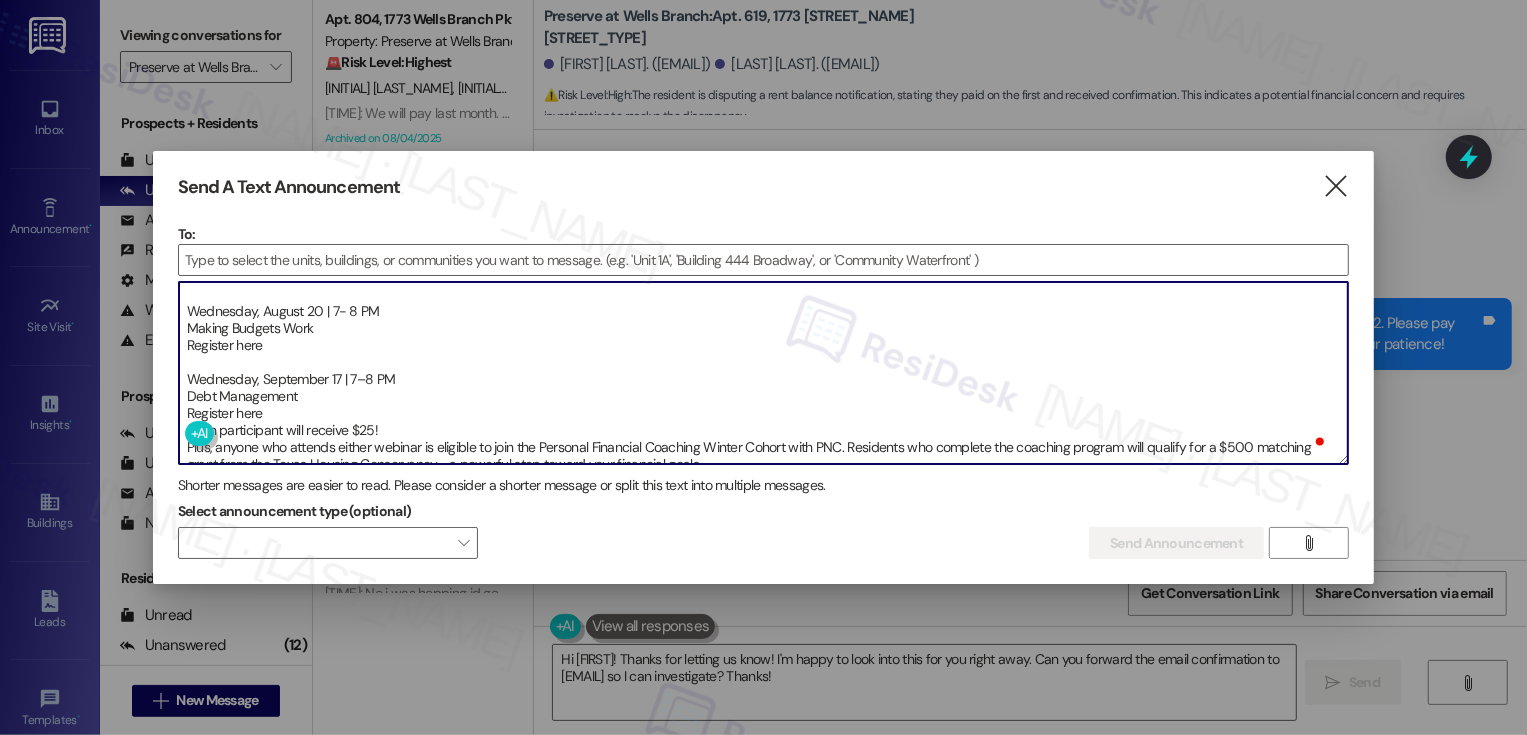 scroll, scrollTop: 104, scrollLeft: 0, axis: vertical 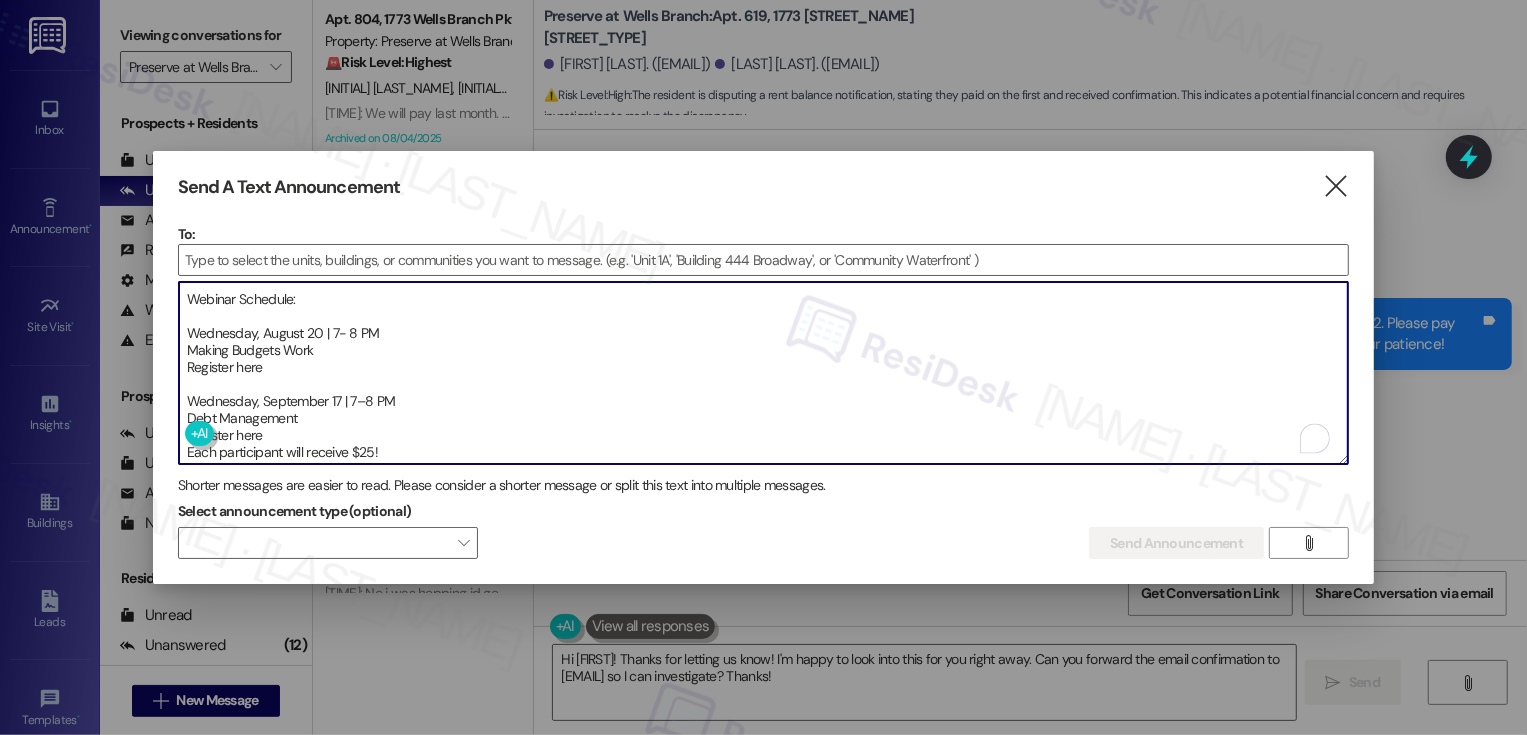 click on "Hi {{first_name}}!
You're Invited - Free Financial Foundations Webinar Series!
We’re excited to announce our upcoming Financial Foundations webinar series, designed to empower you with essential tools for long-term financial success - brought to you in partnership with PNC!
Webinar Schedule:
Wednesday, August 20 | 7- 8 PM
Making Budgets Work
Register here
Wednesday, September 17 | 7–8 PM
Debt Management
Register here
Each participant will receive $25!
Plus, anyone who attends either webinar is eligible to join the Personal Financial Coaching Winter Cohort with PNC. Residents who complete the coaching program will qualify for a $500 matching grant from the Texas Housing Conservancy—a powerful step toward your financial goals.
Check out the flyer attached for full details. We hope to see you there!" at bounding box center [764, 373] 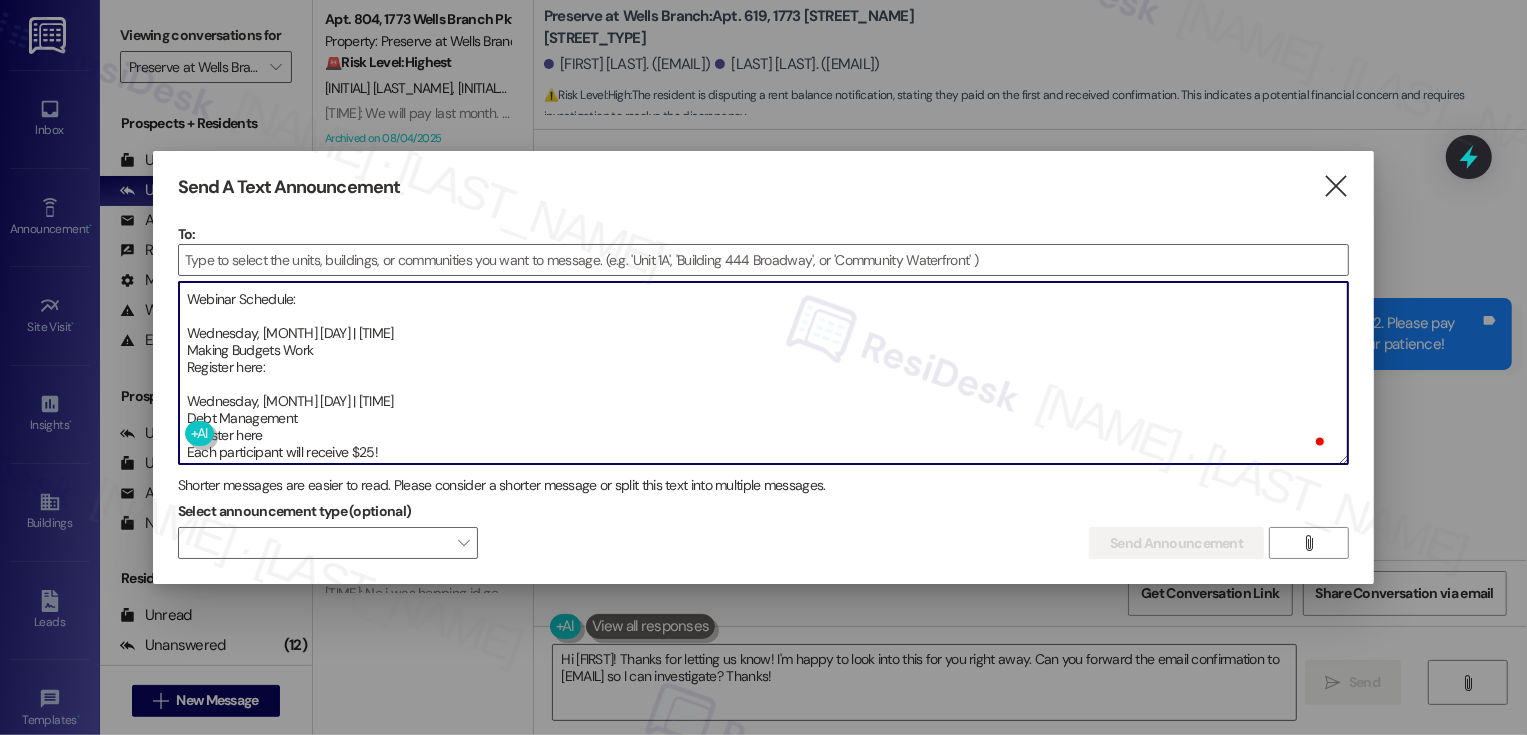 paste on "https://forms.gle/dYomytx9EP8SwBPe8" 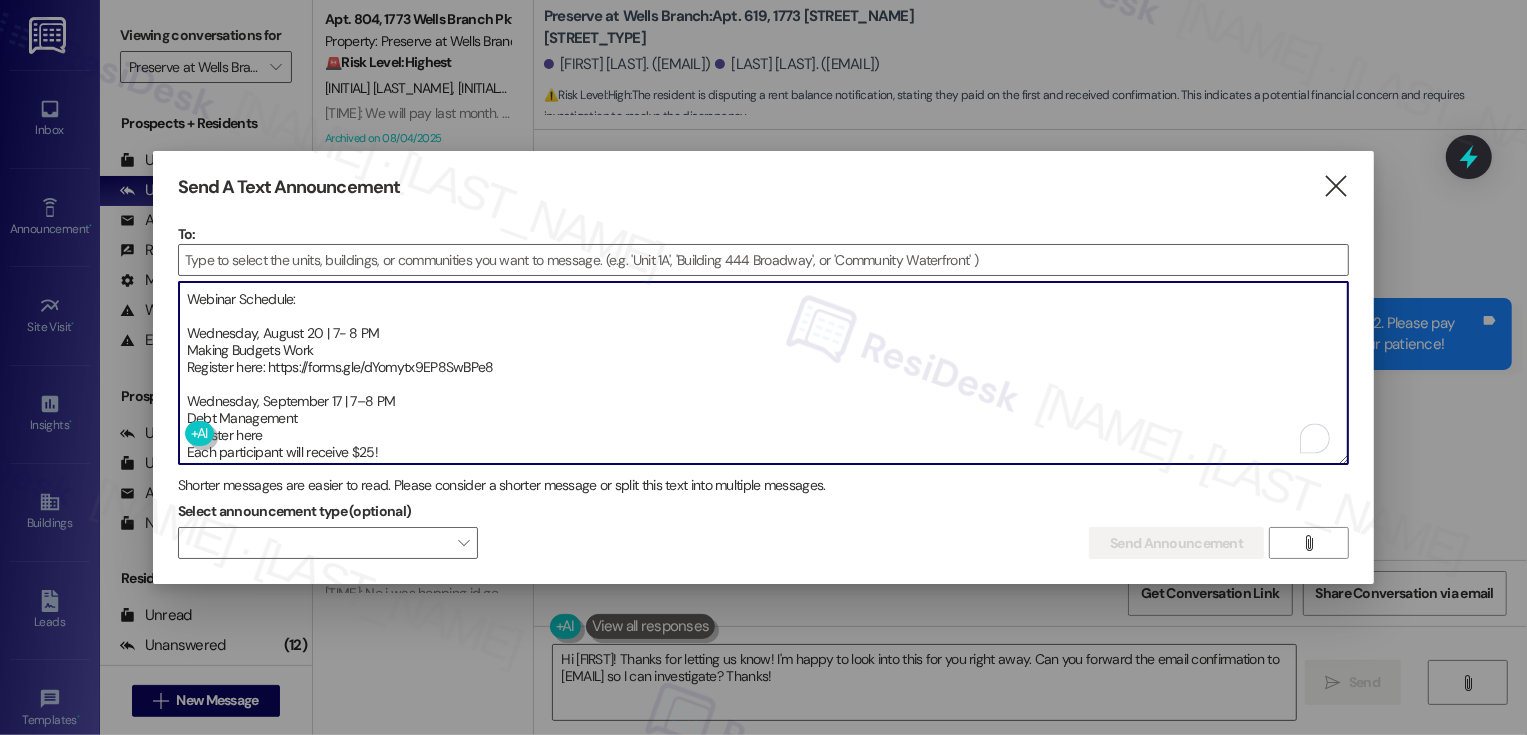 scroll, scrollTop: 106, scrollLeft: 0, axis: vertical 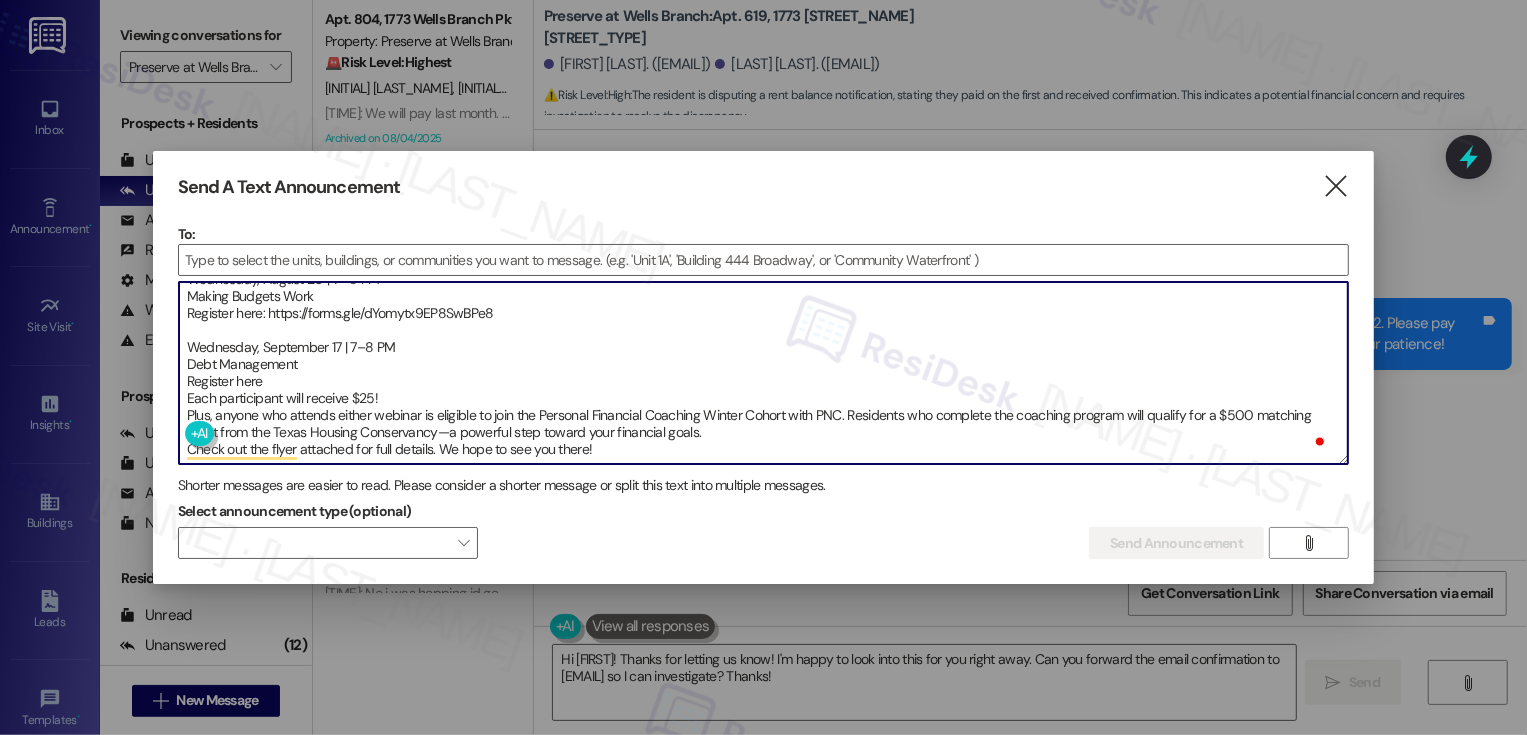 click on "Hi {{first_name}}!
You're Invited - Free Financial Foundations Webinar Series!
We’re excited to announce our upcoming Financial Foundations webinar series, designed to empower you with essential tools for long-term financial success - brought to you in partnership with PNC!
Webinar Schedule:
Wednesday, August 20 | 7- 8 PM
Making Budgets Work
Register here: https://forms.gle/dYomytx9EP8SwBPe8
Wednesday, September 17 | 7–8 PM
Debt Management
Register here
Each participant will receive $25!
Plus, anyone who attends either webinar is eligible to join the Personal Financial Coaching Winter Cohort with PNC. Residents who complete the coaching program will qualify for a $500 matching grant from the Texas Housing Conservancy—a powerful step toward your financial goals.
Check out the flyer attached for full details. We hope to see you there!" at bounding box center [764, 373] 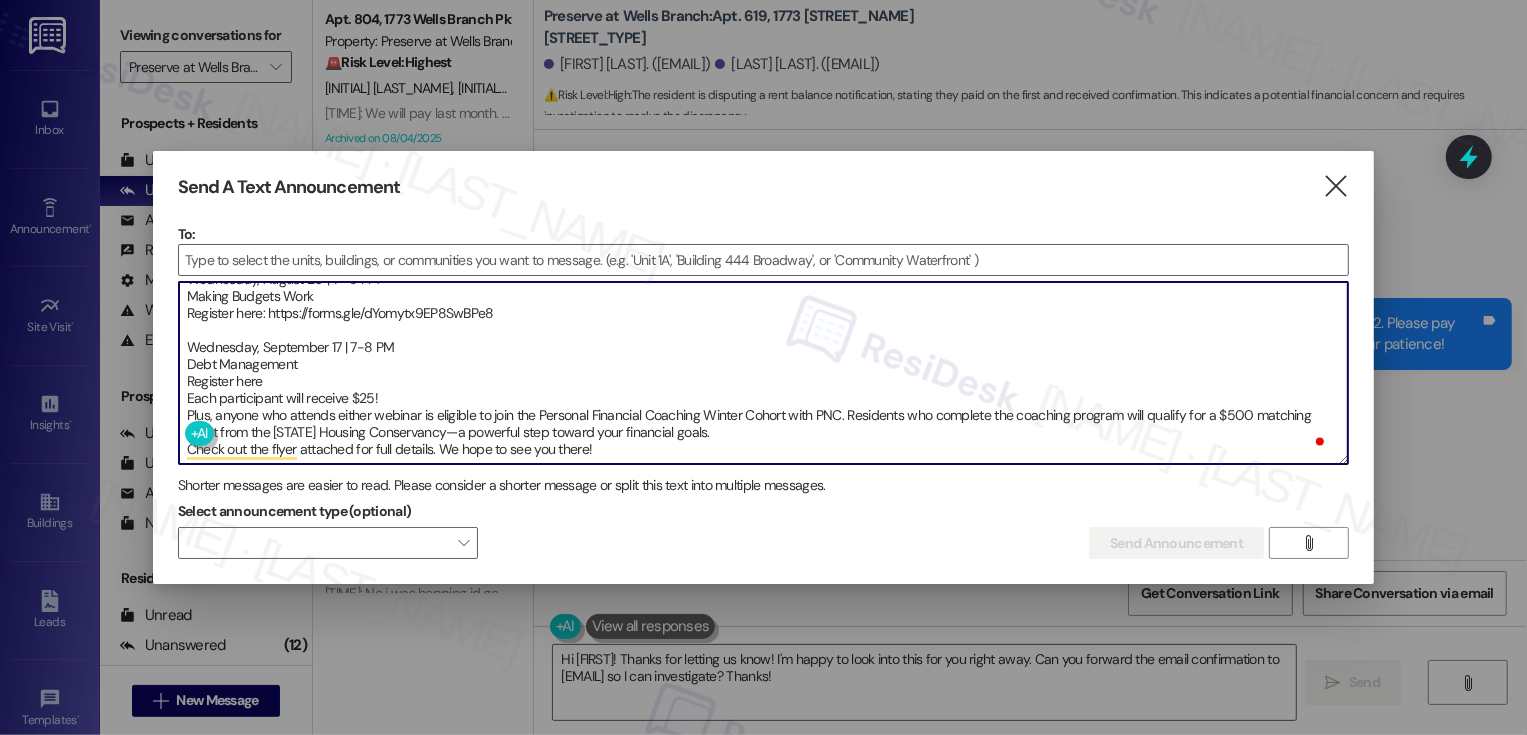 click on "Hi {{first_name}}!
You're Invited - Free Financial Foundations Webinar Series!
We’re excited to announce our upcoming Financial Foundations webinar series, designed to empower you with essential tools for long-term financial success - brought to you in partnership with PNC!
Webinar Schedule:
Wednesday, August 20 | 7- 8 PM
Making Budgets Work
Register here: https://forms.gle/dYomytx9EP8SwBPe8
Wednesday, September 17 | 7-8 PM
Debt Management
Register here
Each participant will receive $25!
Plus, anyone who attends either webinar is eligible to join the Personal Financial Coaching Winter Cohort with PNC. Residents who complete the coaching program will qualify for a $500 matching grant from the Texas Housing Conservancy—a powerful step toward your financial goals.
Check out the flyer attached for full details. We hope to see you there!" at bounding box center (764, 373) 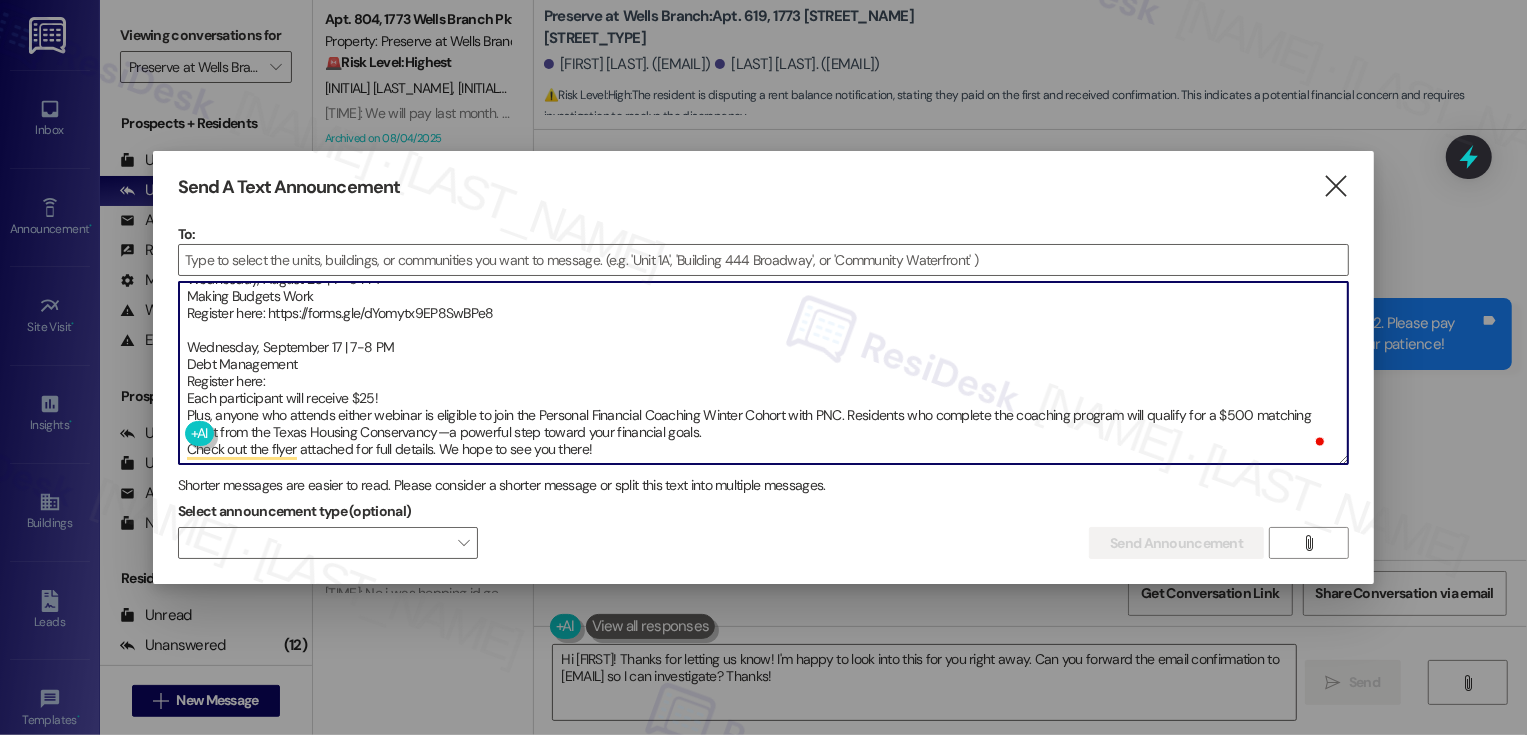 paste on "https://forms.gle/C8FP8J5X1pvR54Rz6" 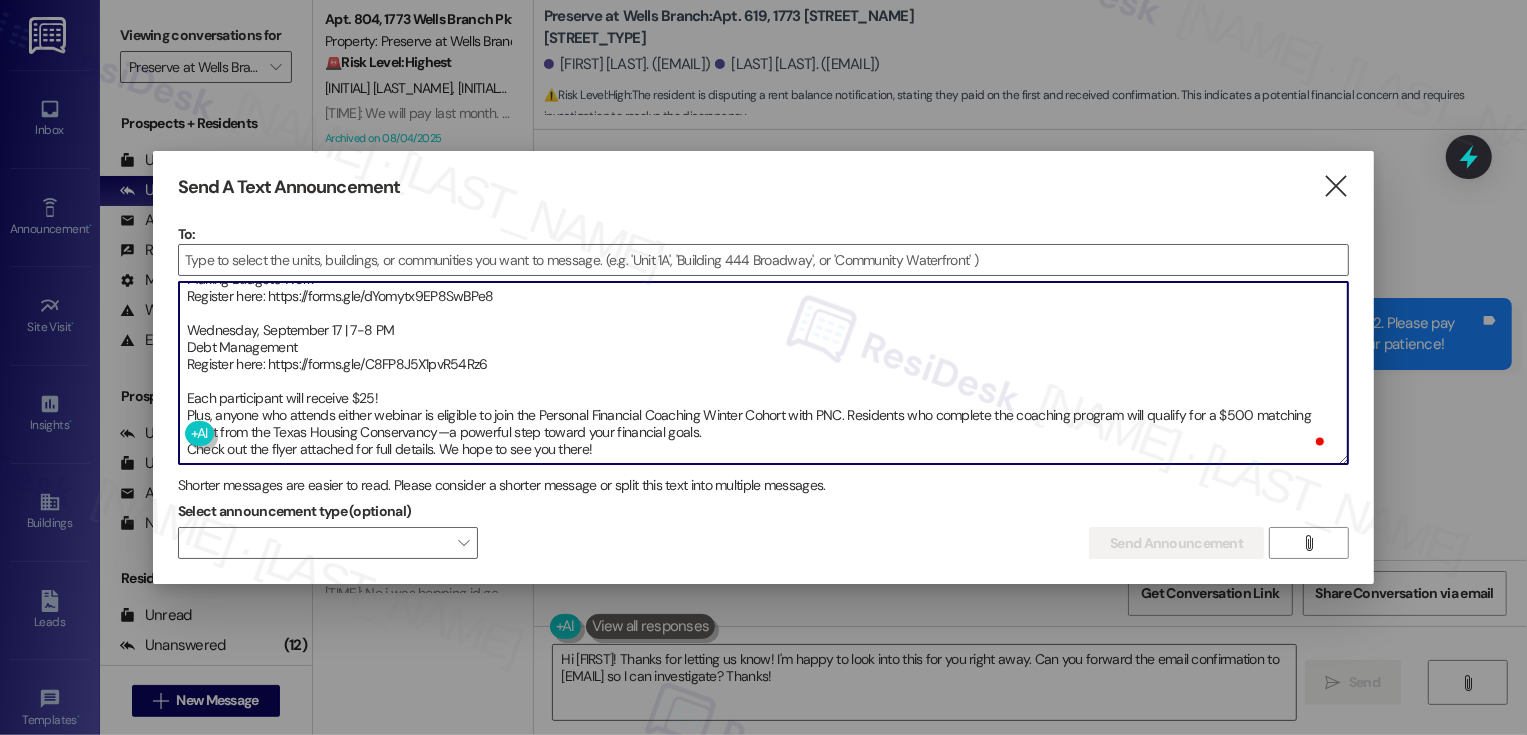 drag, startPoint x: 269, startPoint y: 309, endPoint x: 503, endPoint y: 320, distance: 234.2584 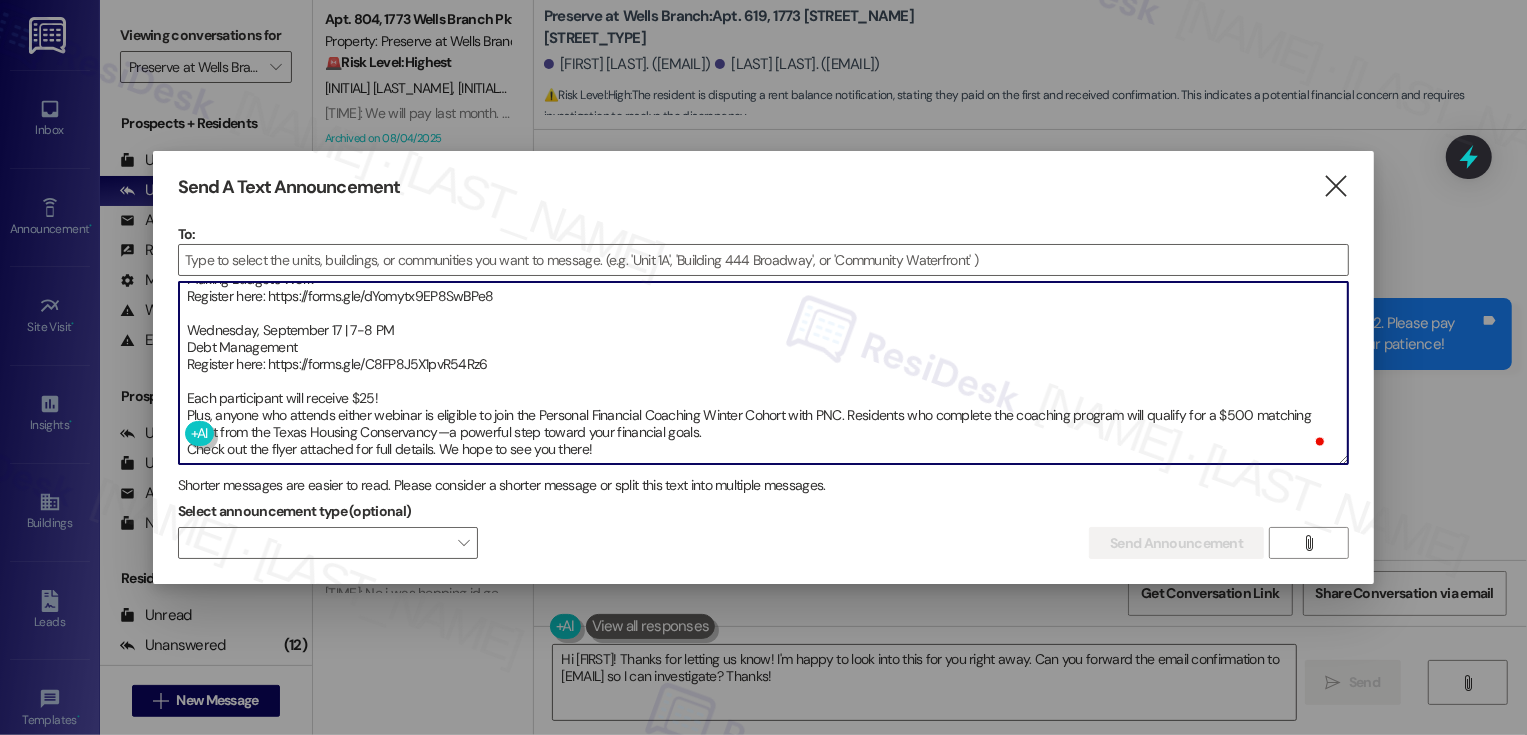 click on "Hi {{first_name}}!
You're Invited - Free Financial Foundations Webinar Series!
We’re excited to announce our upcoming Financial Foundations webinar series, designed to empower you with essential tools for long-term financial success - brought to you in partnership with PNC!
Webinar Schedule:
Wednesday, August 20 | 7- 8 PM
Making Budgets Work
Register here: https://forms.gle/dYomytx9EP8SwBPe8
Wednesday, September 17 | 7-8 PM
Debt Management
Register here: https://forms.gle/C8FP8J5X1pvR54Rz6
Each participant will receive $25!
Plus, anyone who attends either webinar is eligible to join the Personal Financial Coaching Winter Cohort with PNC. Residents who complete the coaching program will qualify for a $500 matching grant from the Texas Housing Conservancy—a powerful step toward your financial goals.
Check out the flyer attached for full details. We hope to see you there!" at bounding box center (764, 373) 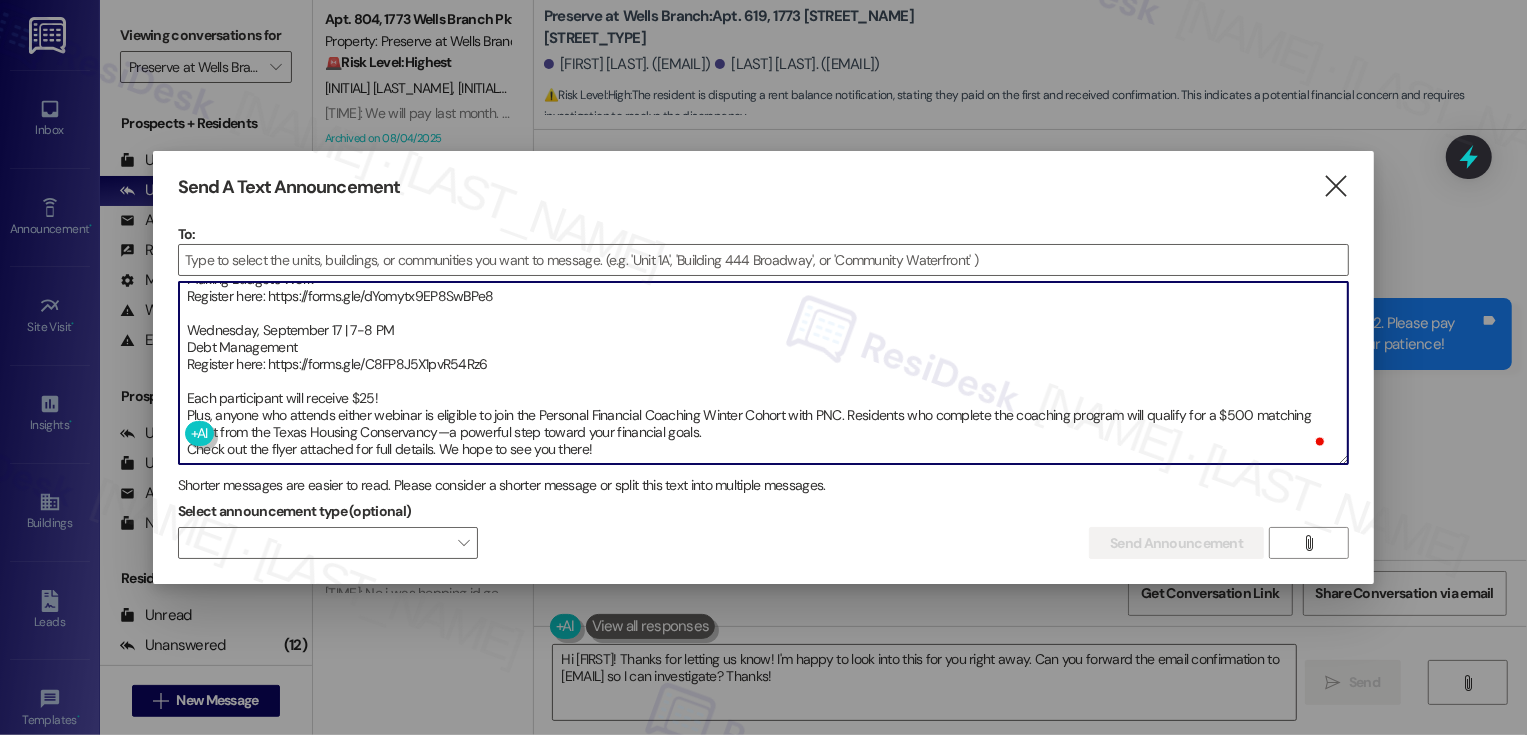 click on "Hi {{first_name}}!
You're Invited - Free Financial Foundations Webinar Series!
We’re excited to announce our upcoming Financial Foundations webinar series, designed to empower you with essential tools for long-term financial success - brought to you in partnership with PNC!
Webinar Schedule:
Wednesday, August 20 | 7- 8 PM
Making Budgets Work
Register here: https://forms.gle/dYomytx9EP8SwBPe8
Wednesday, September 17 | 7-8 PM
Debt Management
Register here: https://forms.gle/C8FP8J5X1pvR54Rz6
Each participant will receive $25!
Plus, anyone who attends either webinar is eligible to join the Personal Financial Coaching Winter Cohort with PNC. Residents who complete the coaching program will qualify for a $500 matching grant from the Texas Housing Conservancy—a powerful step toward your financial goals.
Check out the flyer attached for full details. We hope to see you there!" at bounding box center [764, 373] 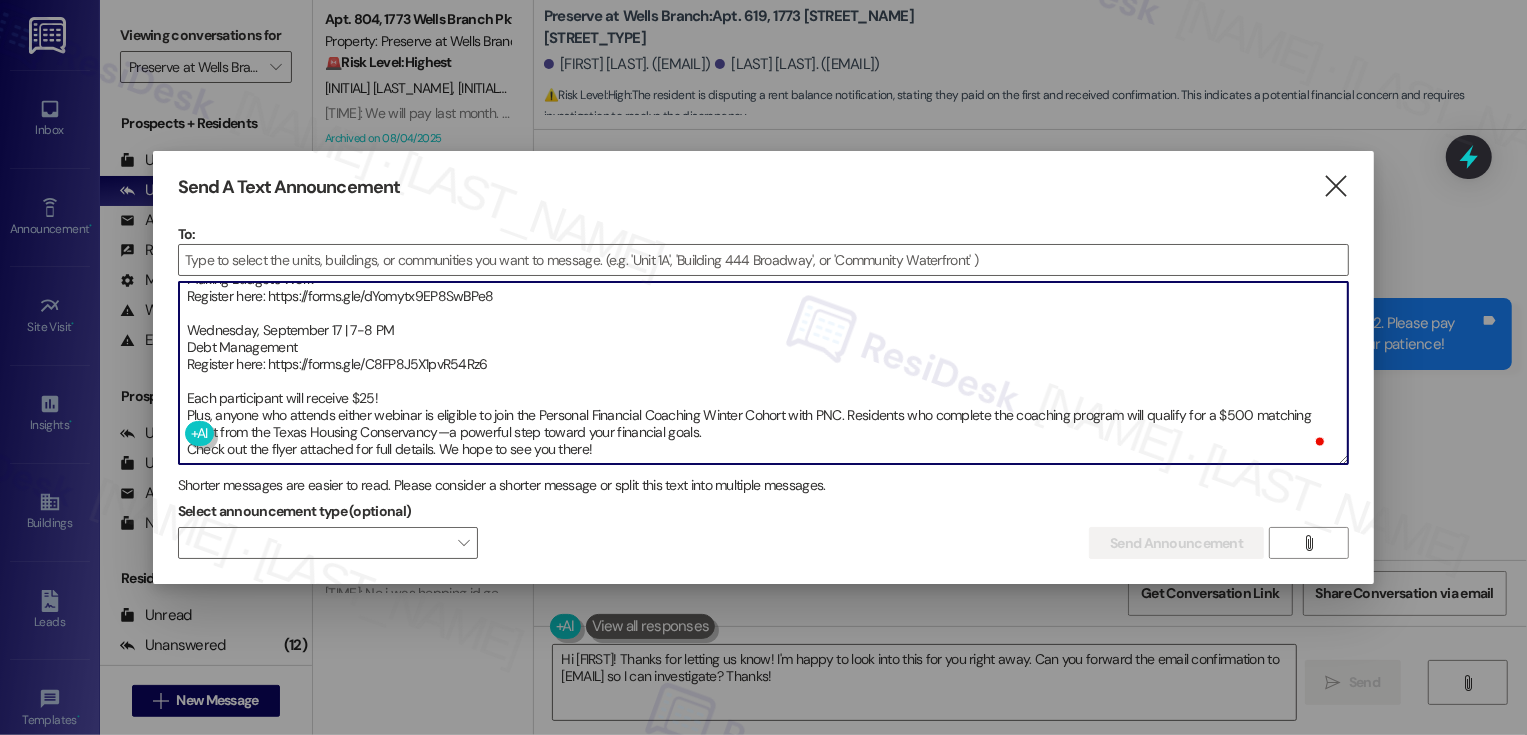 scroll, scrollTop: 153, scrollLeft: 0, axis: vertical 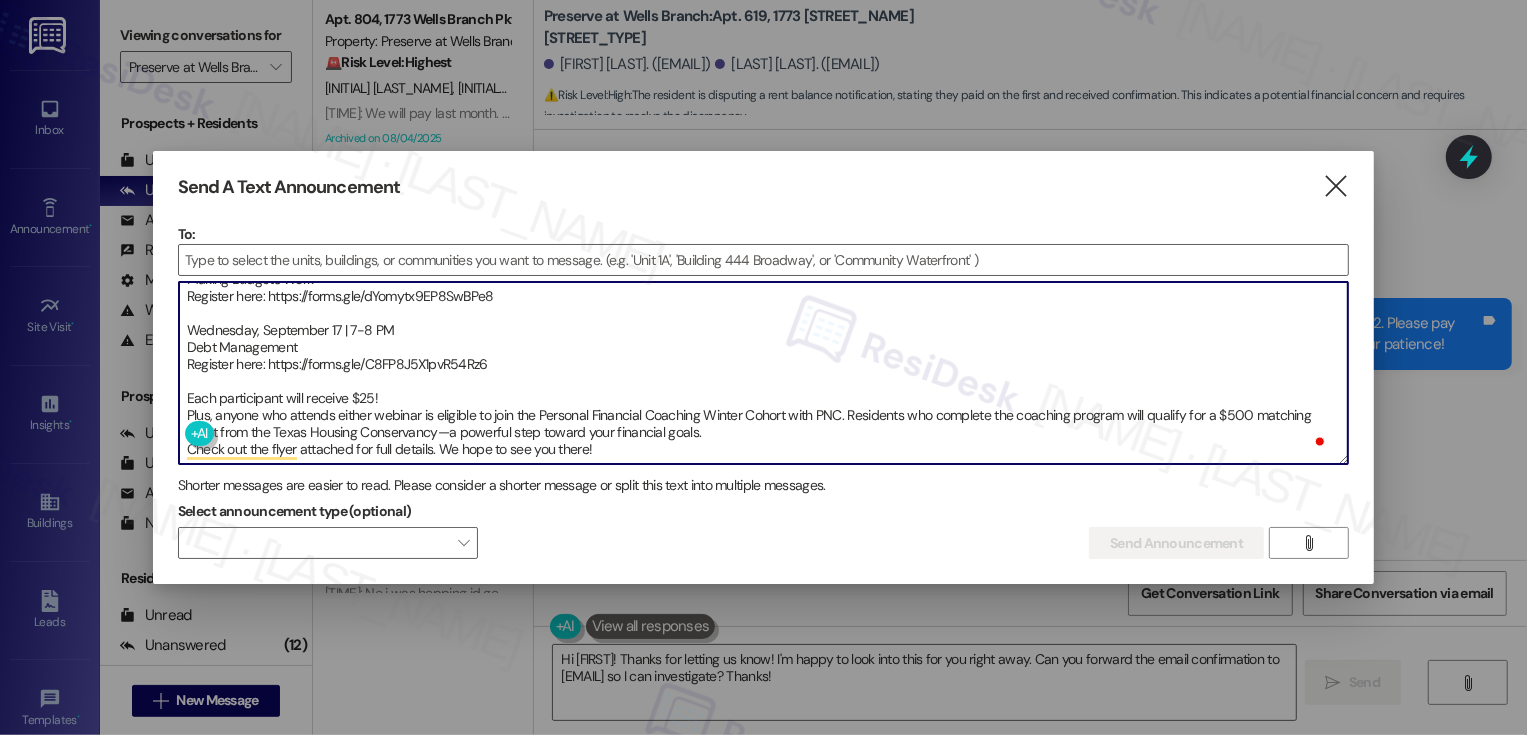 click on "Hi {{first_name}}!
You're Invited - Free Financial Foundations Webinar Series!
We’re excited to announce our upcoming Financial Foundations webinar series, designed to empower you with essential tools for long-term financial success - brought to you in partnership with PNC!
Webinar Schedule:
Wednesday, August 20 | 7- 8 PM
Making Budgets Work
Register here: https://forms.gle/dYomytx9EP8SwBPe8
Wednesday, September 17 | 7-8 PM
Debt Management
Register here: https://forms.gle/C8FP8J5X1pvR54Rz6
Each participant will receive $25!
Plus, anyone who attends either webinar is eligible to join the Personal Financial Coaching Winter Cohort with PNC. Residents who complete the coaching program will qualify for a $500 matching grant from the Texas Housing Conservancy—a powerful step toward your financial goals.
Check out the flyer attached for full details. We hope to see you there!" at bounding box center [764, 373] 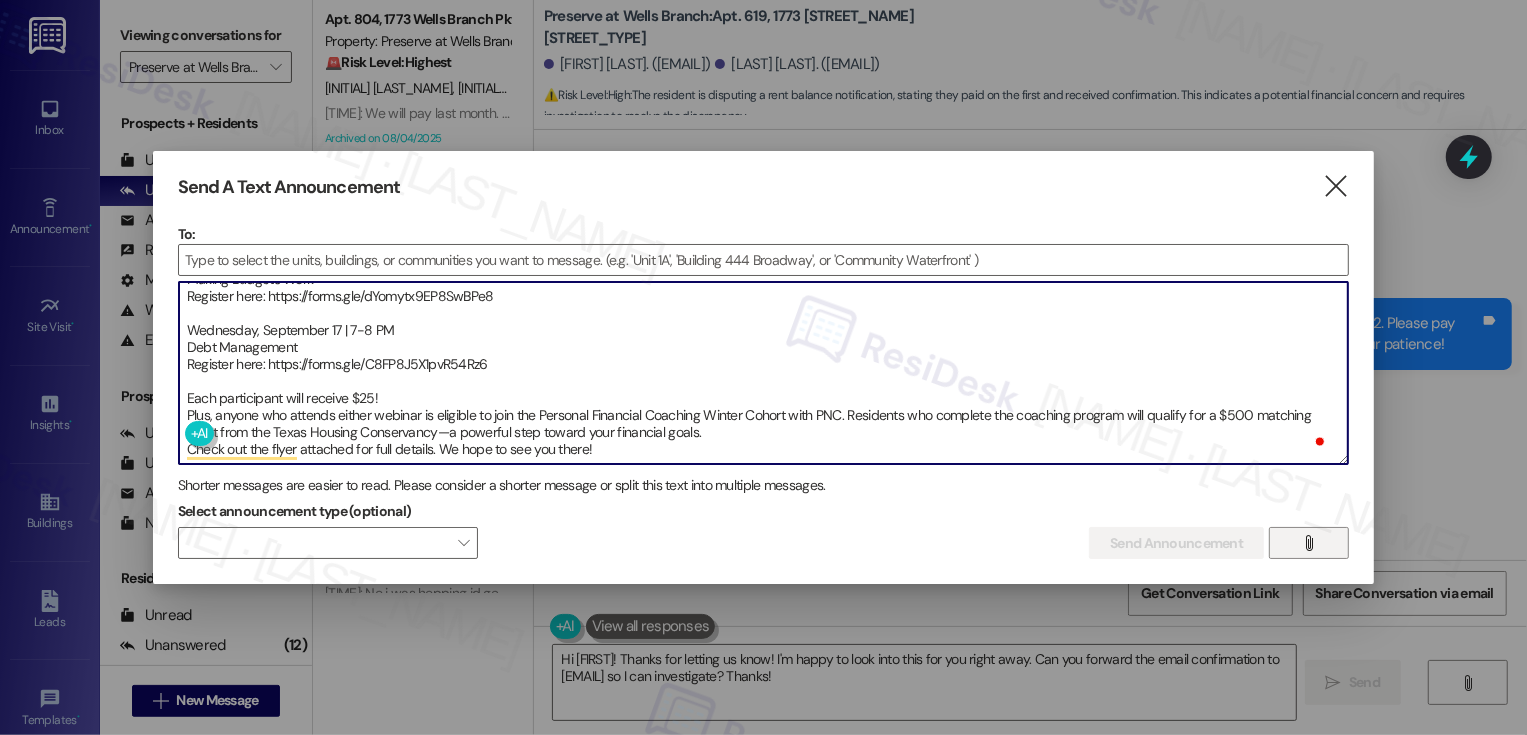 click on "" at bounding box center (1309, 543) 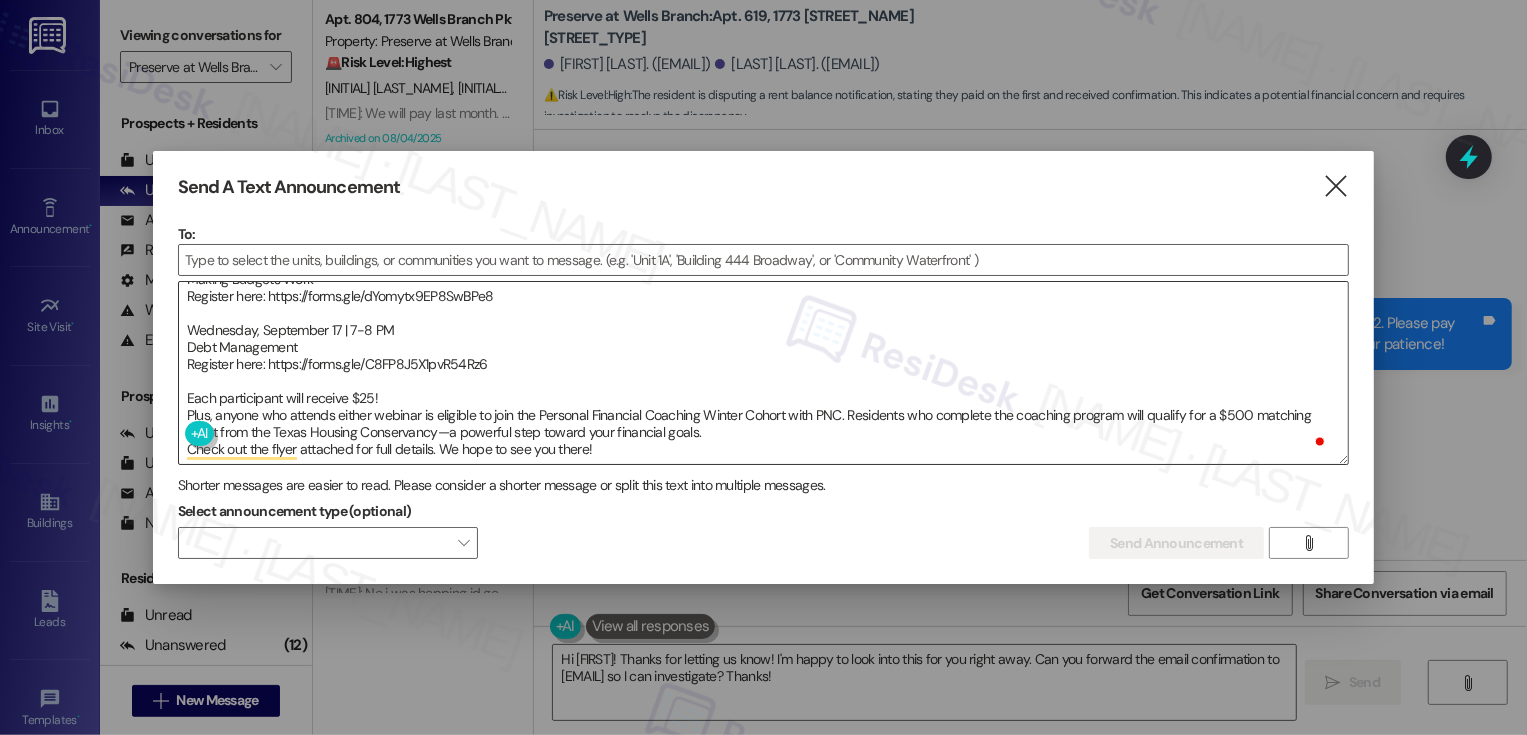 scroll, scrollTop: 0, scrollLeft: 0, axis: both 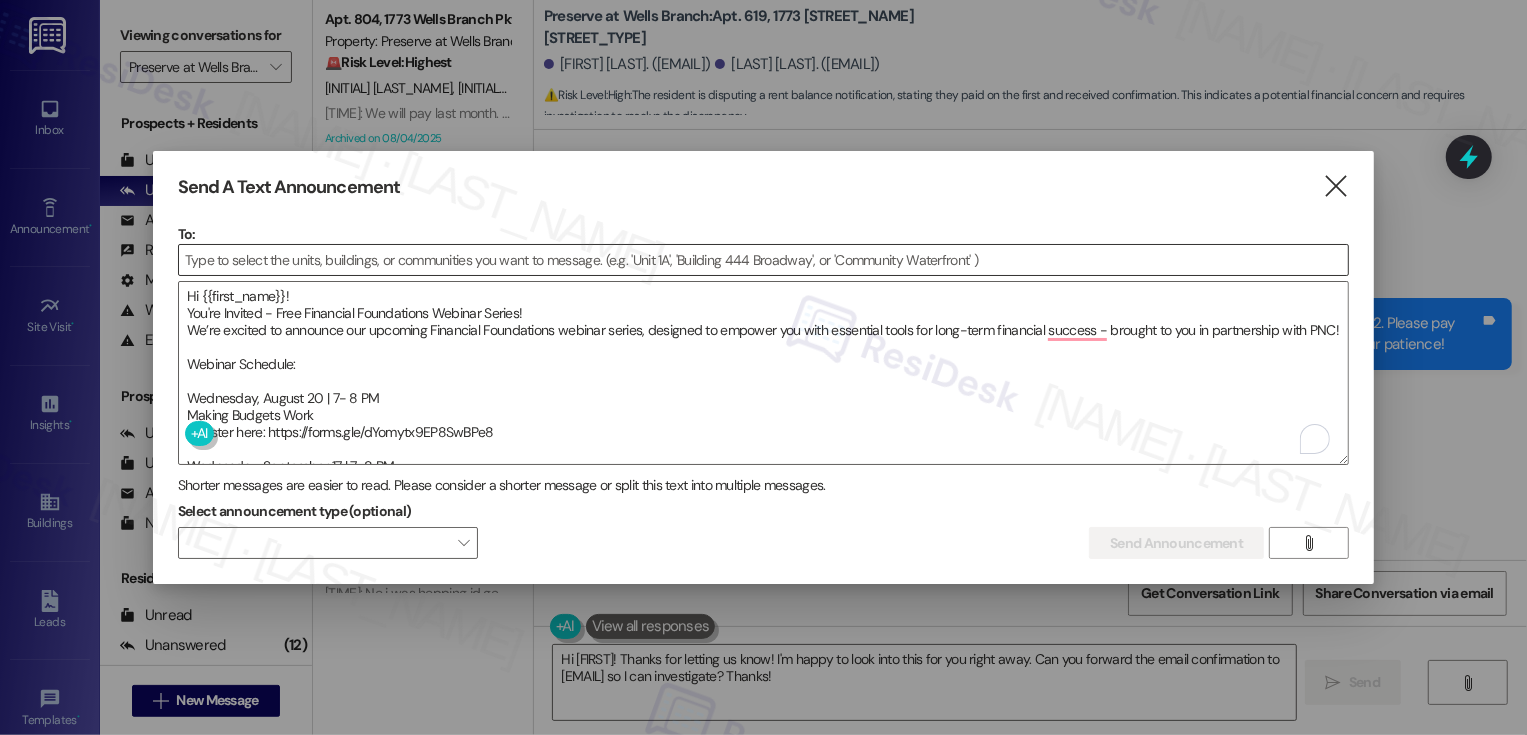 click at bounding box center [764, 260] 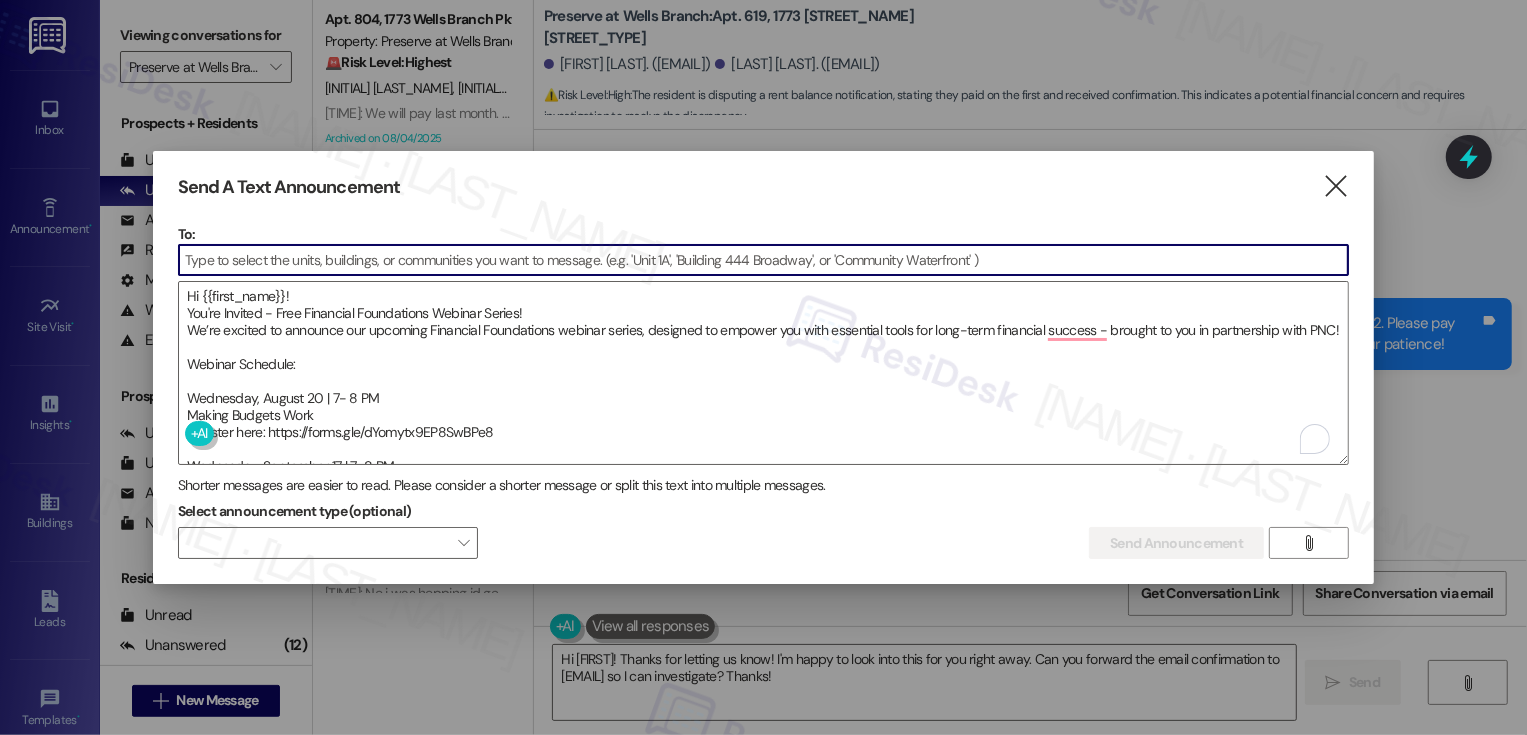 click at bounding box center (764, 260) 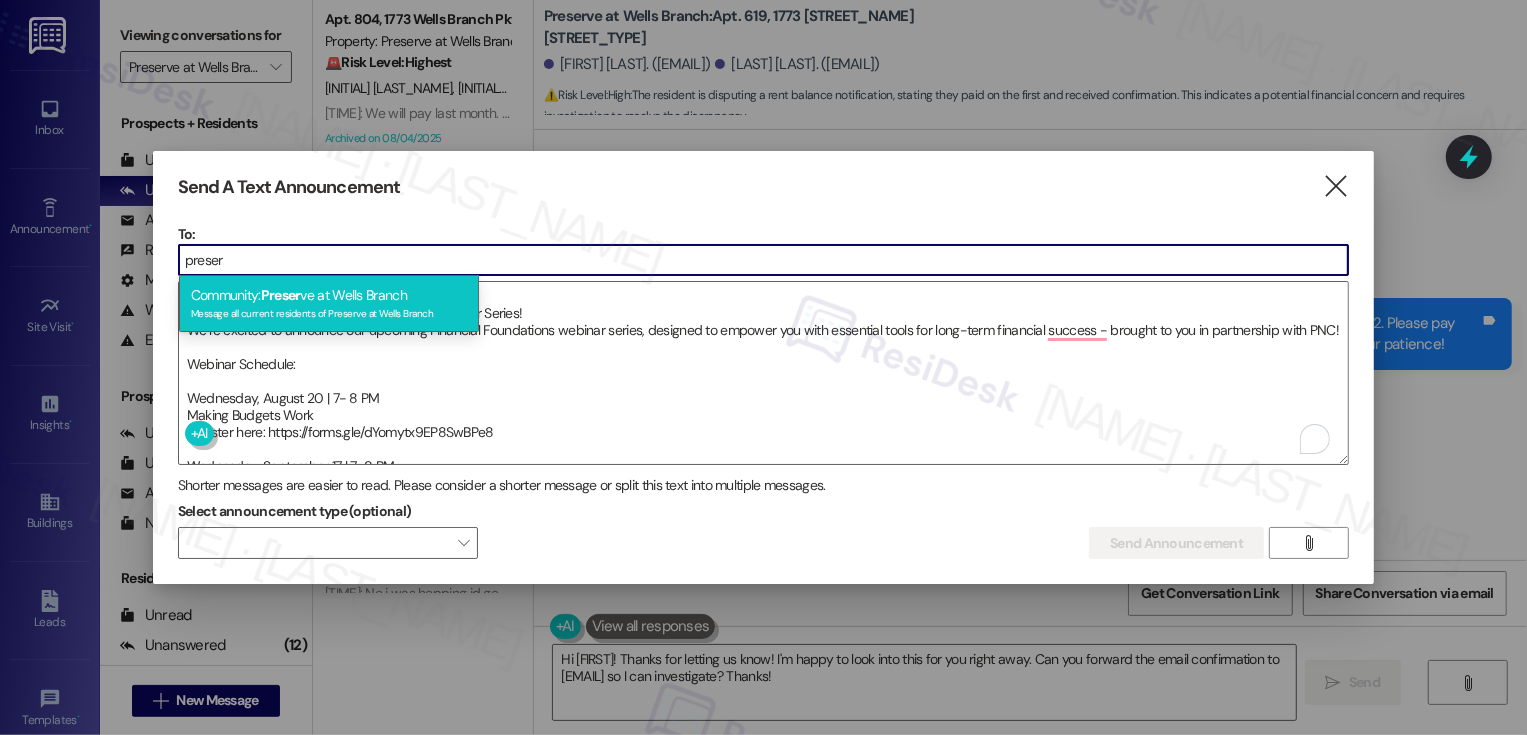 type on "preser" 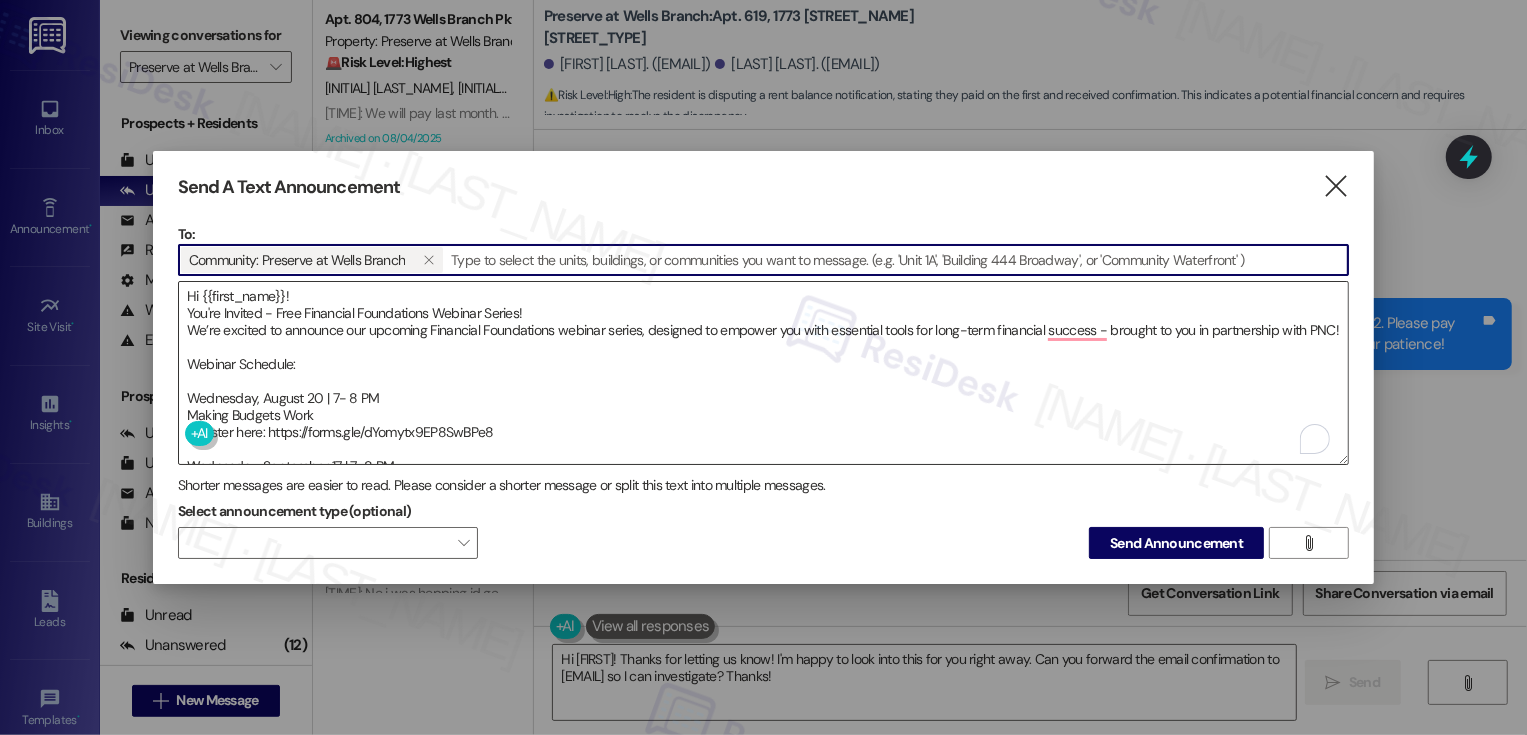 scroll, scrollTop: 9, scrollLeft: 0, axis: vertical 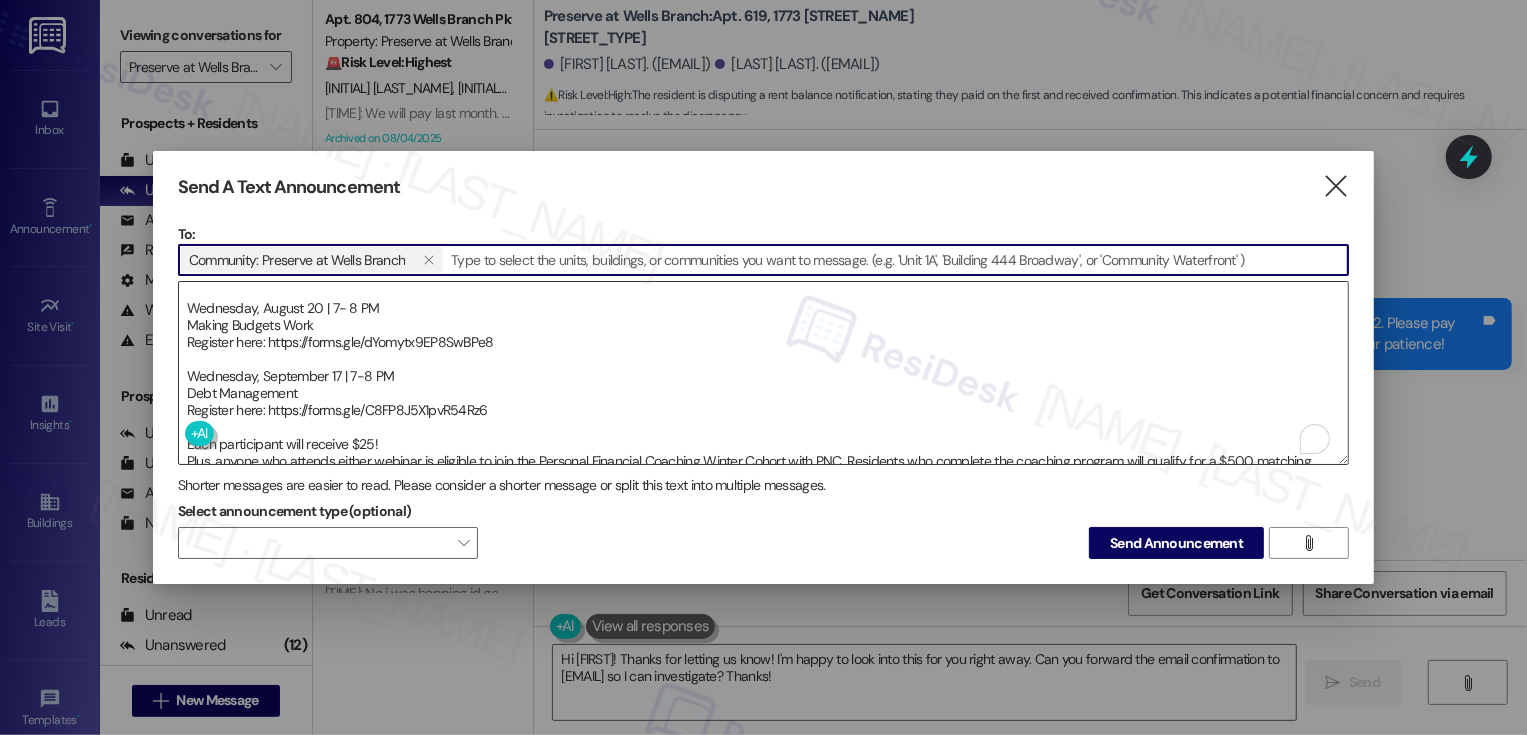 click on "Hi {{first_name}}!
You're Invited - Free Financial Foundations Webinar Series!
We’re excited to announce our upcoming Financial Foundations webinar series, designed to empower you with essential tools for long-term financial success - brought to you in partnership with PNC!
Webinar Schedule:
Wednesday, August 20 | 7- 8 PM
Making Budgets Work
Register here: https://forms.gle/dYomytx9EP8SwBPe8
Wednesday, September 17 | 7-8 PM
Debt Management
Register here: https://forms.gle/C8FP8J5X1pvR54Rz6
Each participant will receive $25!
Plus, anyone who attends either webinar is eligible to join the Personal Financial Coaching Winter Cohort with PNC. Residents who complete the coaching program will qualify for a $500 matching grant from the Texas Housing Conservancy—a powerful step toward your financial goals.
Check out the flyer attached for full details. We hope to see you there!" at bounding box center (764, 373) 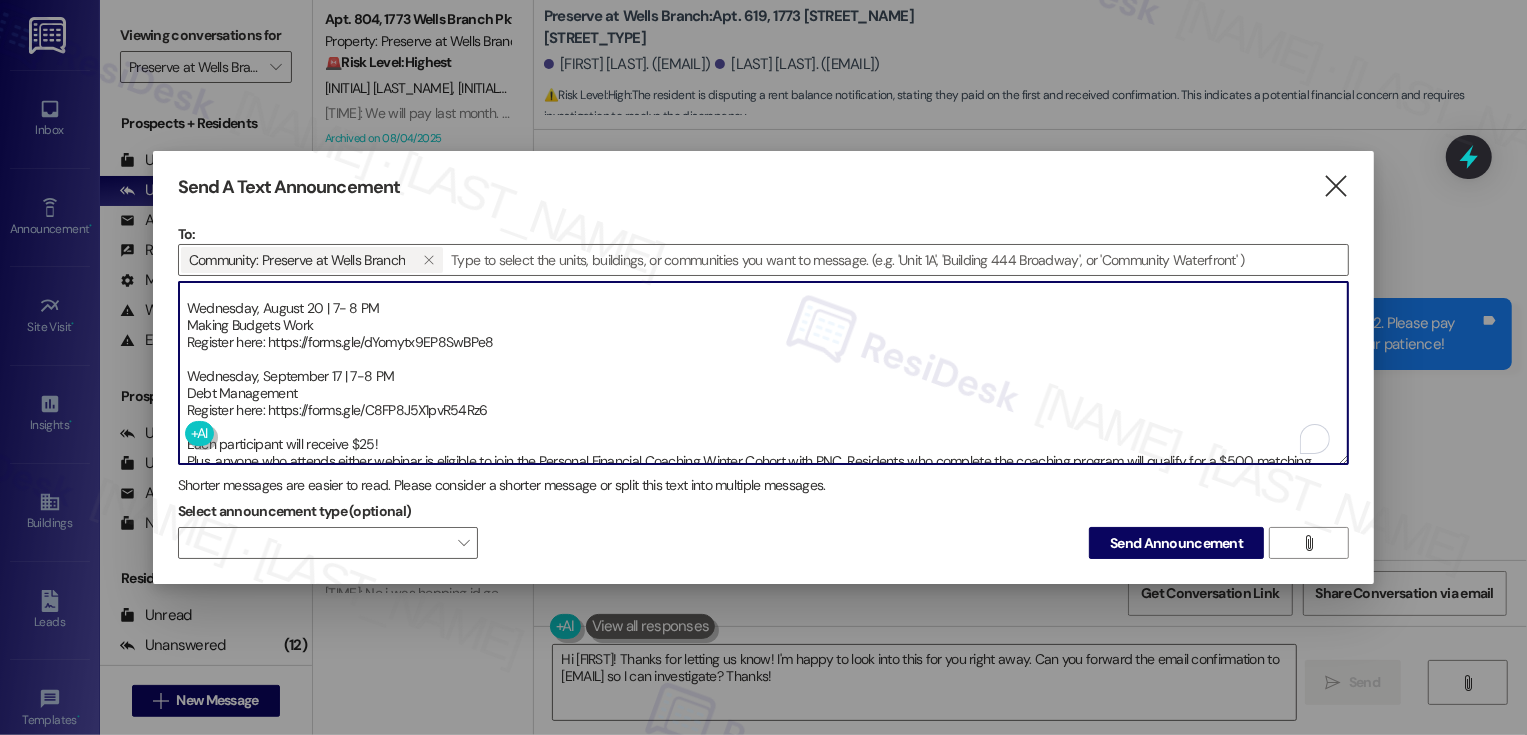 click on "Hi {{first_name}}!
You're Invited - Free Financial Foundations Webinar Series!
We’re excited to announce our upcoming Financial Foundations webinar series, designed to empower you with essential tools for long-term financial success - brought to you in partnership with PNC!
Webinar Schedule:
Wednesday, August 20 | 7- 8 PM
Making Budgets Work
Register here: https://forms.gle/dYomytx9EP8SwBPe8
Wednesday, September 17 | 7-8 PM
Debt Management
Register here: https://forms.gle/C8FP8J5X1pvR54Rz6
Each participant will receive $25!
Plus, anyone who attends either webinar is eligible to join the Personal Financial Coaching Winter Cohort with PNC. Residents who complete the coaching program will qualify for a $500 matching grant from the Texas Housing Conservancy—a powerful step toward your financial goals.
Check out the flyer attached for full details. We hope to see you there!" at bounding box center (764, 373) 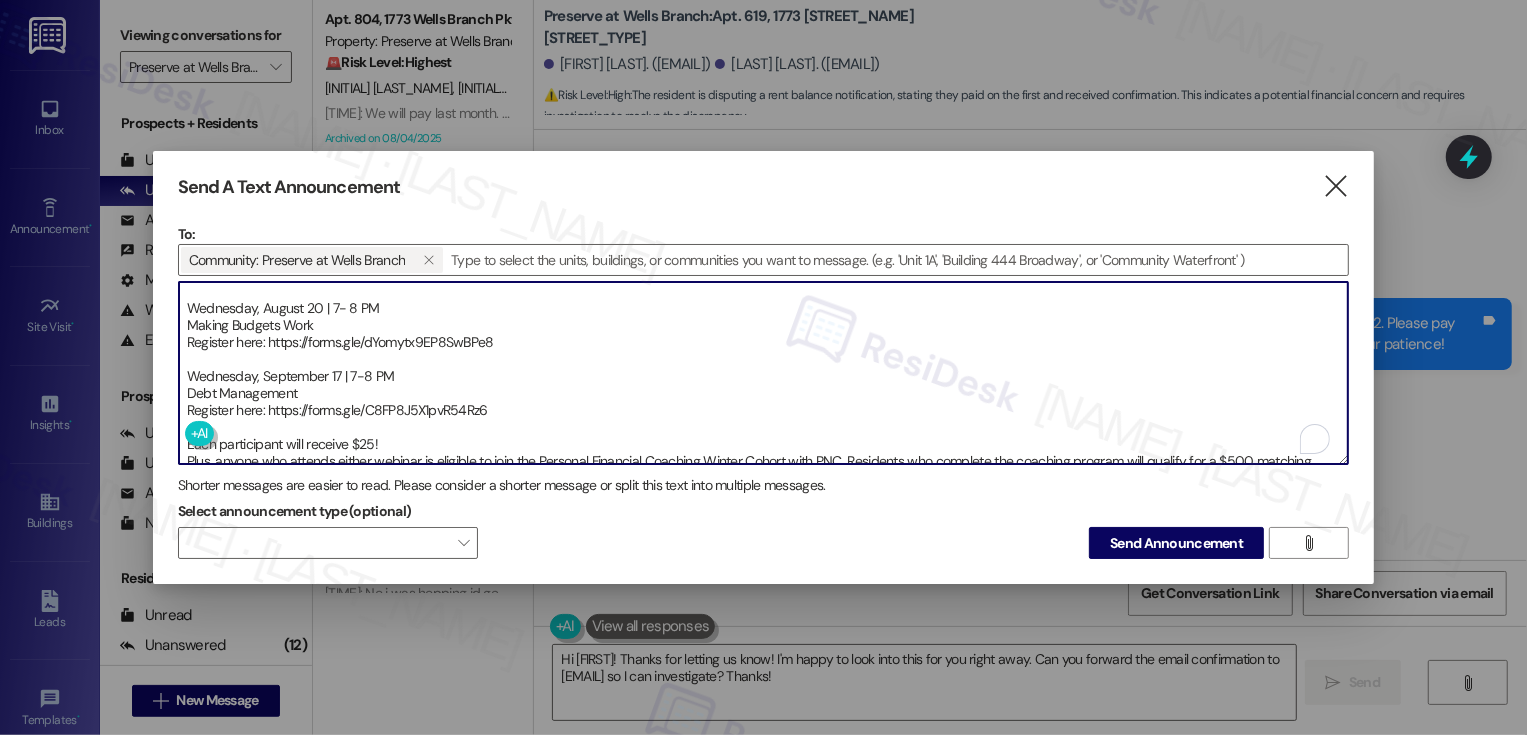 scroll, scrollTop: 153, scrollLeft: 0, axis: vertical 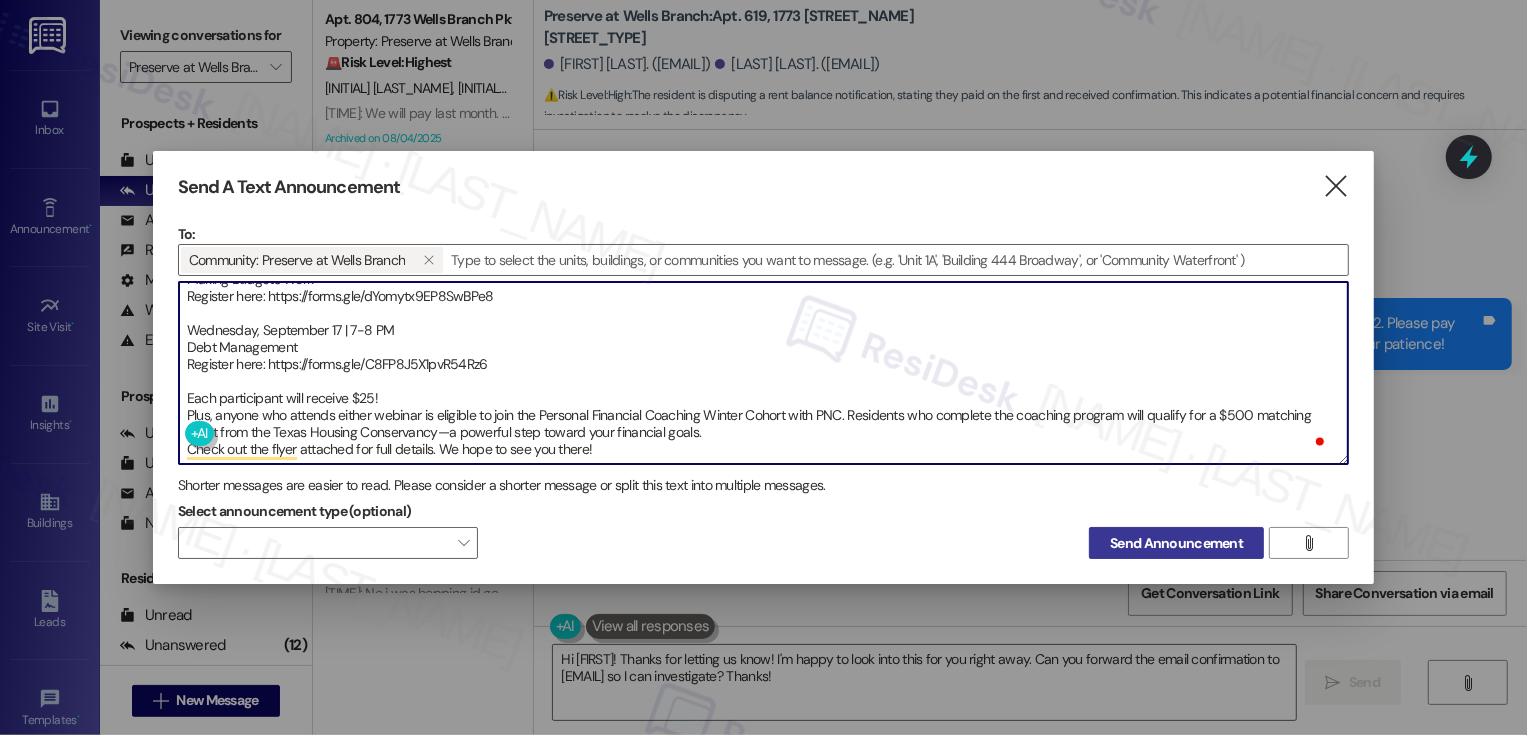 click on "Send Announcement" at bounding box center (1176, 543) 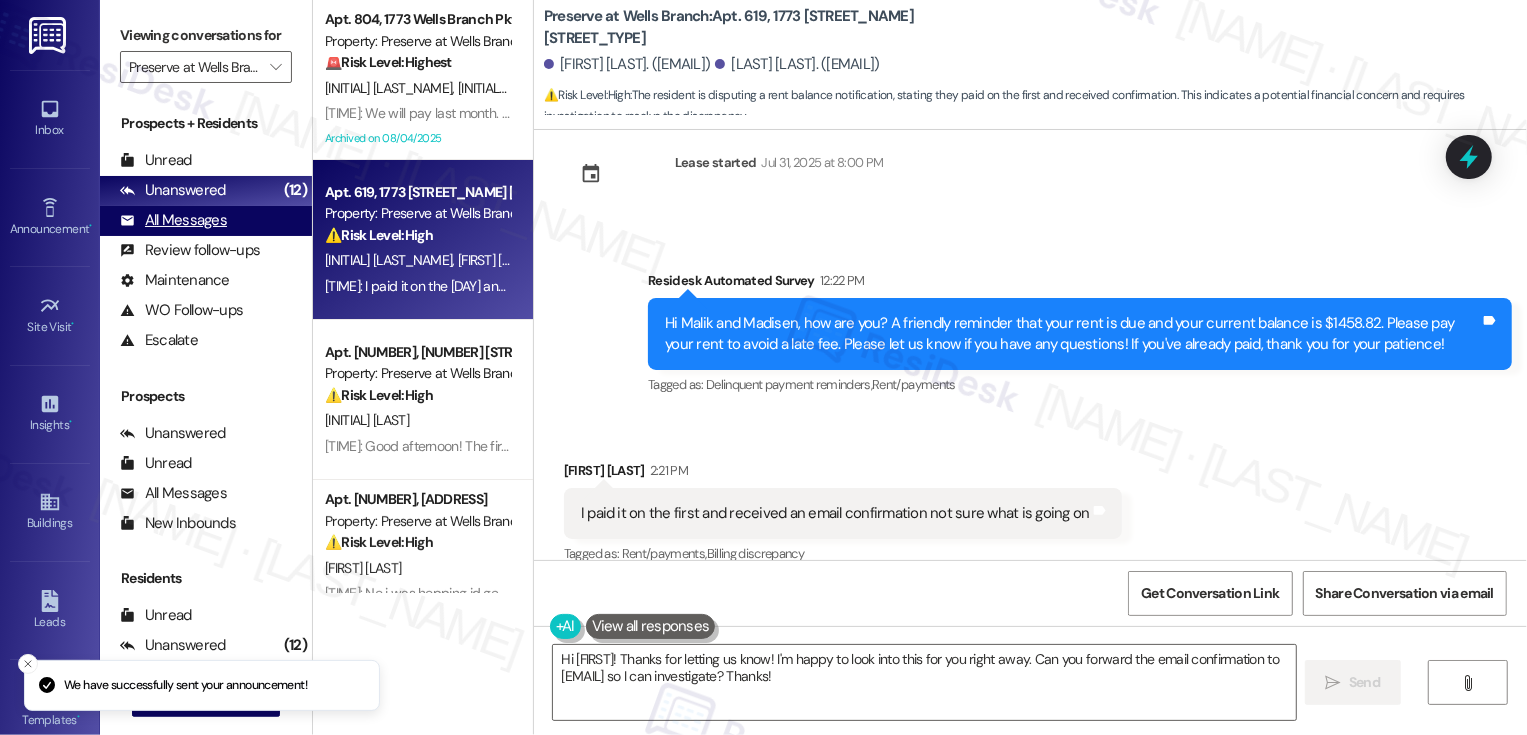 click on "All Messages" at bounding box center [173, 220] 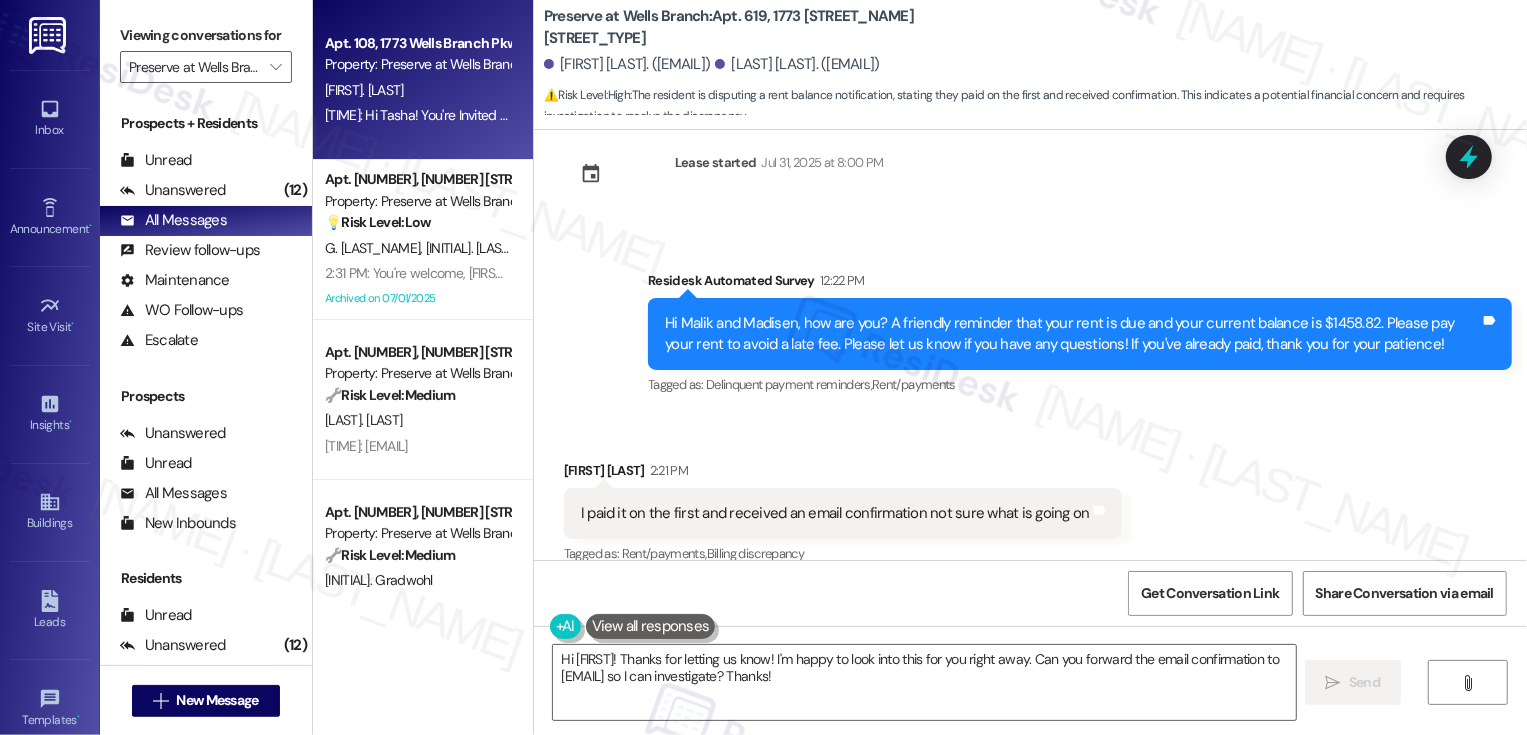 click on "2:37 PM: Hi Tasha!
You're Invited - Free Financial Foundations Webinar Series!
We’re excited to announce our upcoming Financial Foundations webinar series, designed to empower you with essential tools for long-term financial success - brought to you in partnership with PNC!
Webinar Schedule:
Wednesday, August 20 | 7- 8 PM
Making Budgets Work
Register here: https://forms.gle/dYomytx9EP8SwBPe8
Wednesday, September 17 | 7-8 PM
Debt Management
Register here: https://forms.gle/C8FP8J5X1pvR54Rz6
Each participant will receive $25!
Plus, anyone who attends either webinar is eligible to join the Personal Financial Coaching Winter Cohort with PNC. Residents who complete the coaching program will qualify for a $500 matching grant from the Texas Housing Conservancy—a powerful step toward your financial goals.
Check out the flyer attached for full details. We hope to see you there!" at bounding box center [2932, 115] 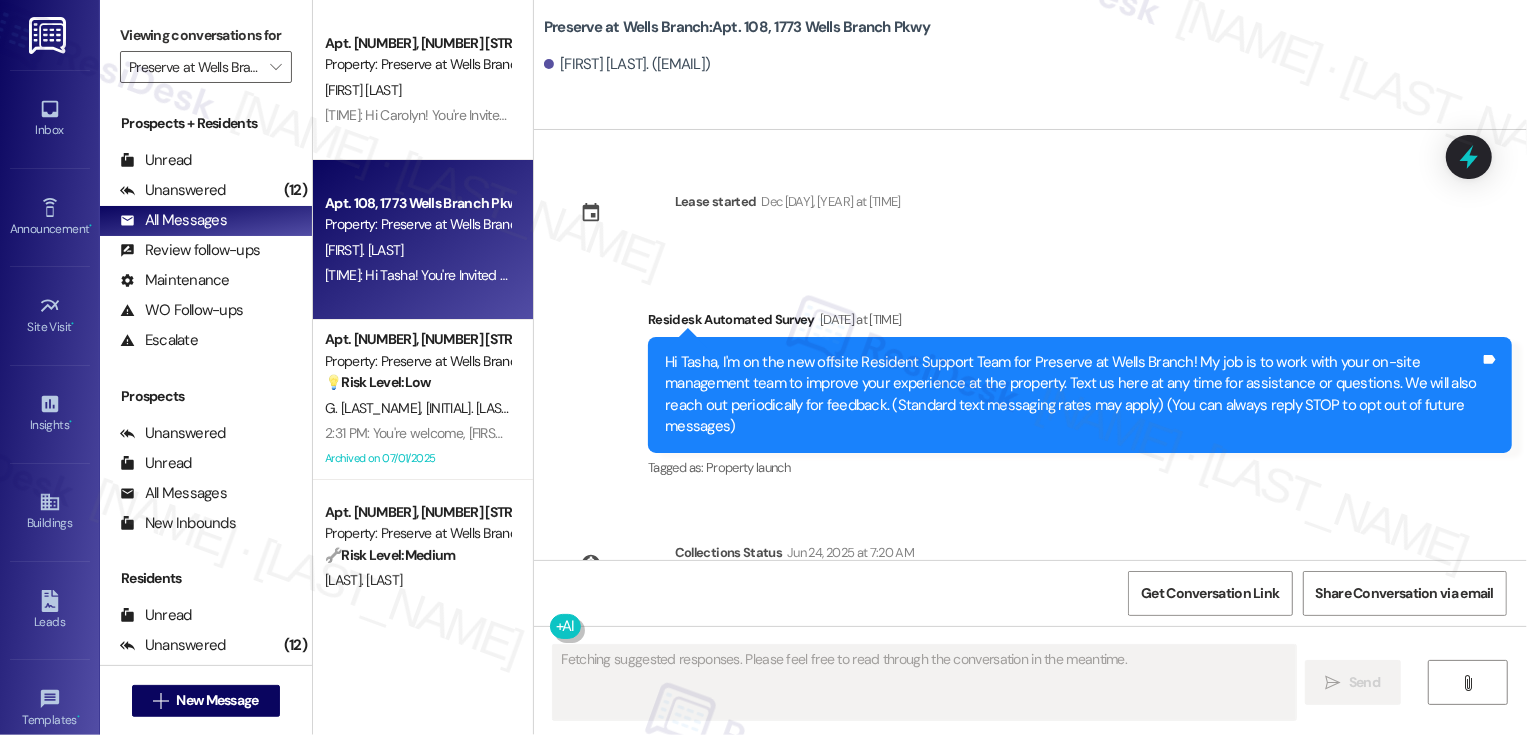 type on "Fetching suggested responses. Please feel free to read through the conversation in the meantime." 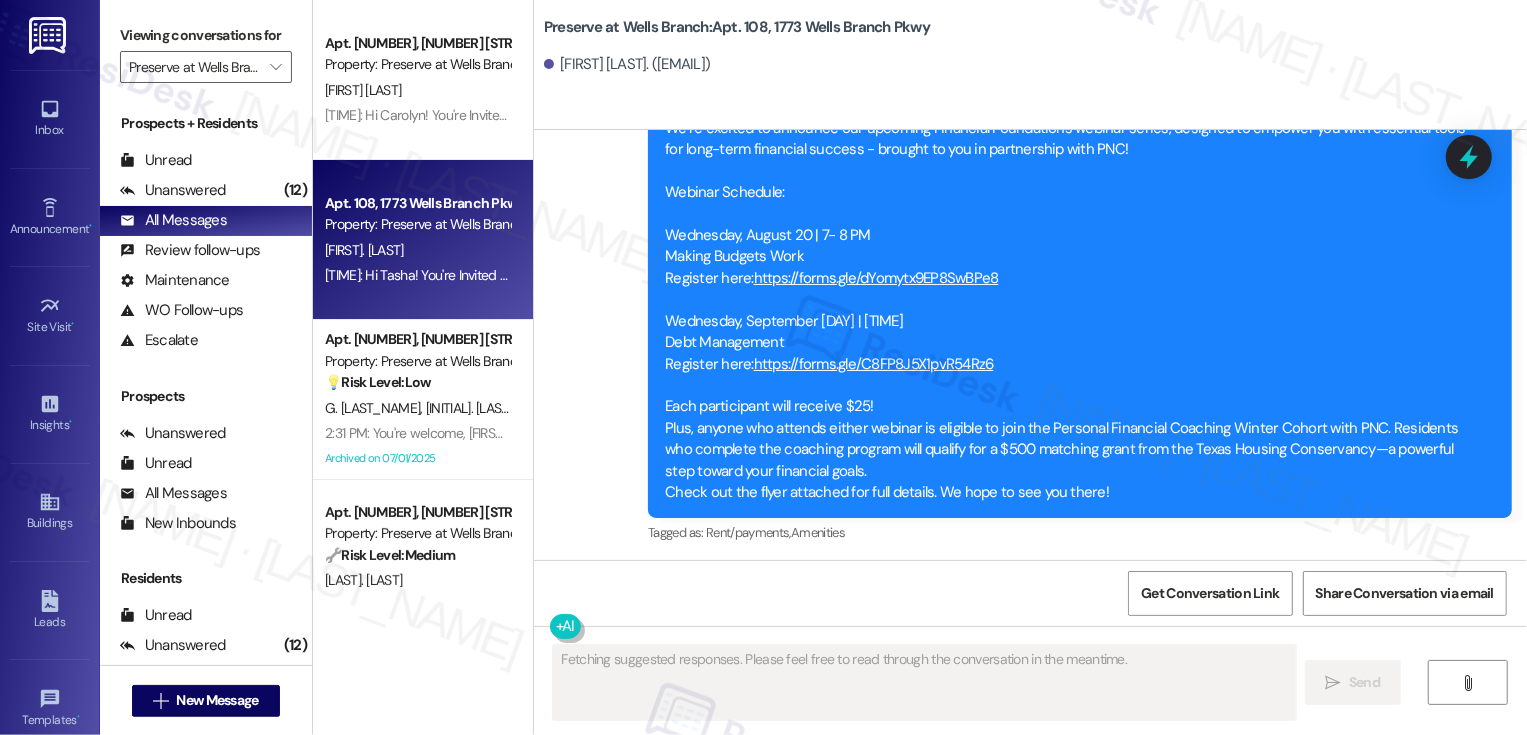 type 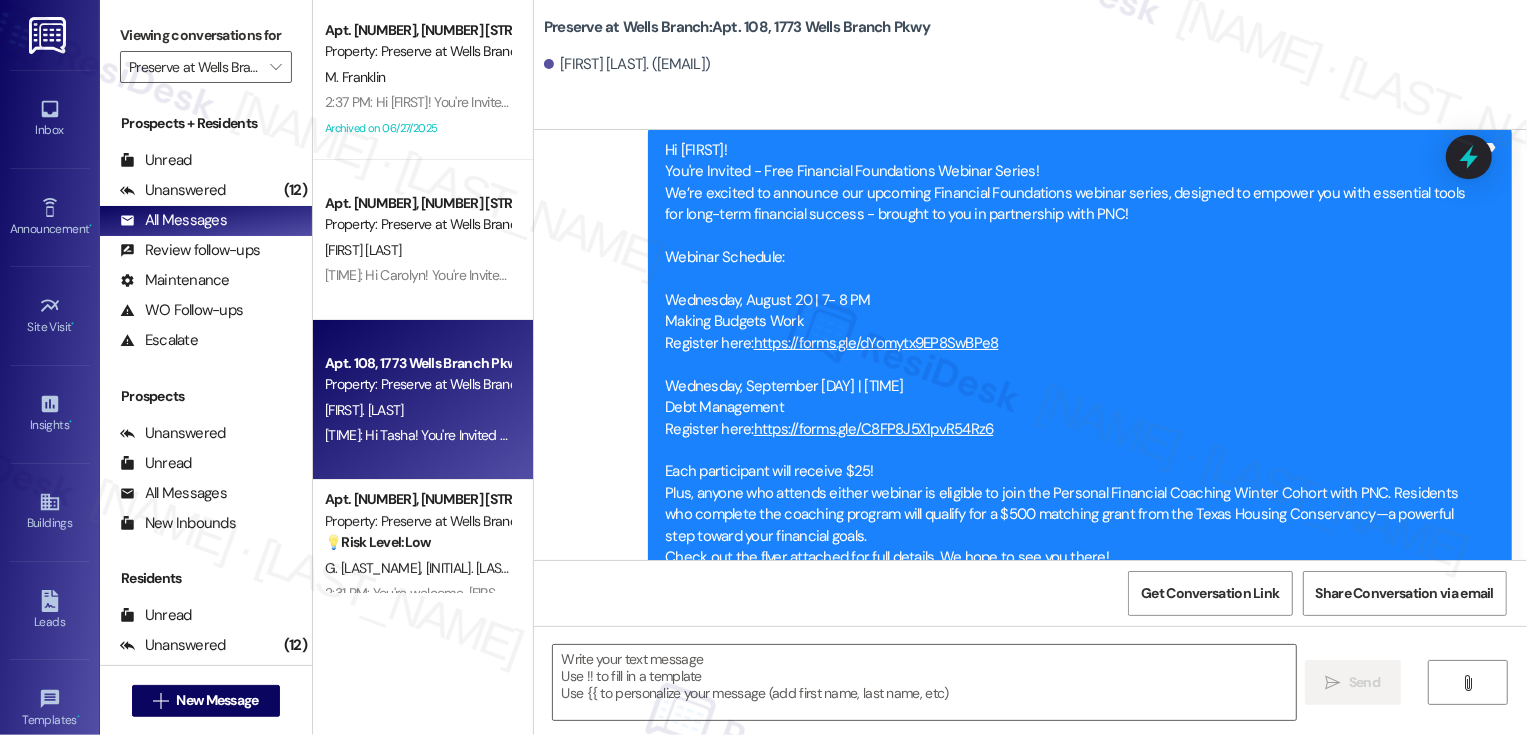 scroll, scrollTop: 5120, scrollLeft: 0, axis: vertical 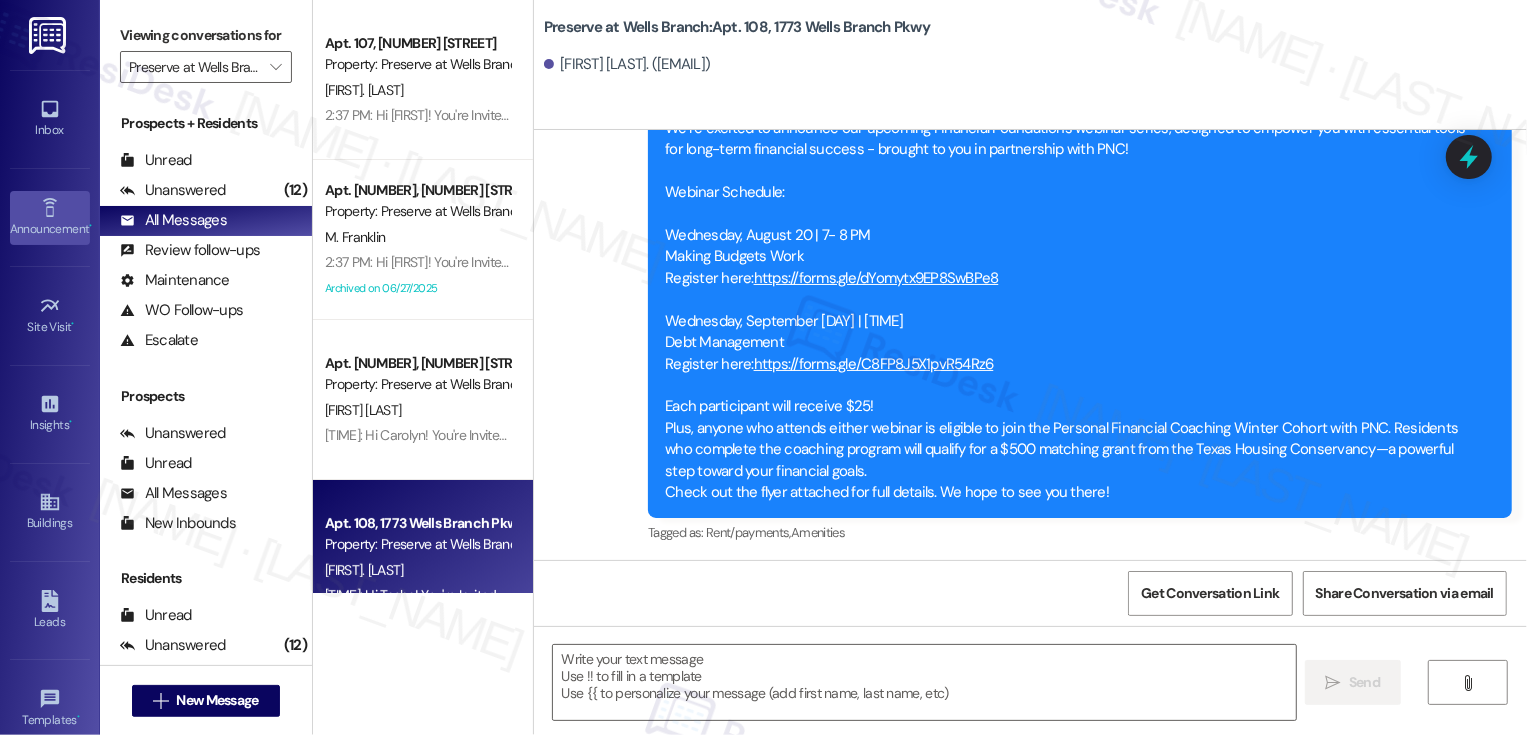 click 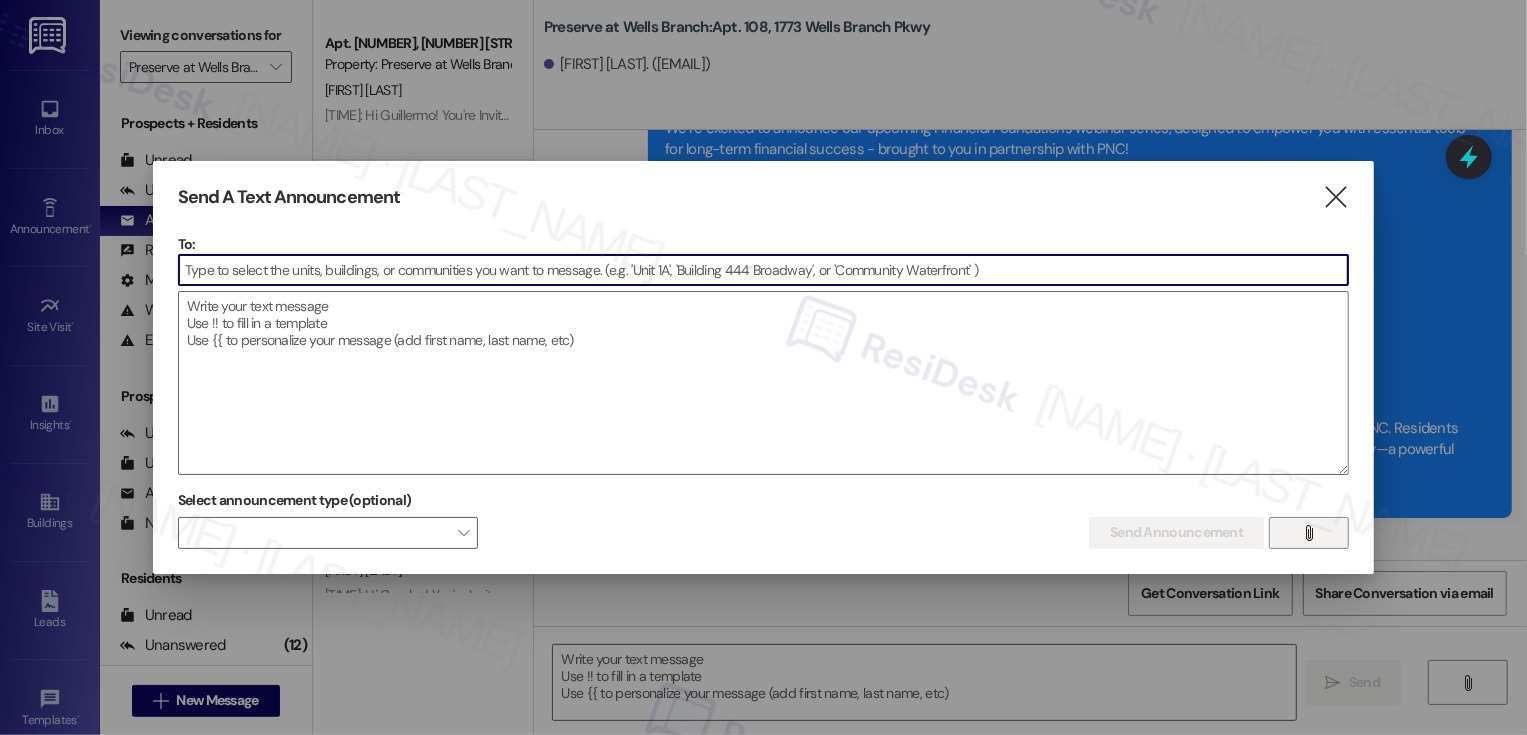 click on "" at bounding box center (1309, 533) 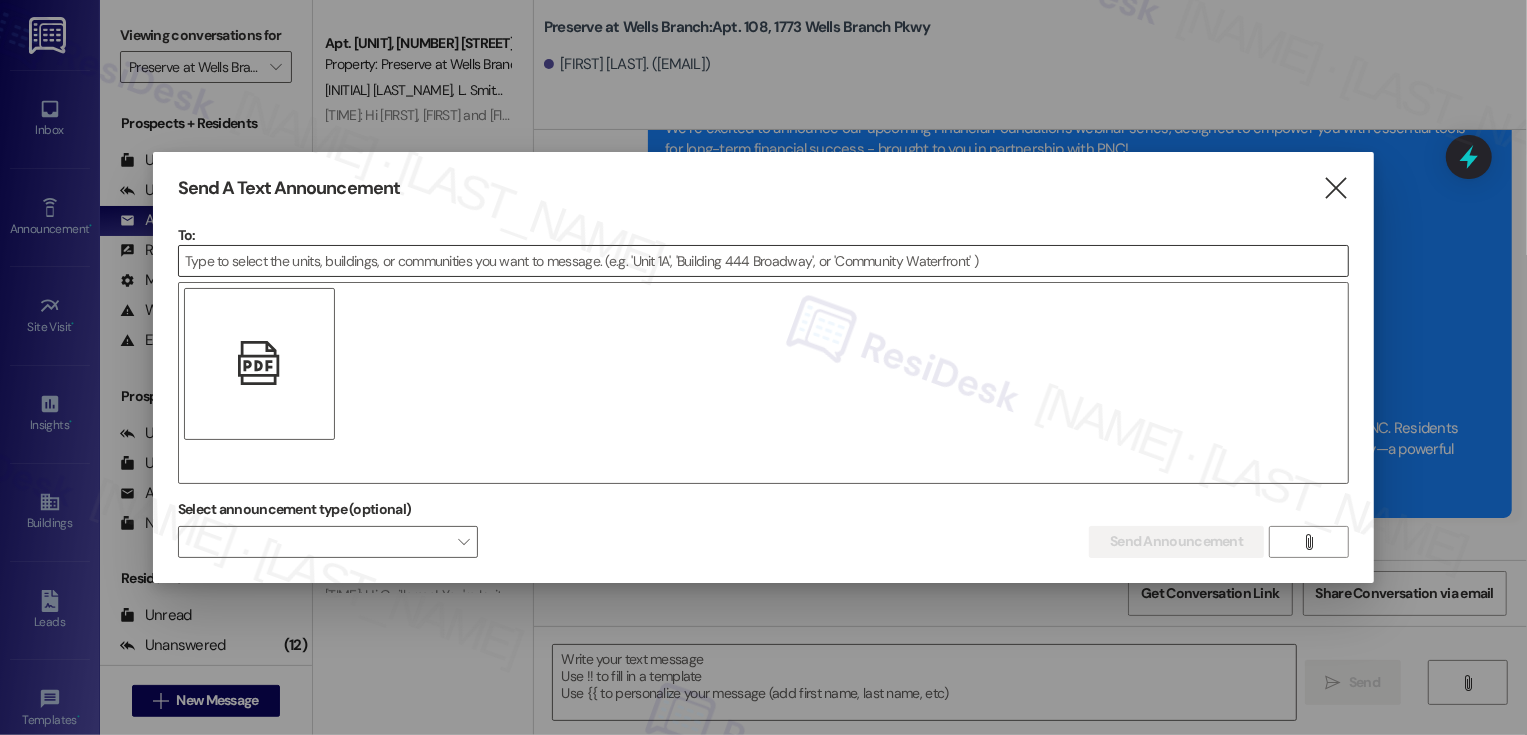 click at bounding box center [764, 261] 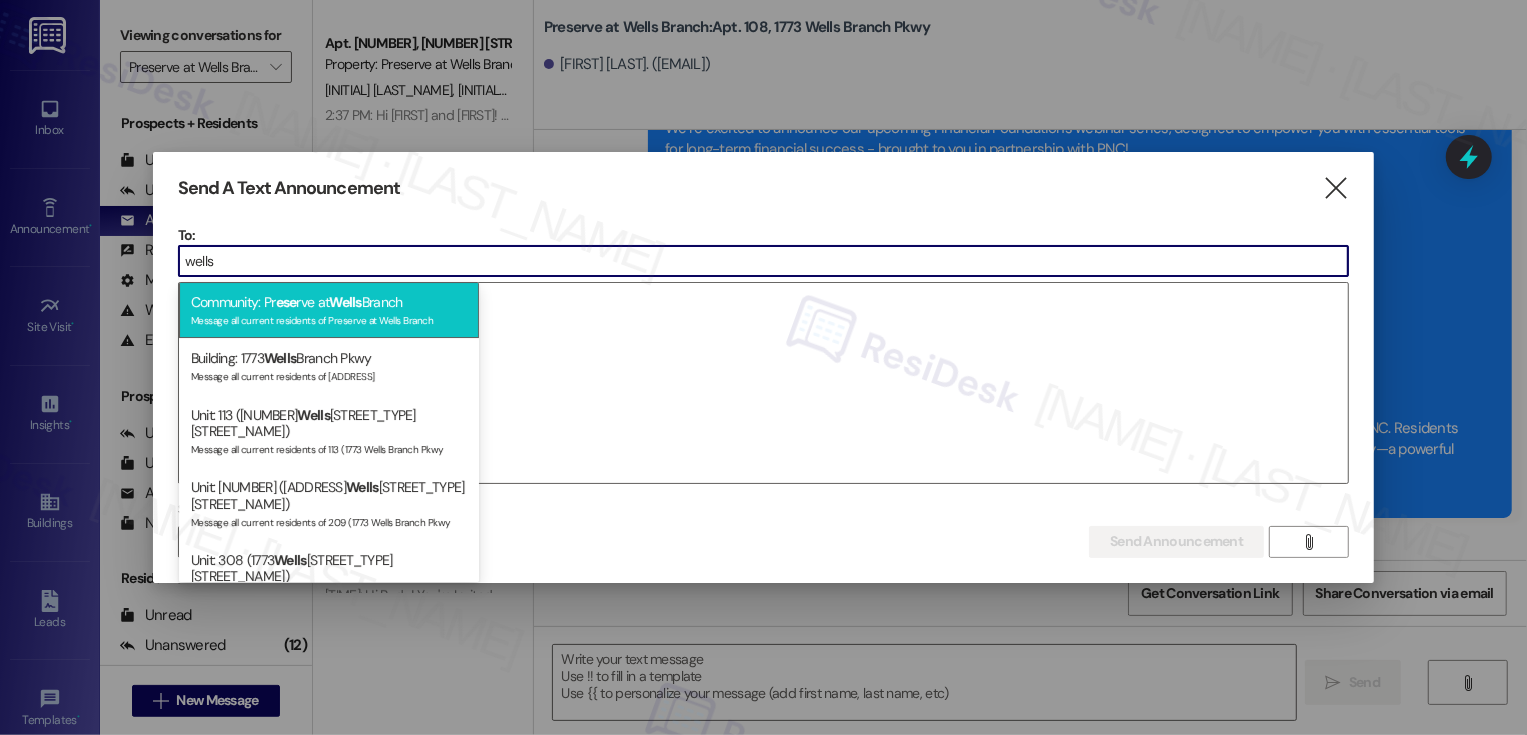 type on "wells" 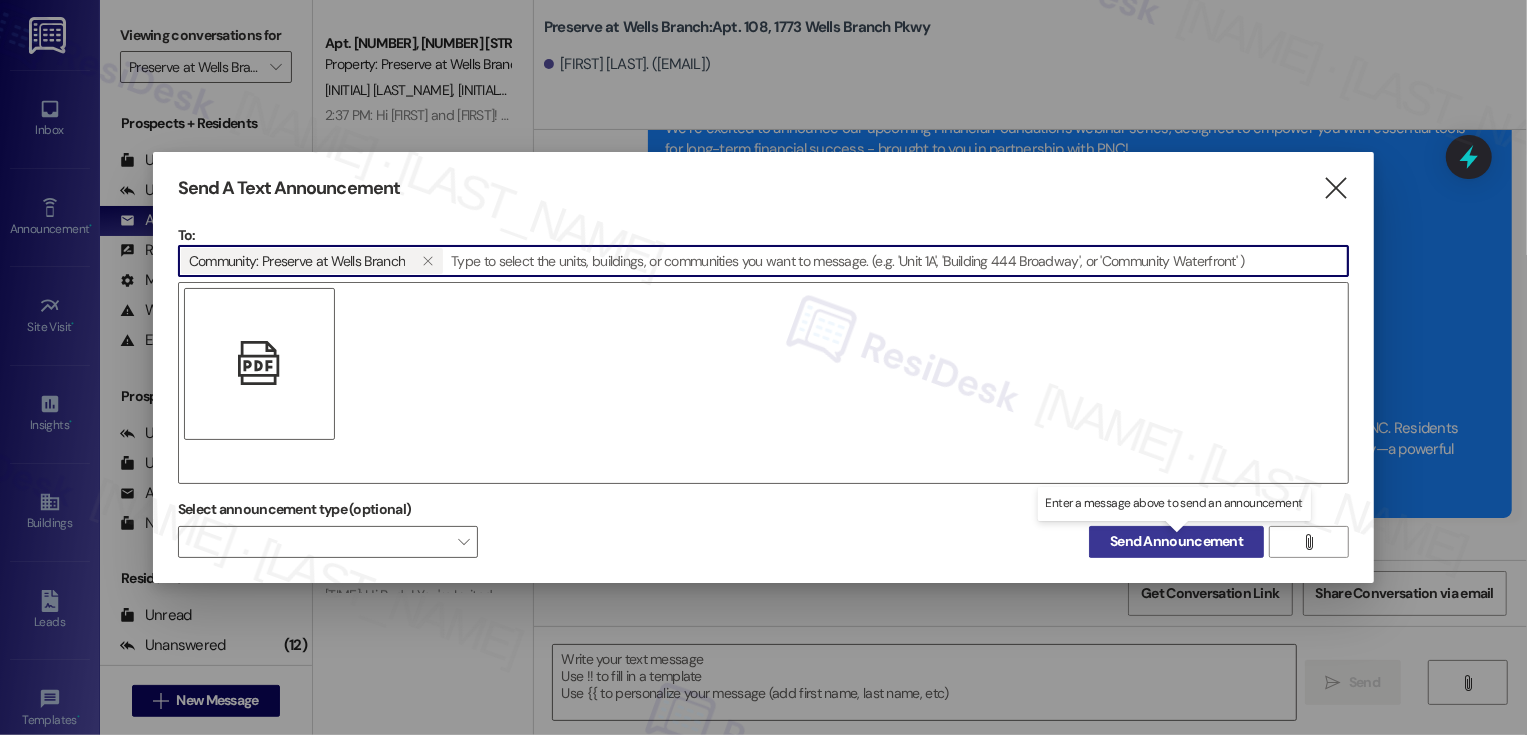 click on "Send Announcement" at bounding box center (1176, 541) 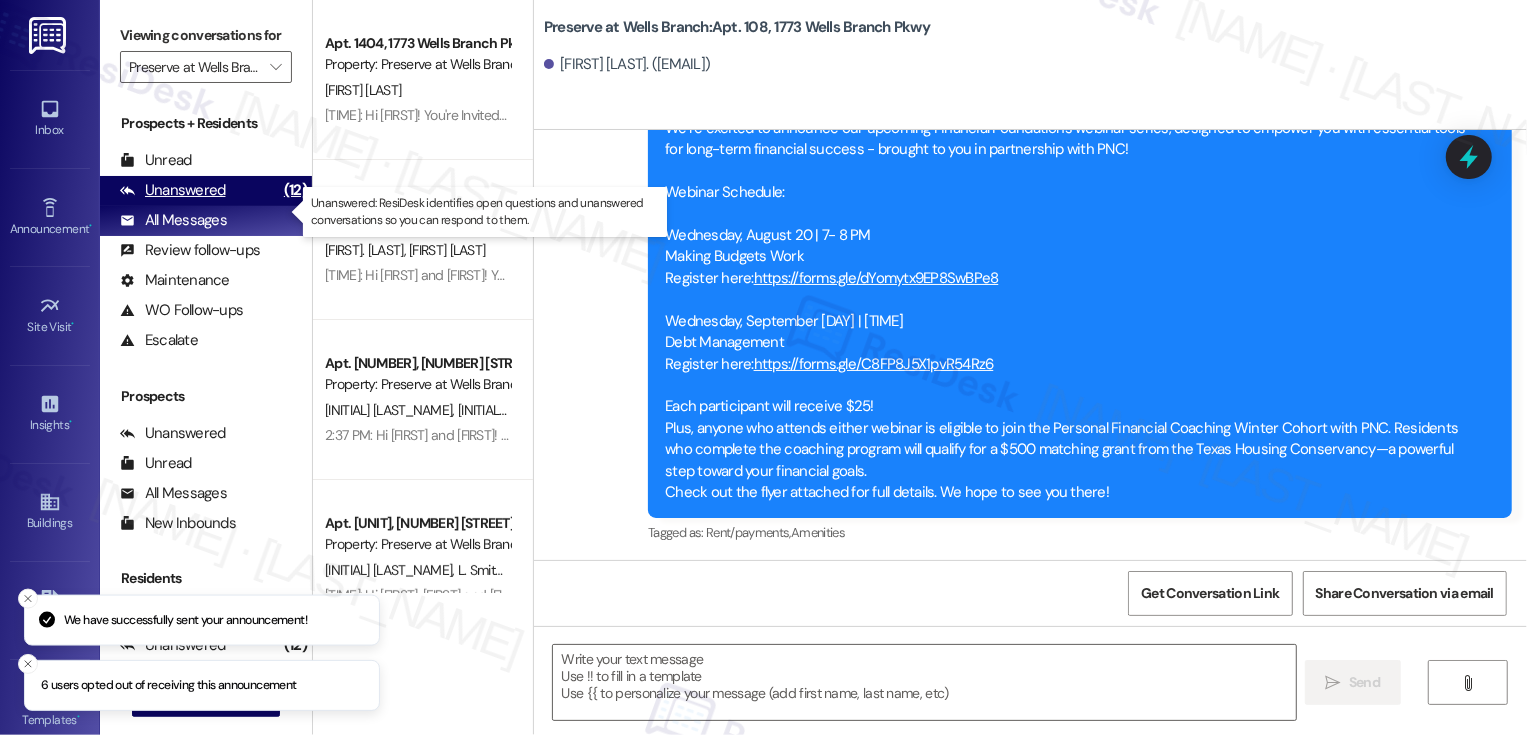 click on "Unanswered (12)" at bounding box center (206, 191) 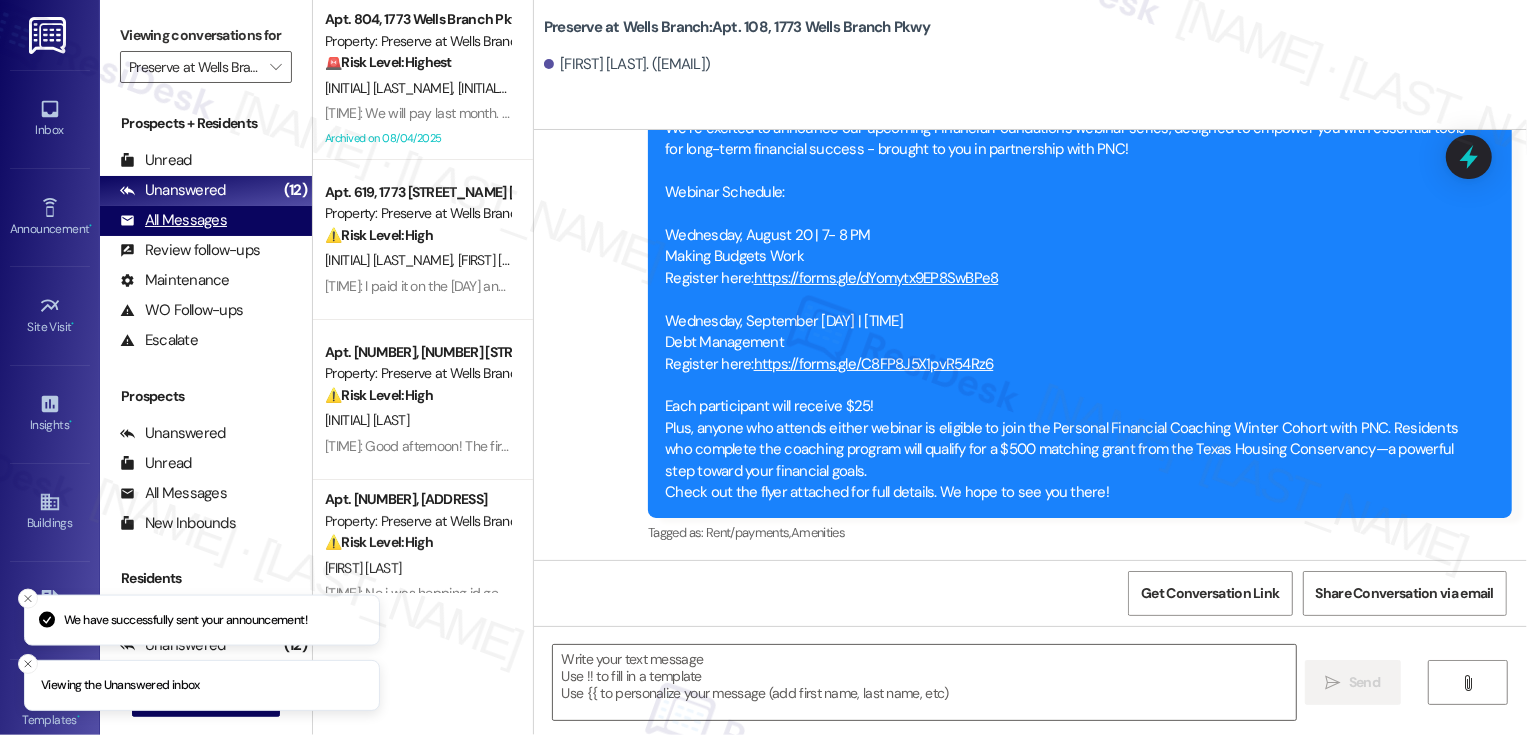 click on "All Messages (undefined)" at bounding box center (206, 221) 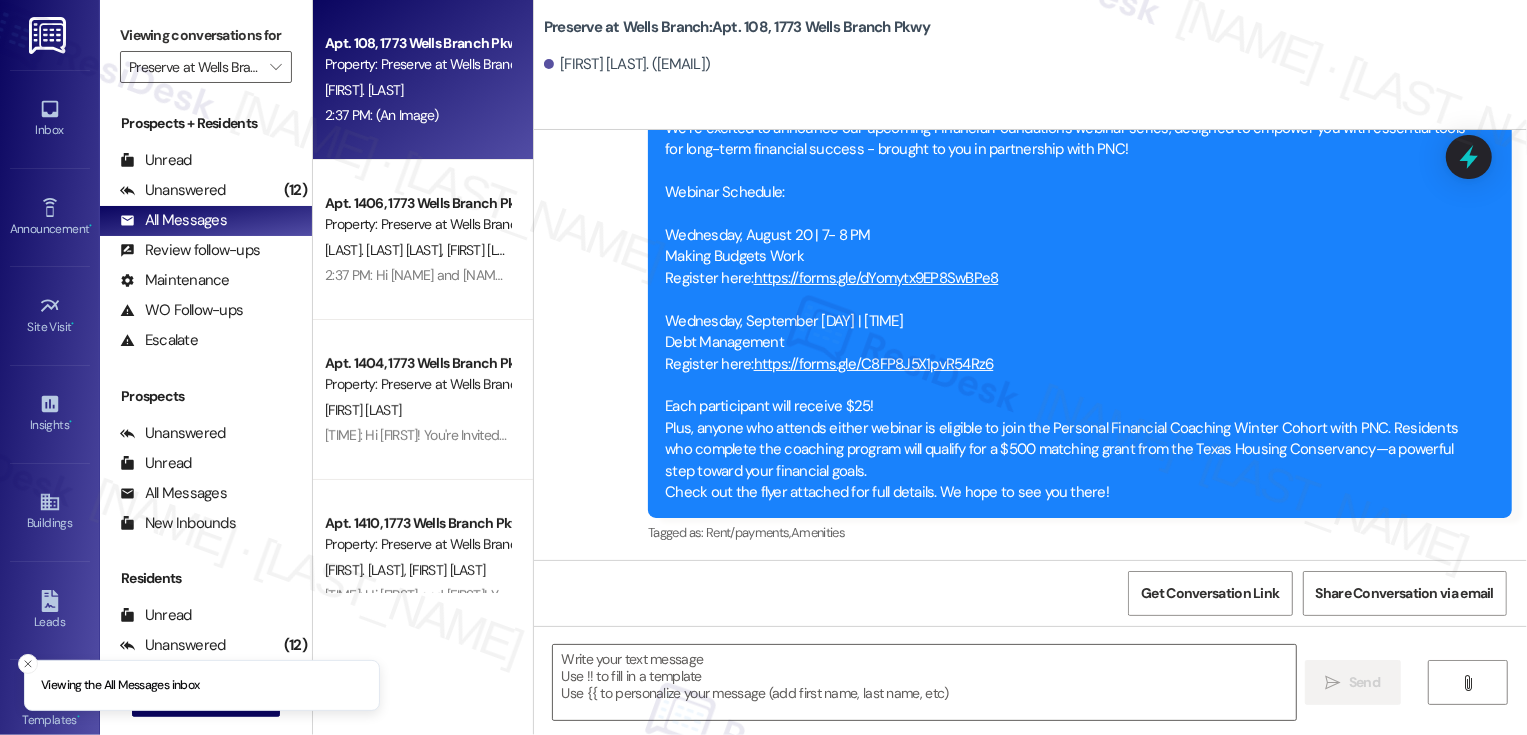 click on "2:37 PM: (An Image) 2:37 PM: (An Image)" at bounding box center (417, 115) 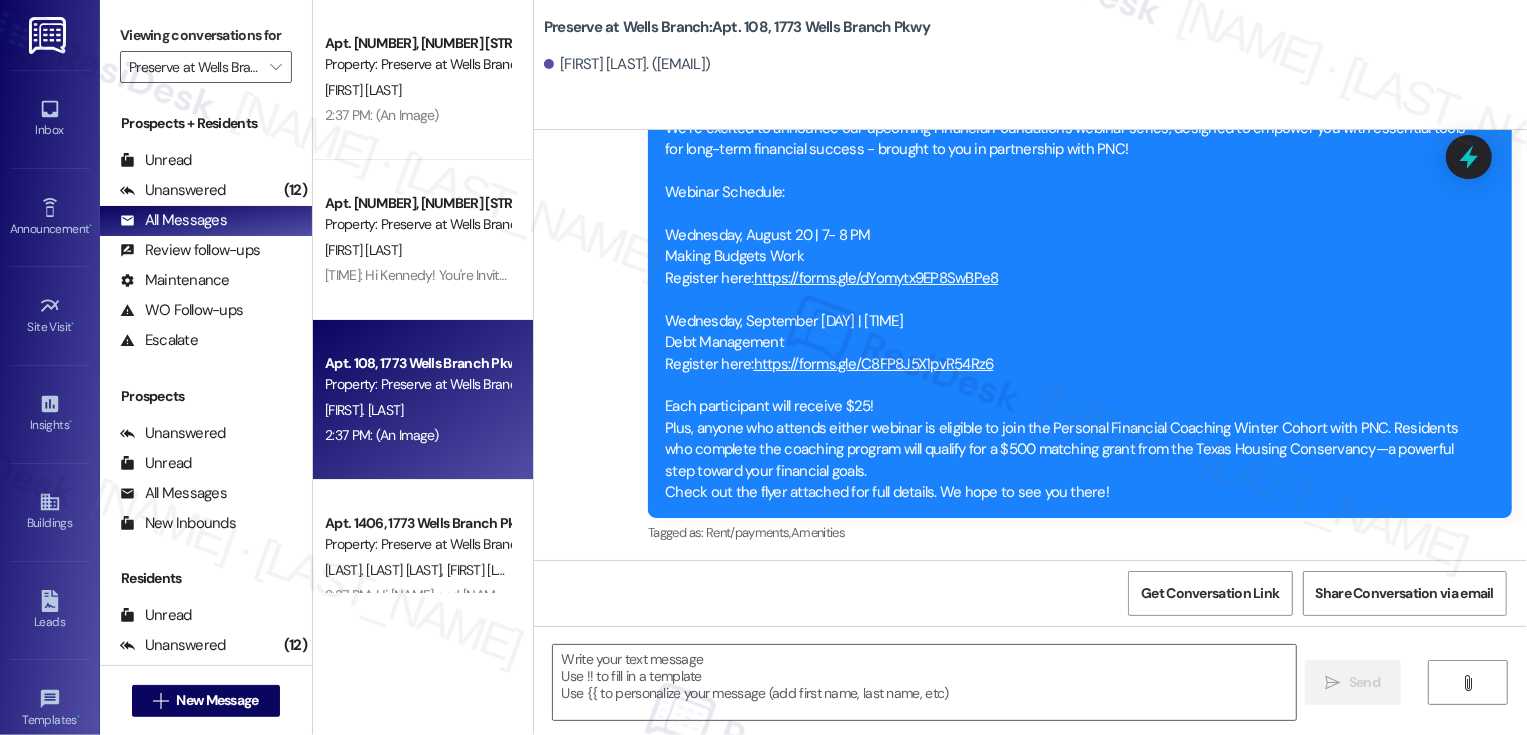click on "2:37 PM: (An Image) 2:37 PM: (An Image)" at bounding box center (417, 115) 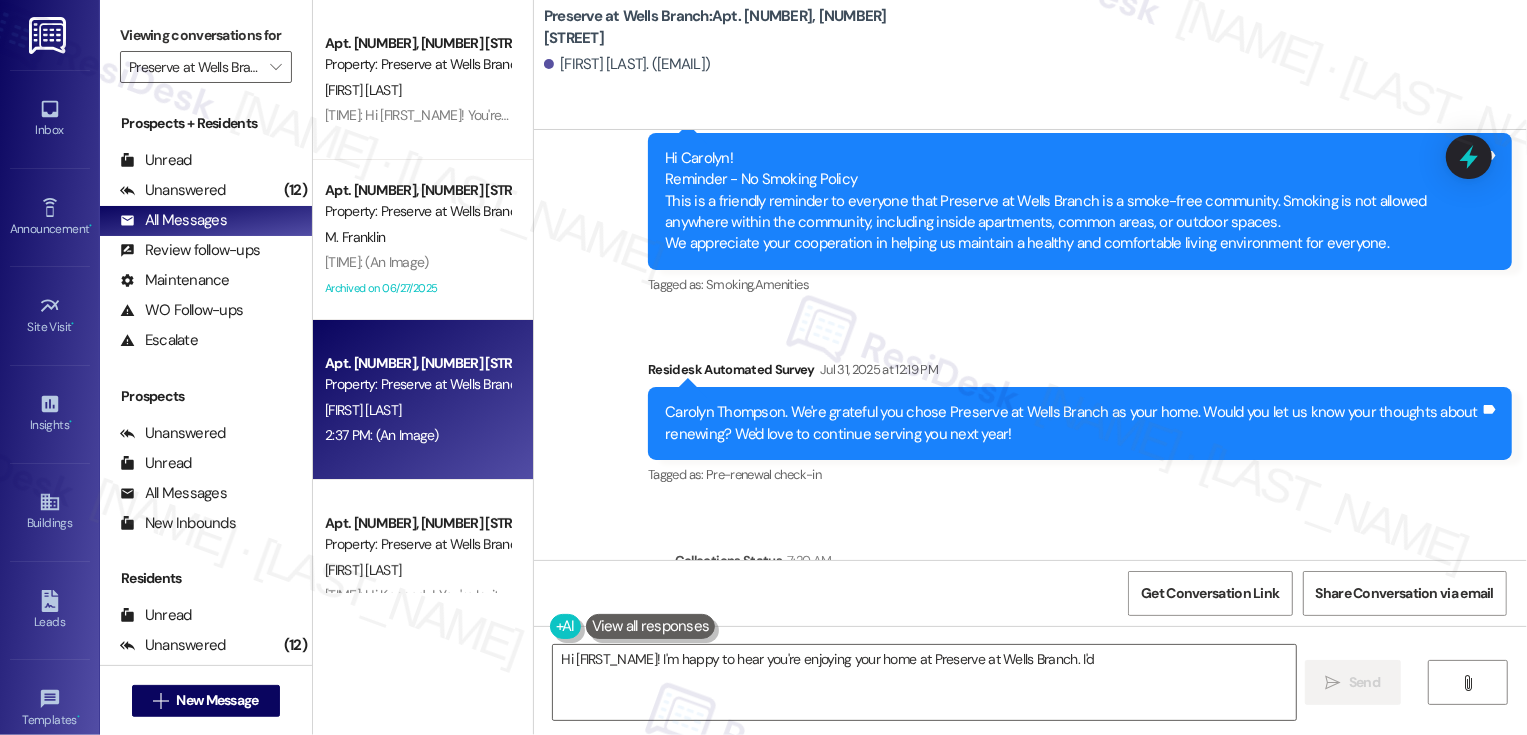 scroll, scrollTop: 5994, scrollLeft: 0, axis: vertical 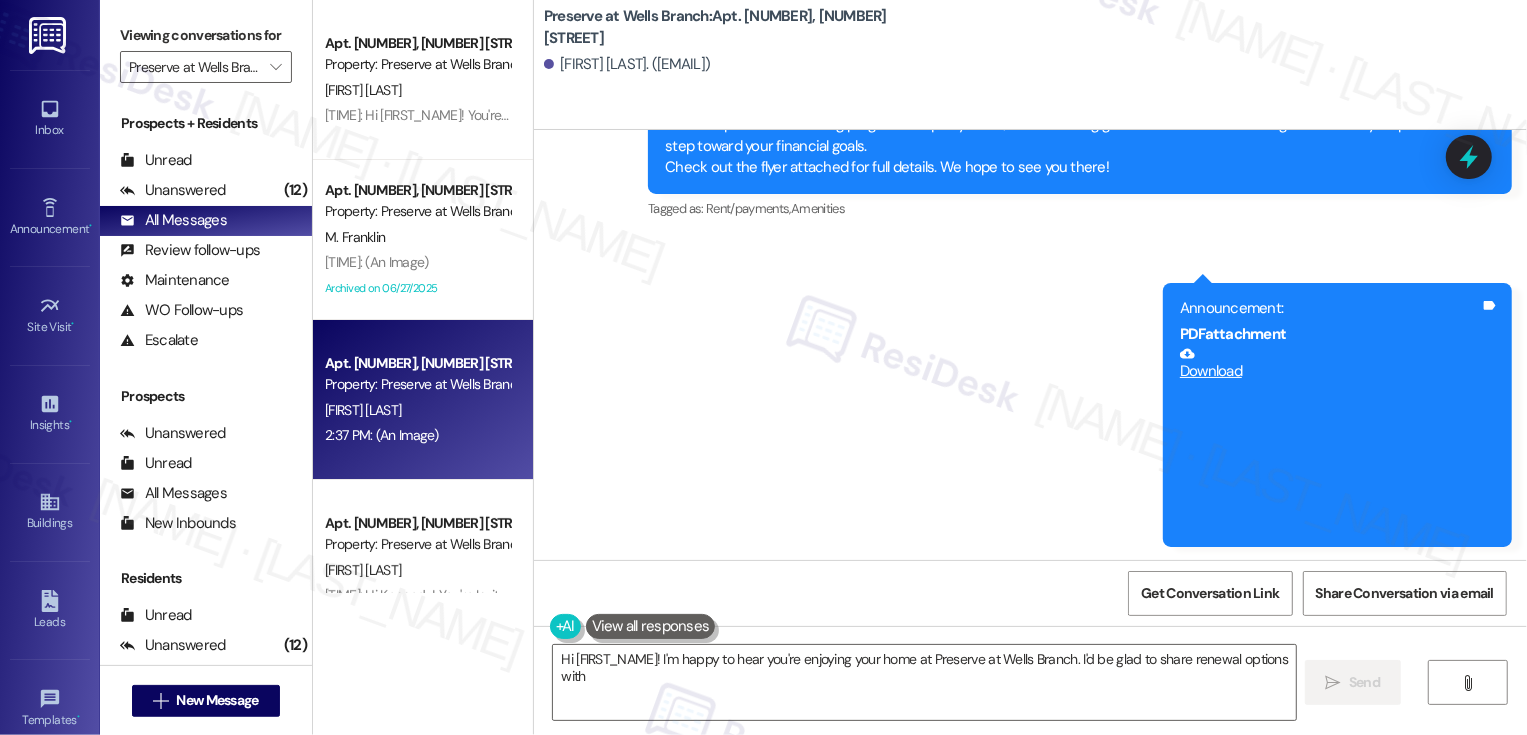 type on "Hi {{first_name}}! I'm happy to hear you're enjoying your home at Preserve at Wells Branch. I'd be glad to share renewal options with" 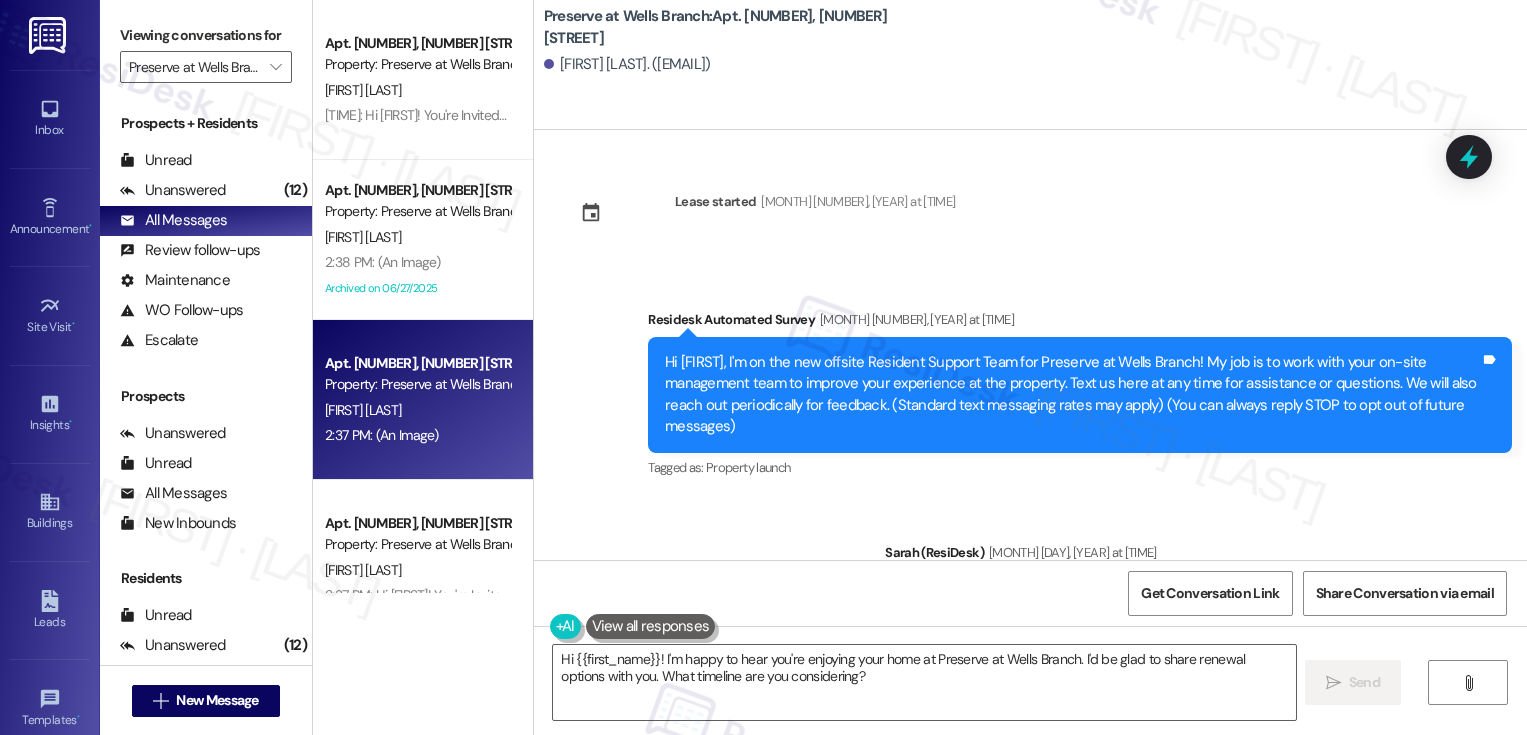 scroll, scrollTop: 0, scrollLeft: 0, axis: both 